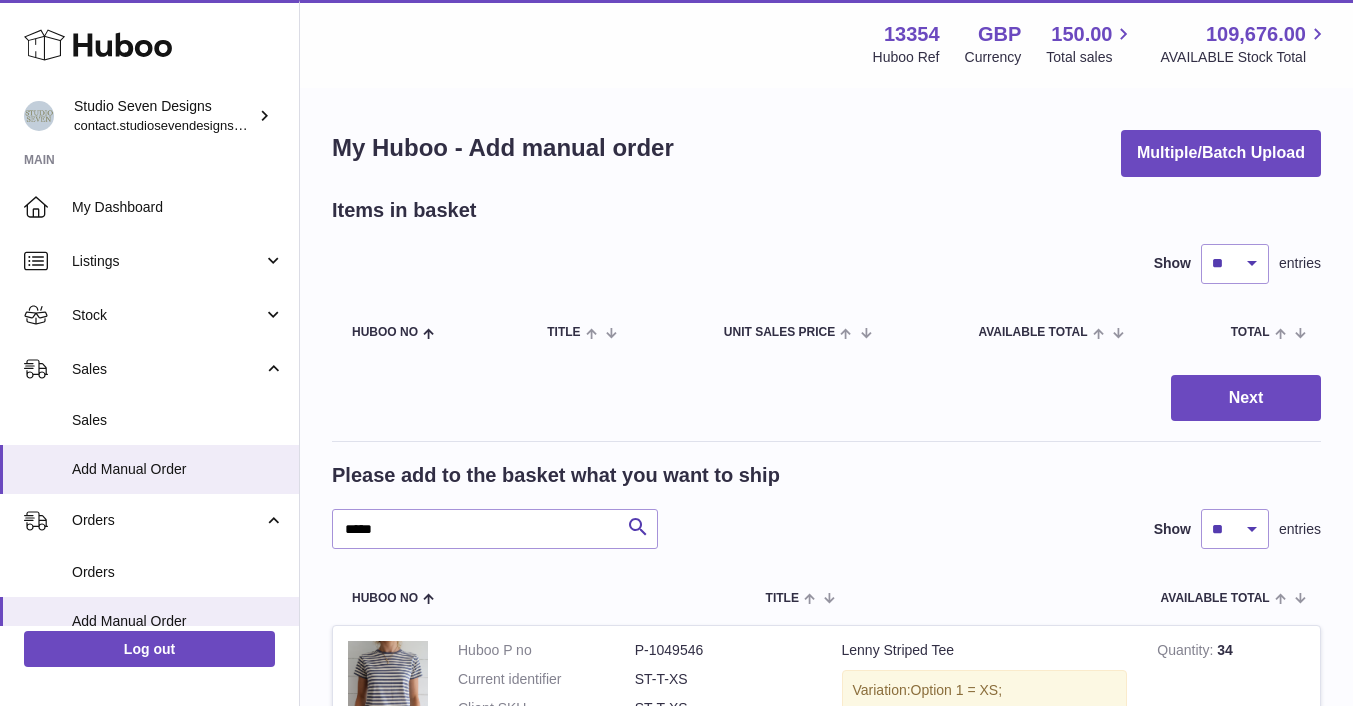 scroll, scrollTop: 0, scrollLeft: 0, axis: both 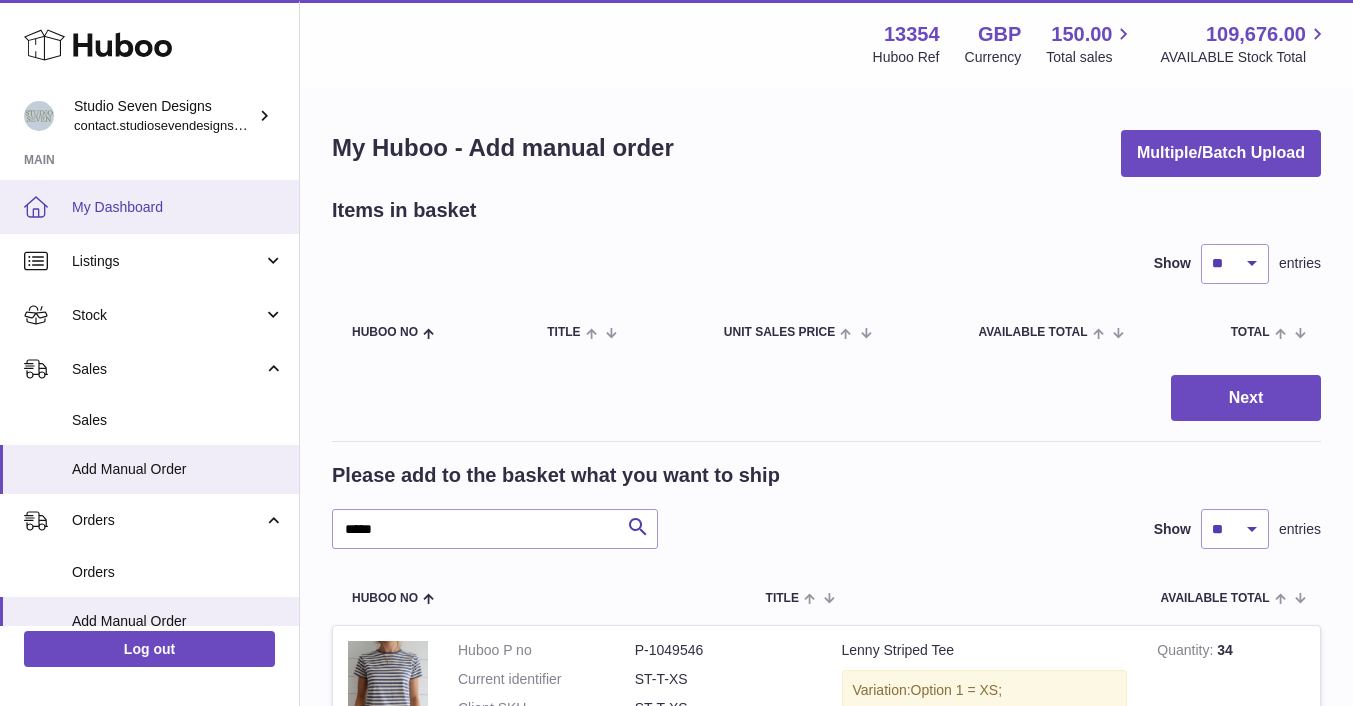 click on "My Dashboard" at bounding box center [178, 207] 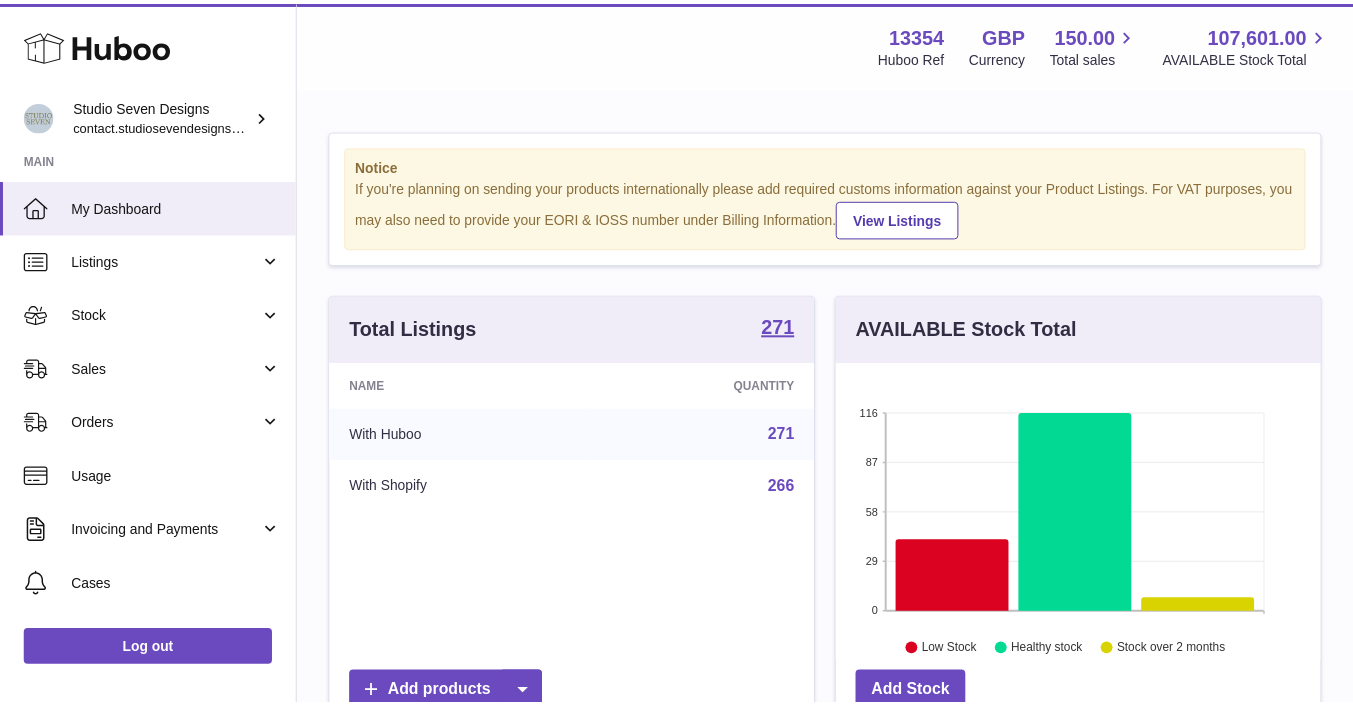 scroll, scrollTop: 0, scrollLeft: 0, axis: both 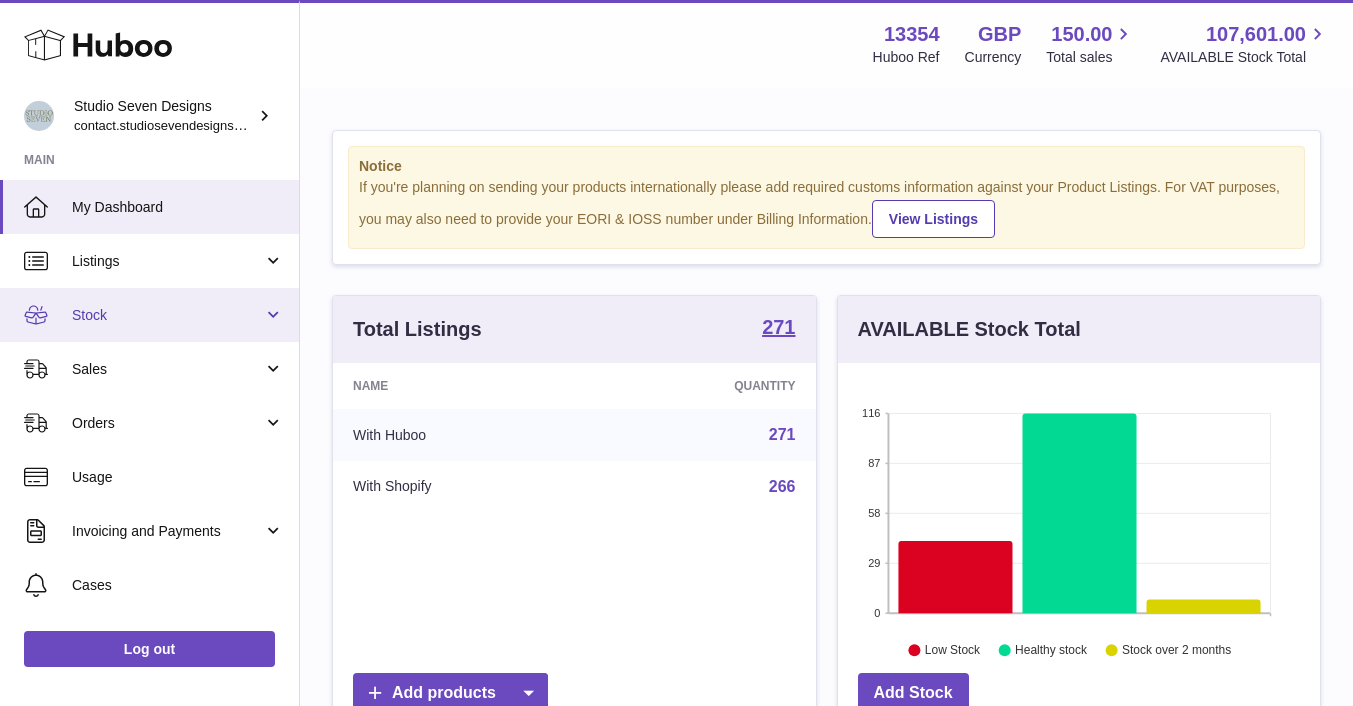 click on "Stock" at bounding box center (167, 315) 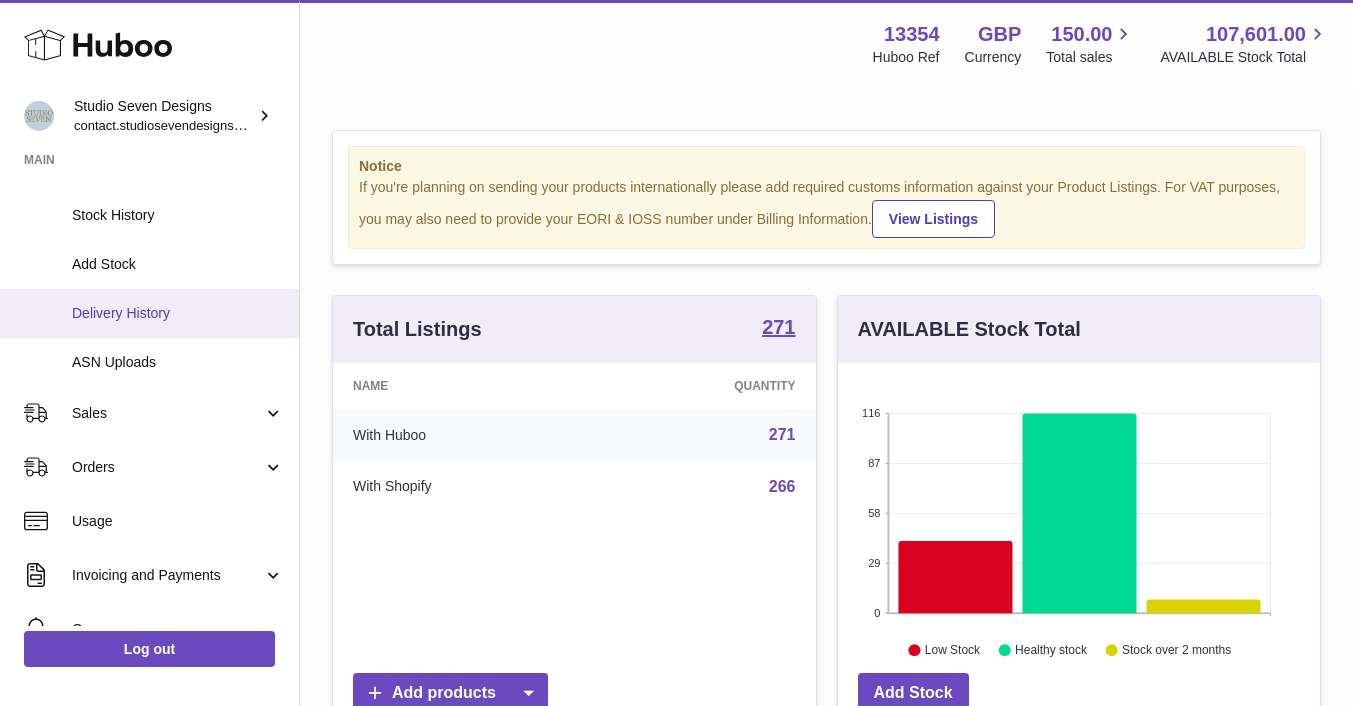 scroll, scrollTop: 225, scrollLeft: 0, axis: vertical 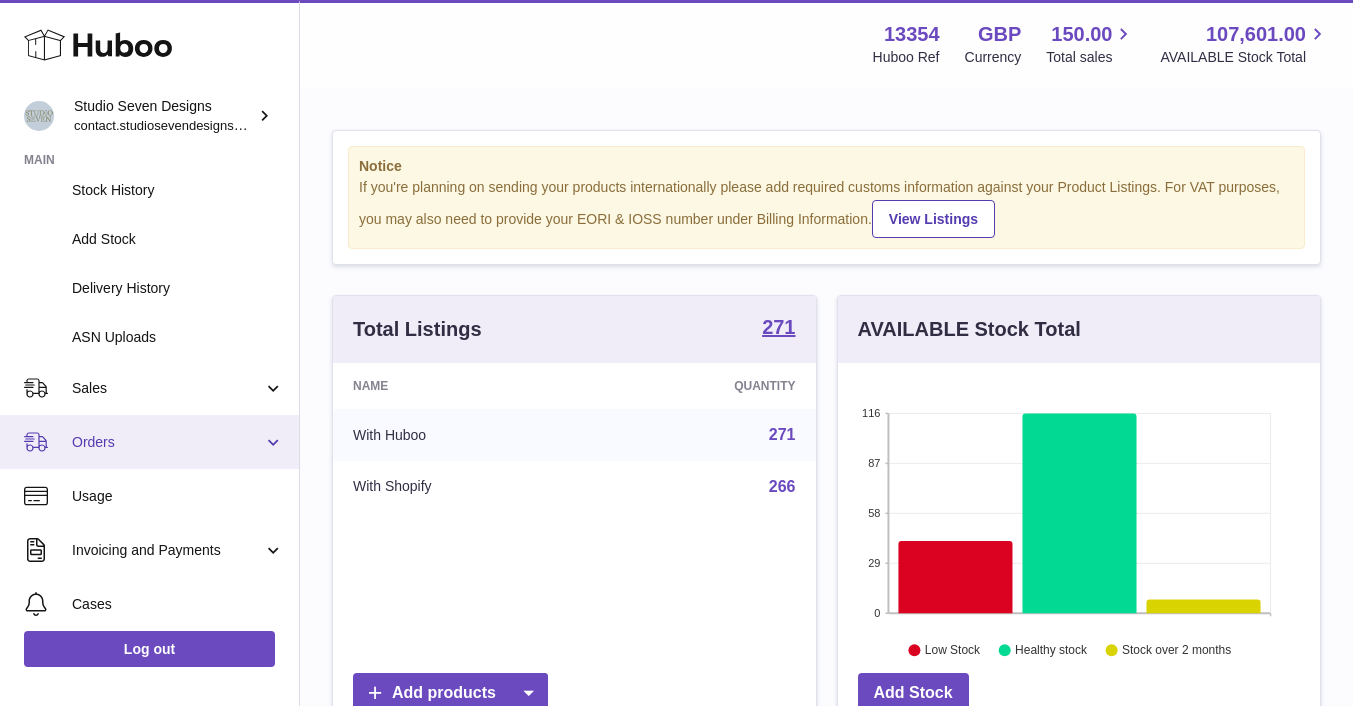 click on "Orders" at bounding box center (167, 442) 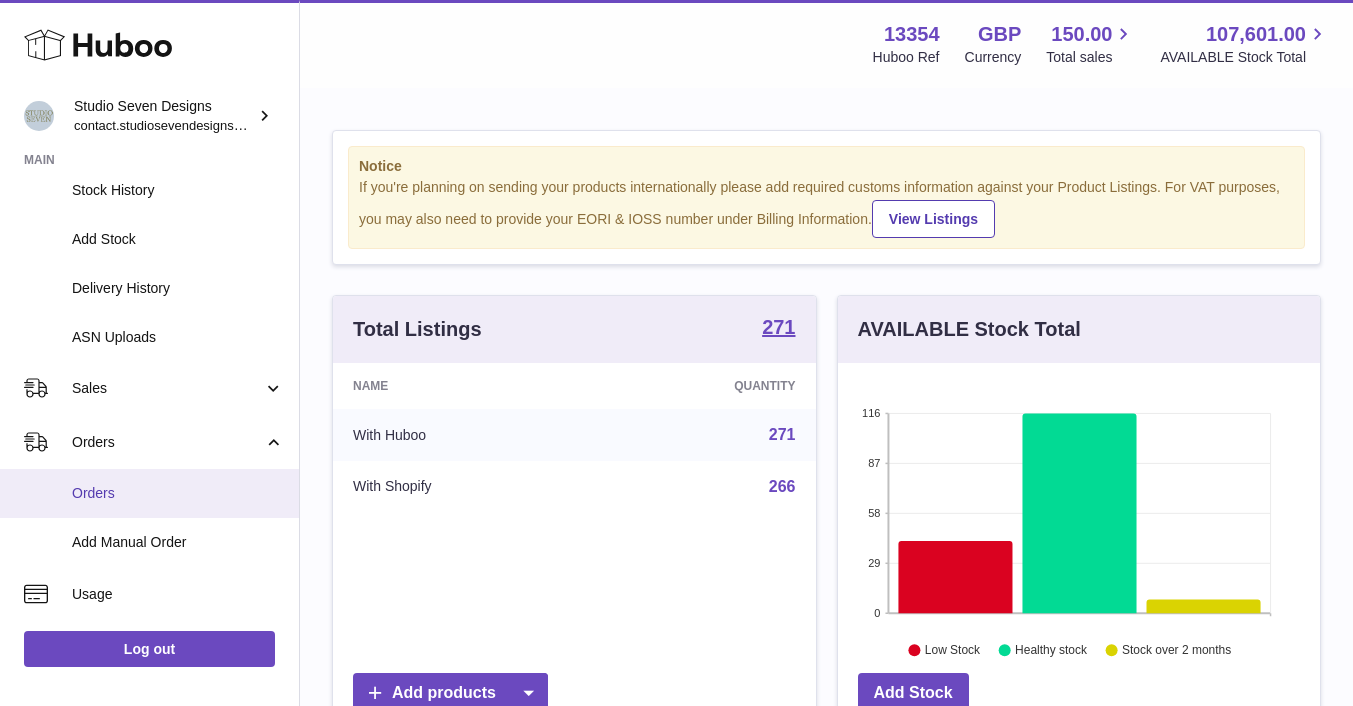 click on "Orders" at bounding box center (178, 493) 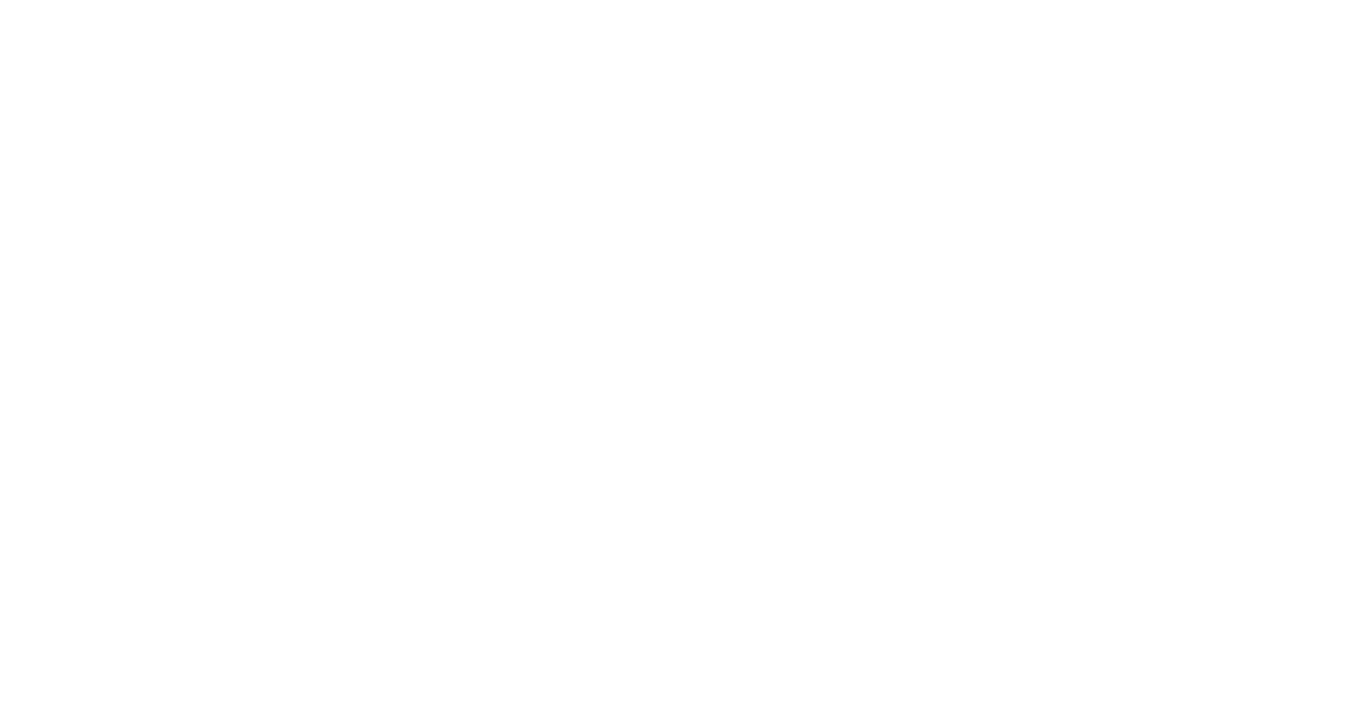scroll, scrollTop: 0, scrollLeft: 0, axis: both 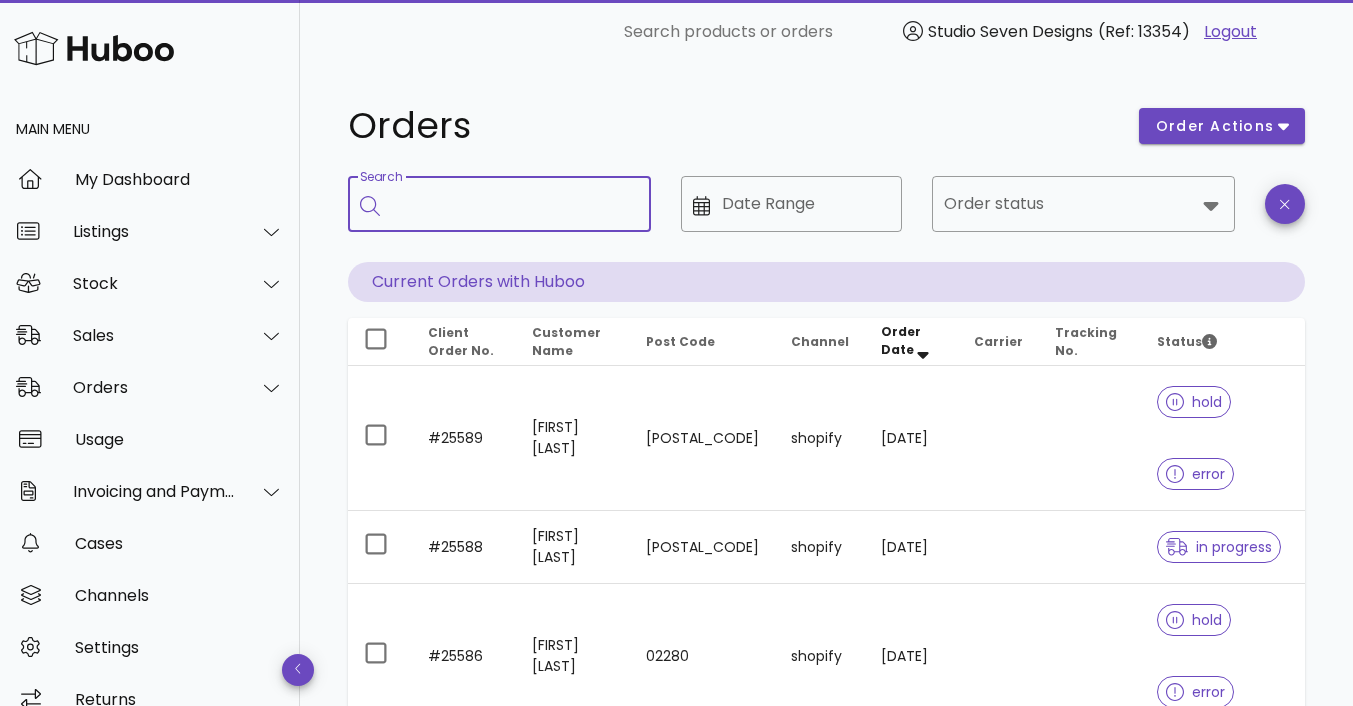 click on "Search" at bounding box center (513, 204) 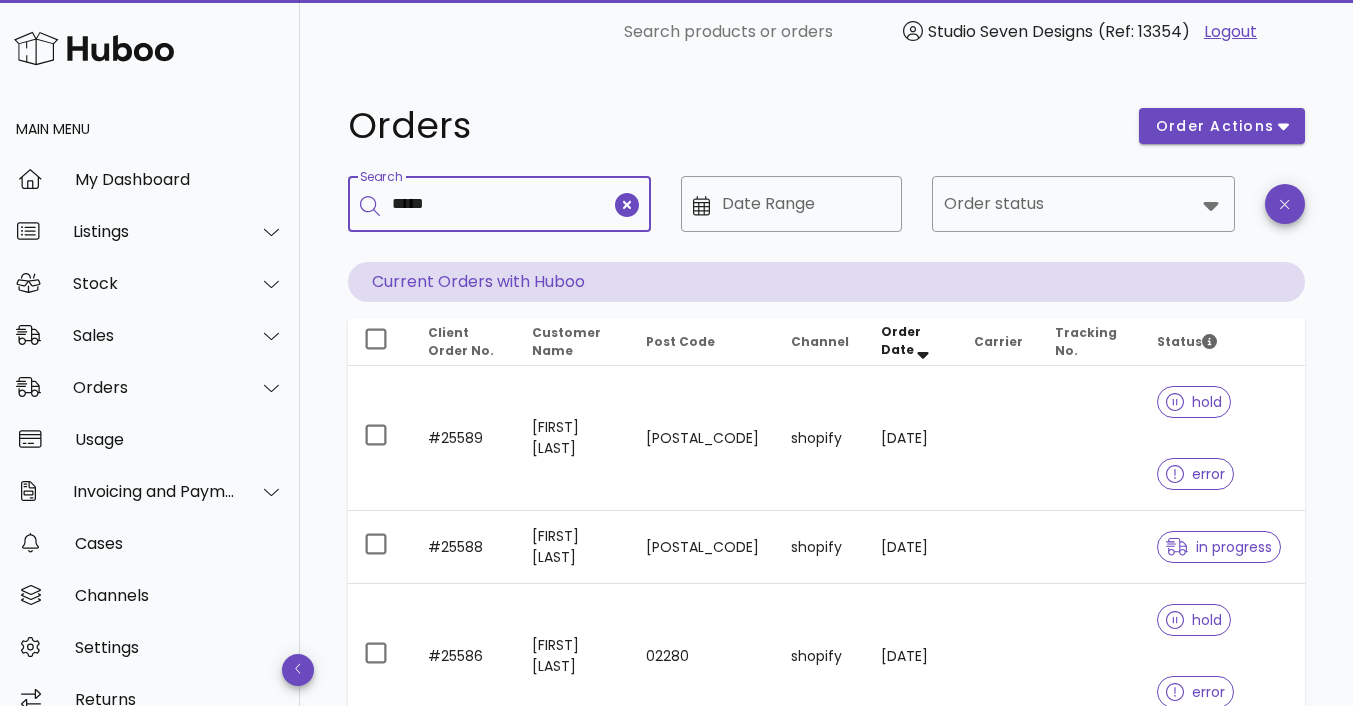 type on "*****" 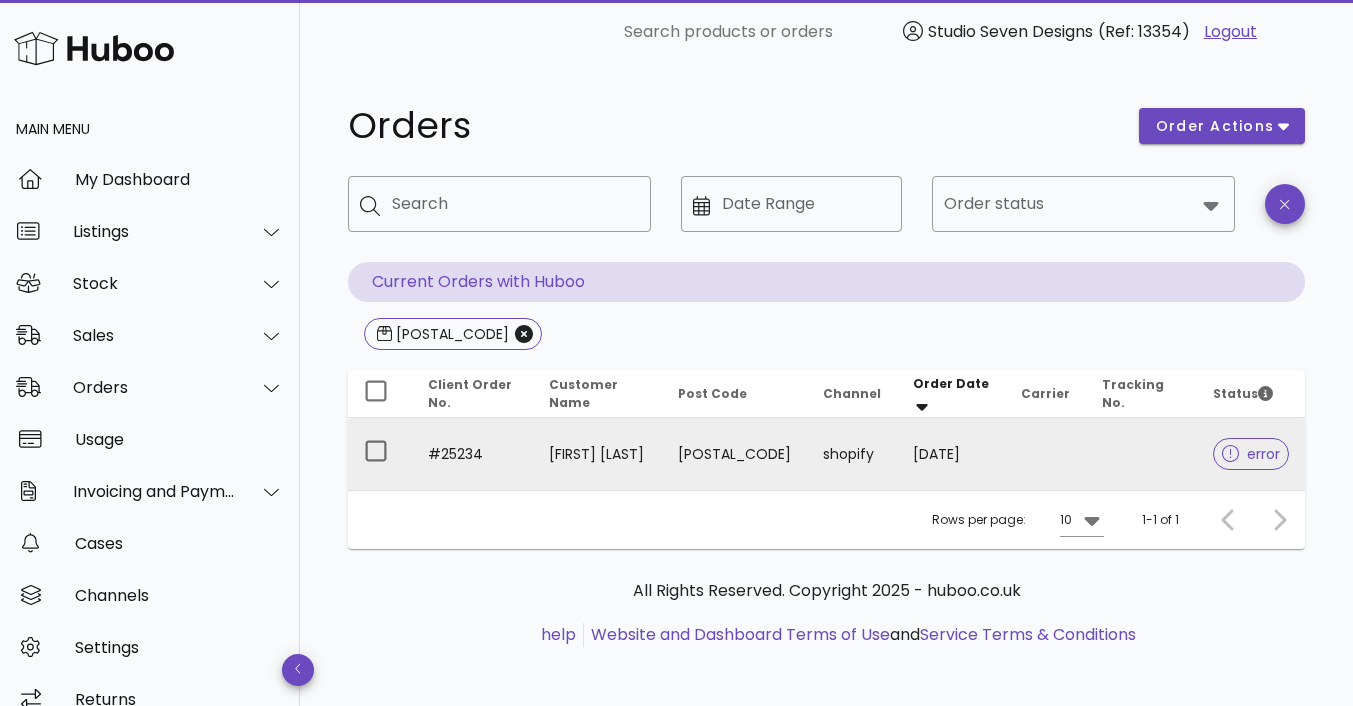 click on "[FIRST] [LAST]" at bounding box center (597, 454) 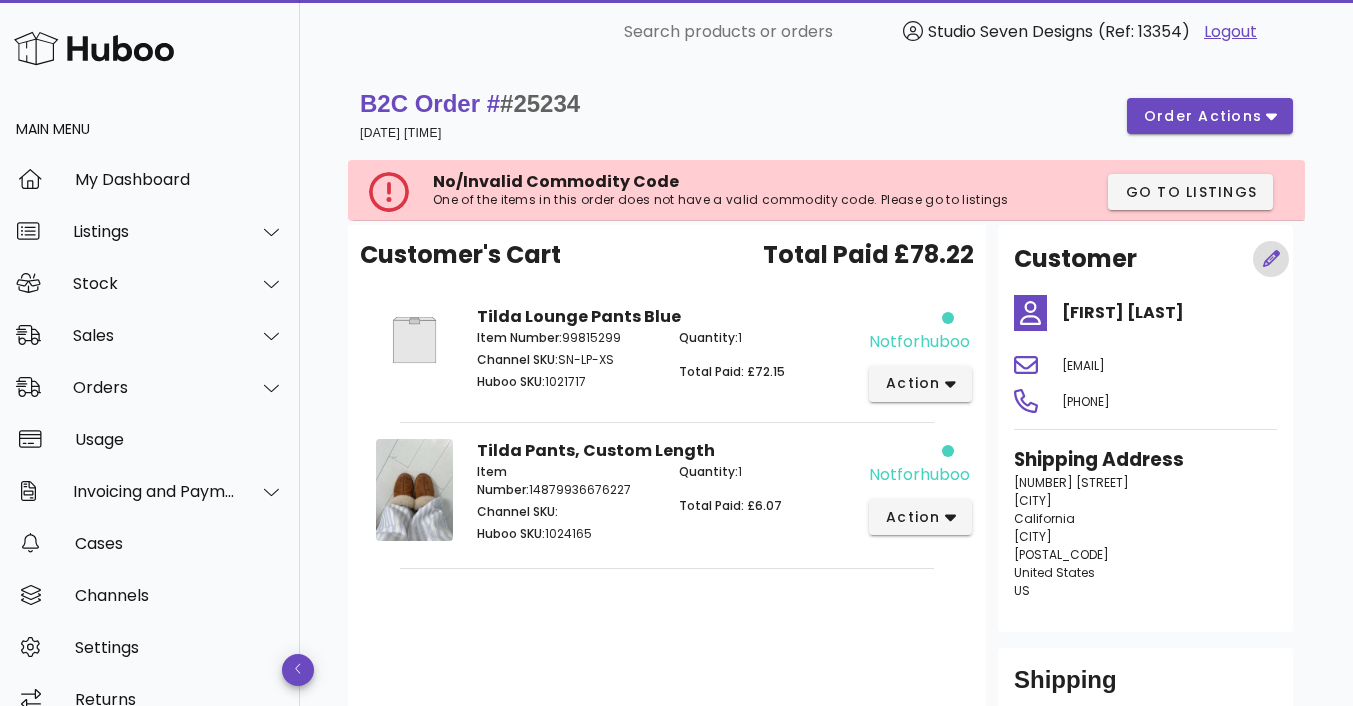 click 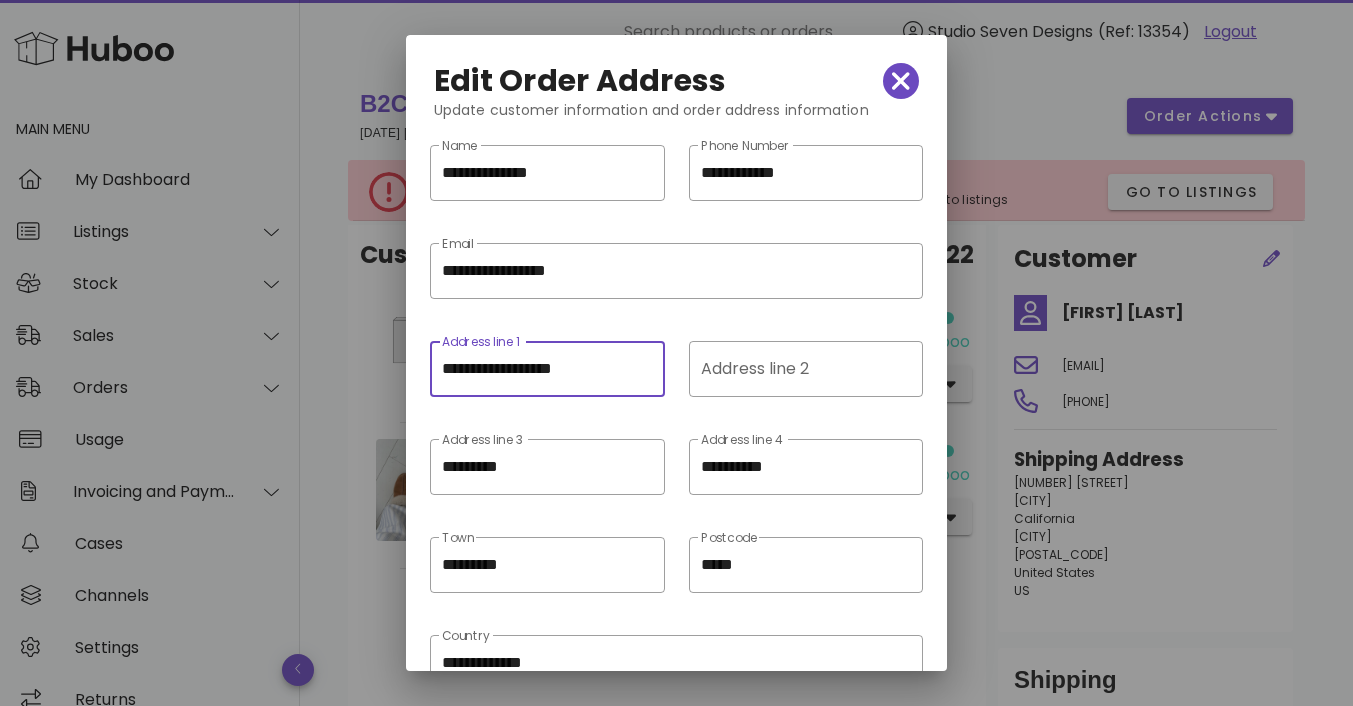 click on "**********" at bounding box center (547, 369) 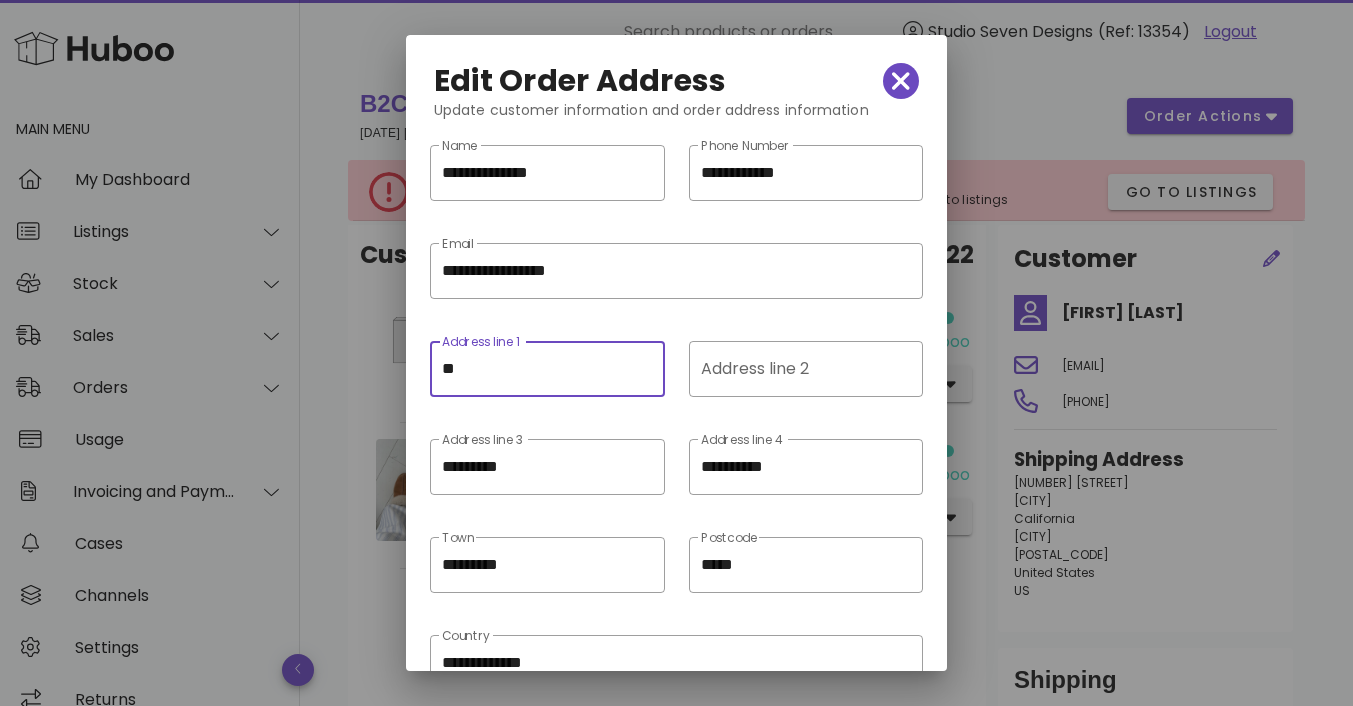 type on "*" 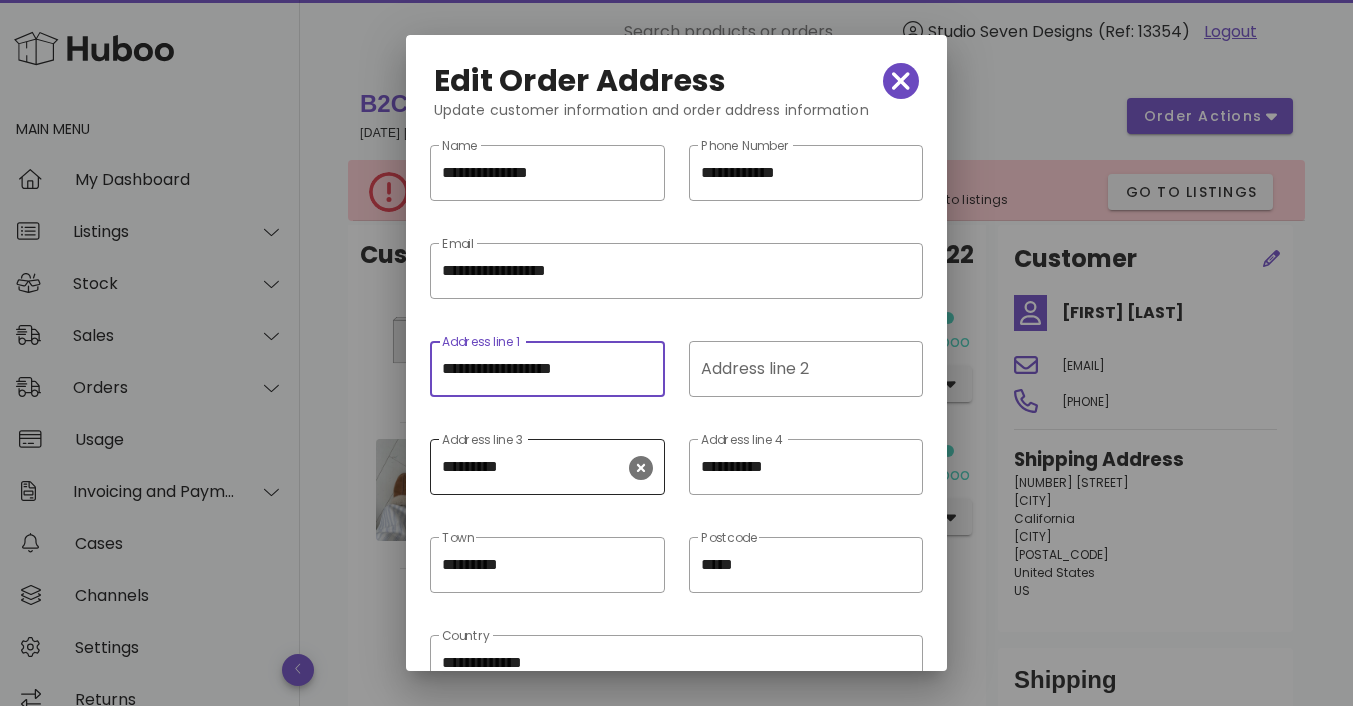 type on "**********" 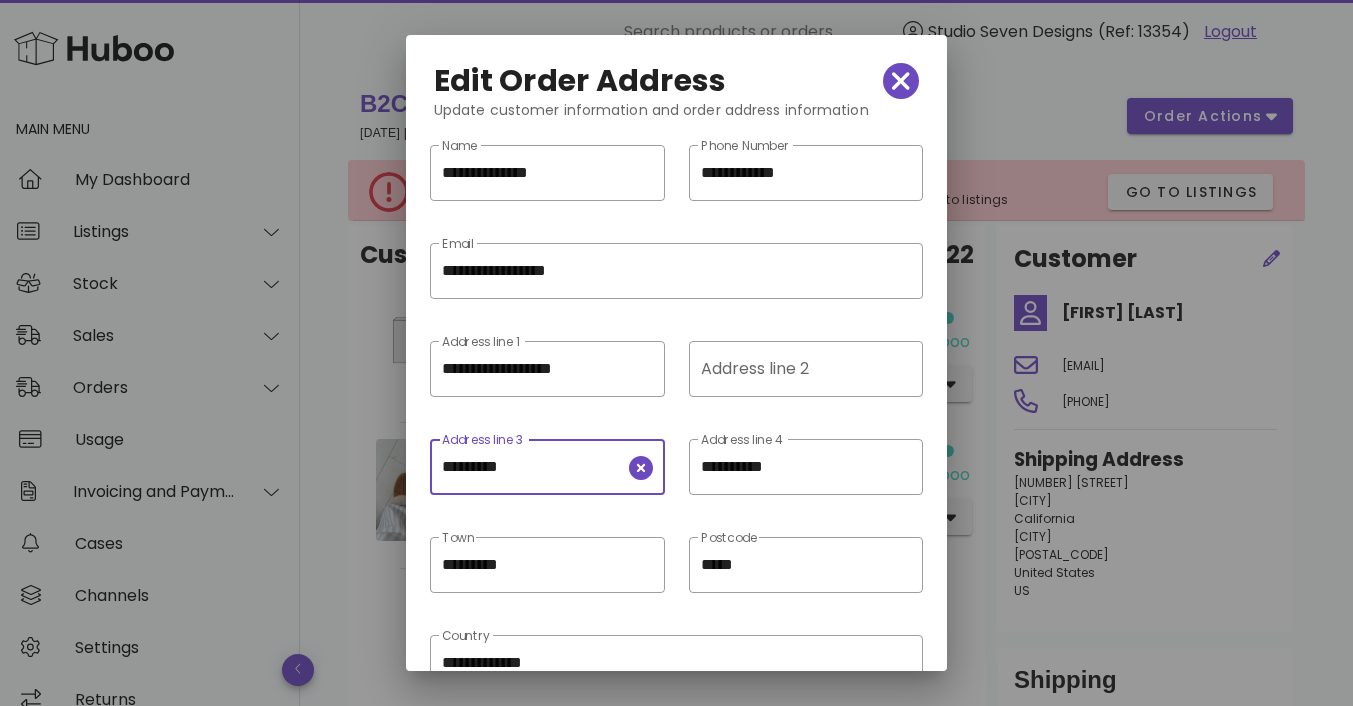 click on "*********" at bounding box center (533, 467) 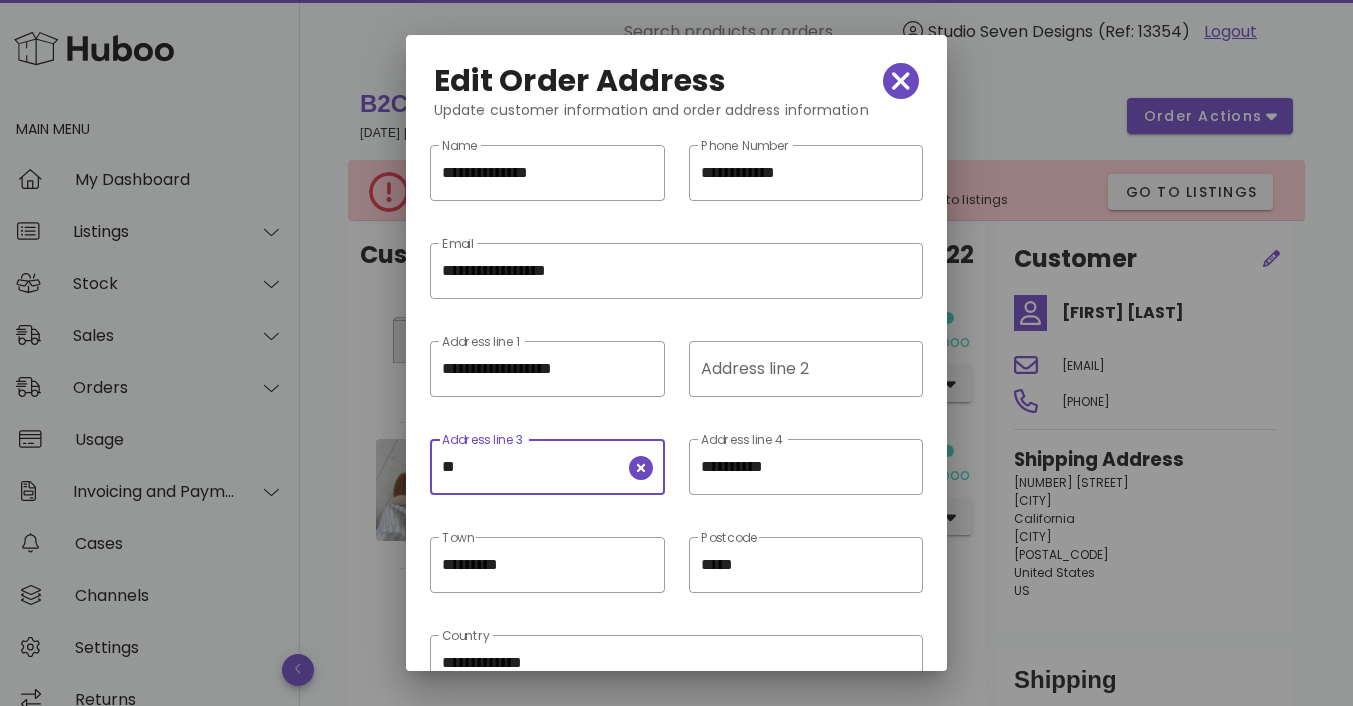 type on "*" 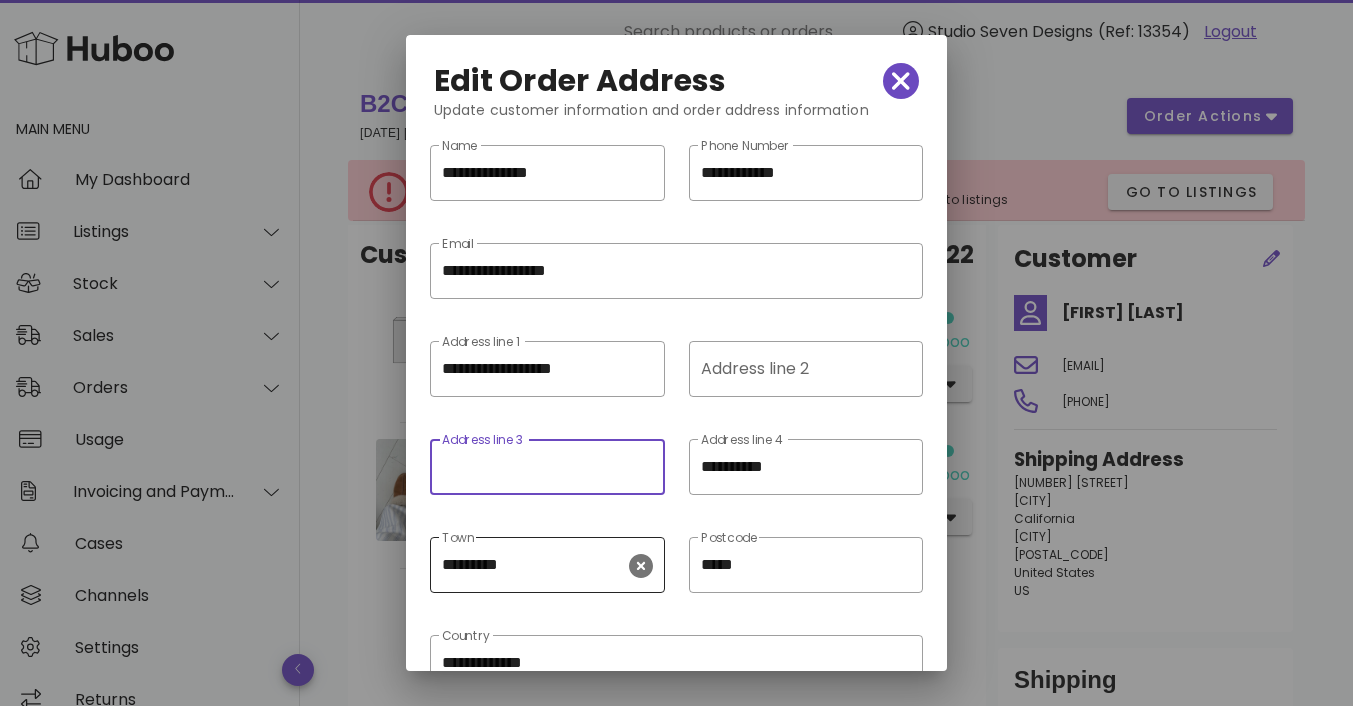 type 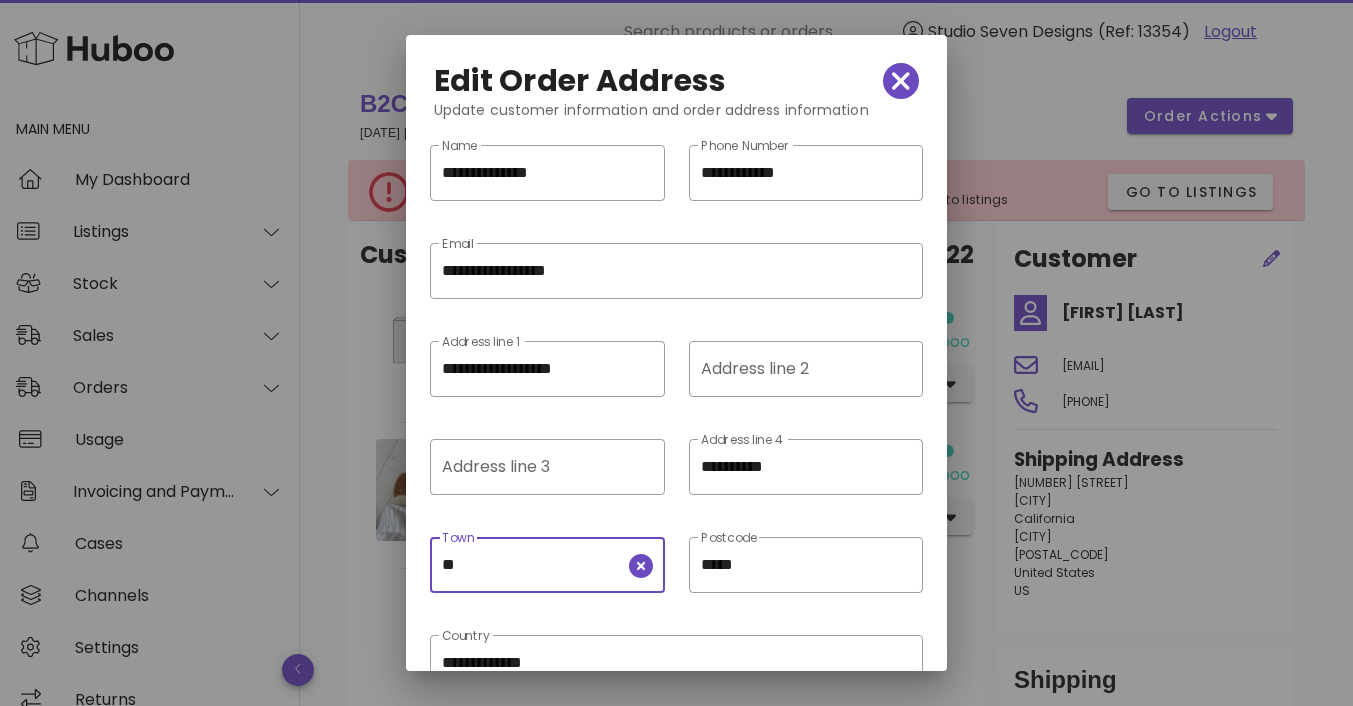 type on "*" 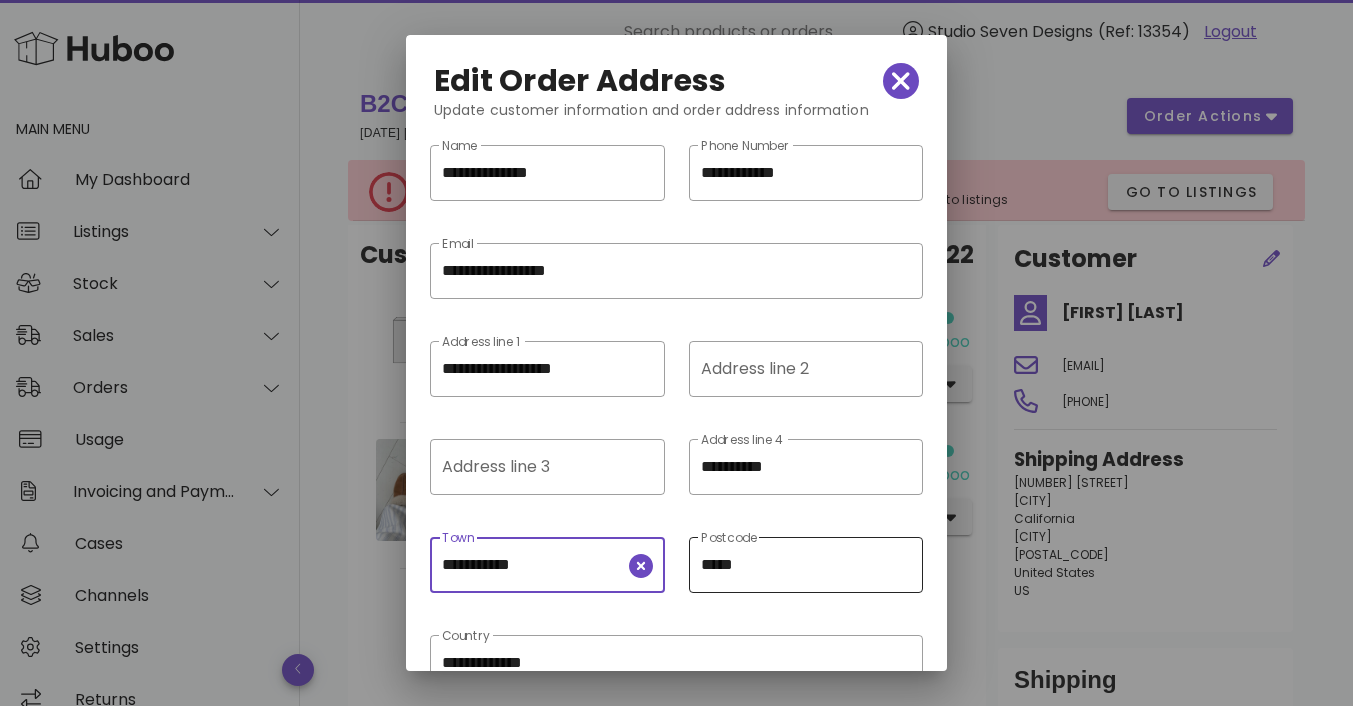 type on "**********" 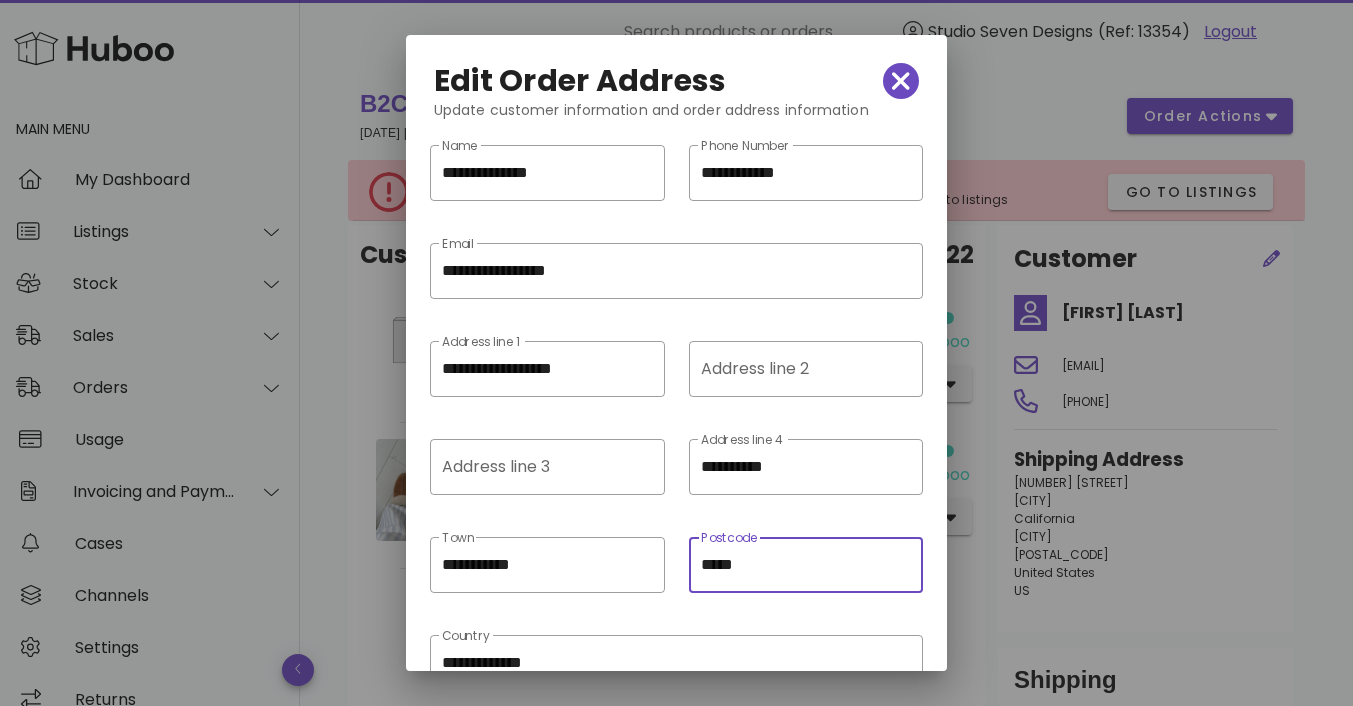 click on "*****" at bounding box center (806, 565) 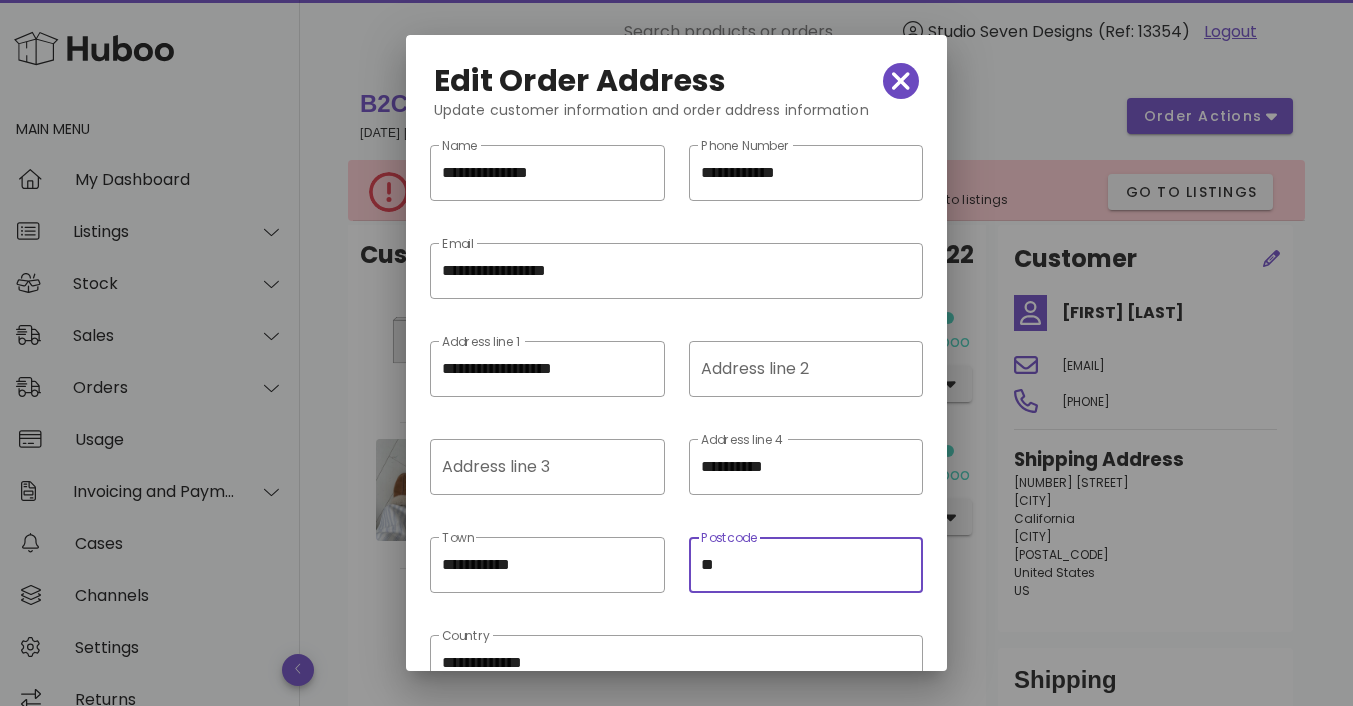 type on "*" 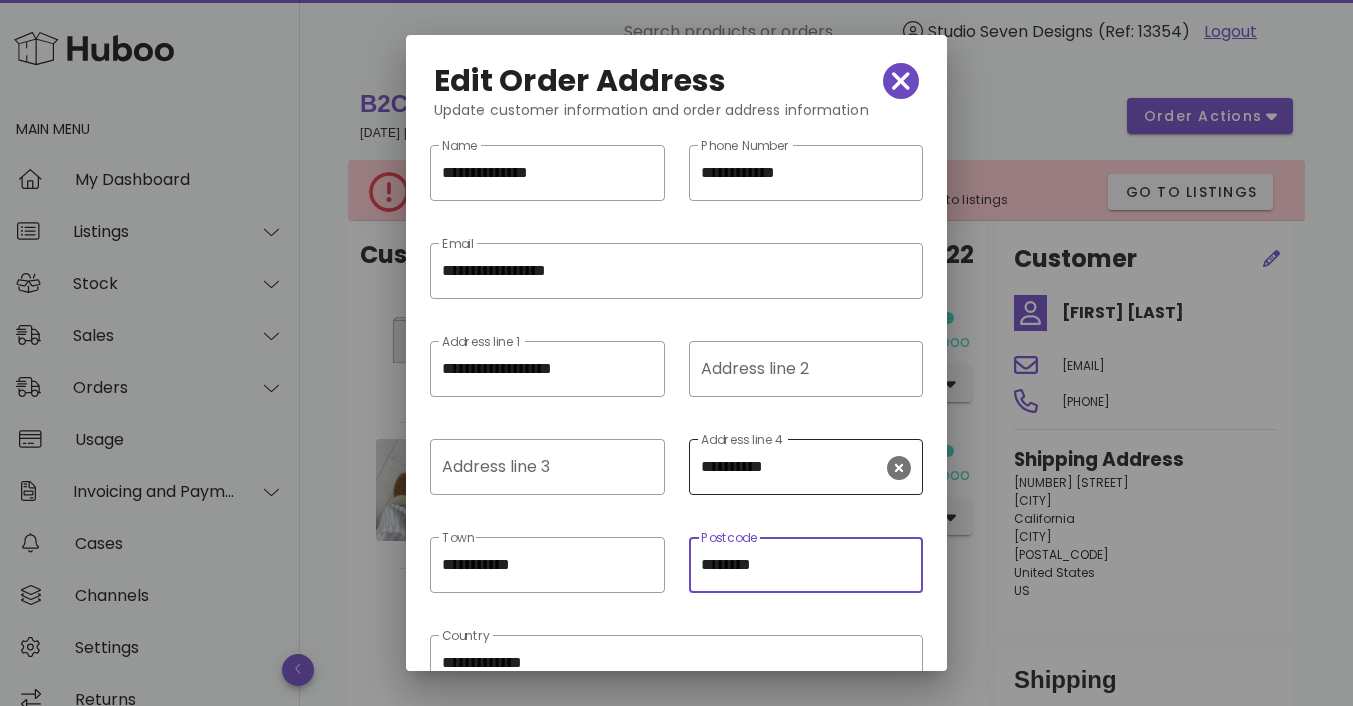 type on "********" 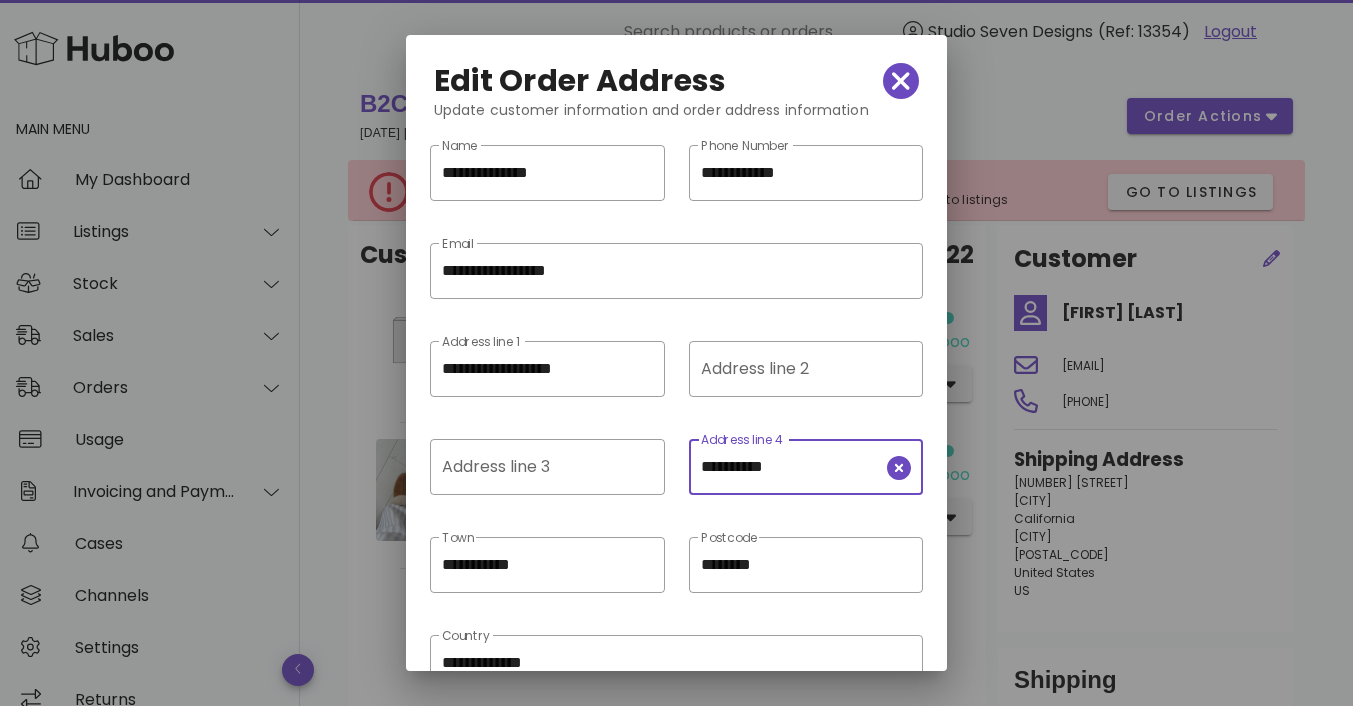 click on "**********" at bounding box center [792, 467] 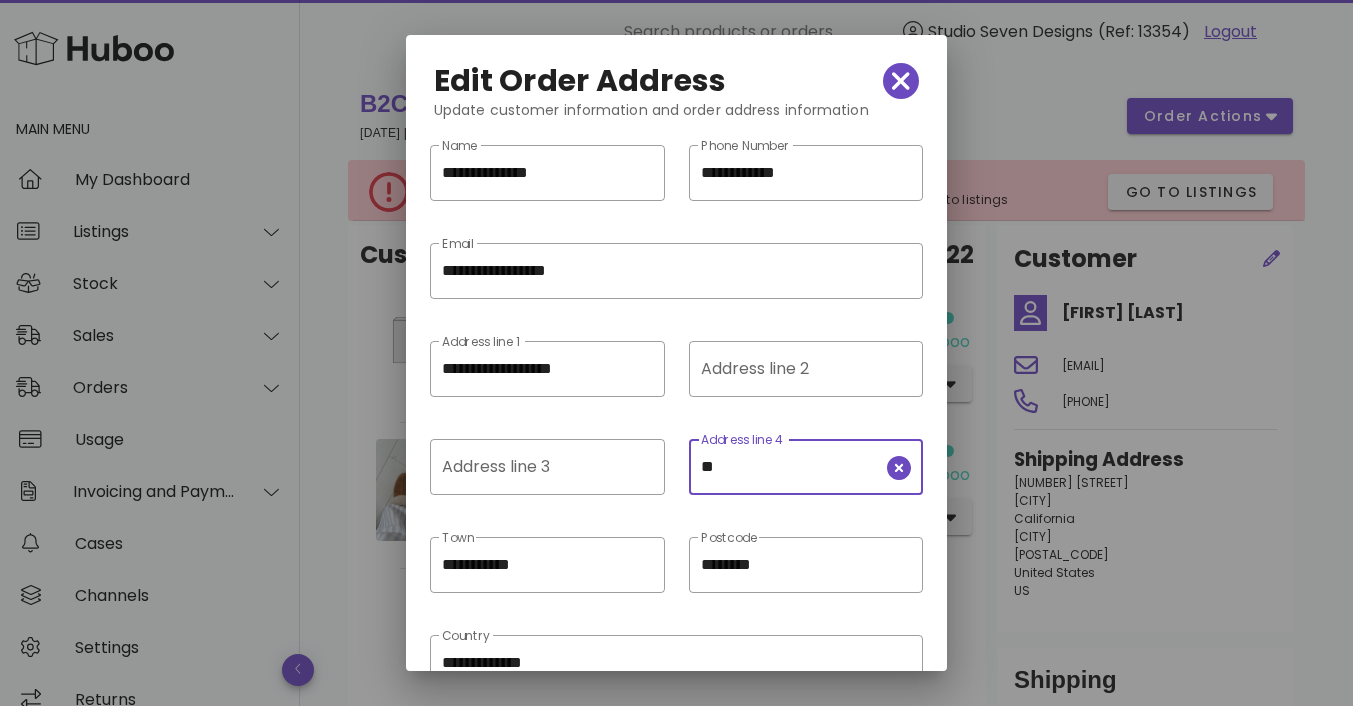 type on "*" 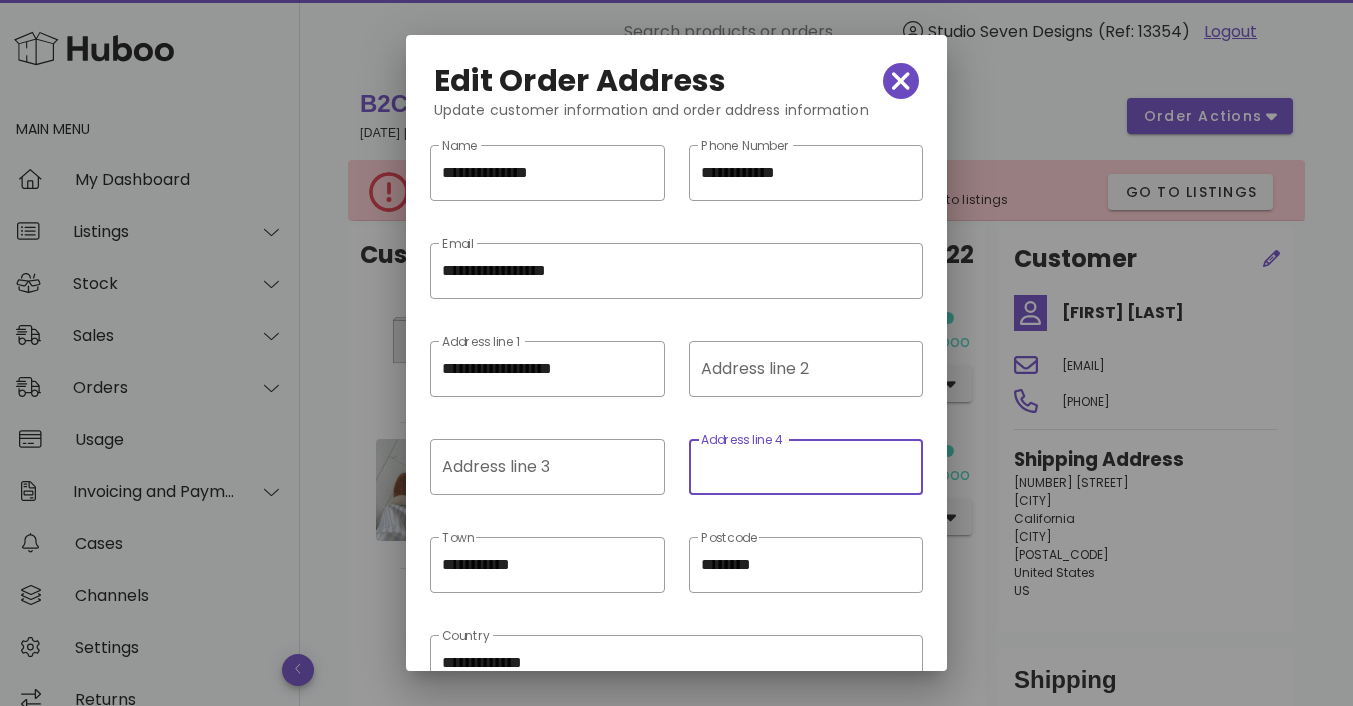 scroll, scrollTop: 118, scrollLeft: 0, axis: vertical 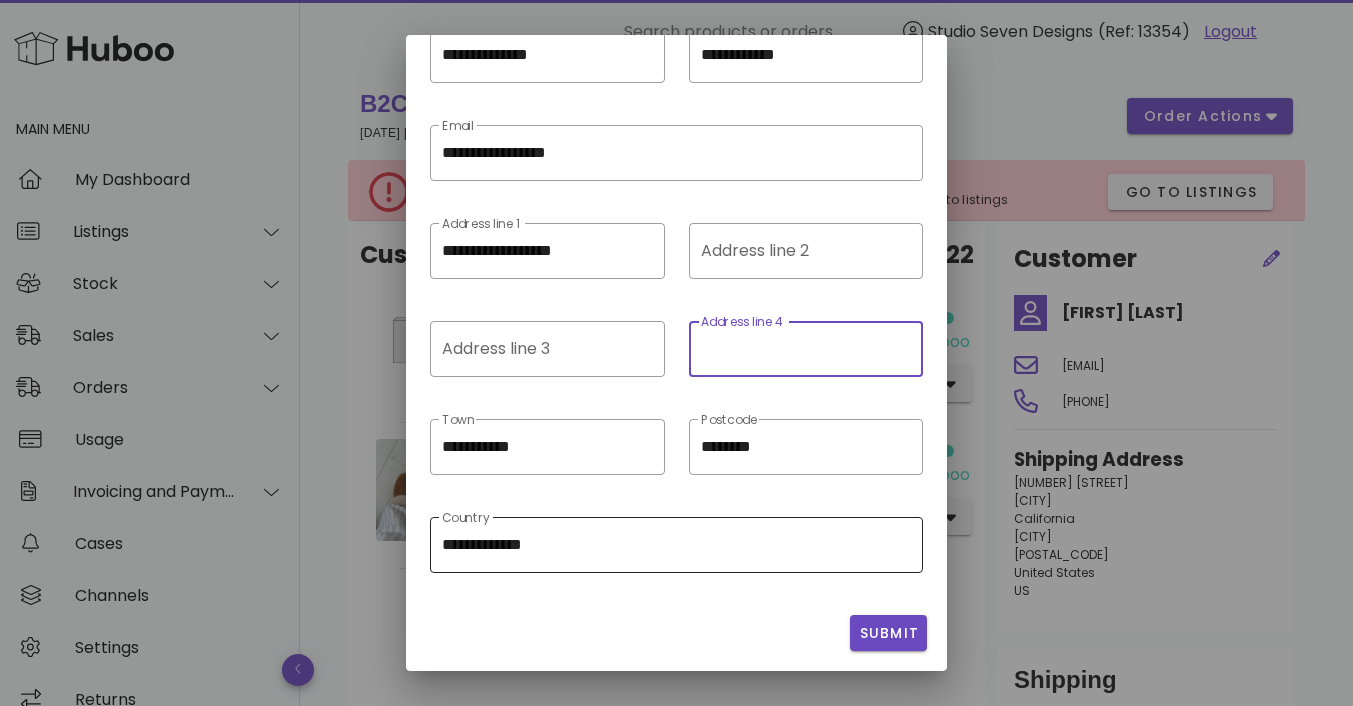 type 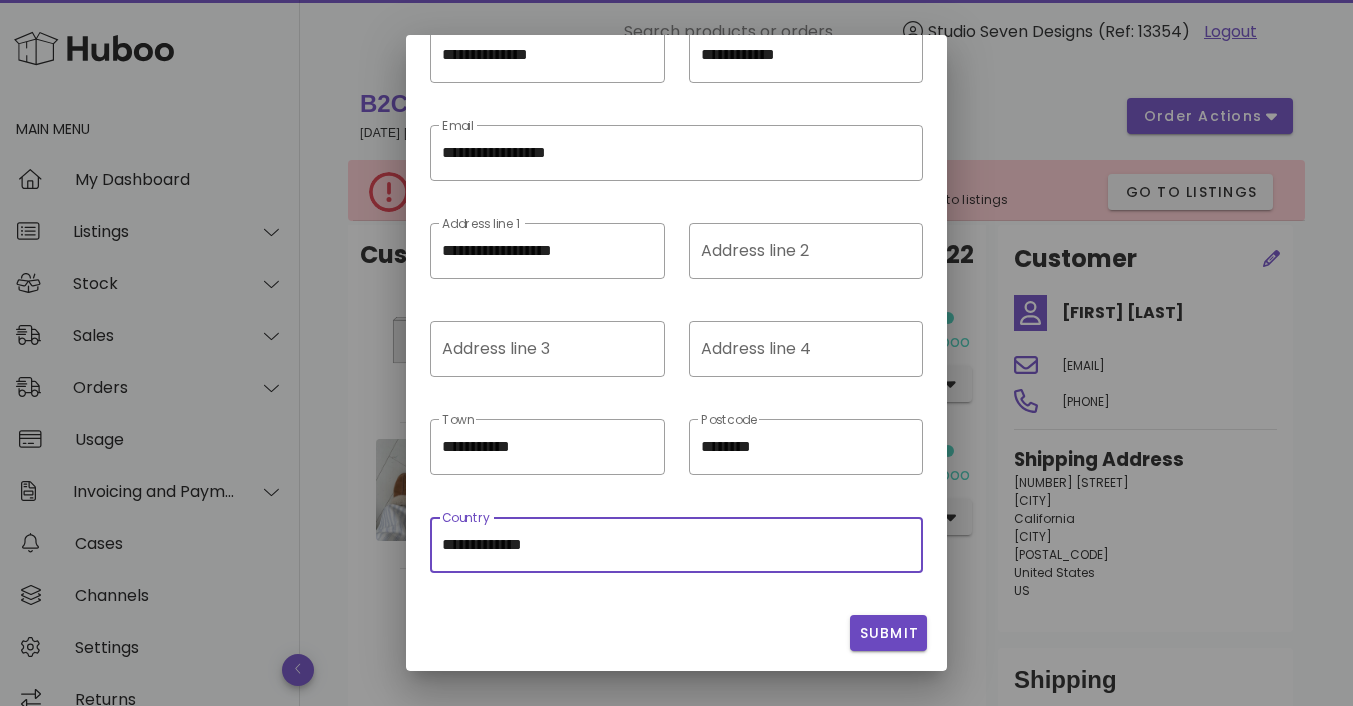 click on "**********" at bounding box center [676, 545] 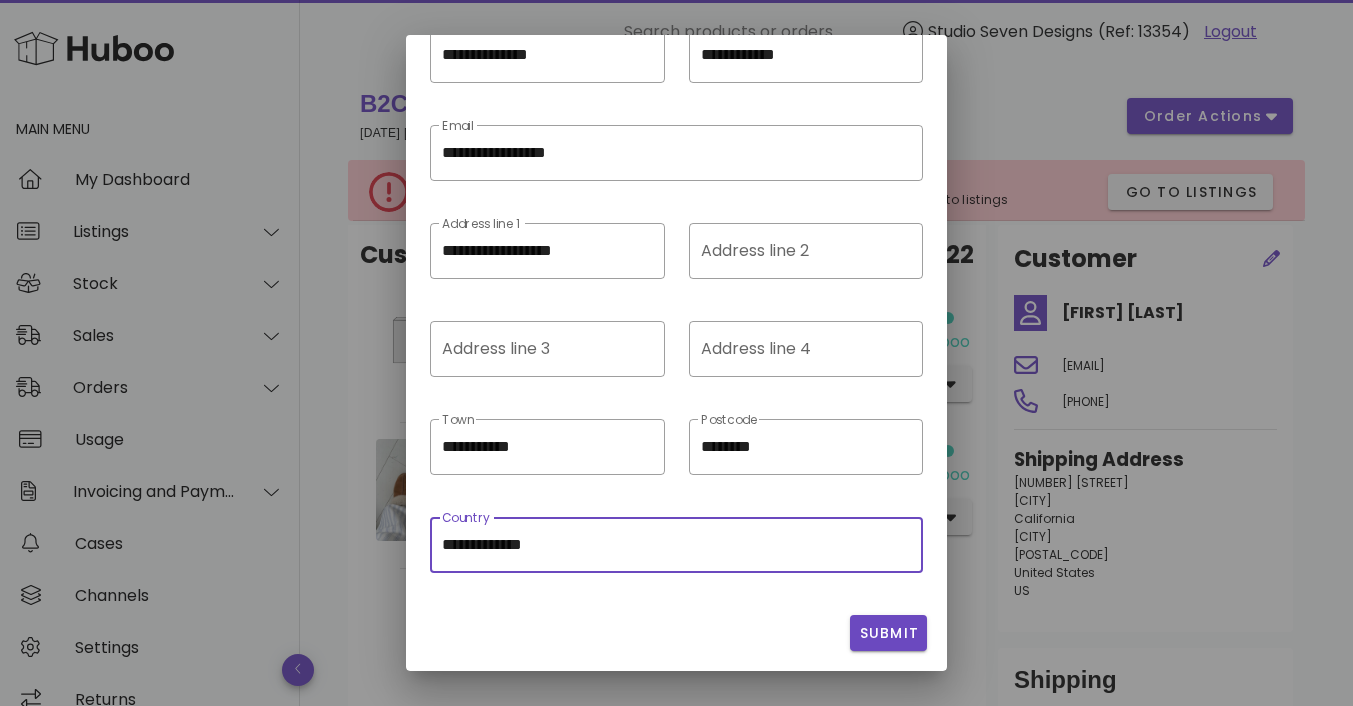 click on "**********" at bounding box center [676, 545] 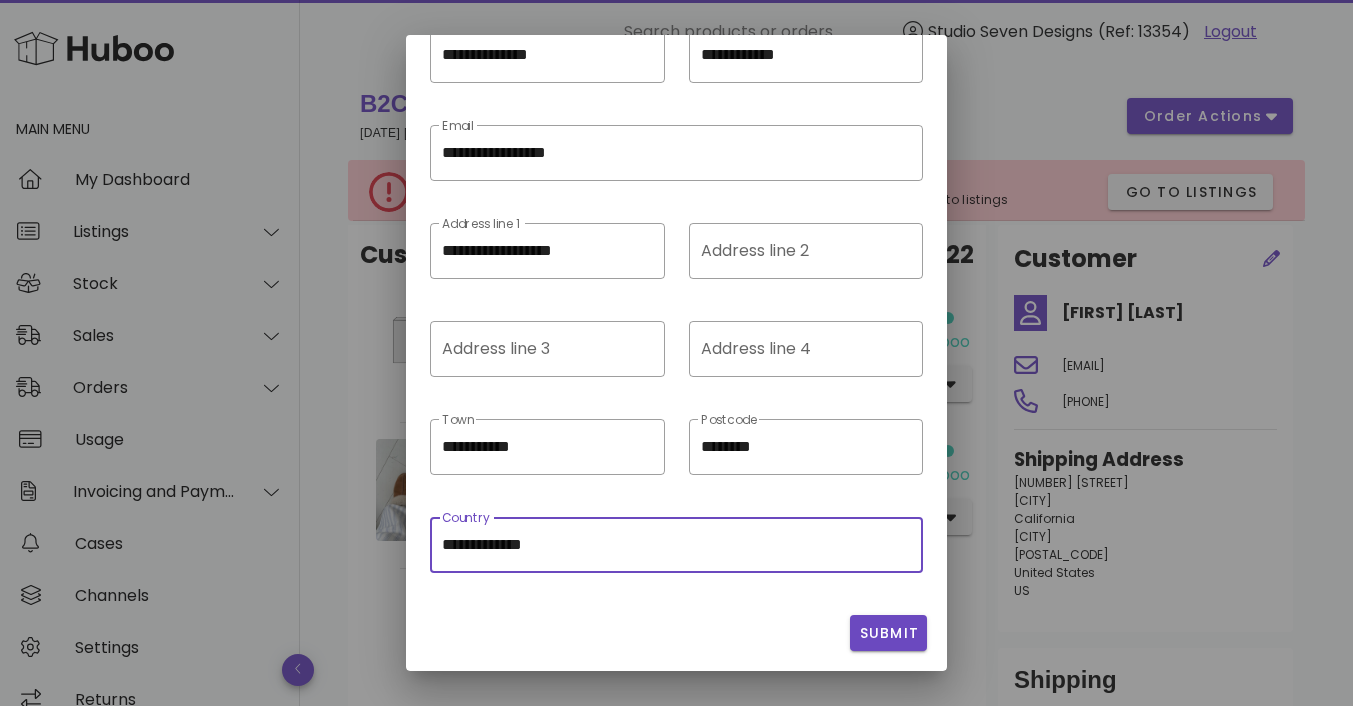 scroll, scrollTop: 0, scrollLeft: 0, axis: both 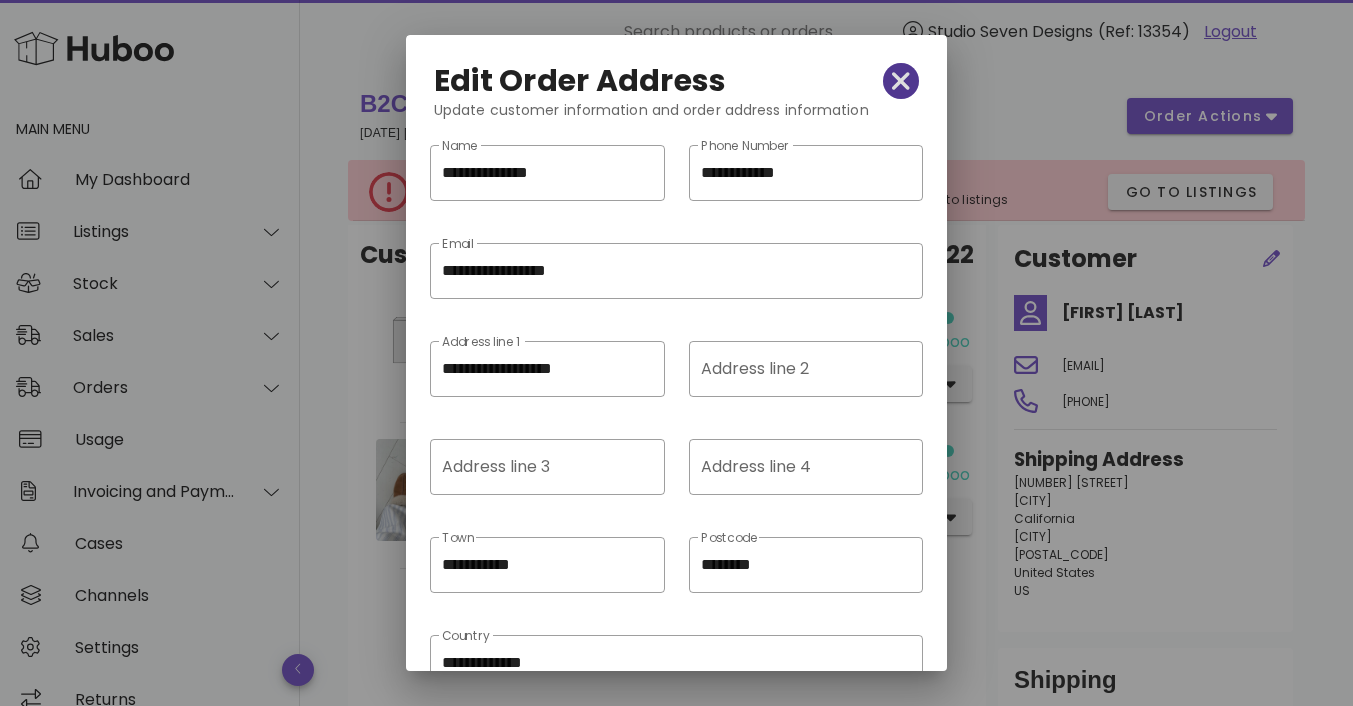 click 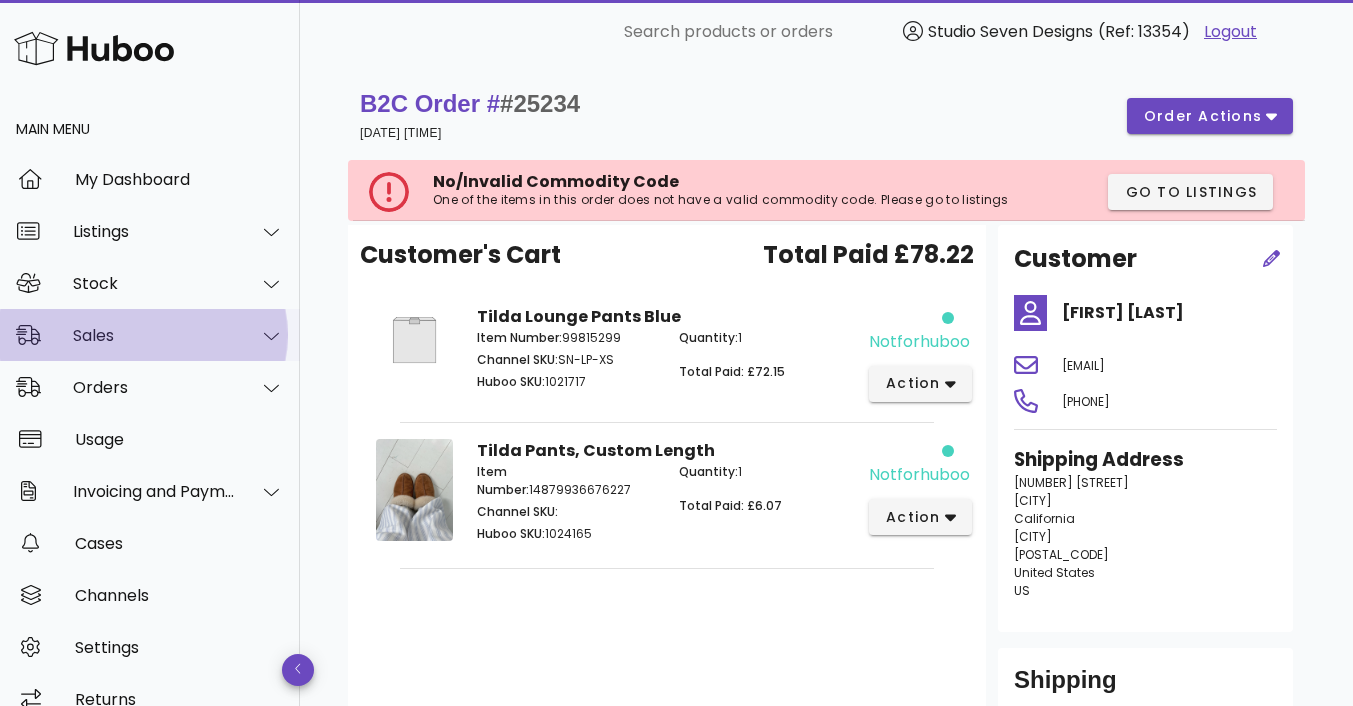 click on "Sales" at bounding box center (154, 335) 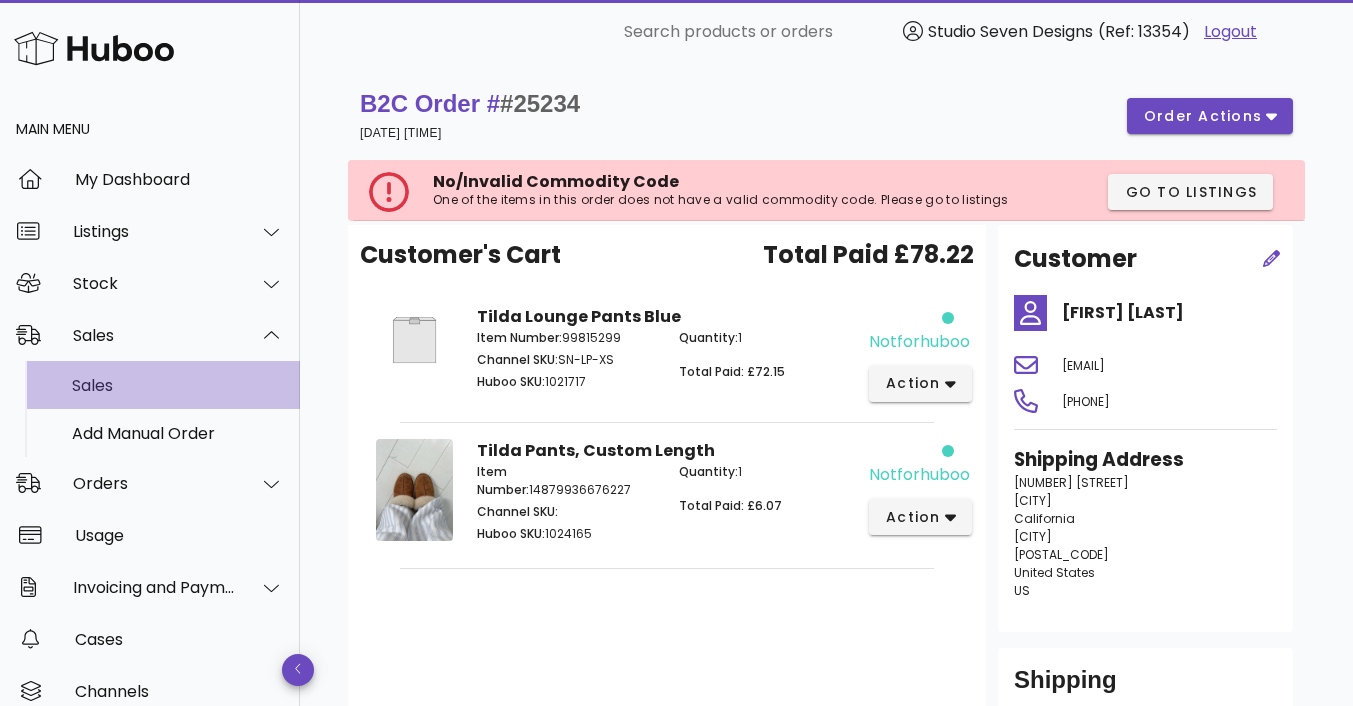 click on "Sales" at bounding box center [178, 385] 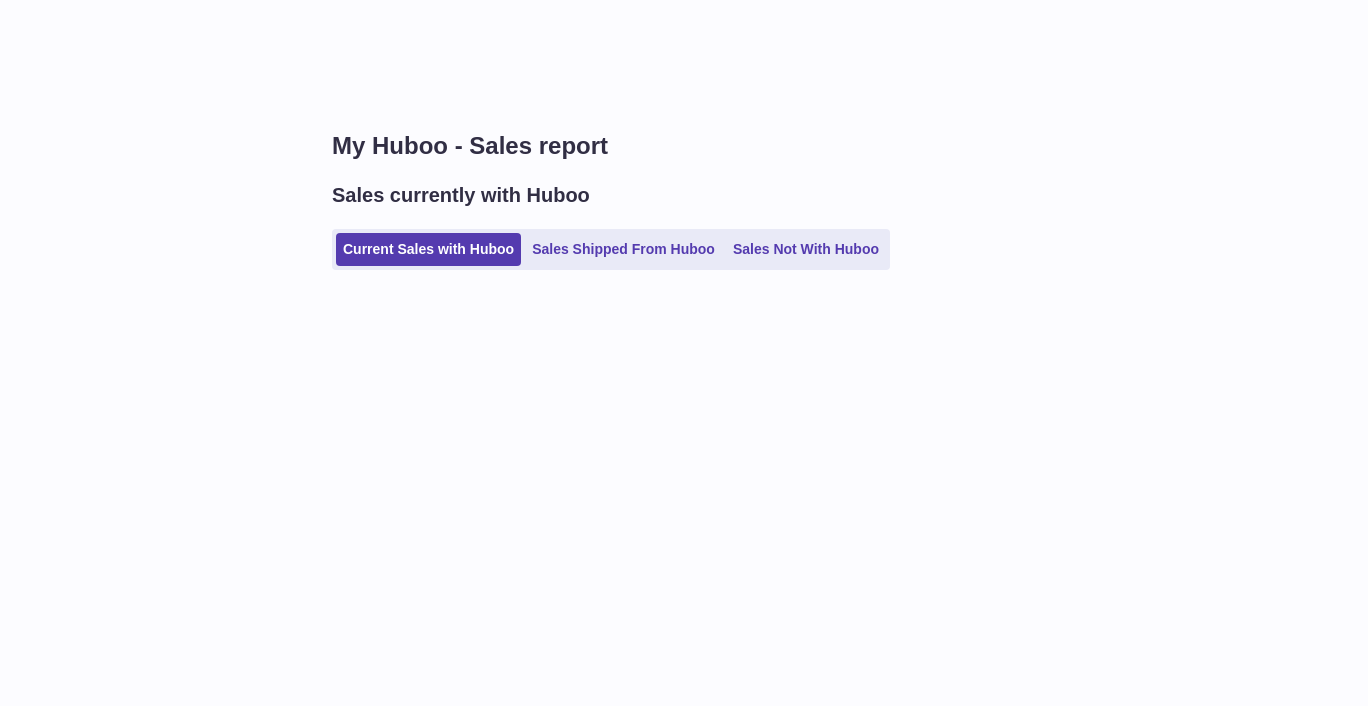 scroll, scrollTop: 0, scrollLeft: 0, axis: both 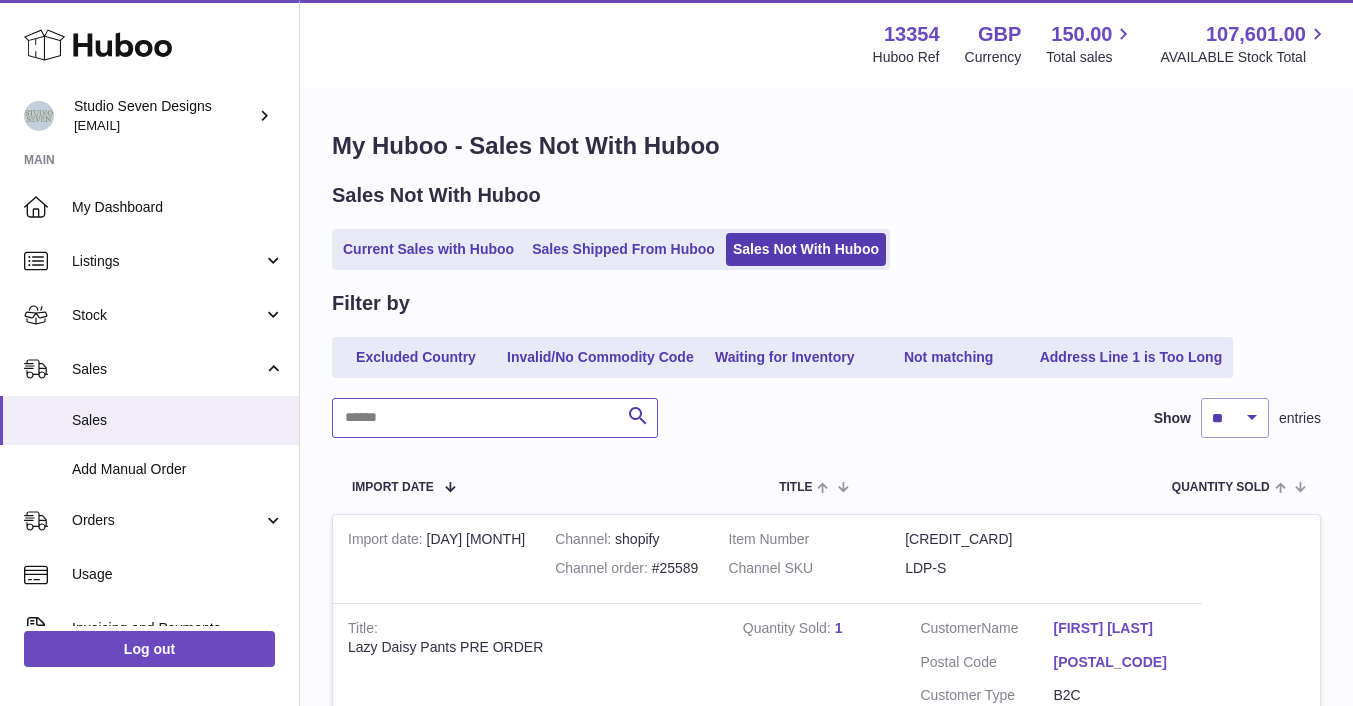 click at bounding box center [495, 418] 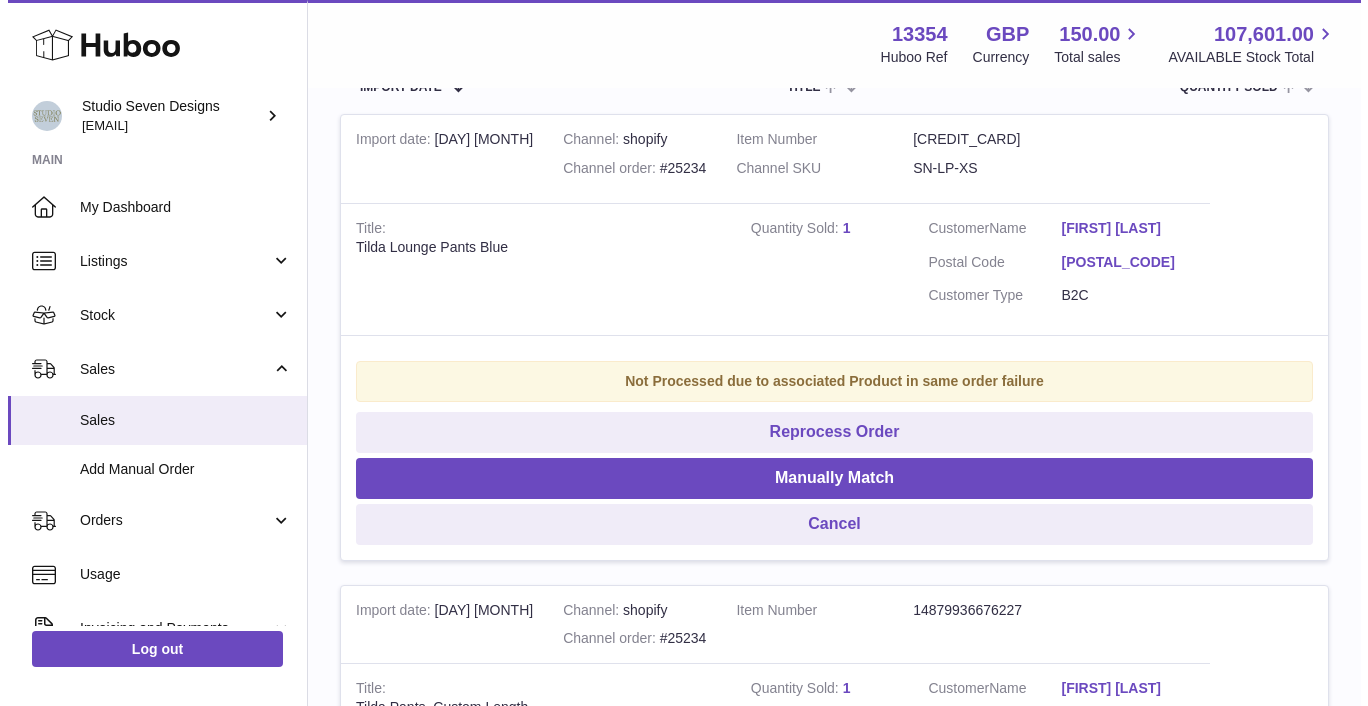 scroll, scrollTop: 399, scrollLeft: 0, axis: vertical 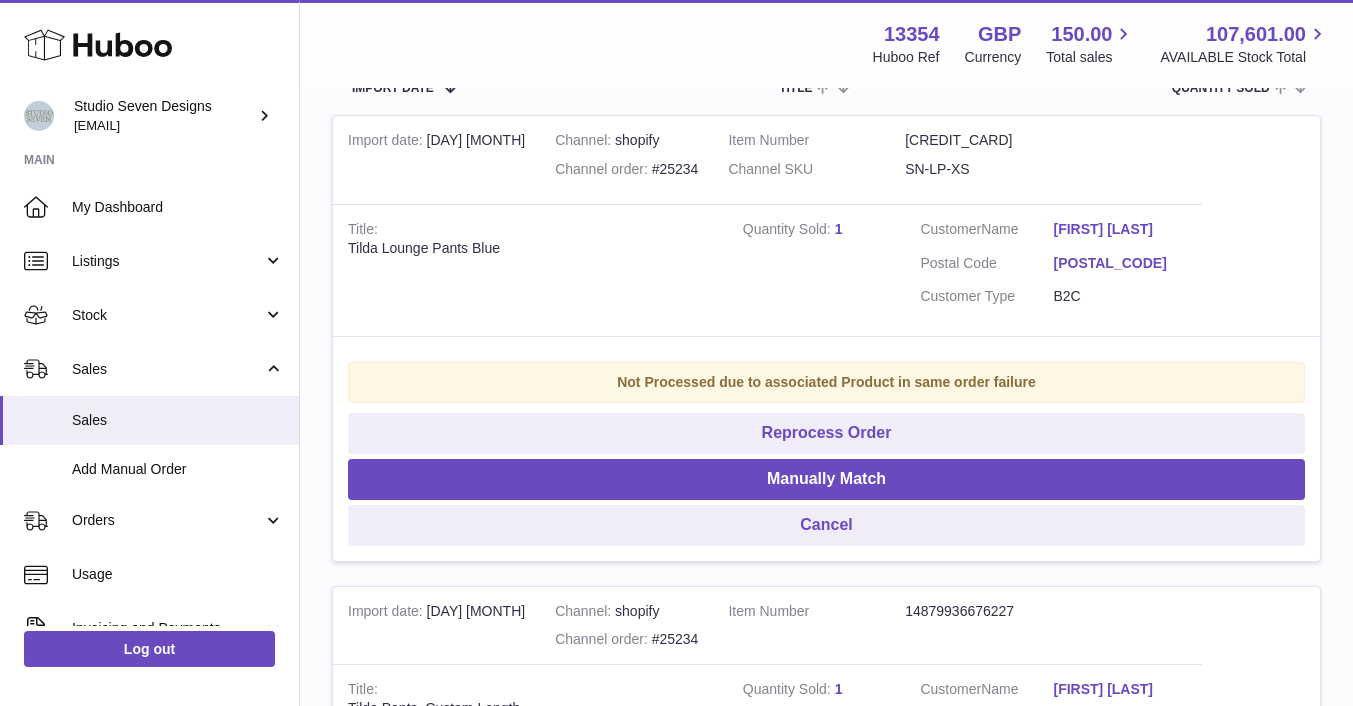 type on "*****" 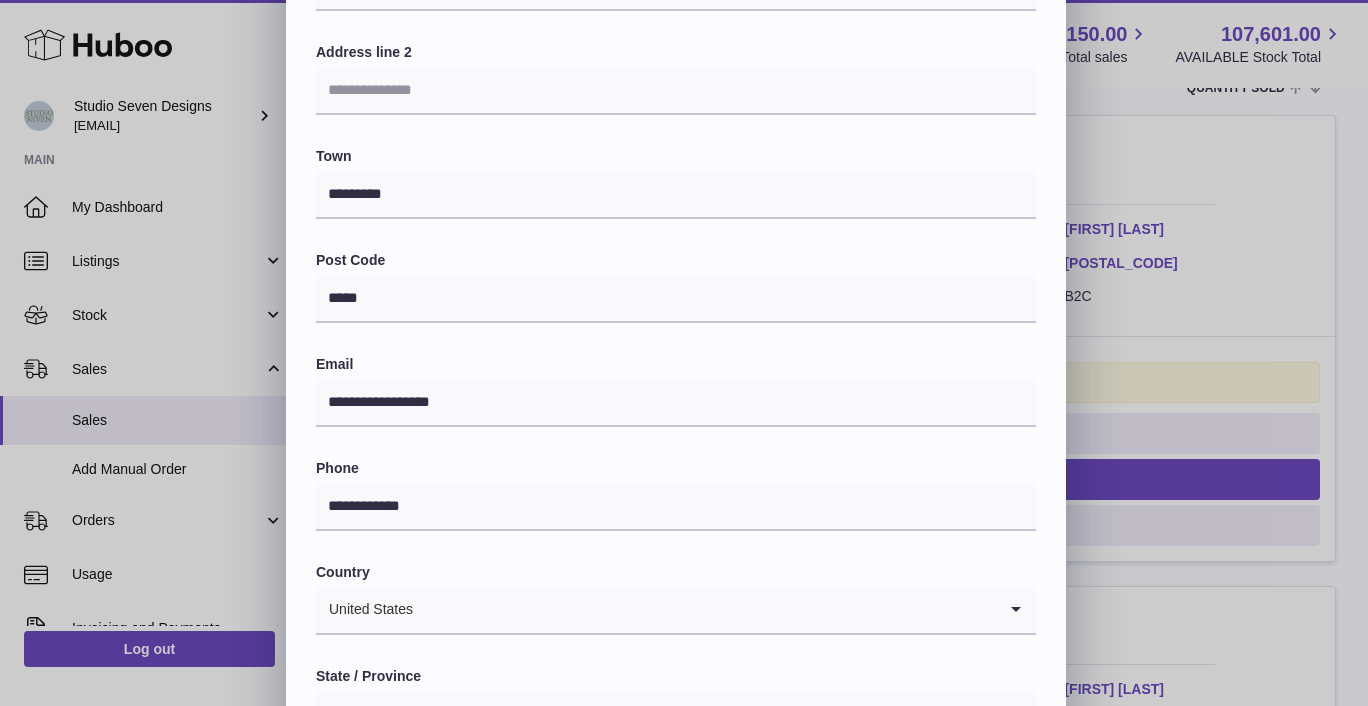 scroll, scrollTop: 496, scrollLeft: 0, axis: vertical 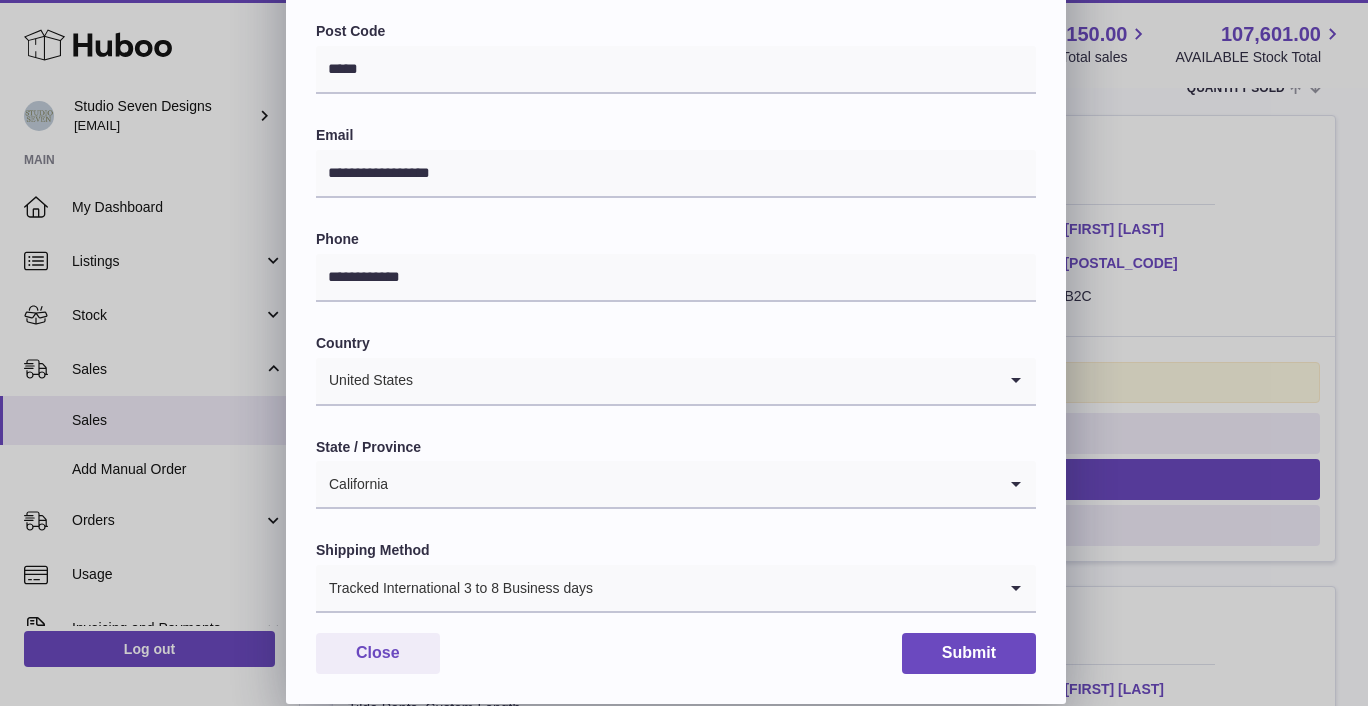 click 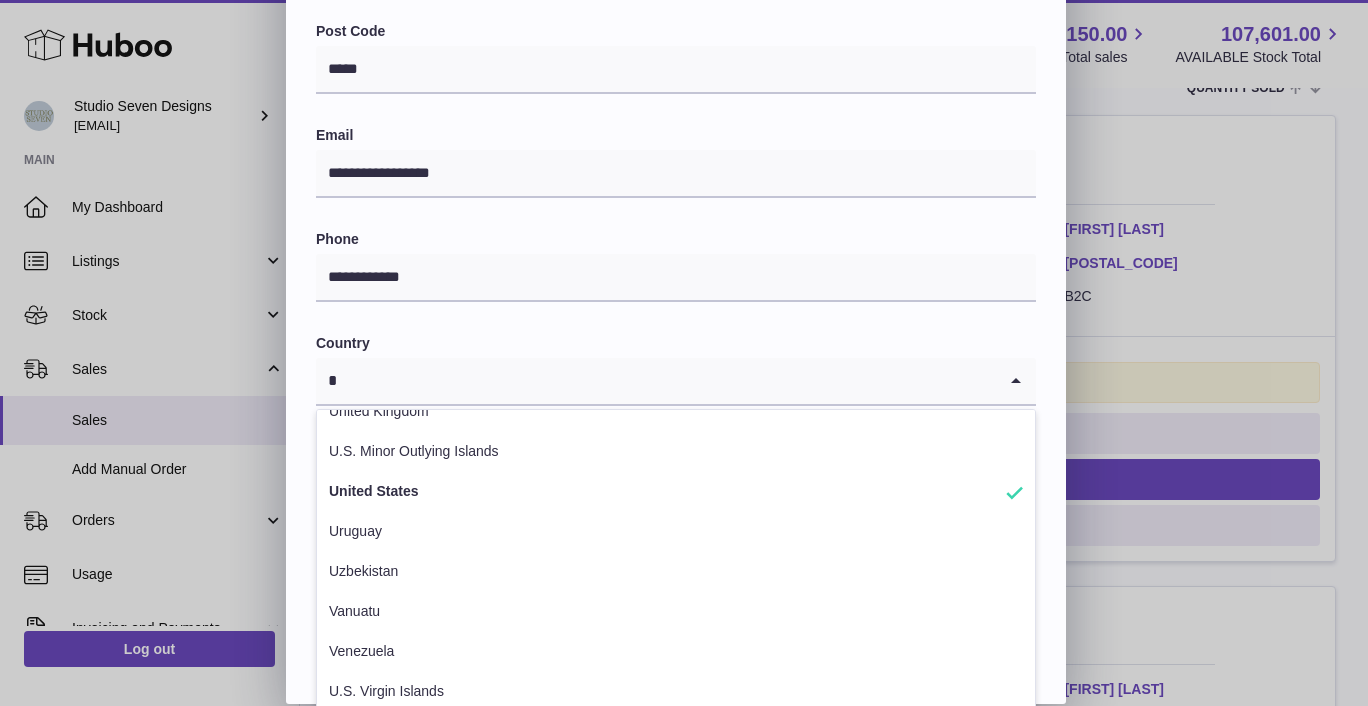 scroll, scrollTop: 5, scrollLeft: 0, axis: vertical 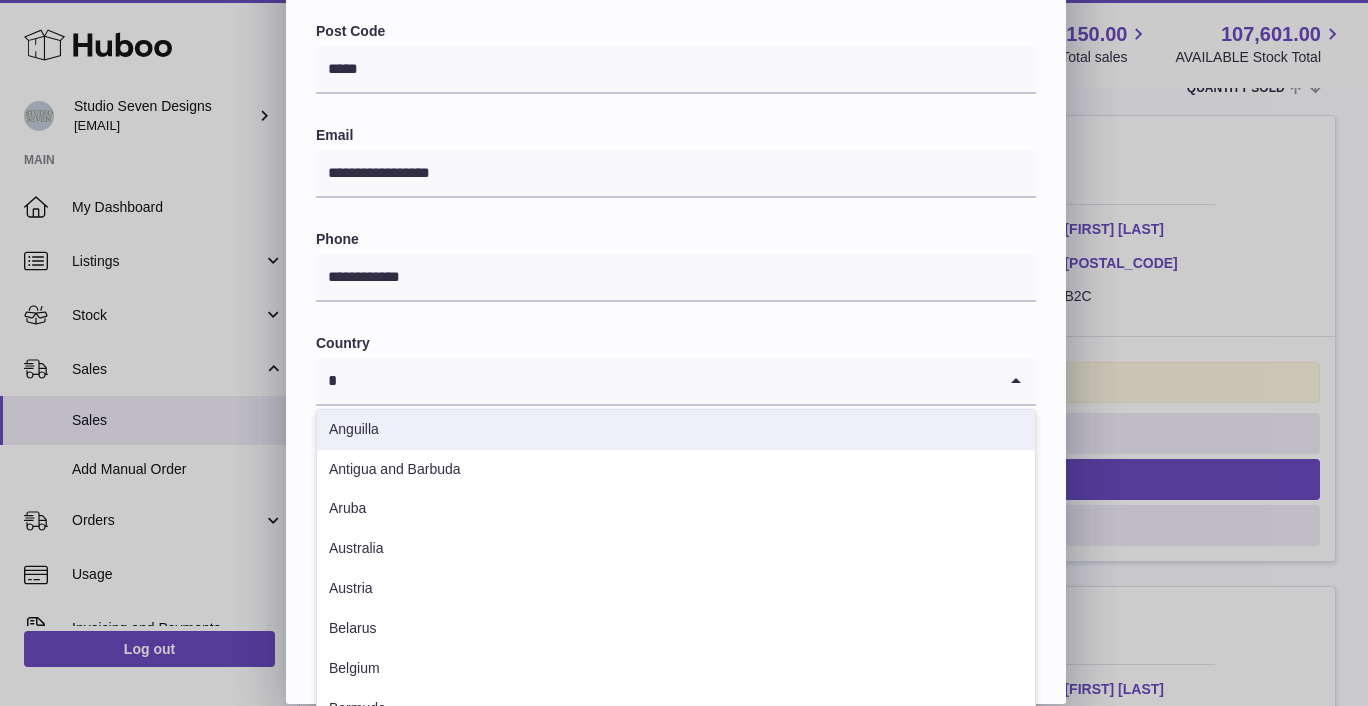 type on "**" 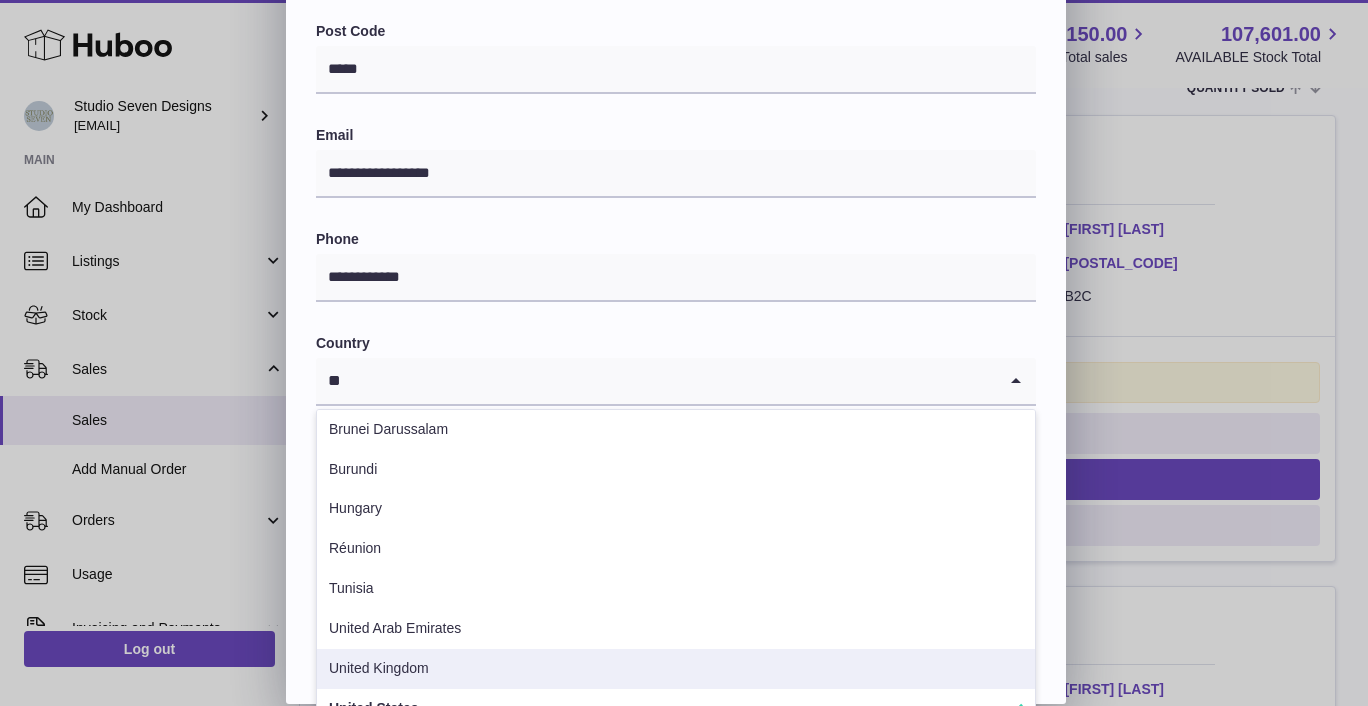 click on "United Kingdom" at bounding box center [676, 669] 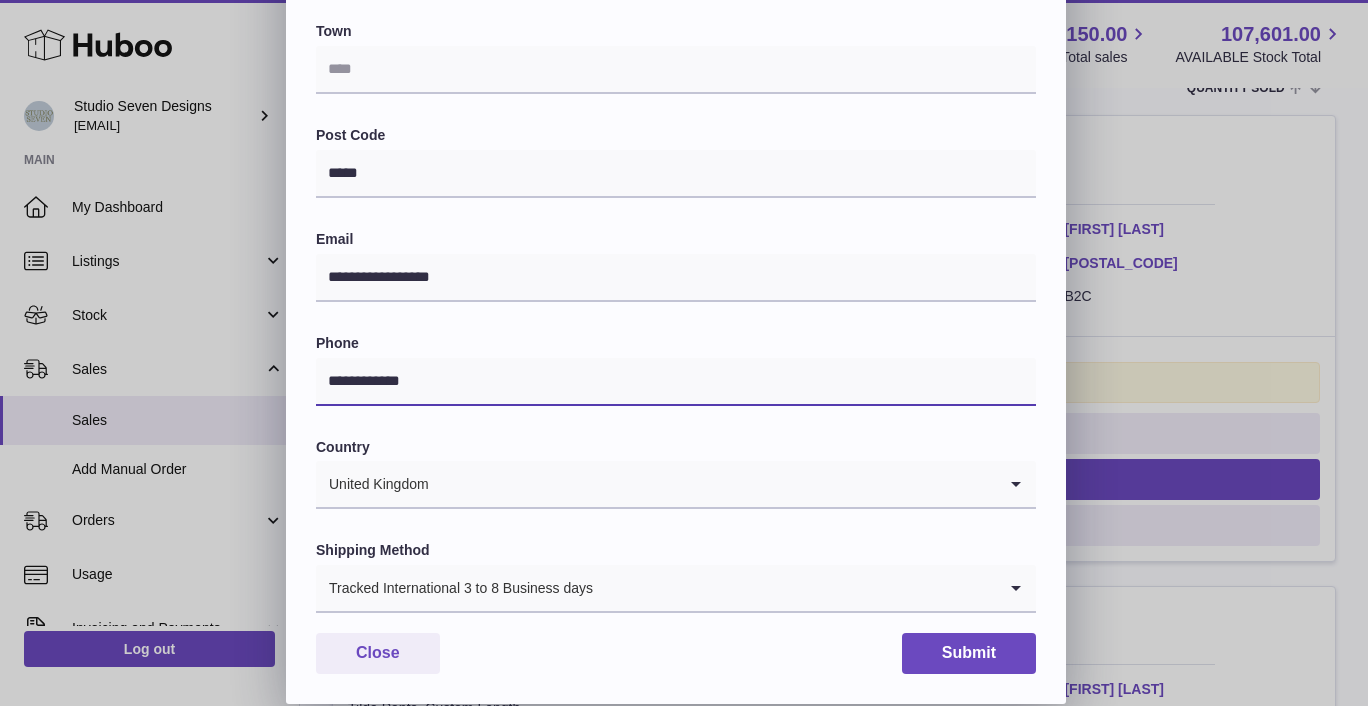 click on "**********" at bounding box center (676, 382) 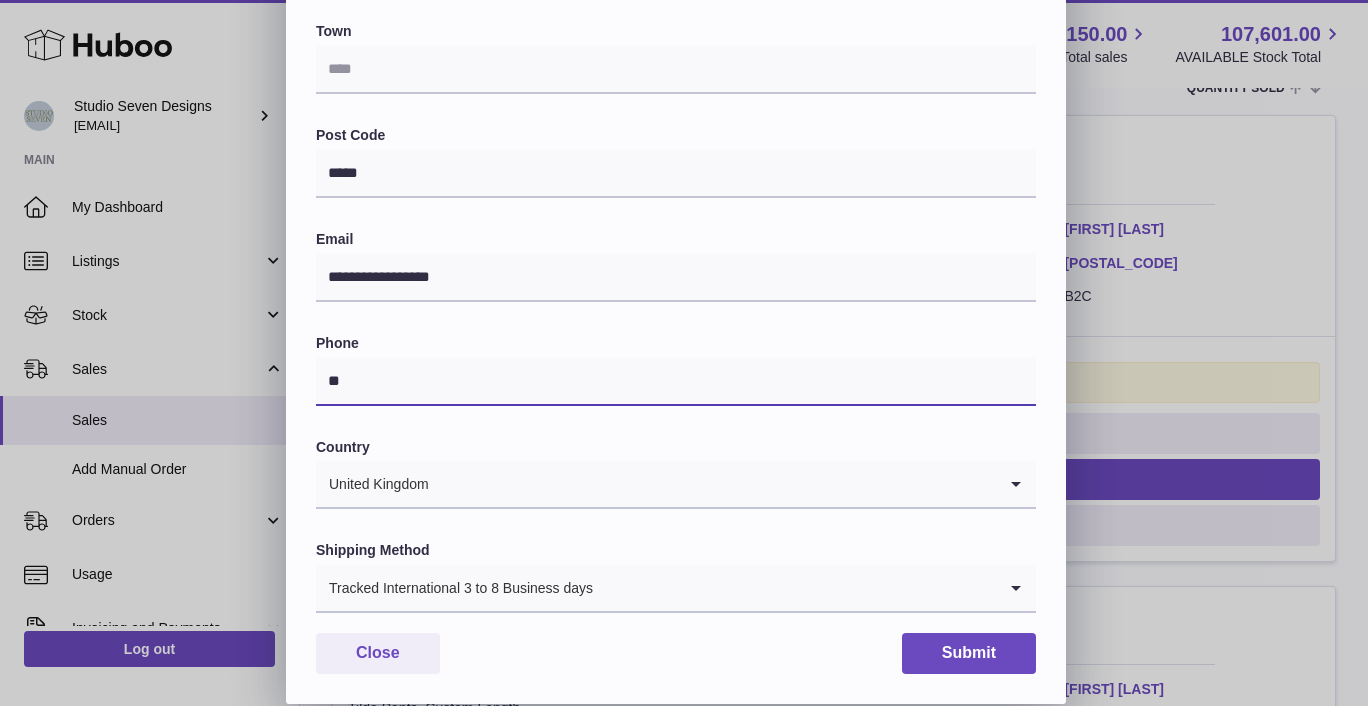 type on "*" 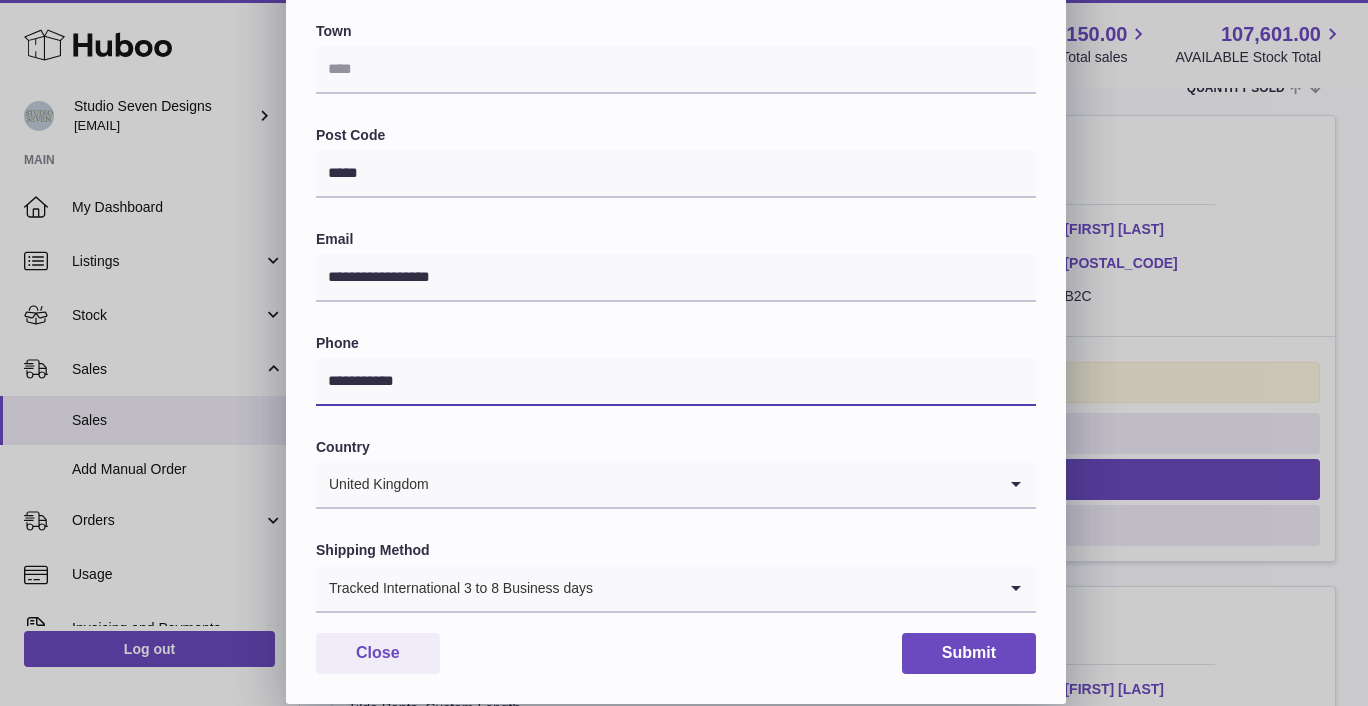 type on "**********" 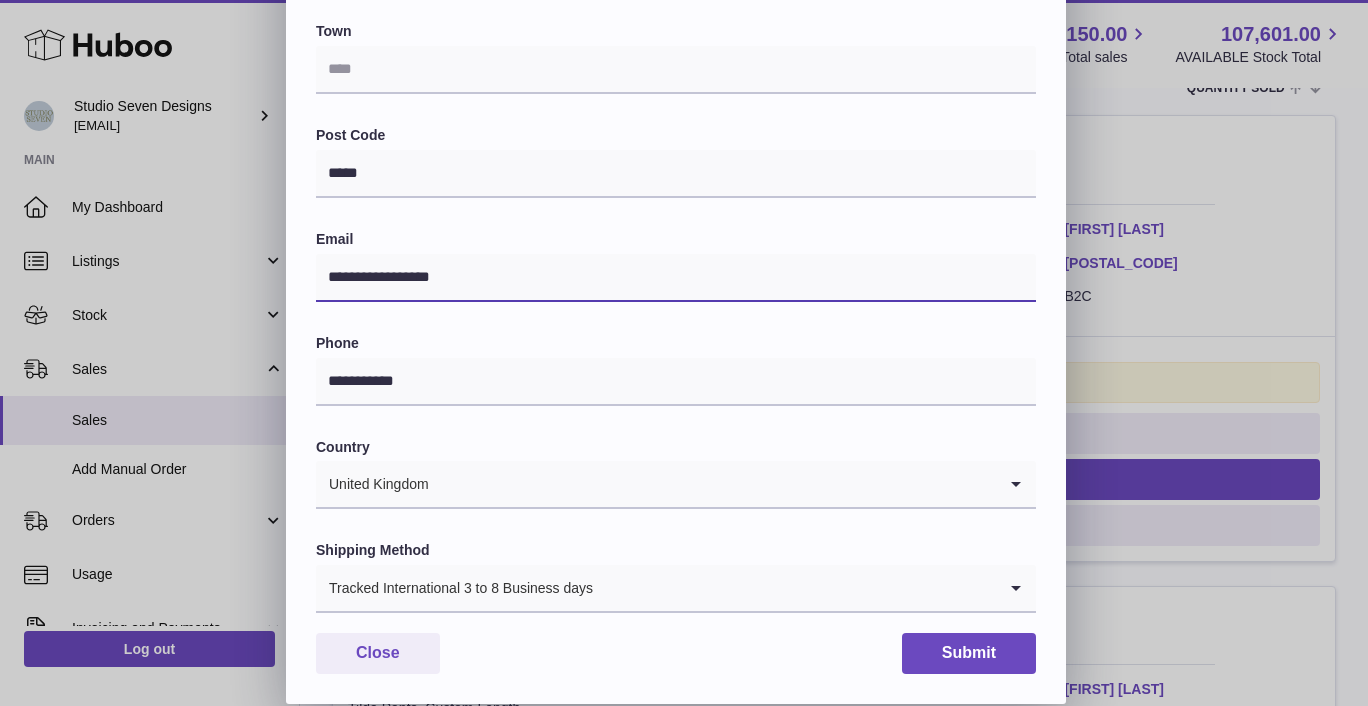 click on "**********" at bounding box center (676, 278) 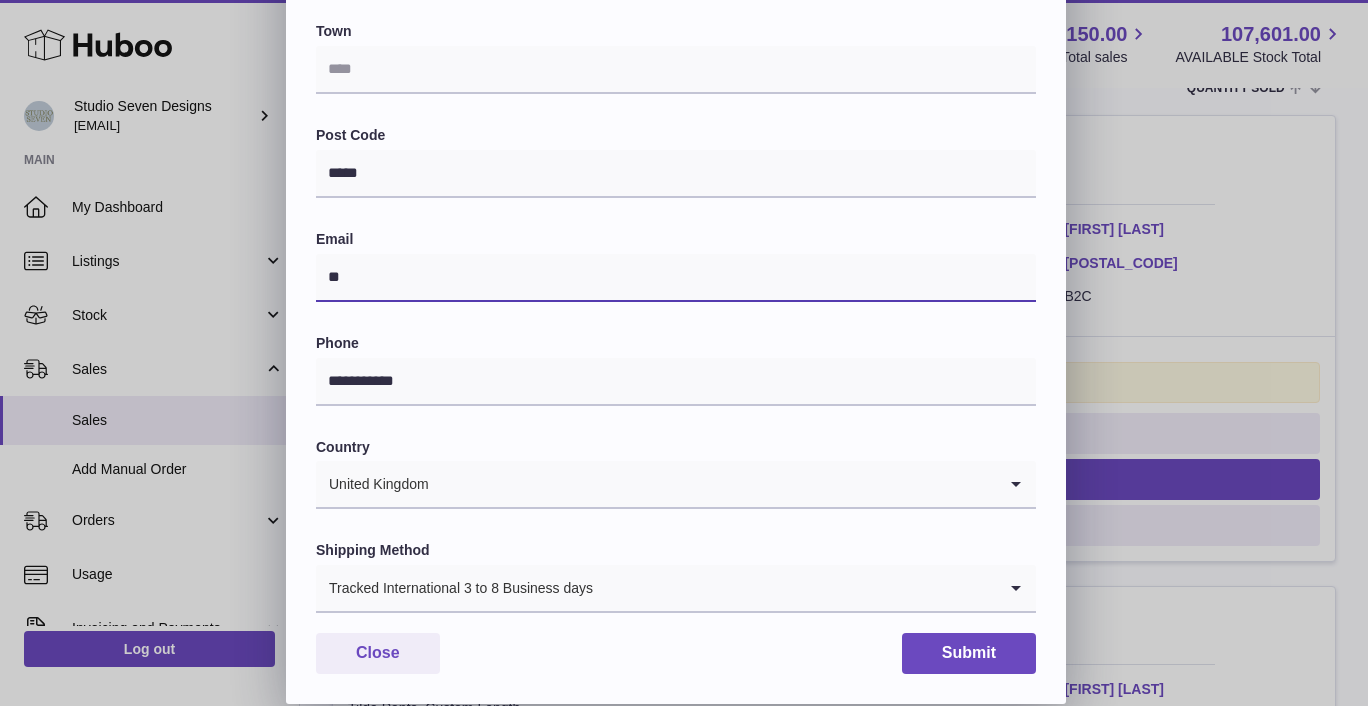 type on "*" 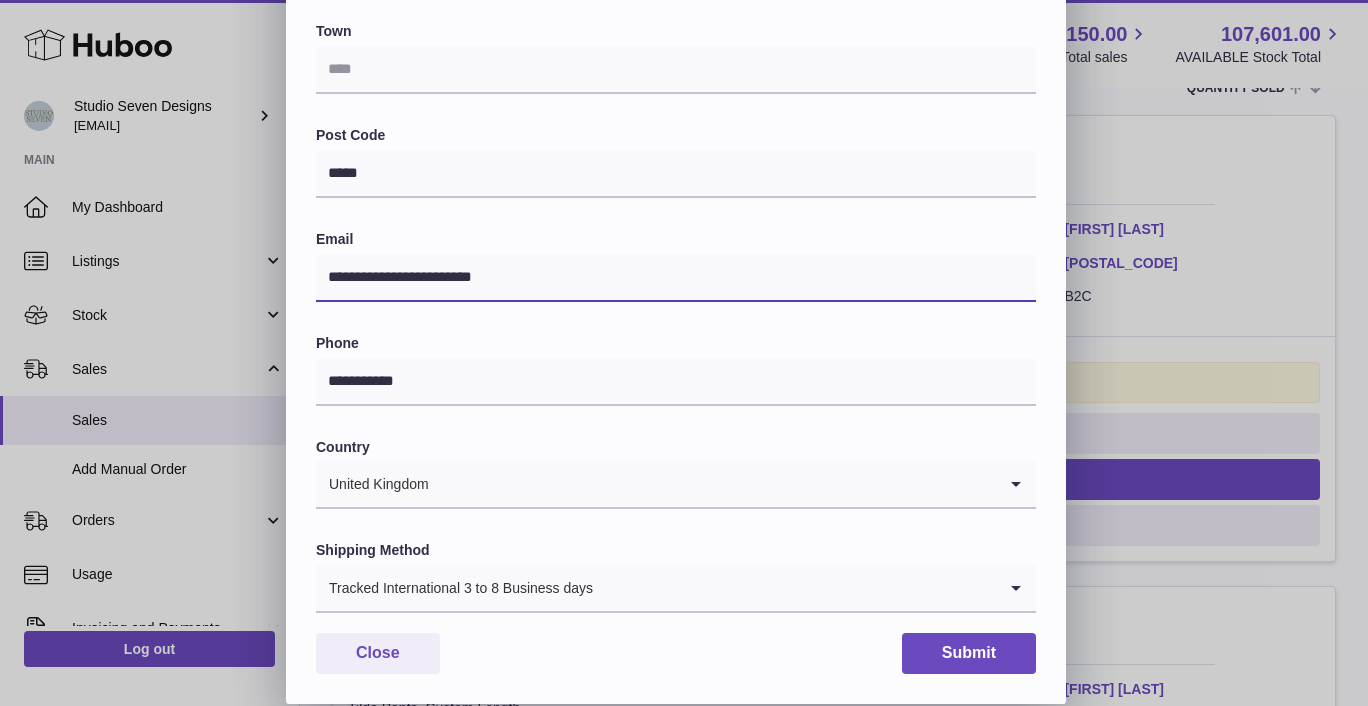 type on "**********" 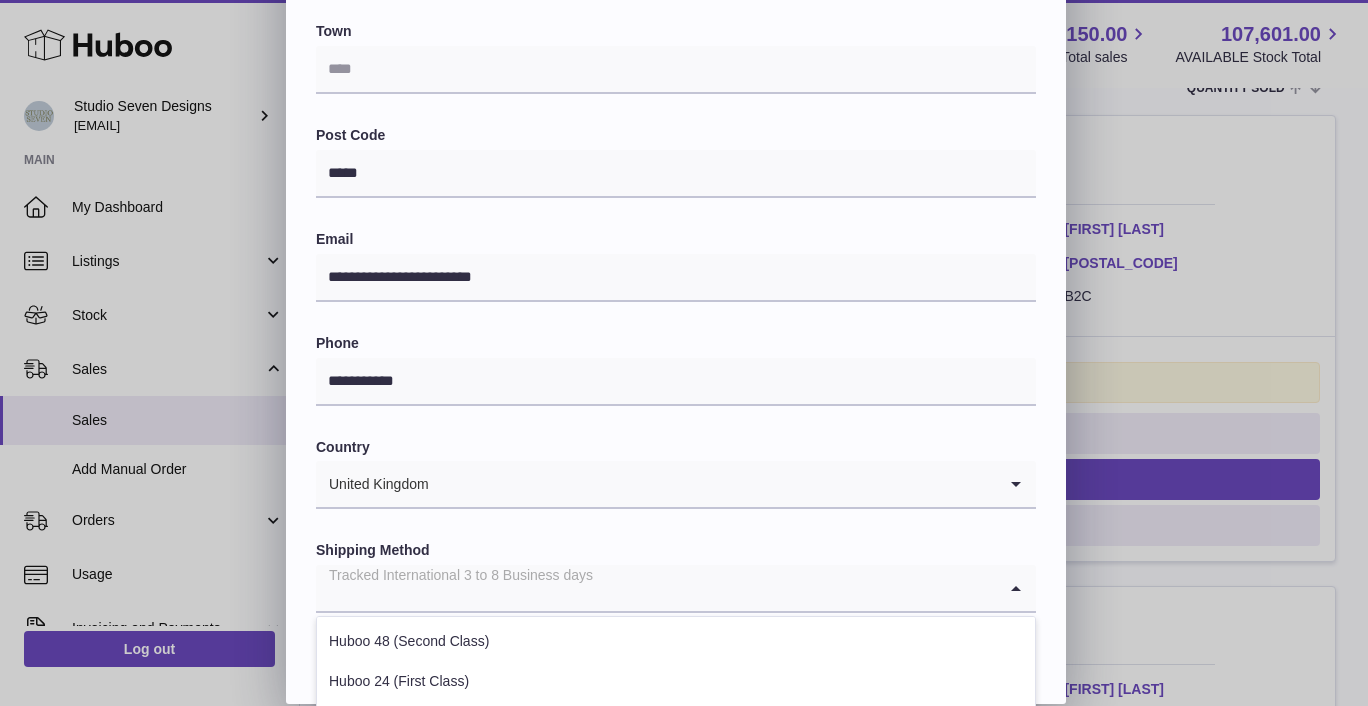 click 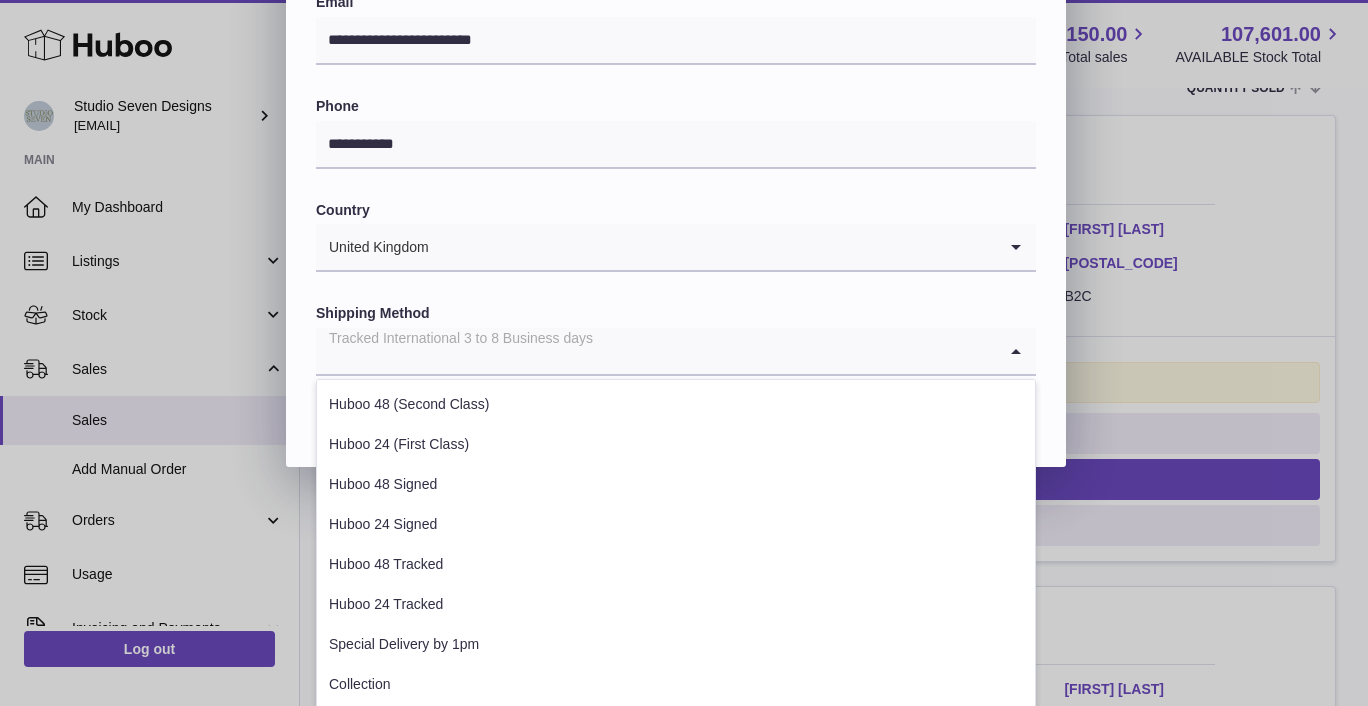 scroll, scrollTop: 735, scrollLeft: 0, axis: vertical 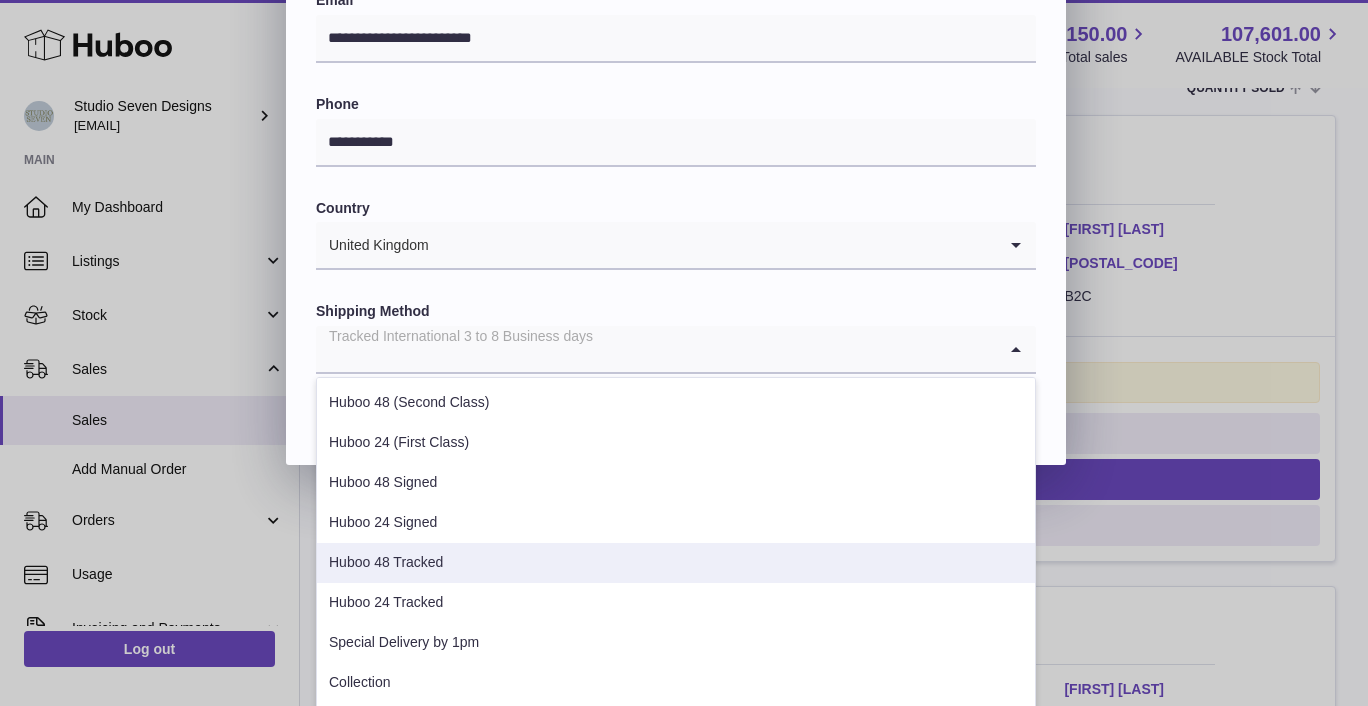 click on "Huboo 48 Tracked" at bounding box center (676, 563) 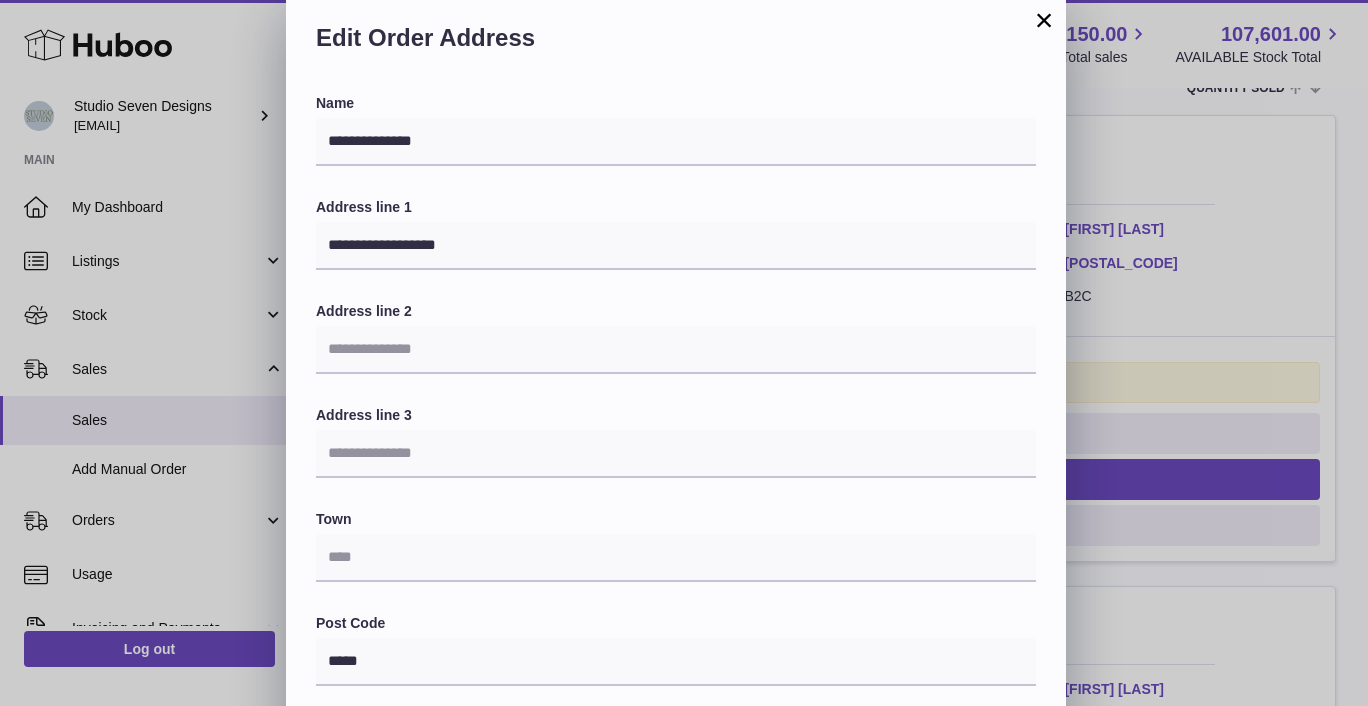 scroll, scrollTop: 3, scrollLeft: 0, axis: vertical 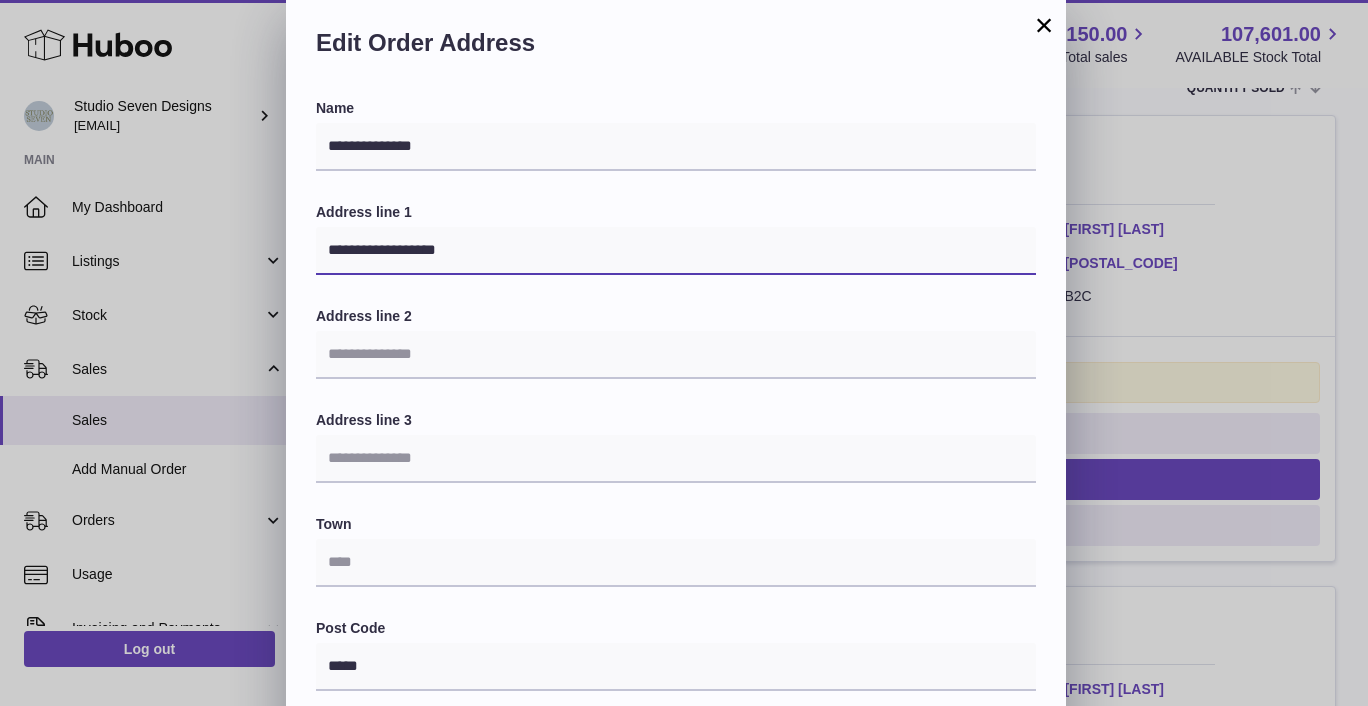 click on "**********" at bounding box center [676, 251] 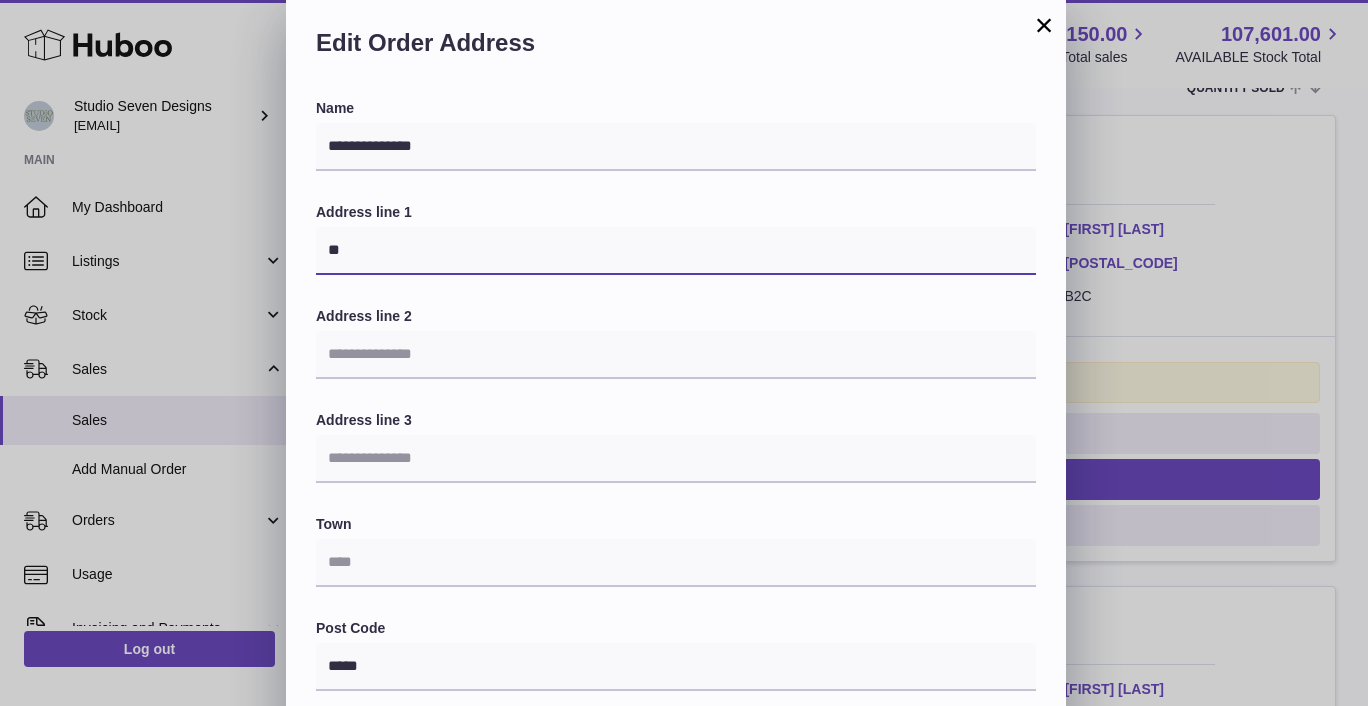 type on "*" 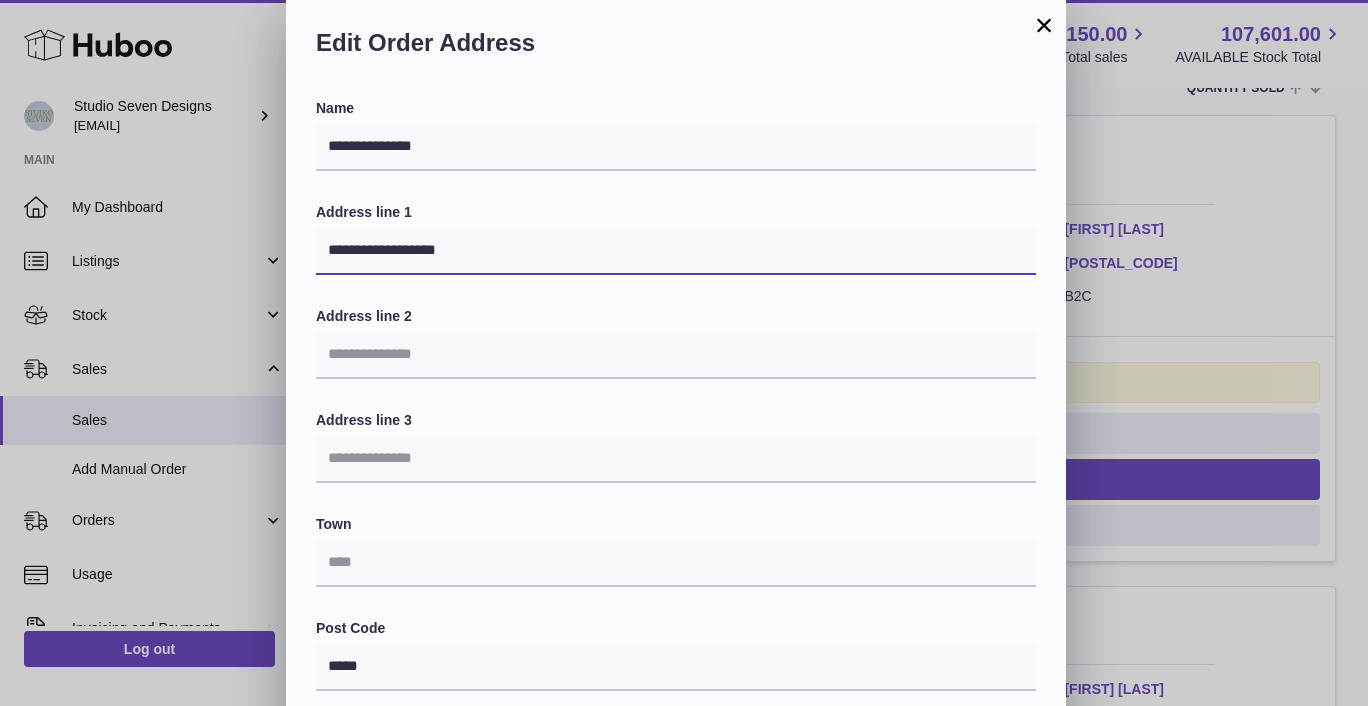 type on "**********" 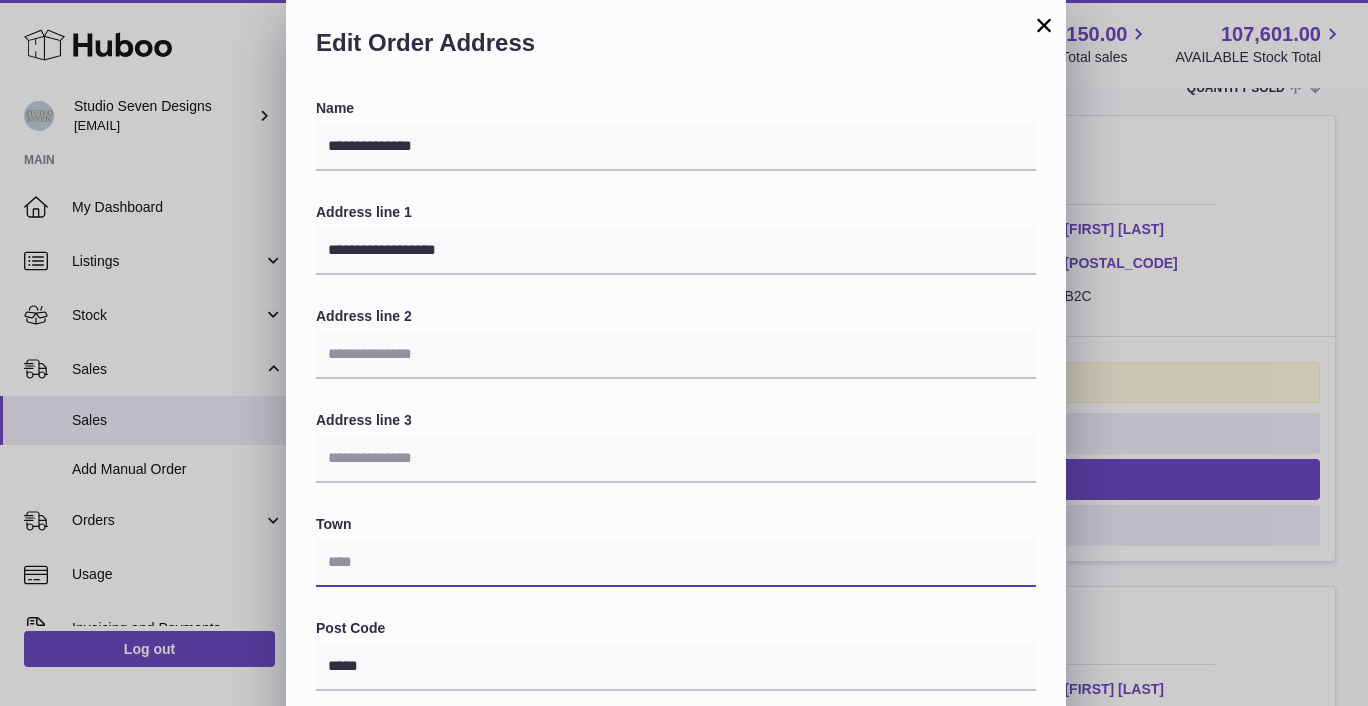 click at bounding box center [676, 563] 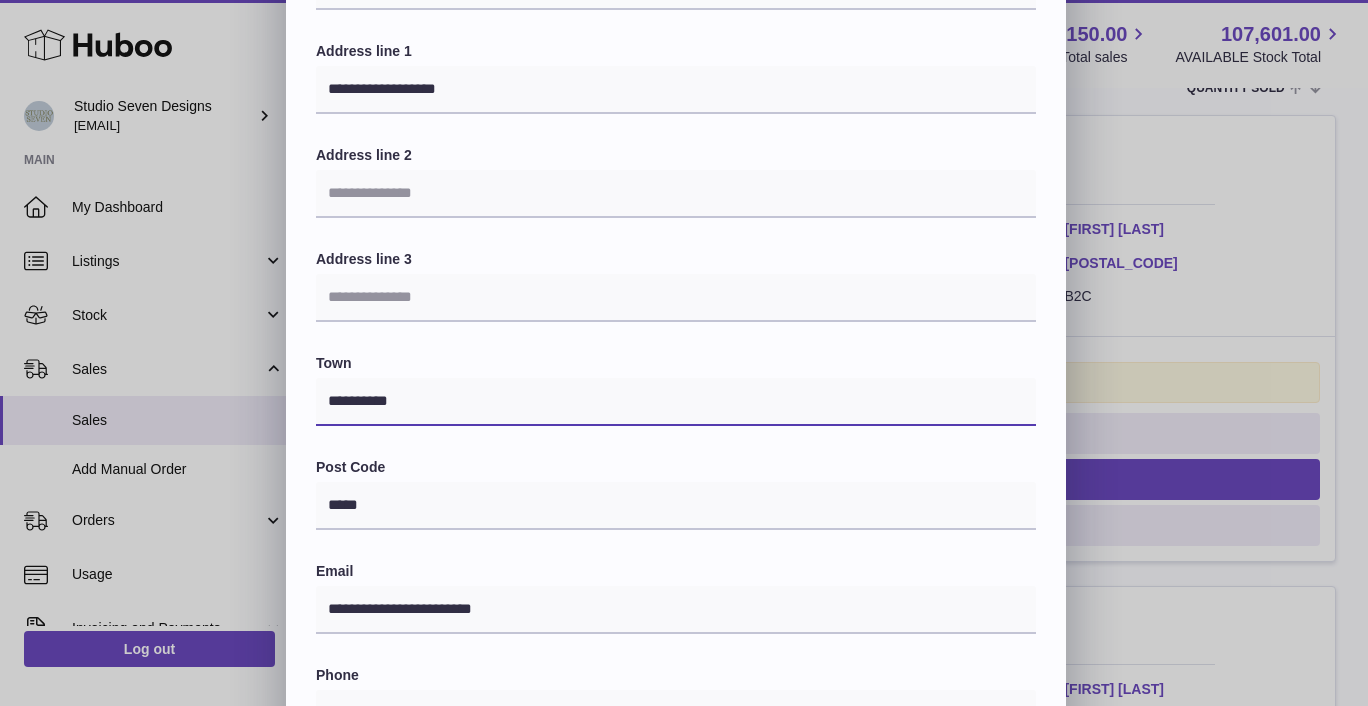 scroll, scrollTop: 165, scrollLeft: 0, axis: vertical 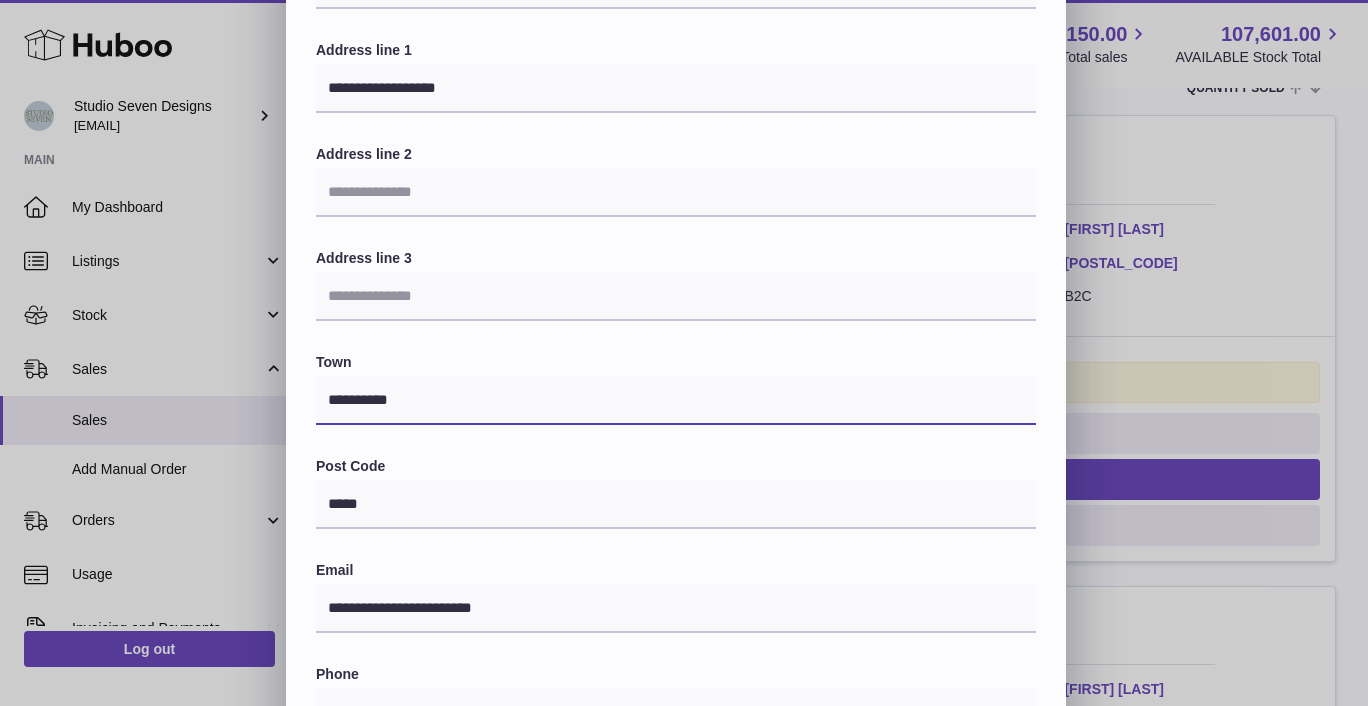 type on "**********" 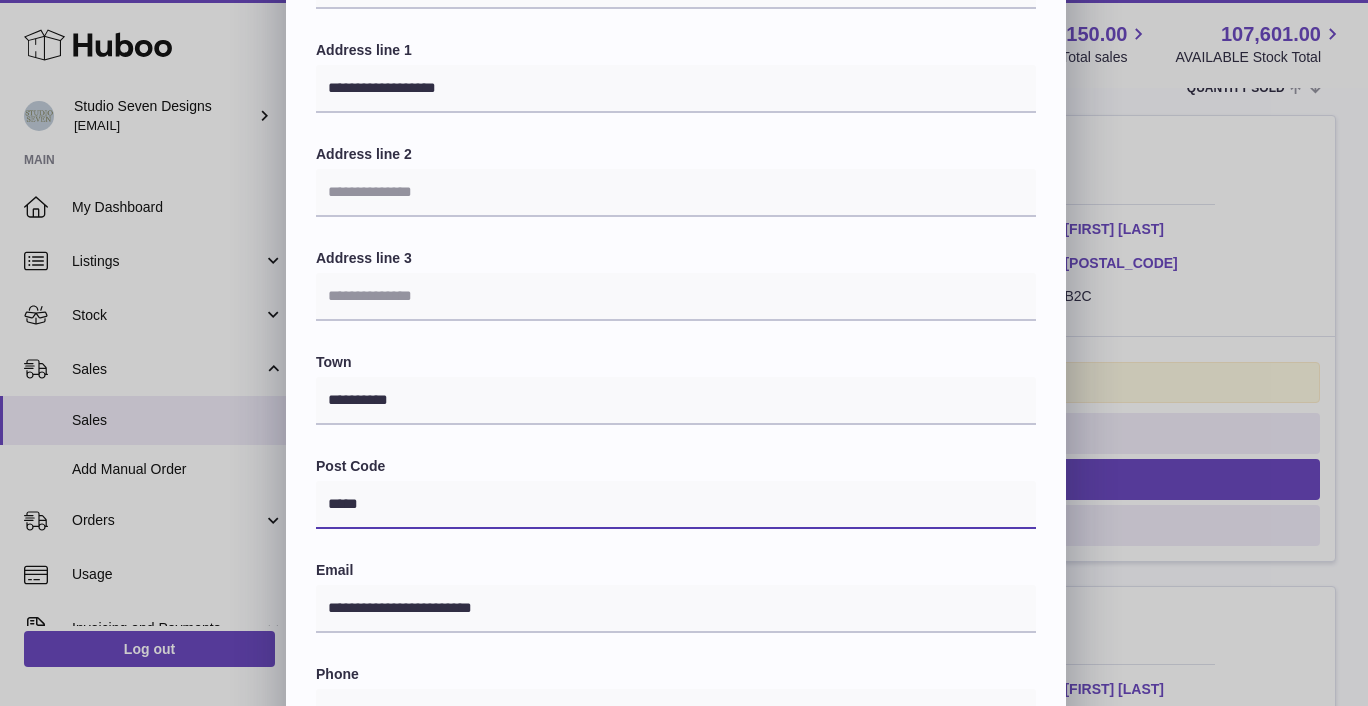 click on "*****" at bounding box center (676, 505) 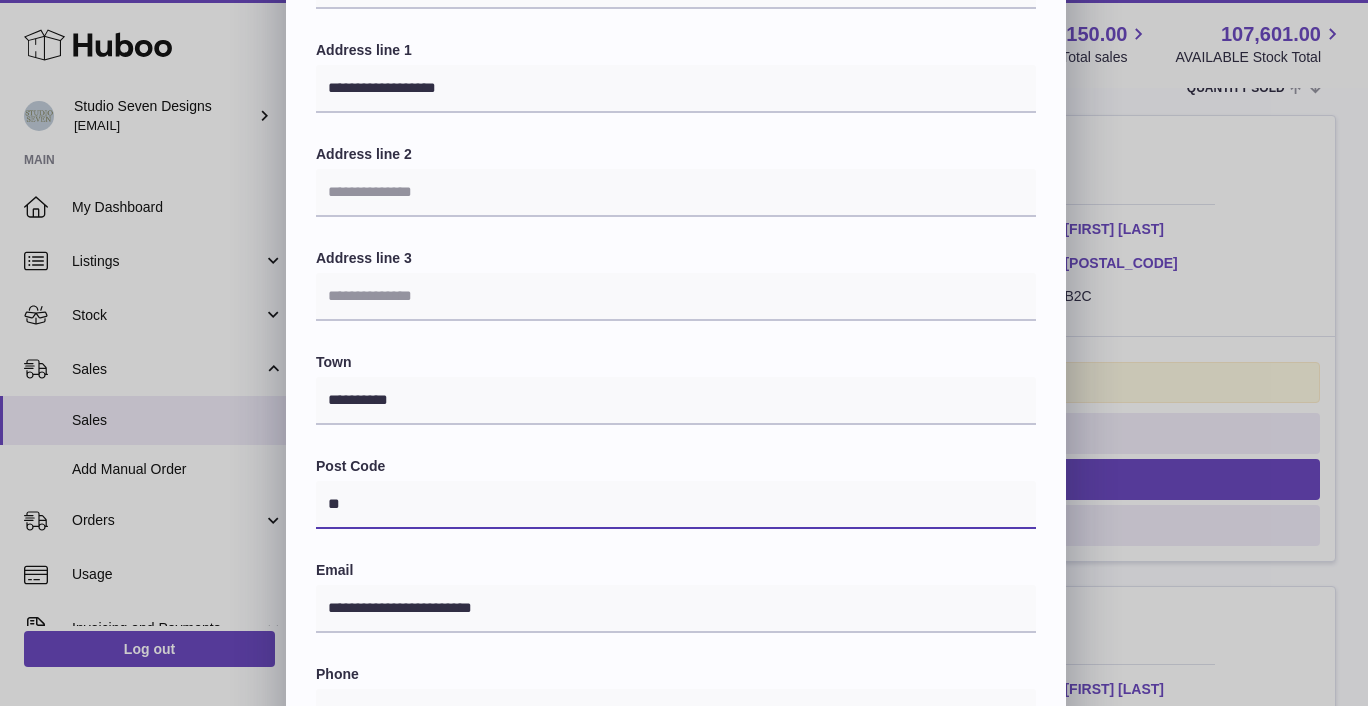 type on "*" 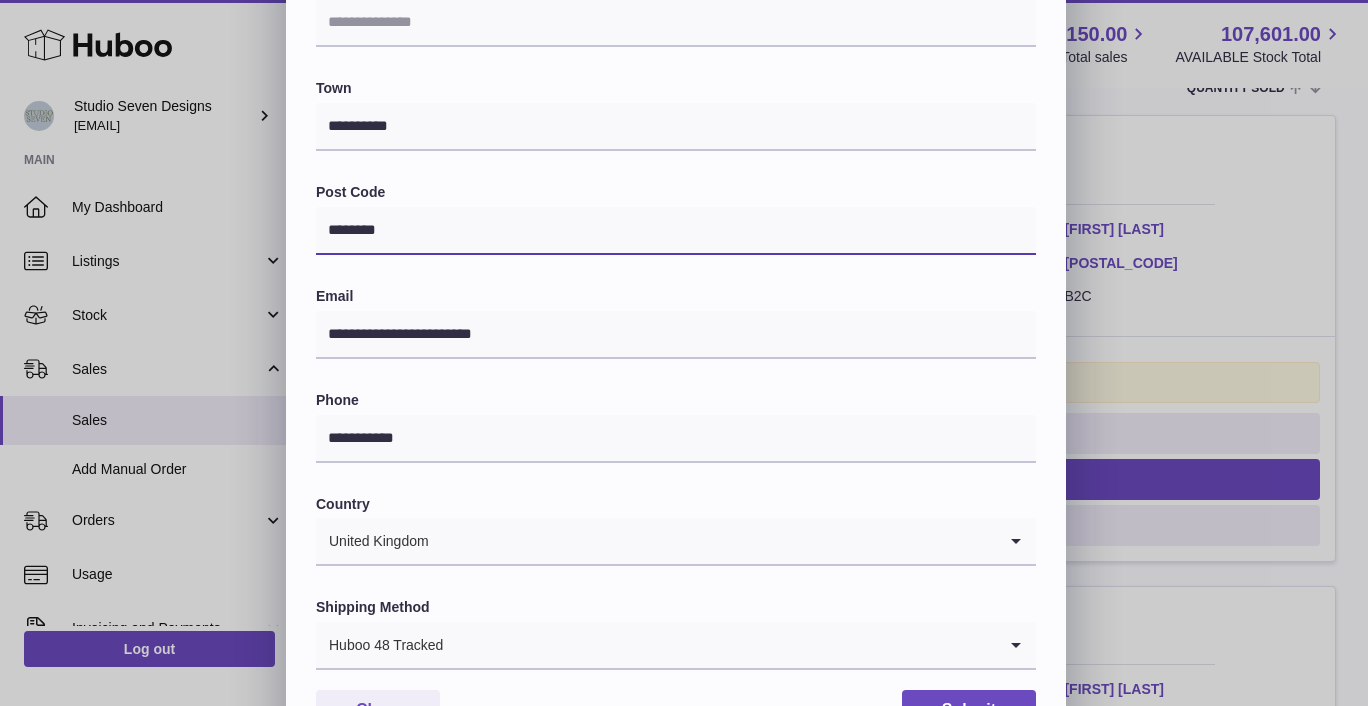 scroll, scrollTop: 496, scrollLeft: 0, axis: vertical 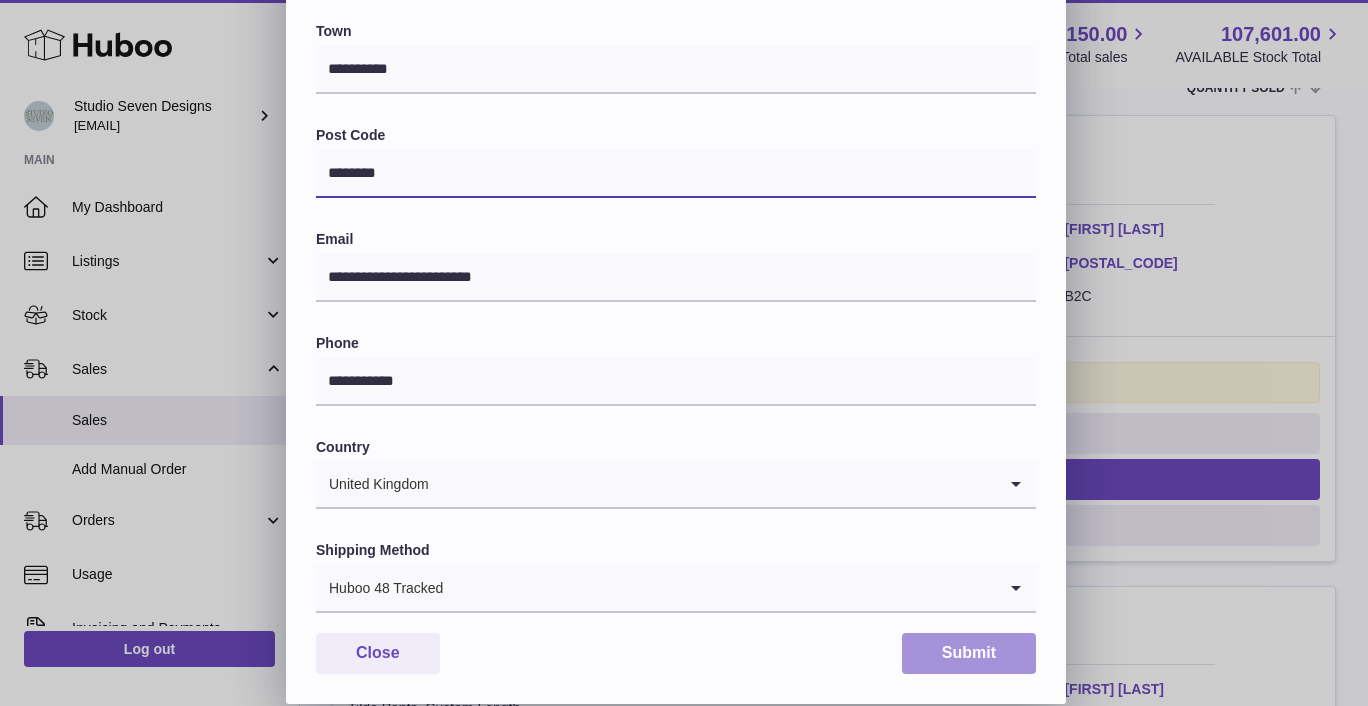type on "********" 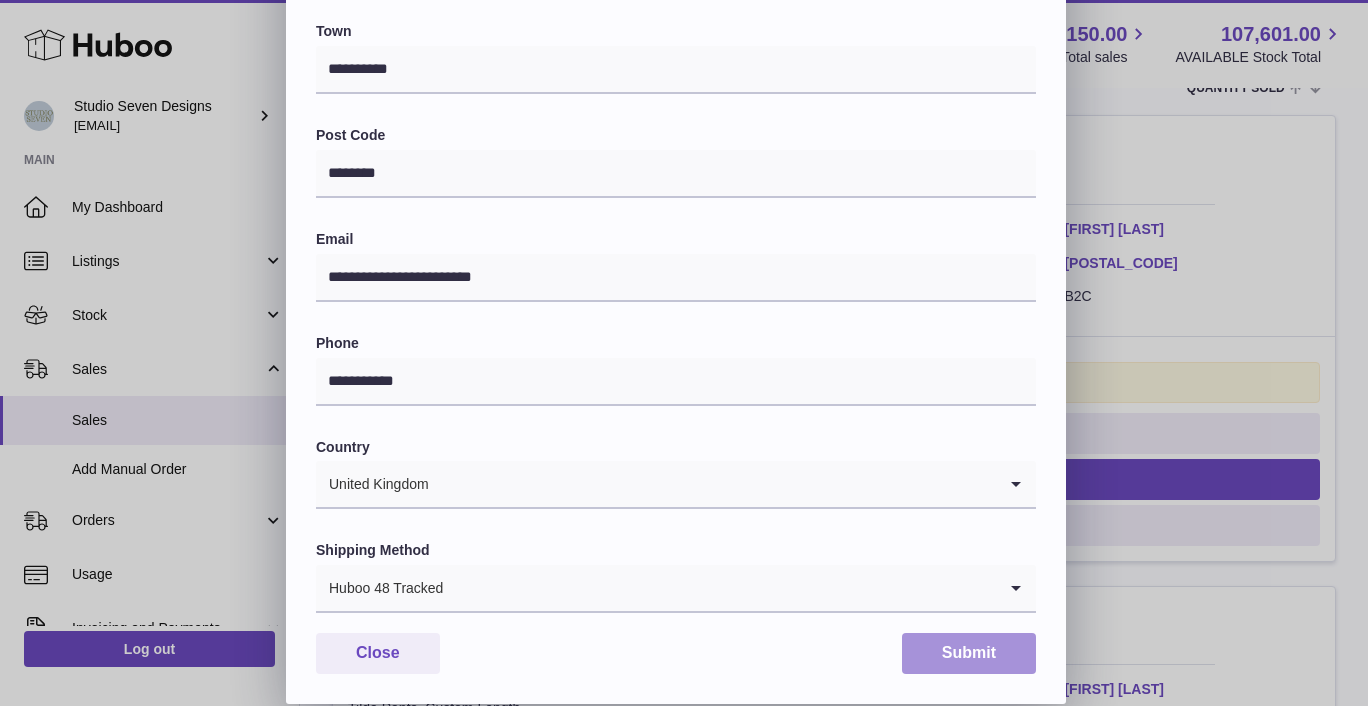 click on "Submit" at bounding box center (969, 653) 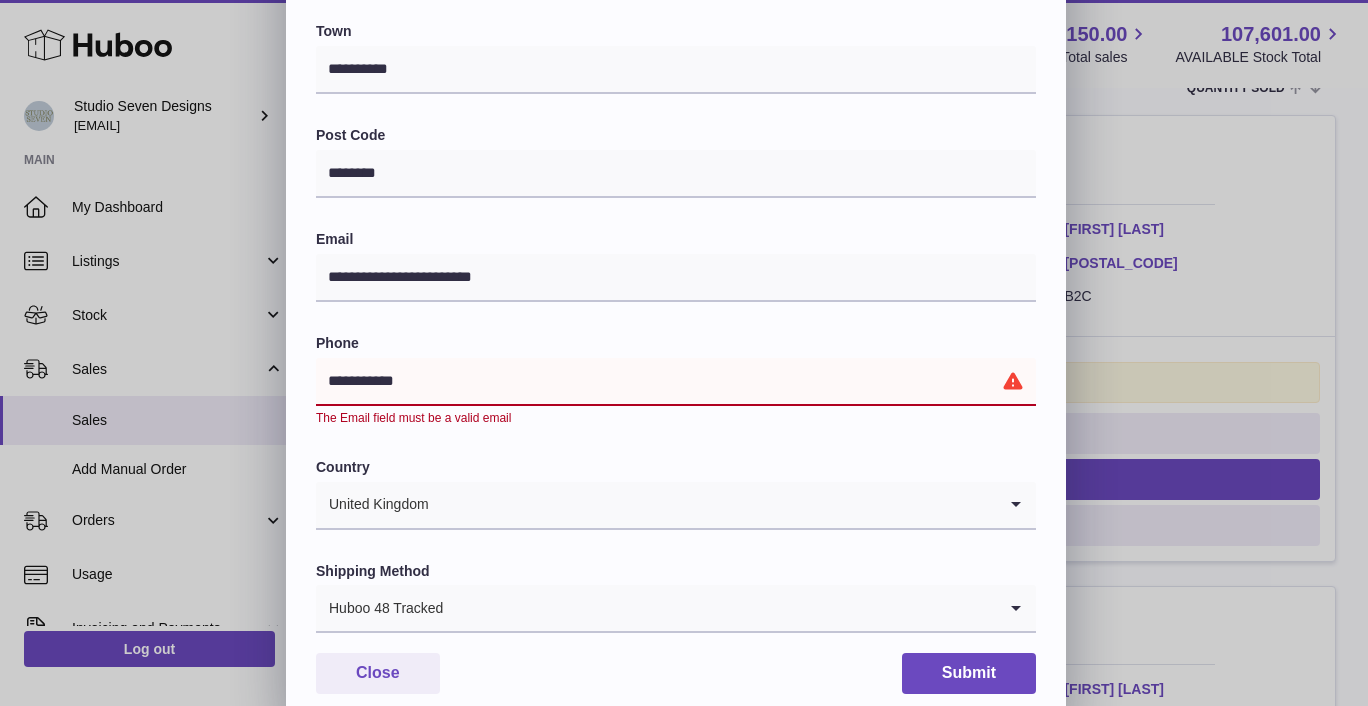 click on "**********" at bounding box center [676, 382] 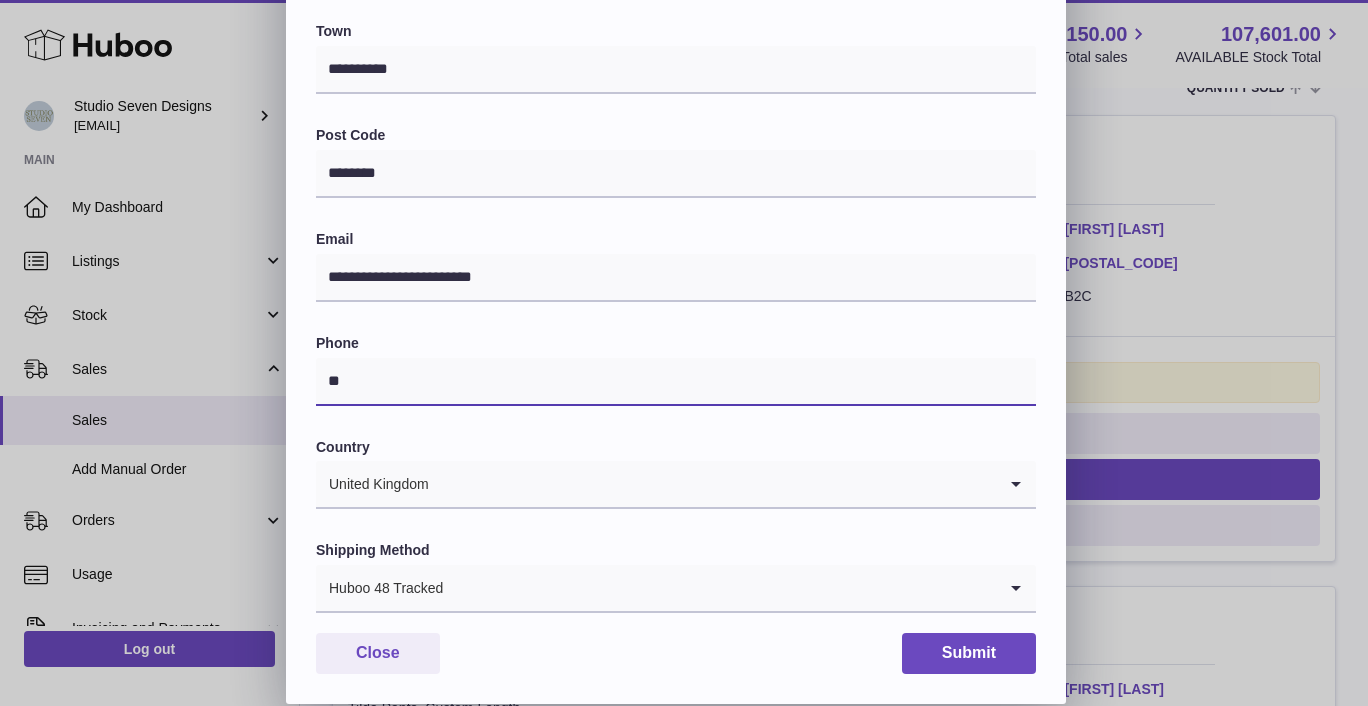 type on "*" 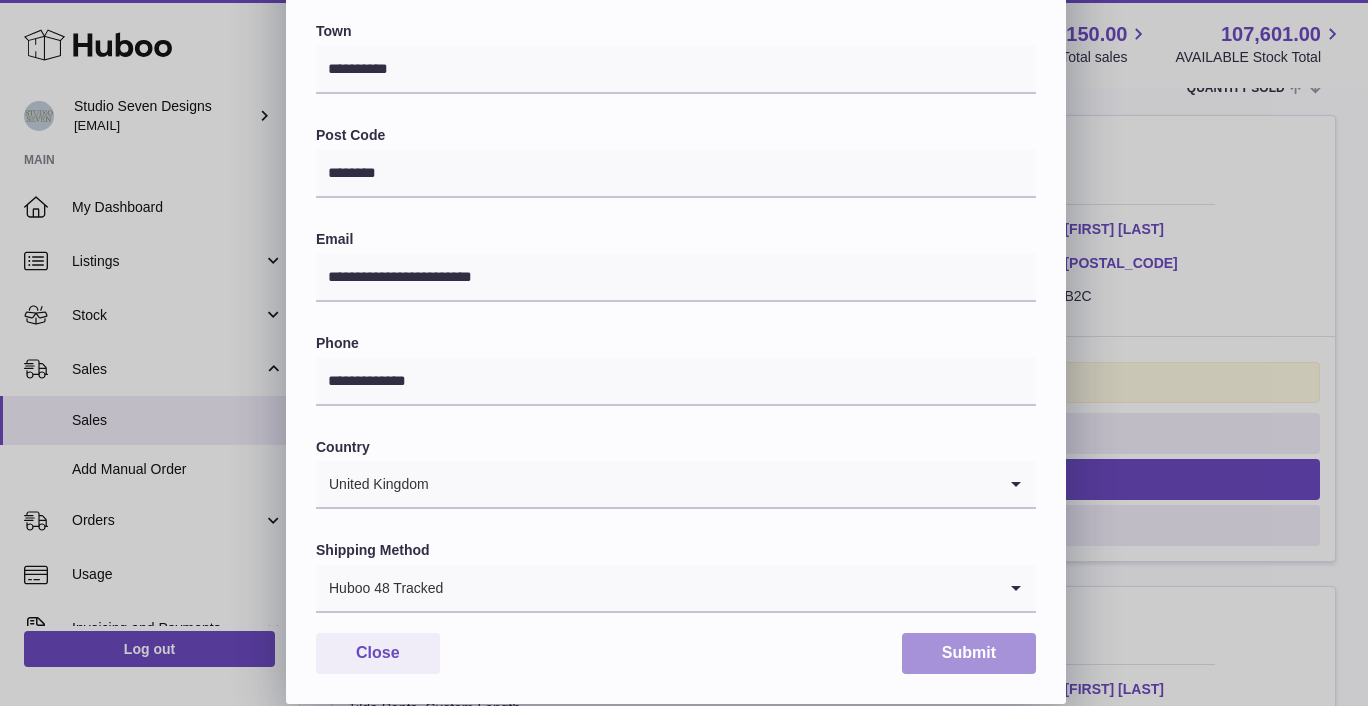 click on "Submit" at bounding box center (969, 653) 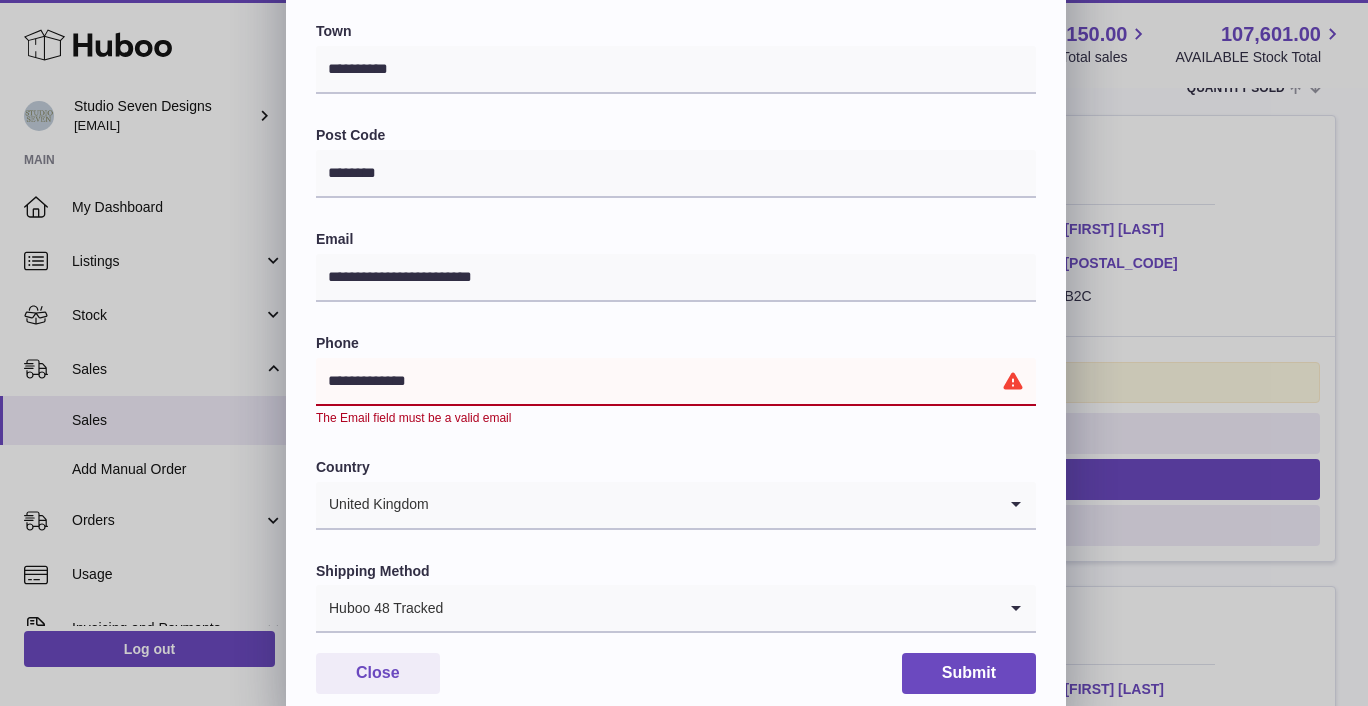 click on "**********" at bounding box center [676, 382] 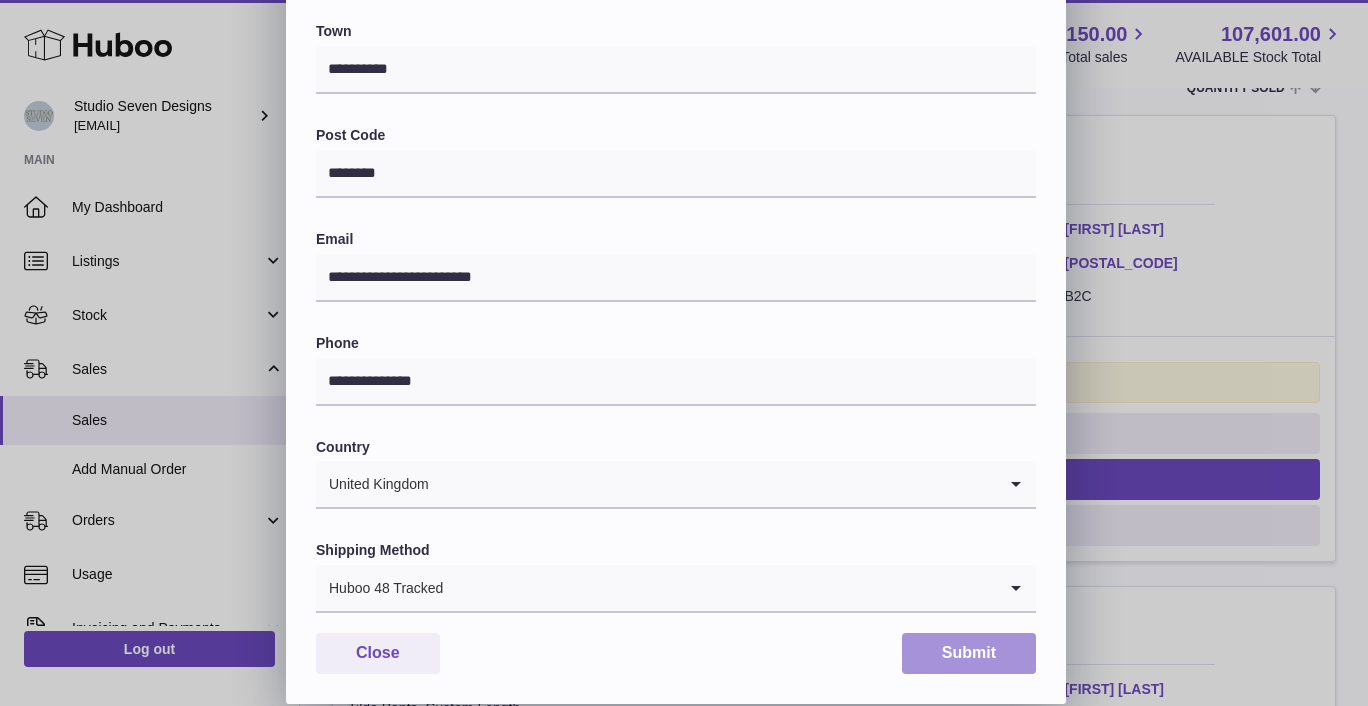 click on "Submit" at bounding box center (969, 653) 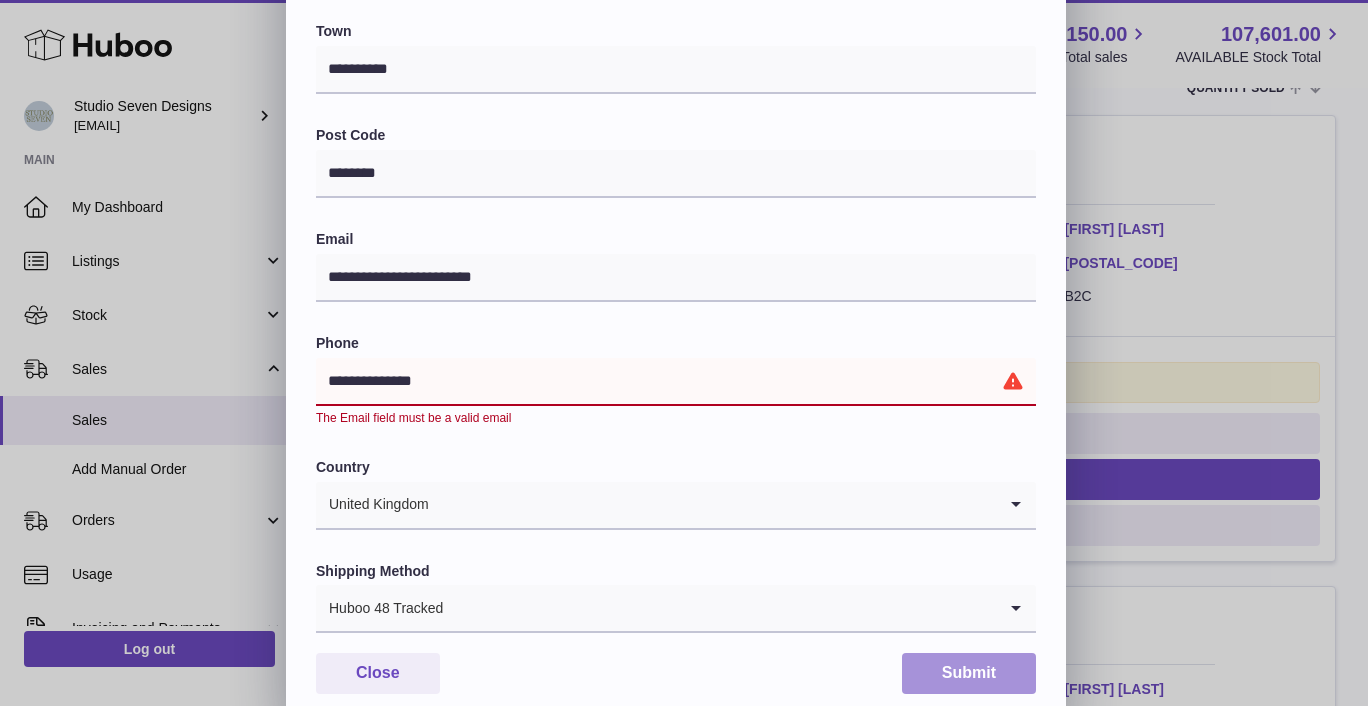 click on "Submit" at bounding box center (969, 673) 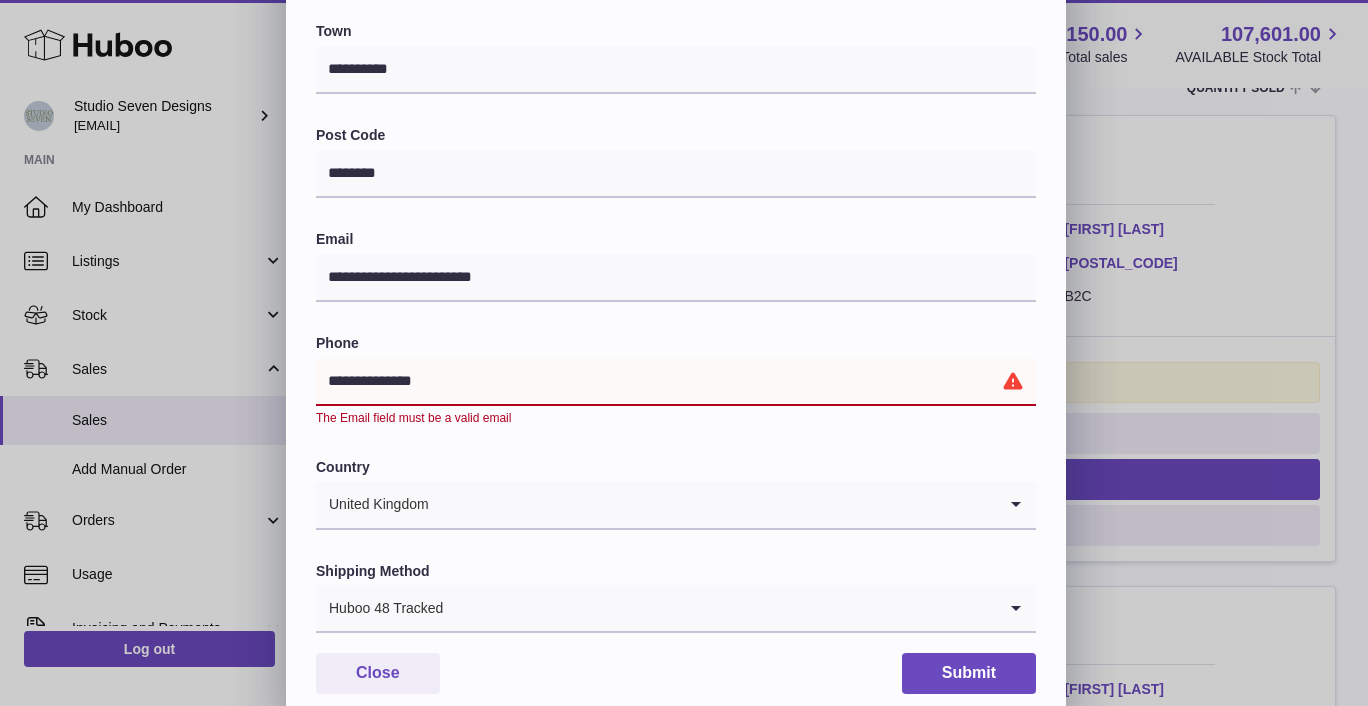 click on "**********" at bounding box center (676, 382) 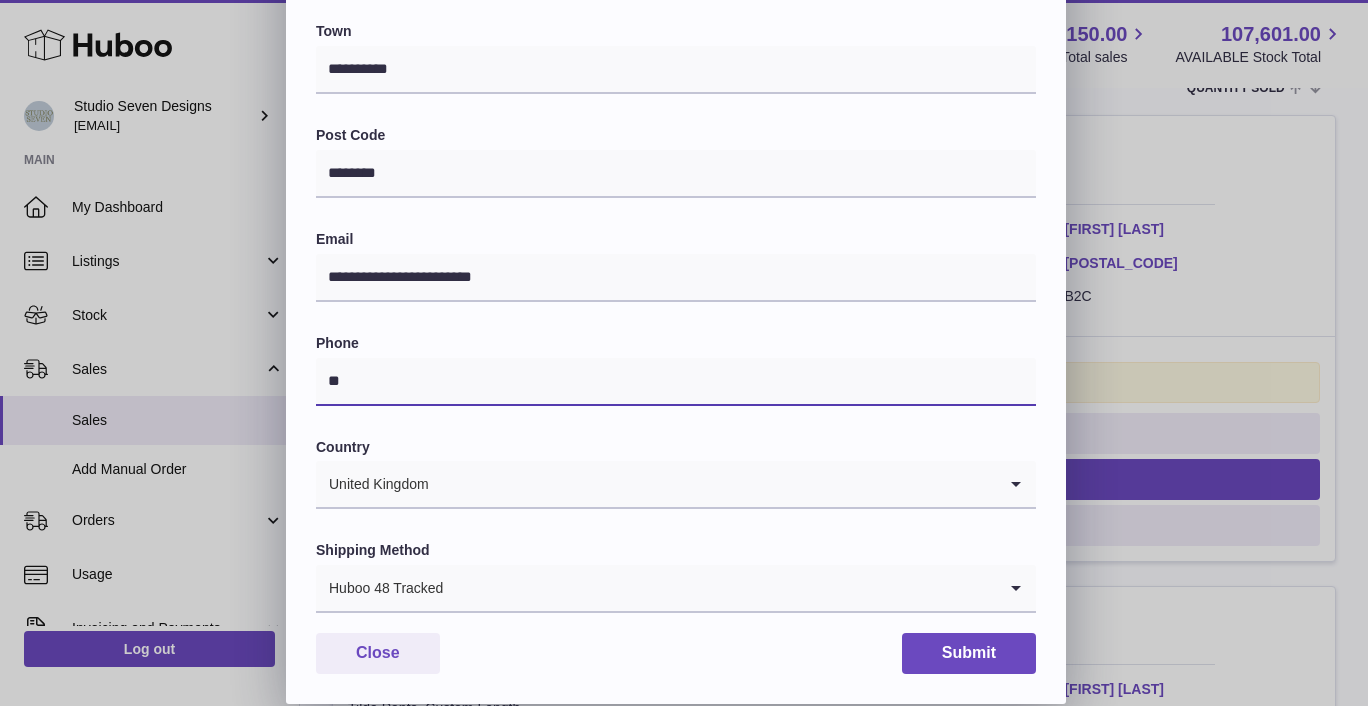 type on "*" 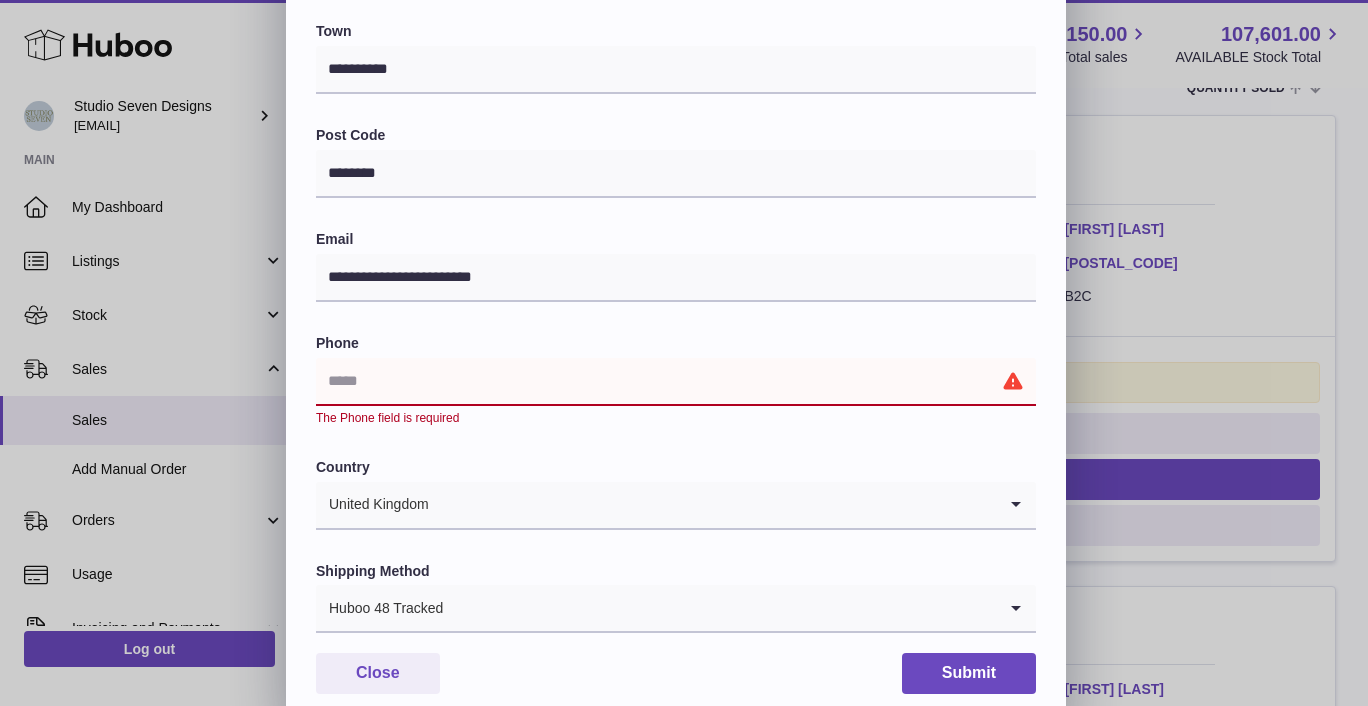 scroll, scrollTop: 516, scrollLeft: 0, axis: vertical 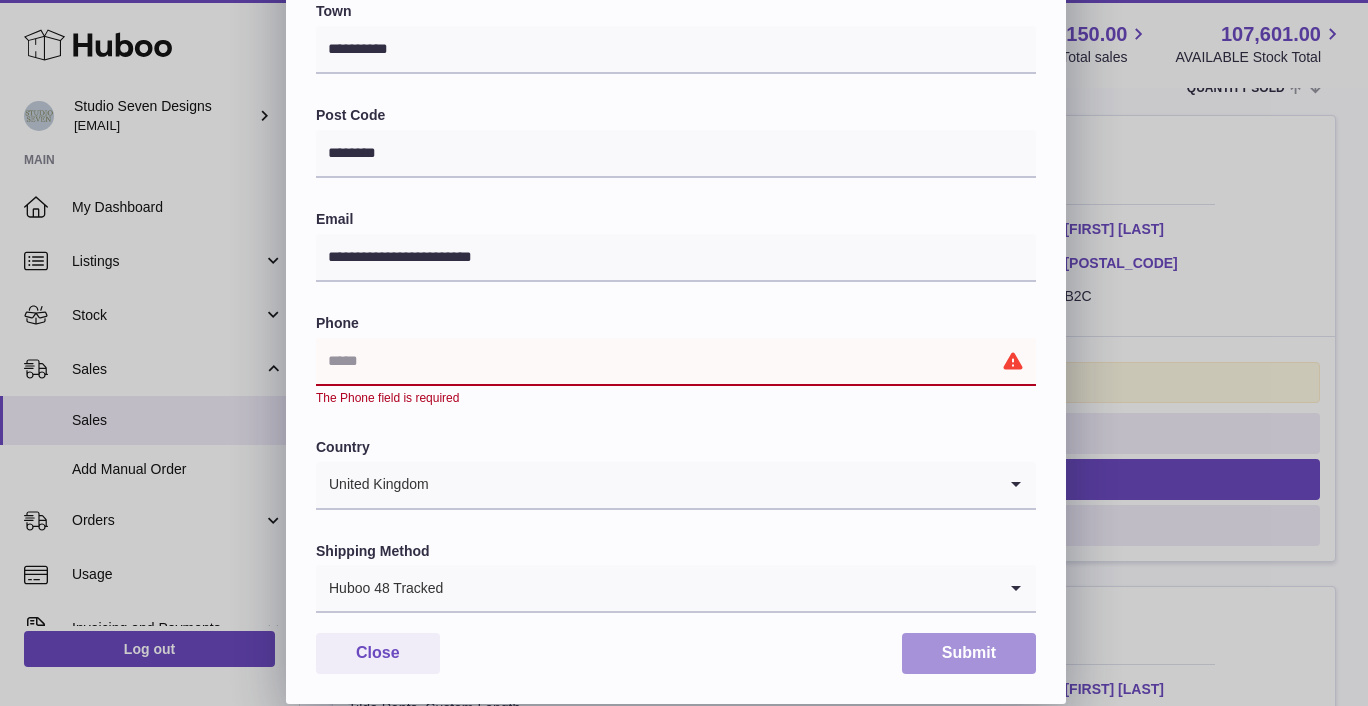 click on "Submit" at bounding box center (969, 653) 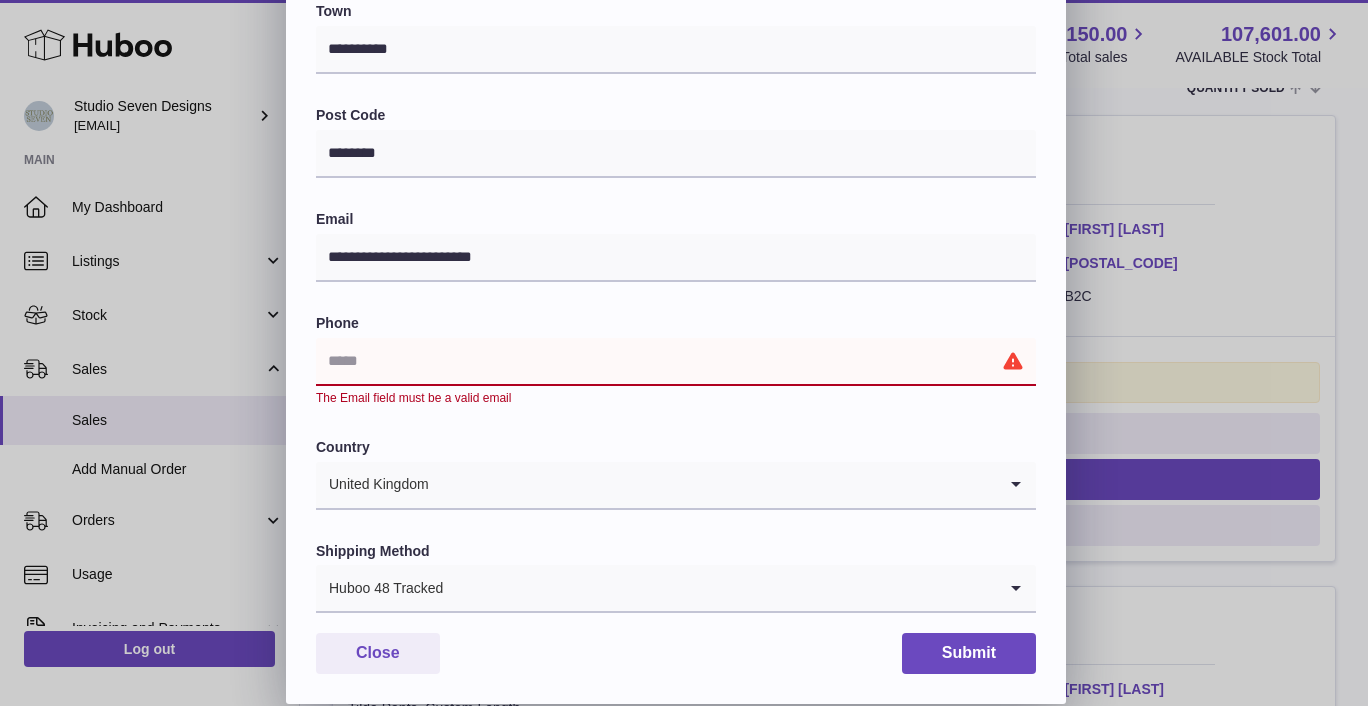 click at bounding box center (676, 362) 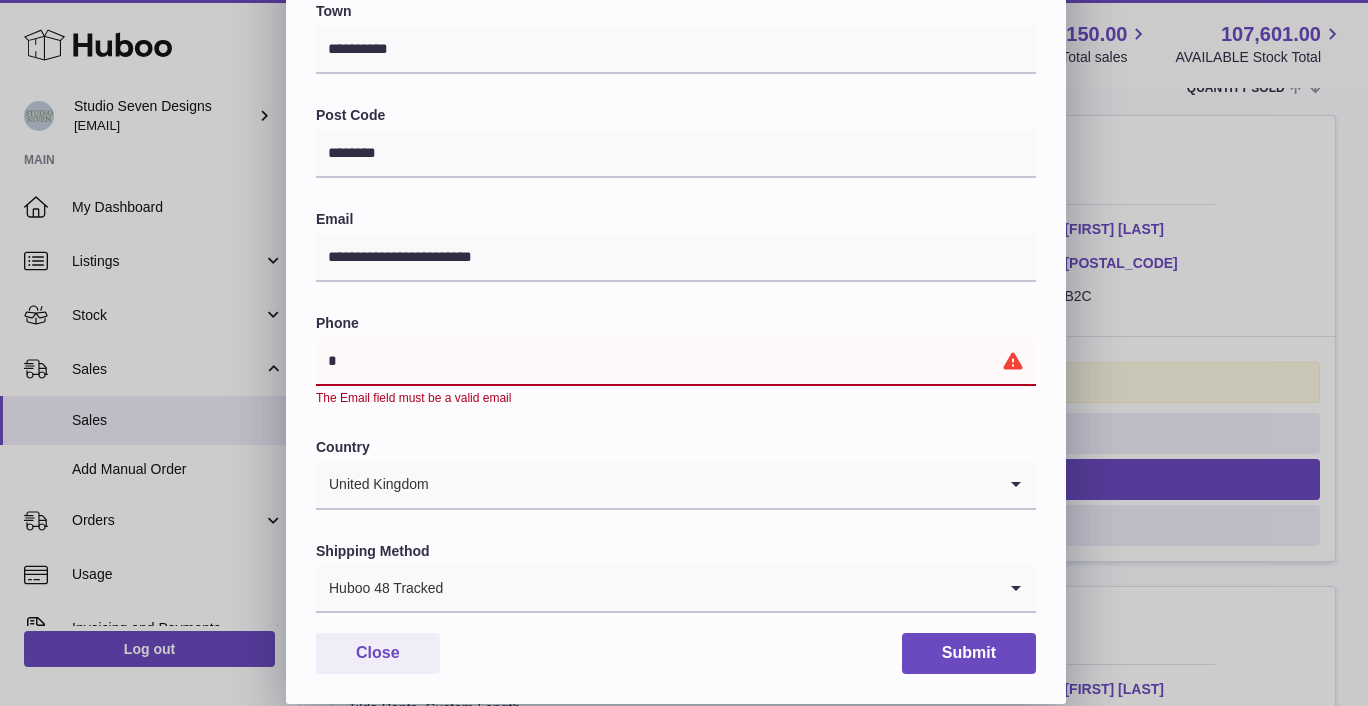 scroll, scrollTop: 496, scrollLeft: 0, axis: vertical 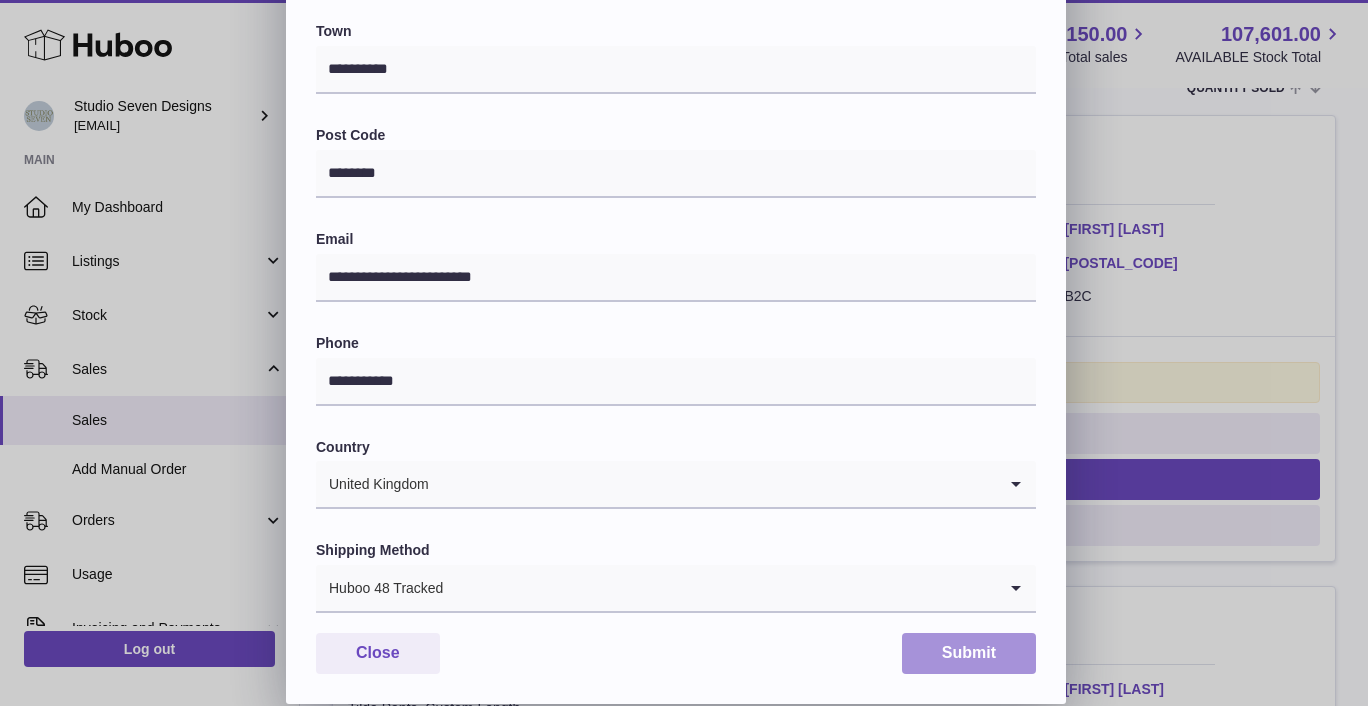 click on "Submit" at bounding box center [969, 653] 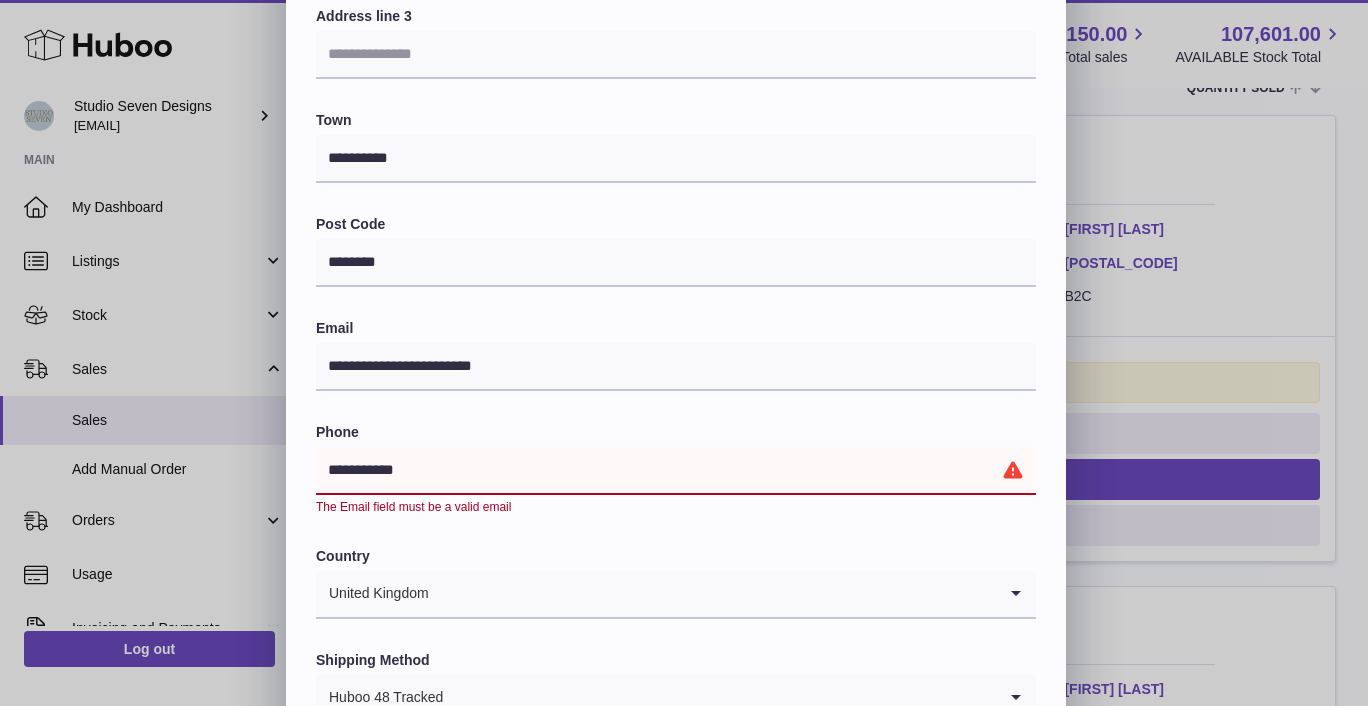 scroll, scrollTop: 516, scrollLeft: 0, axis: vertical 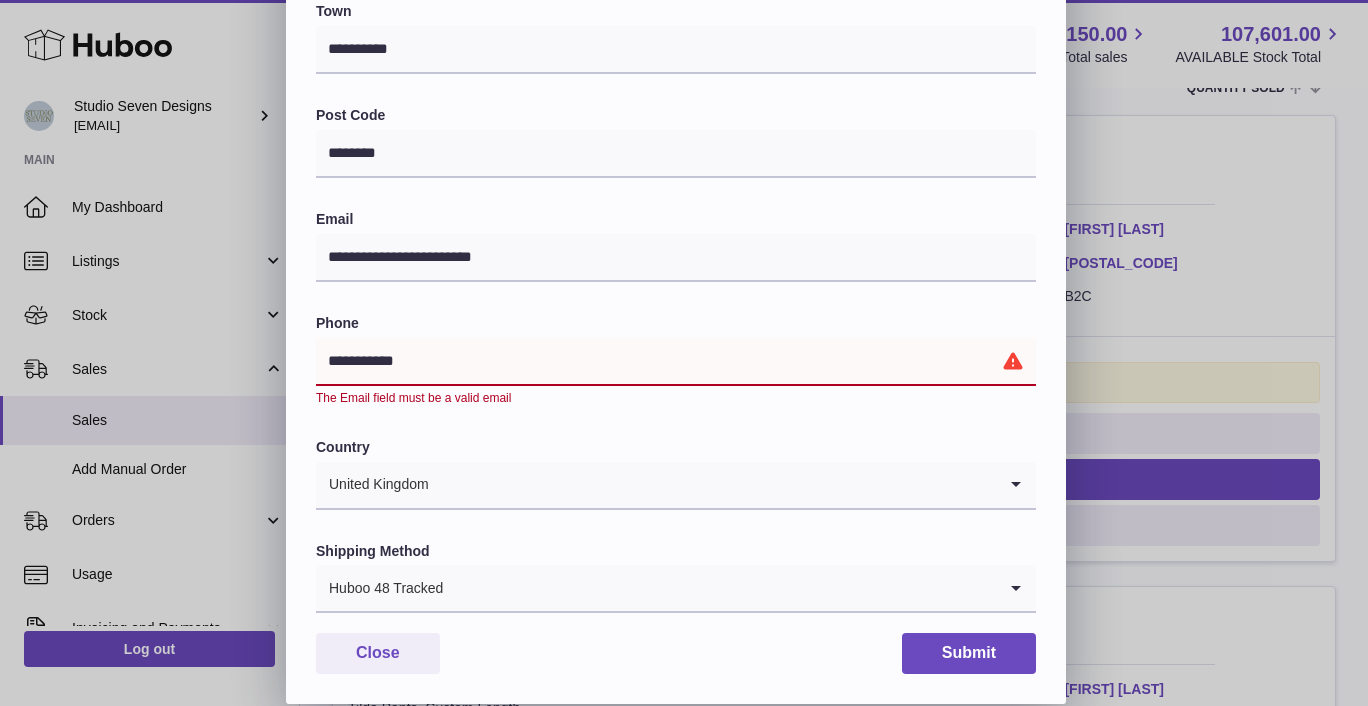 click on "**********" at bounding box center [676, 362] 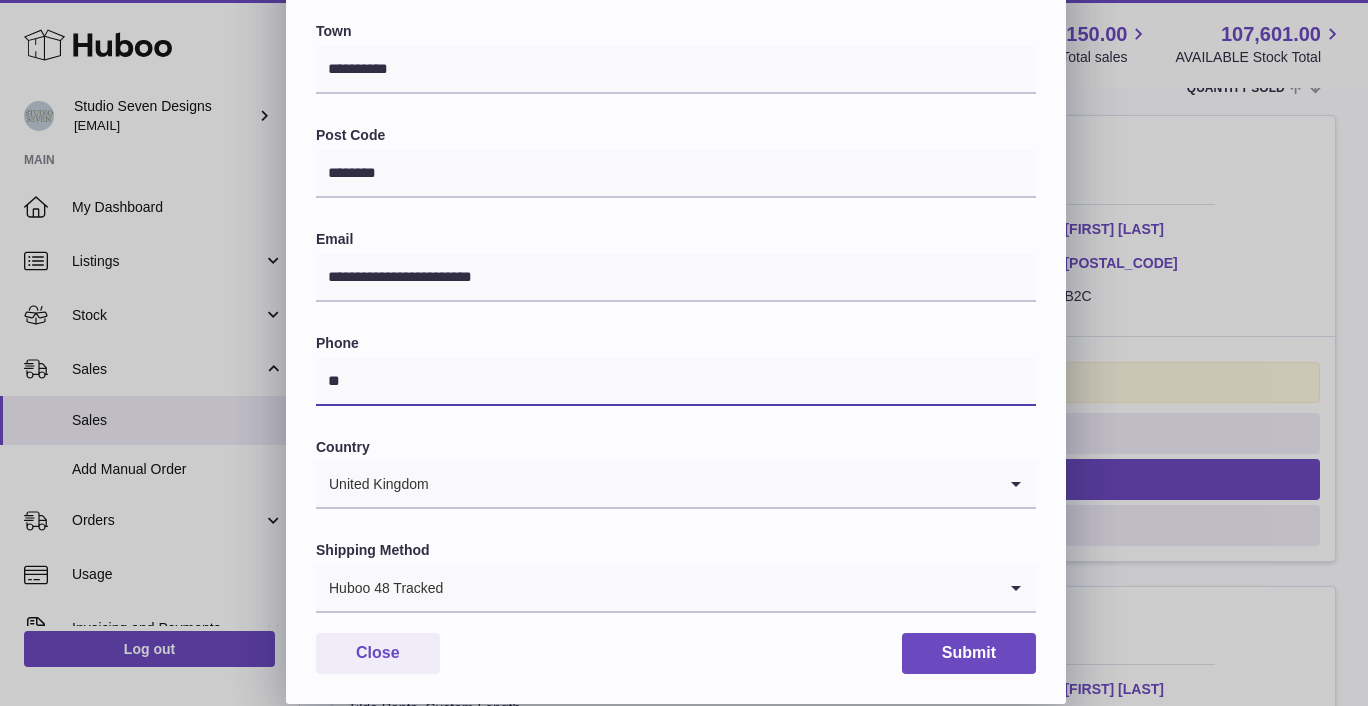 type on "*" 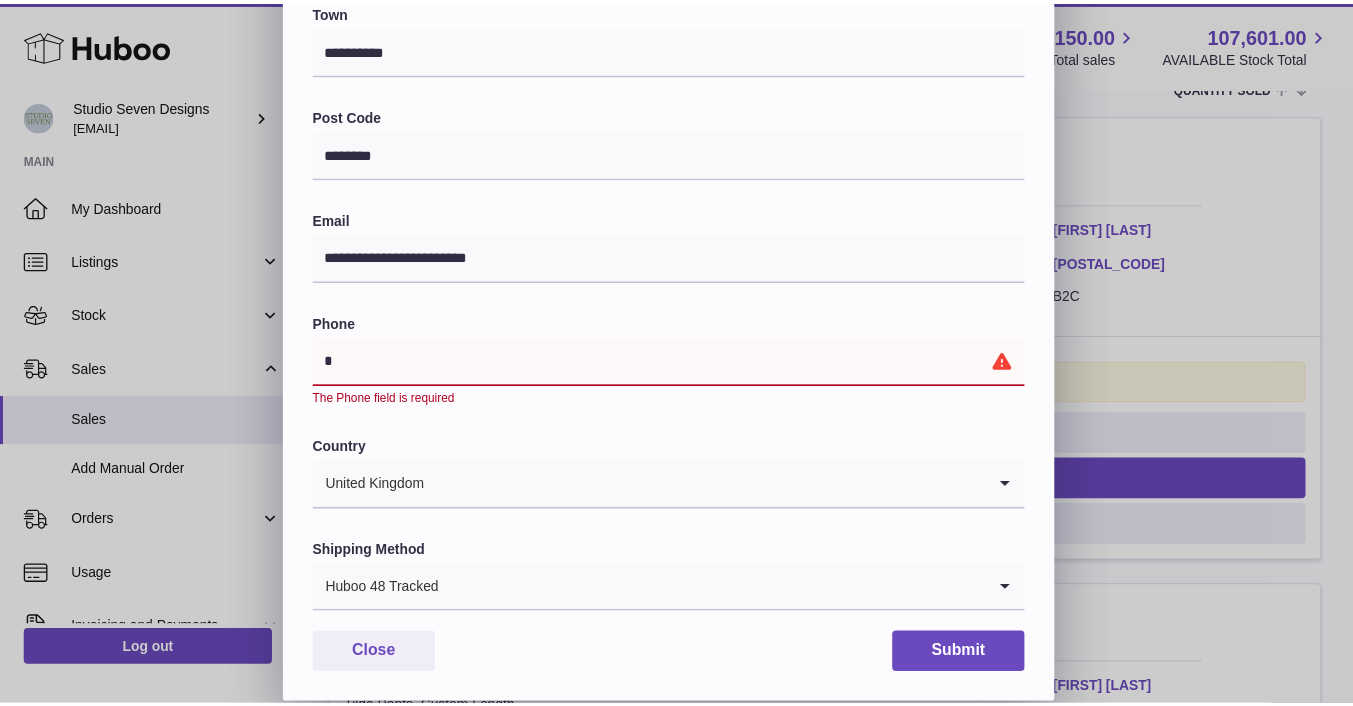 scroll, scrollTop: 496, scrollLeft: 0, axis: vertical 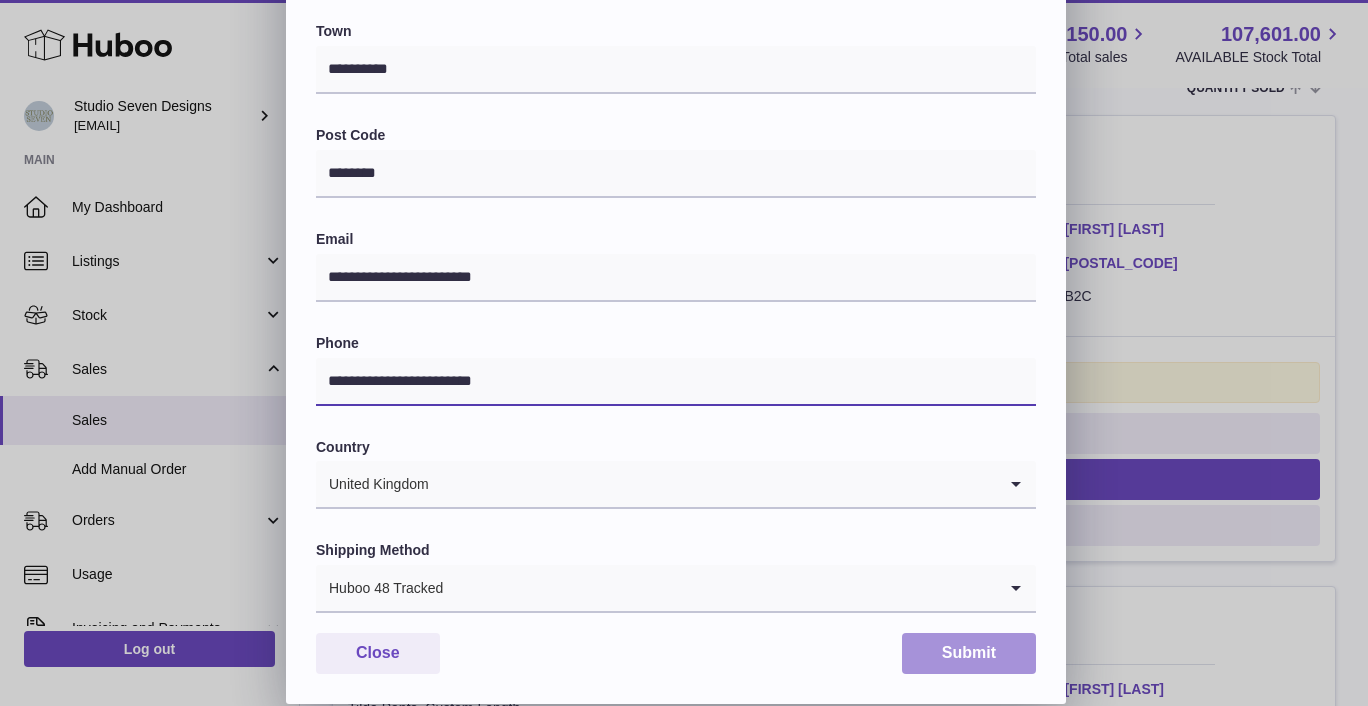 type on "**********" 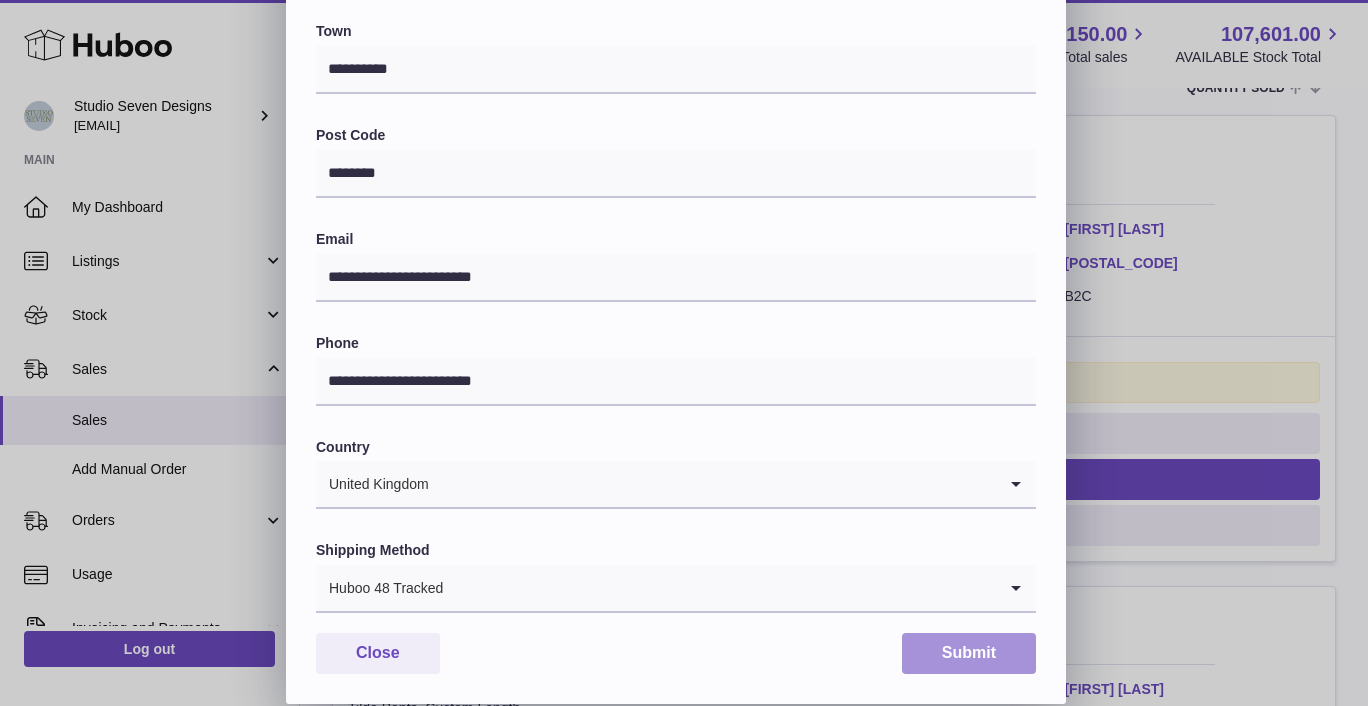 click on "Submit" at bounding box center (969, 653) 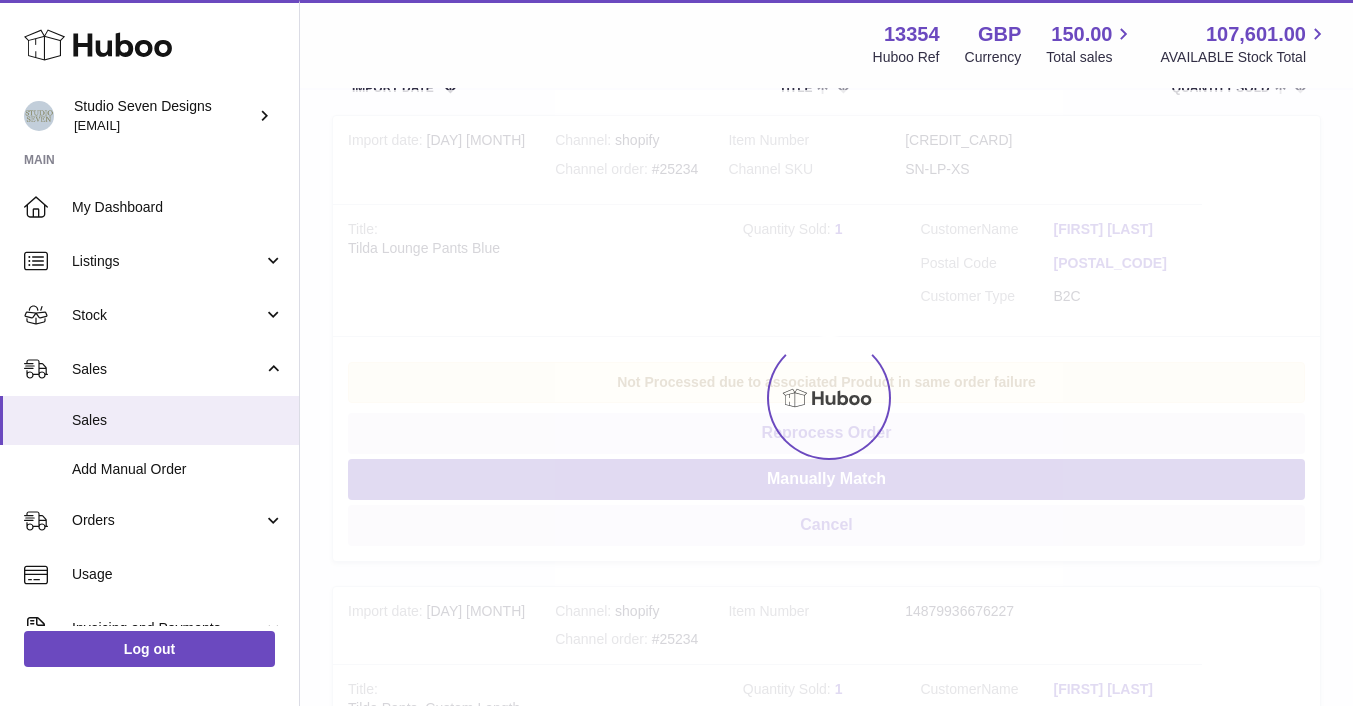 scroll, scrollTop: 0, scrollLeft: 0, axis: both 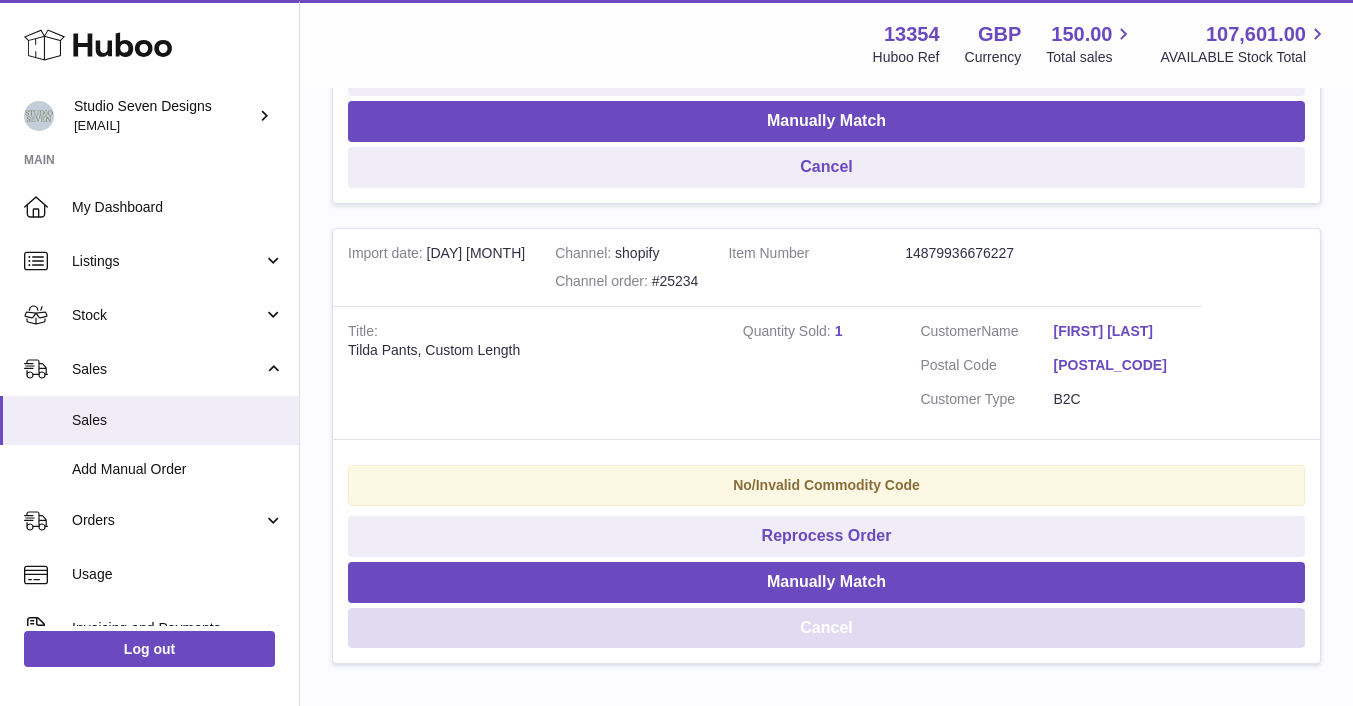 click on "Cancel" at bounding box center (826, 628) 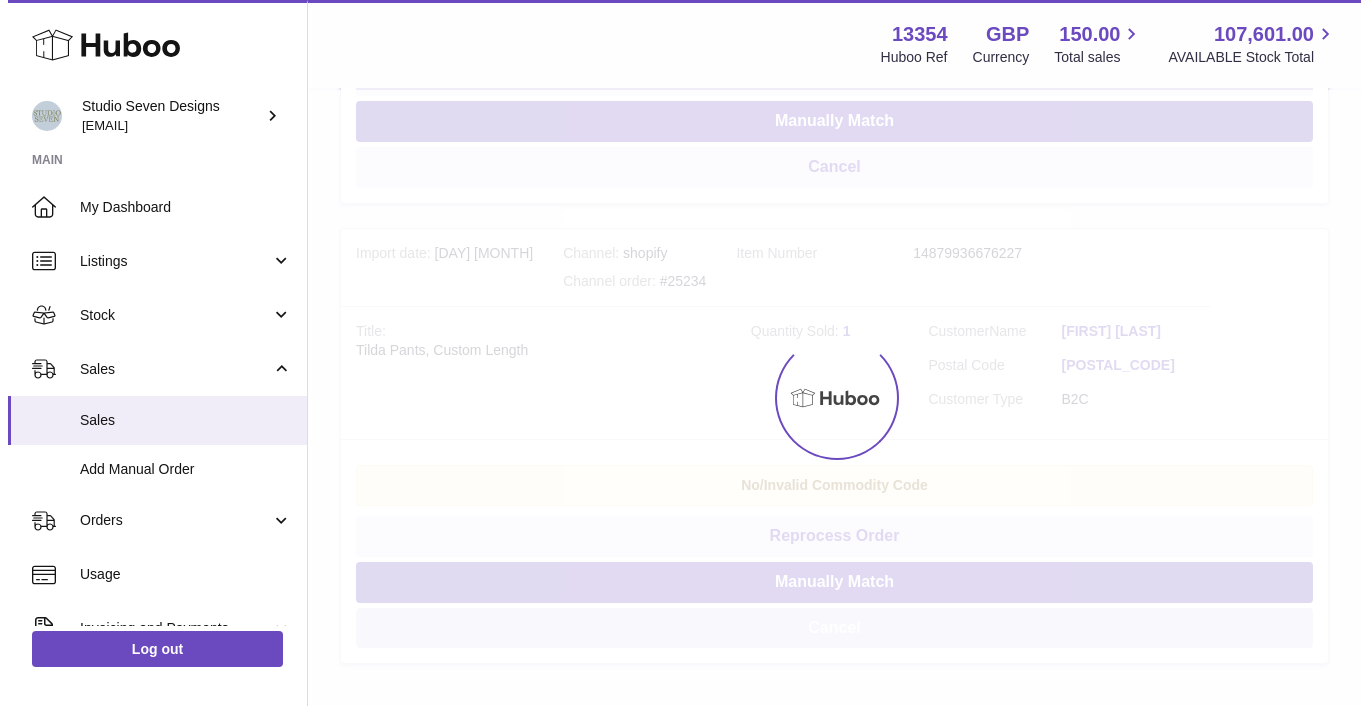 scroll, scrollTop: 436, scrollLeft: 0, axis: vertical 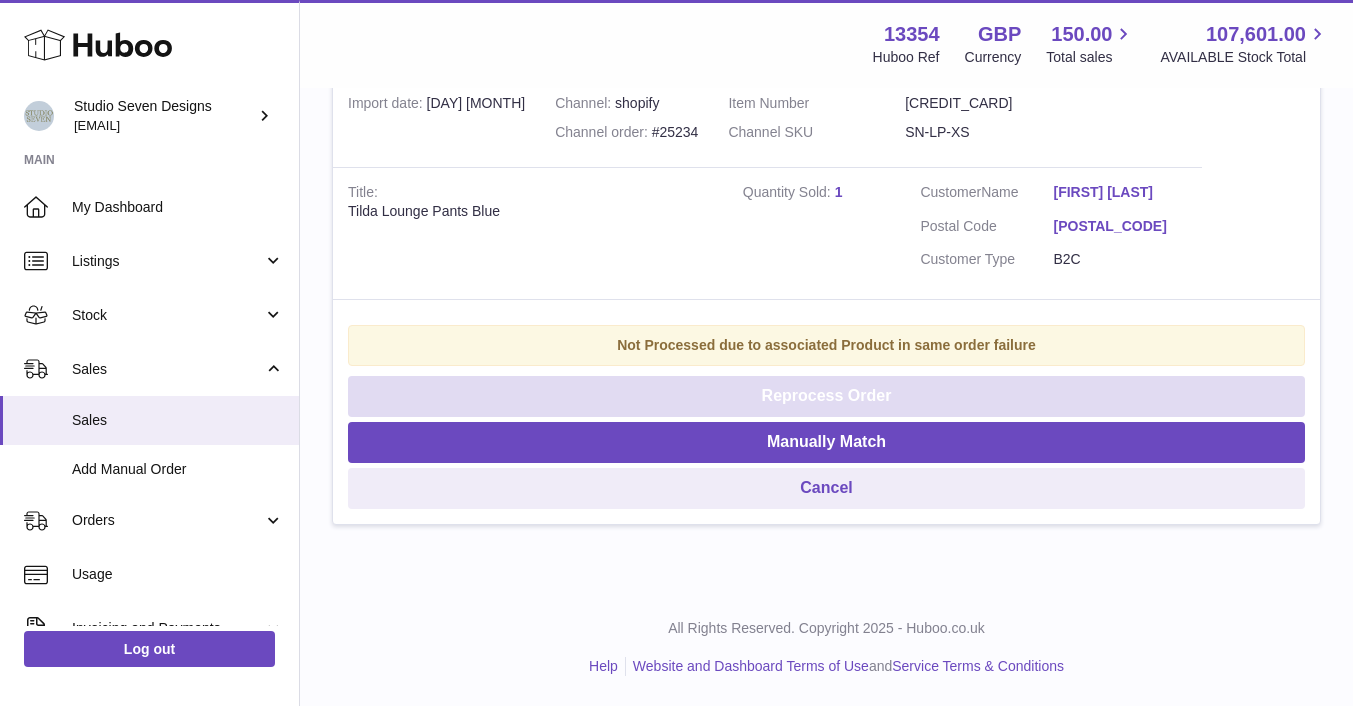 click on "Reprocess Order" at bounding box center (826, 396) 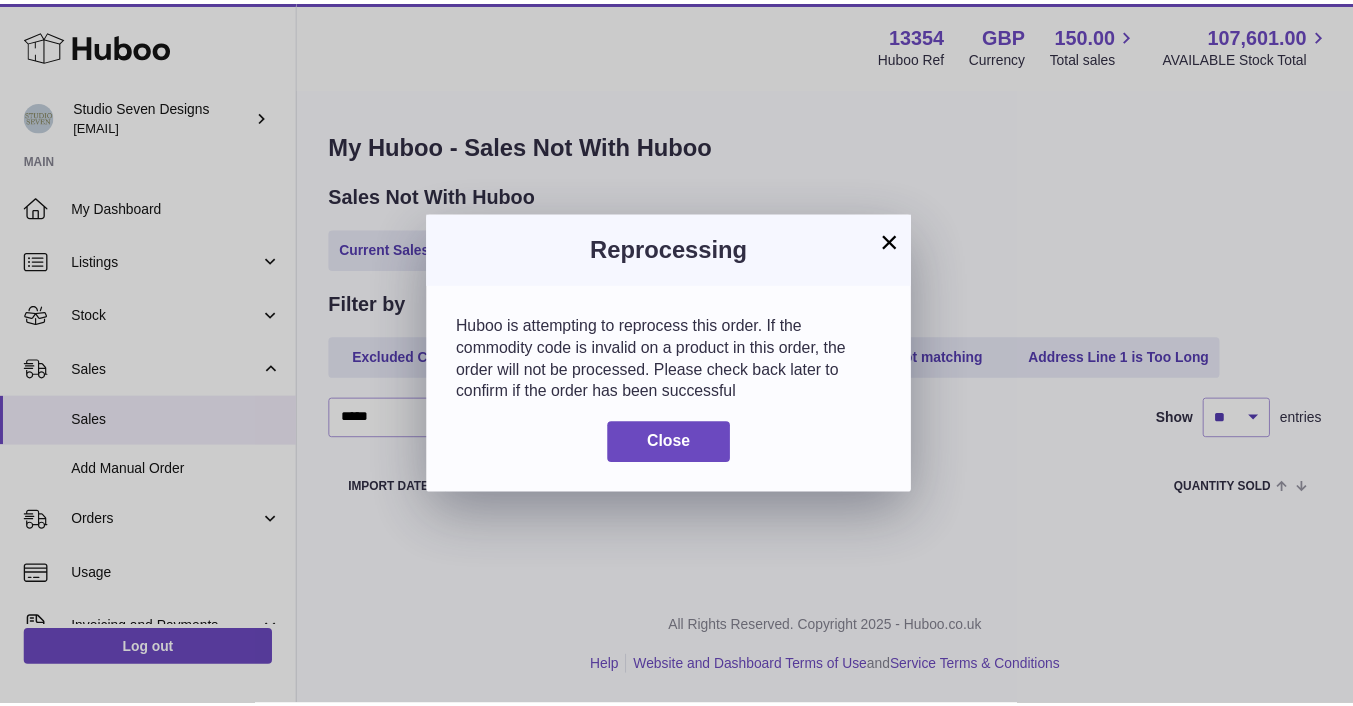 scroll, scrollTop: 0, scrollLeft: 0, axis: both 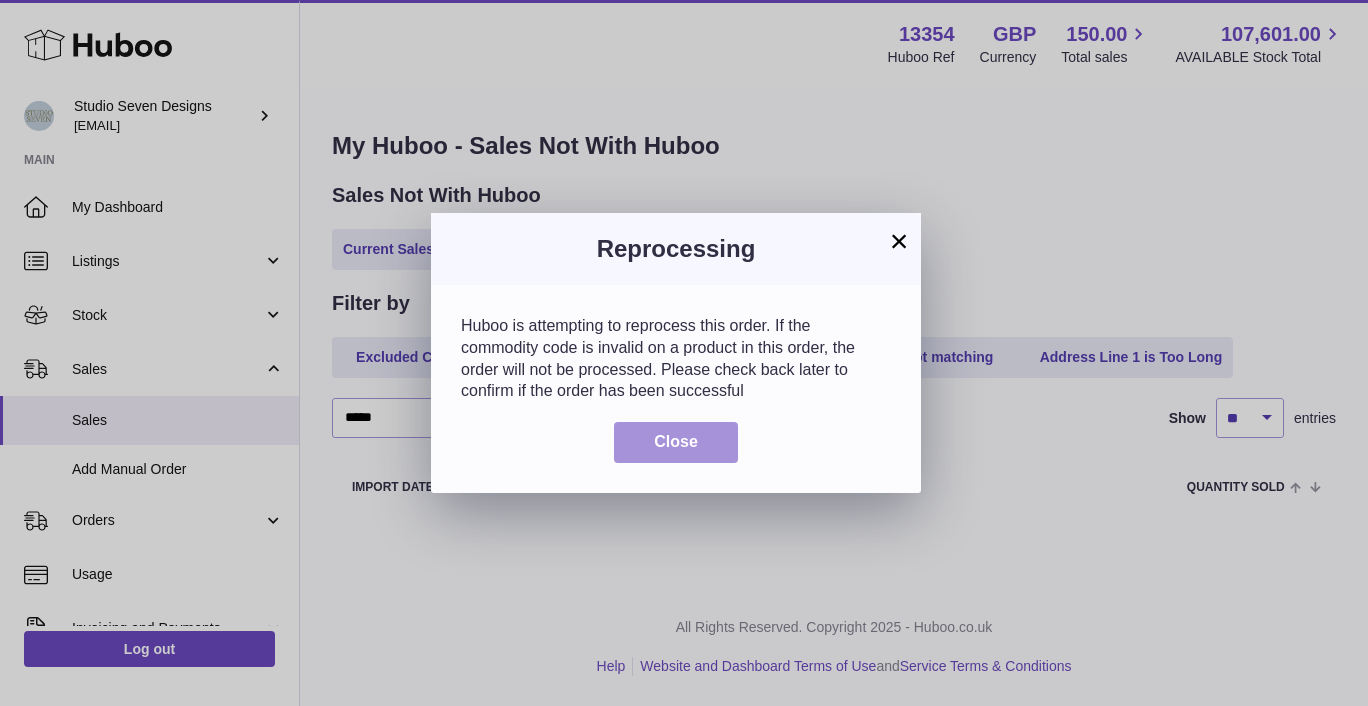 click on "Close" at bounding box center [676, 442] 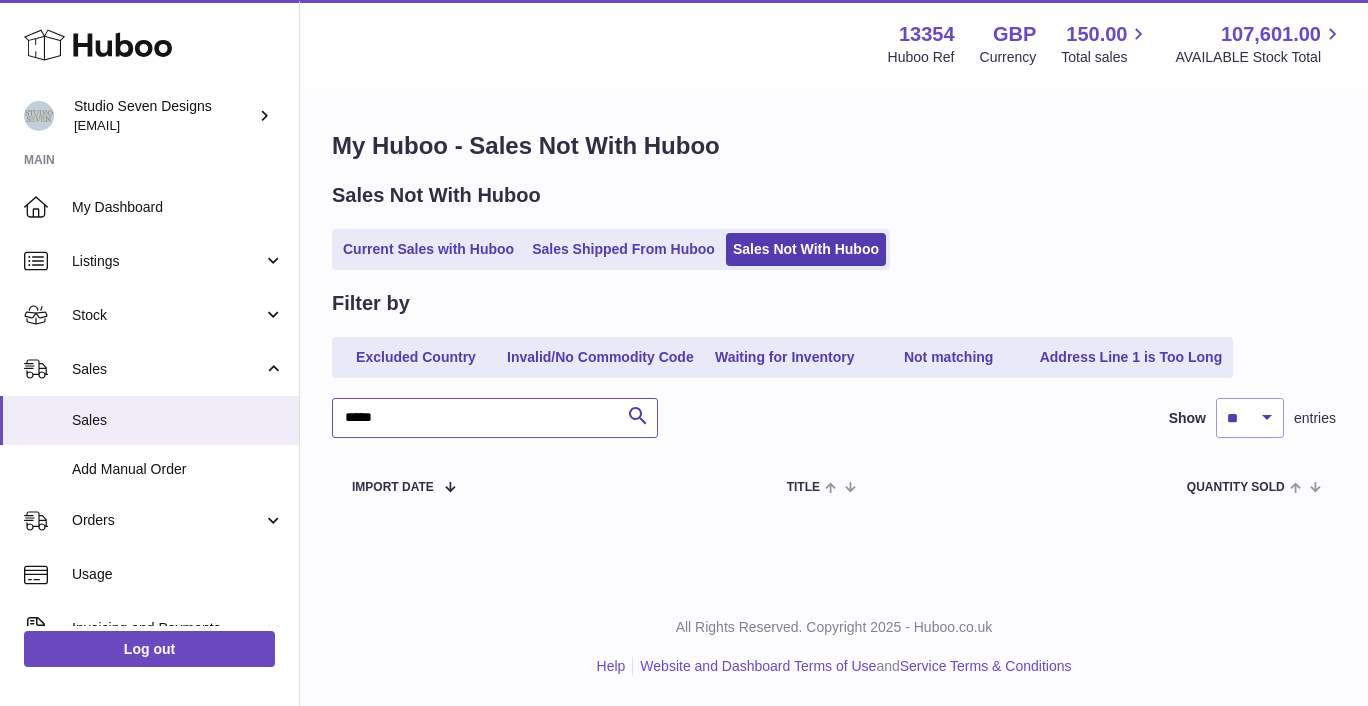 click on "*****" at bounding box center (495, 418) 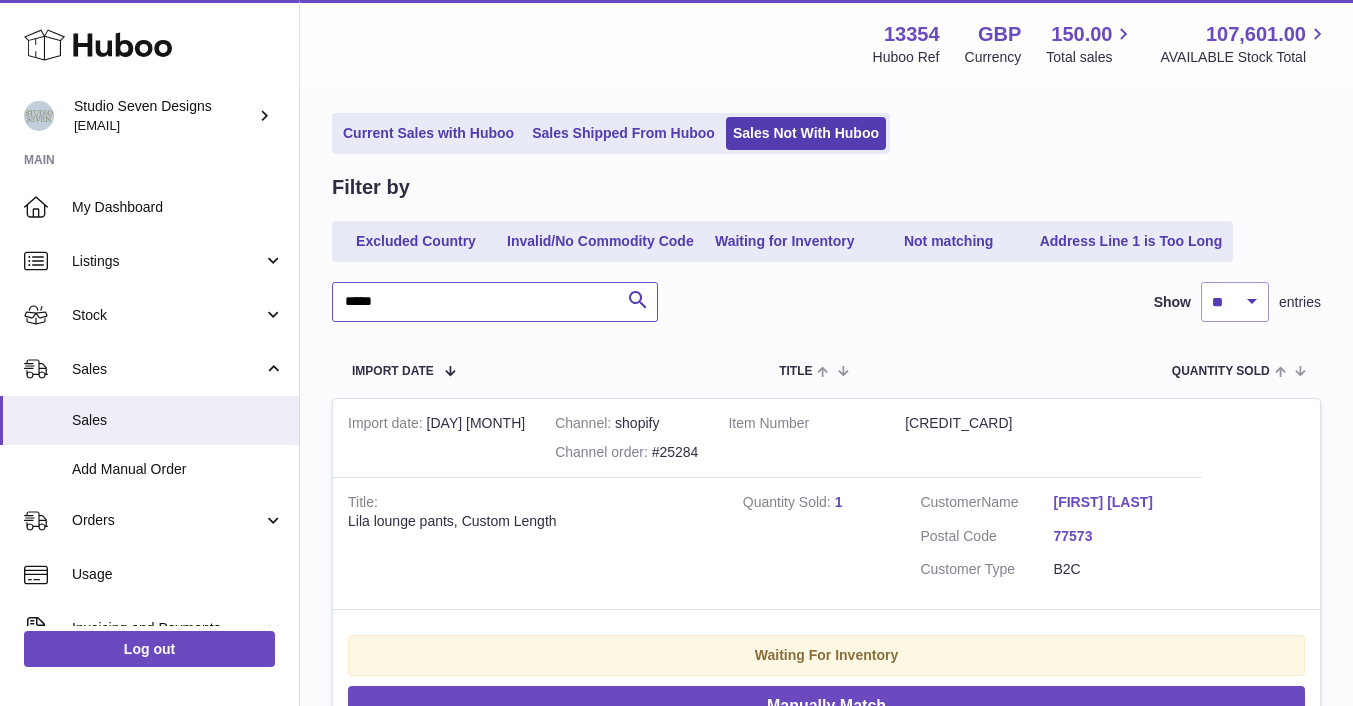 scroll, scrollTop: 0, scrollLeft: 0, axis: both 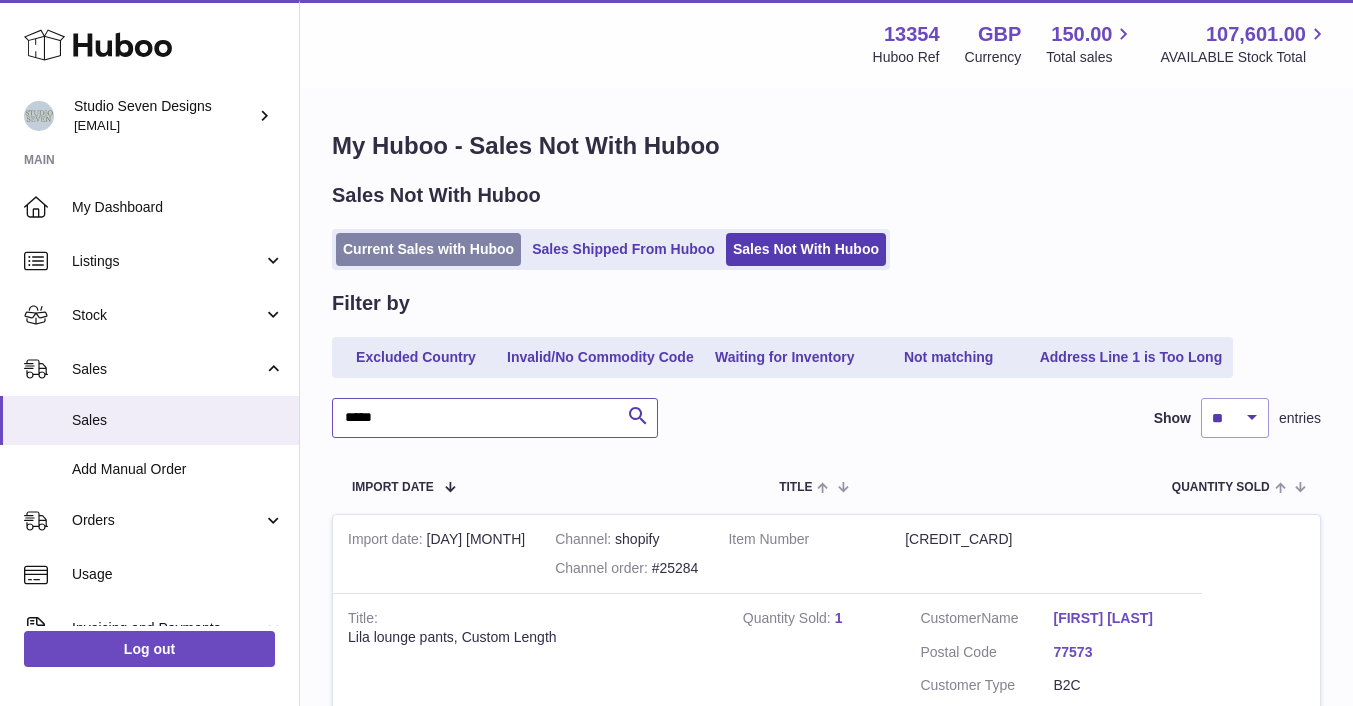 type on "*****" 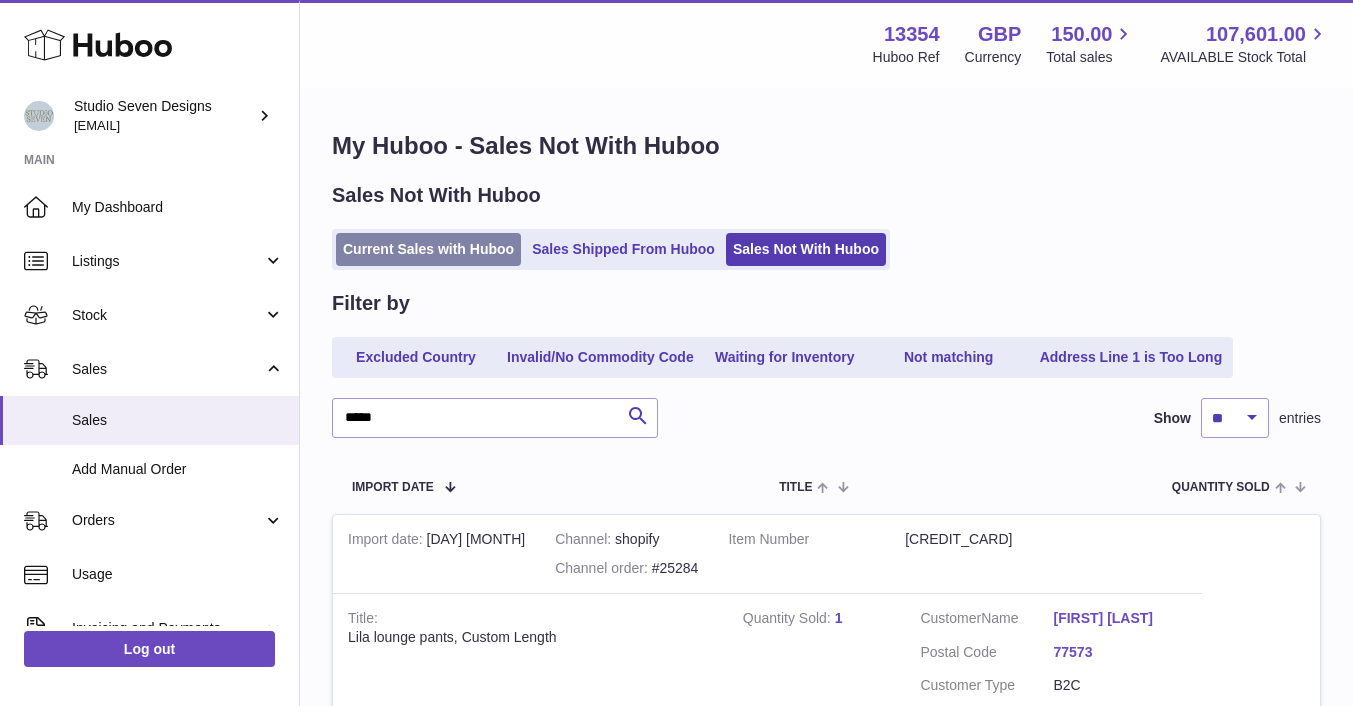 click on "Current Sales with Huboo" at bounding box center [428, 249] 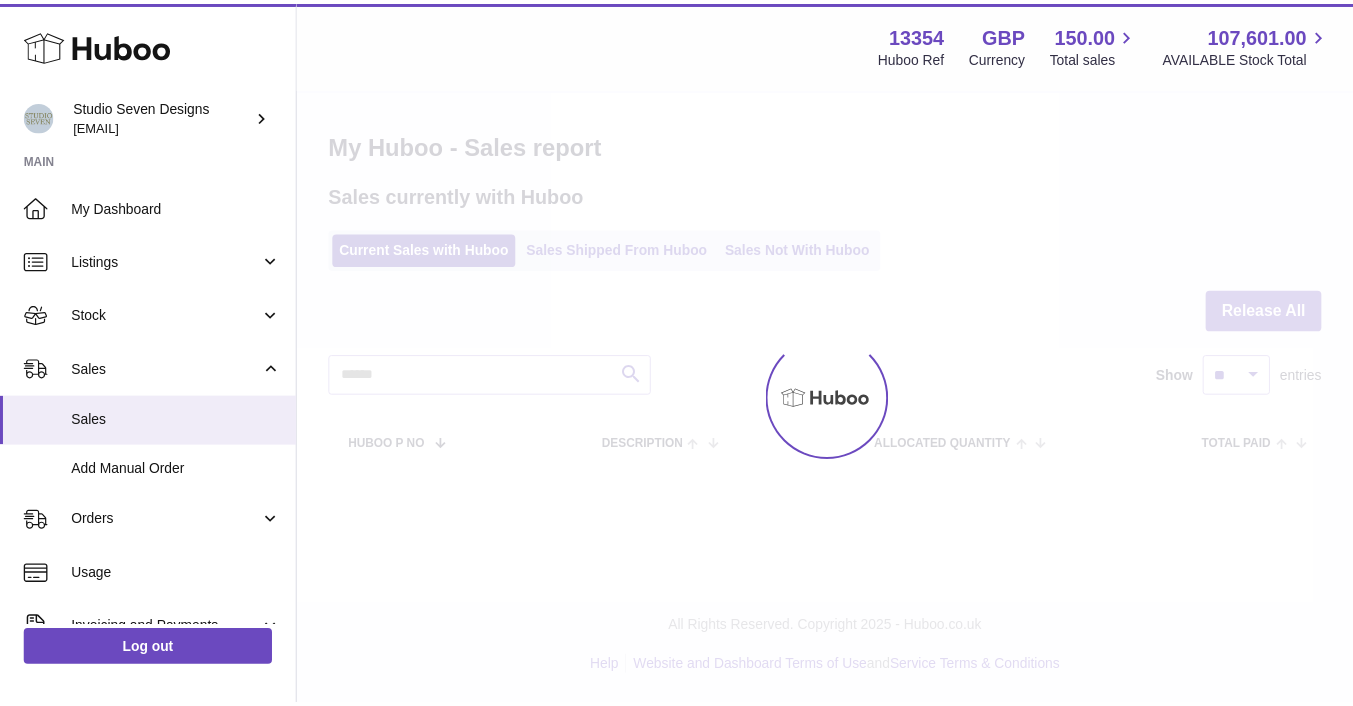 scroll, scrollTop: 0, scrollLeft: 0, axis: both 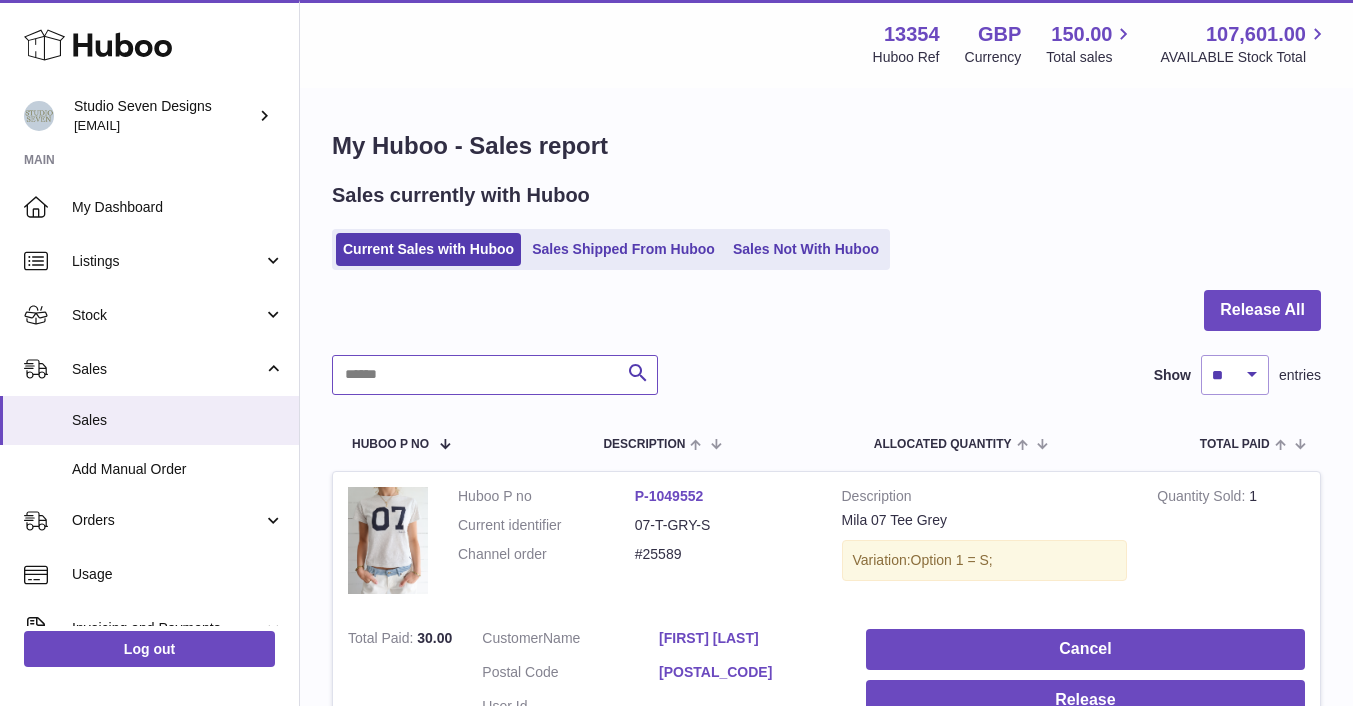 click at bounding box center (495, 375) 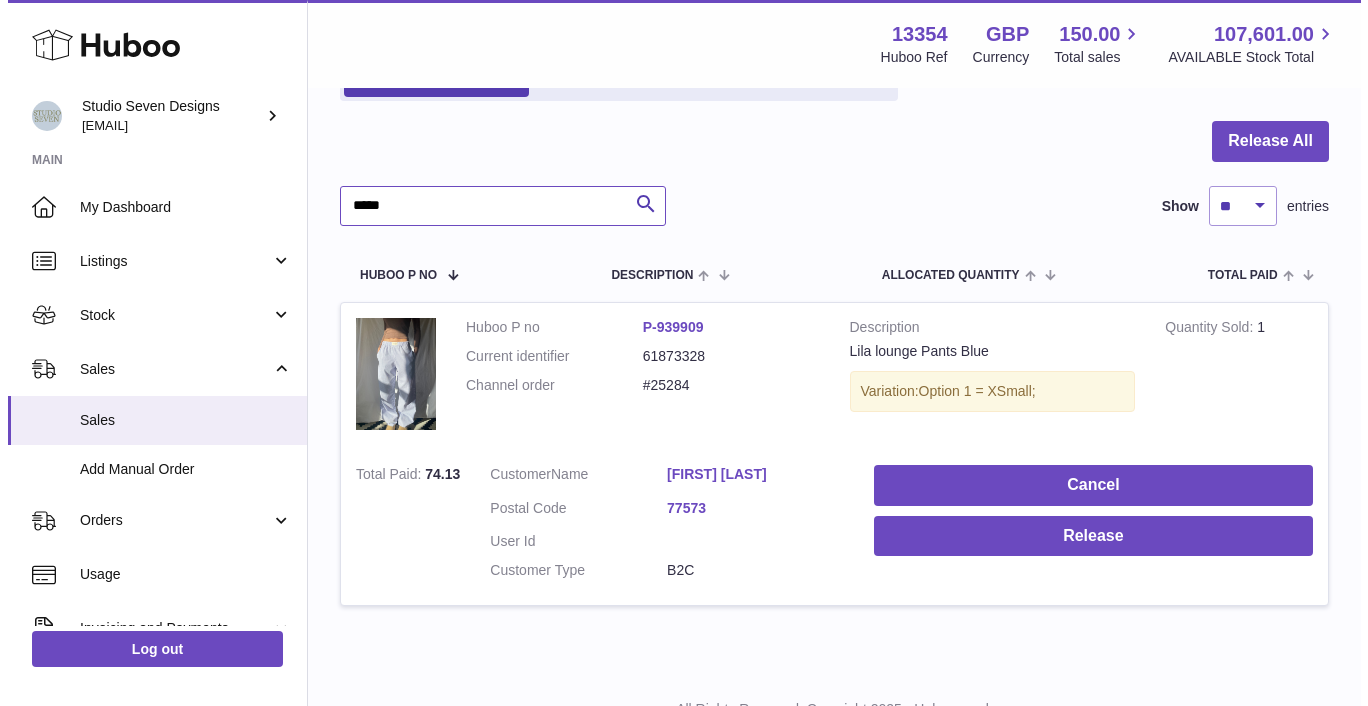 scroll, scrollTop: 251, scrollLeft: 0, axis: vertical 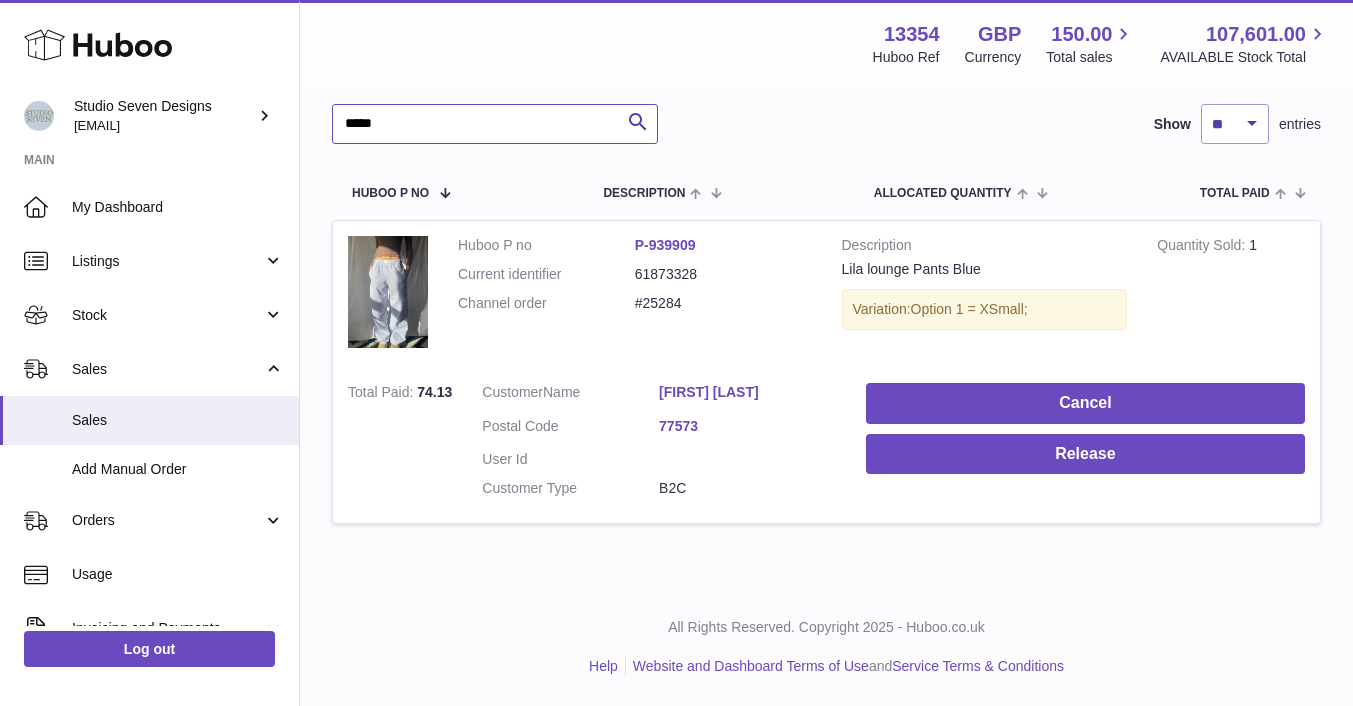 type on "*****" 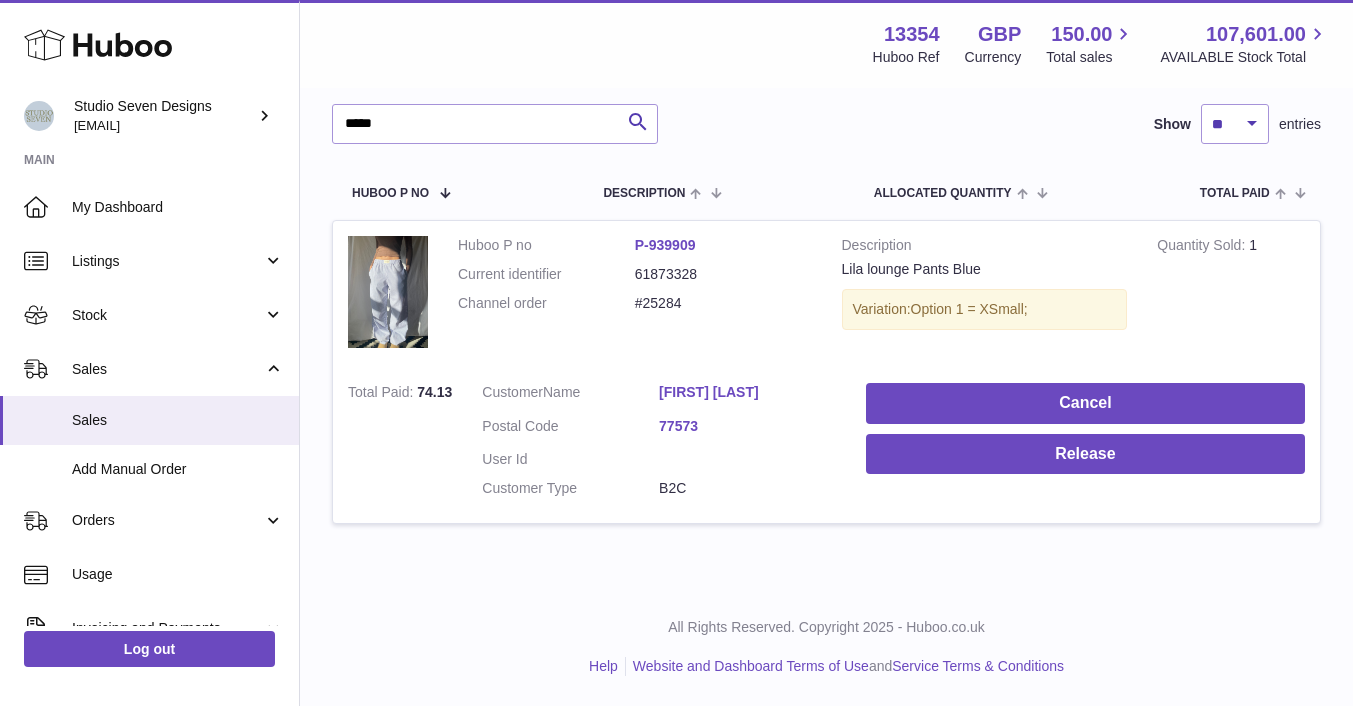 click on "Eliza Davis" at bounding box center (747, 392) 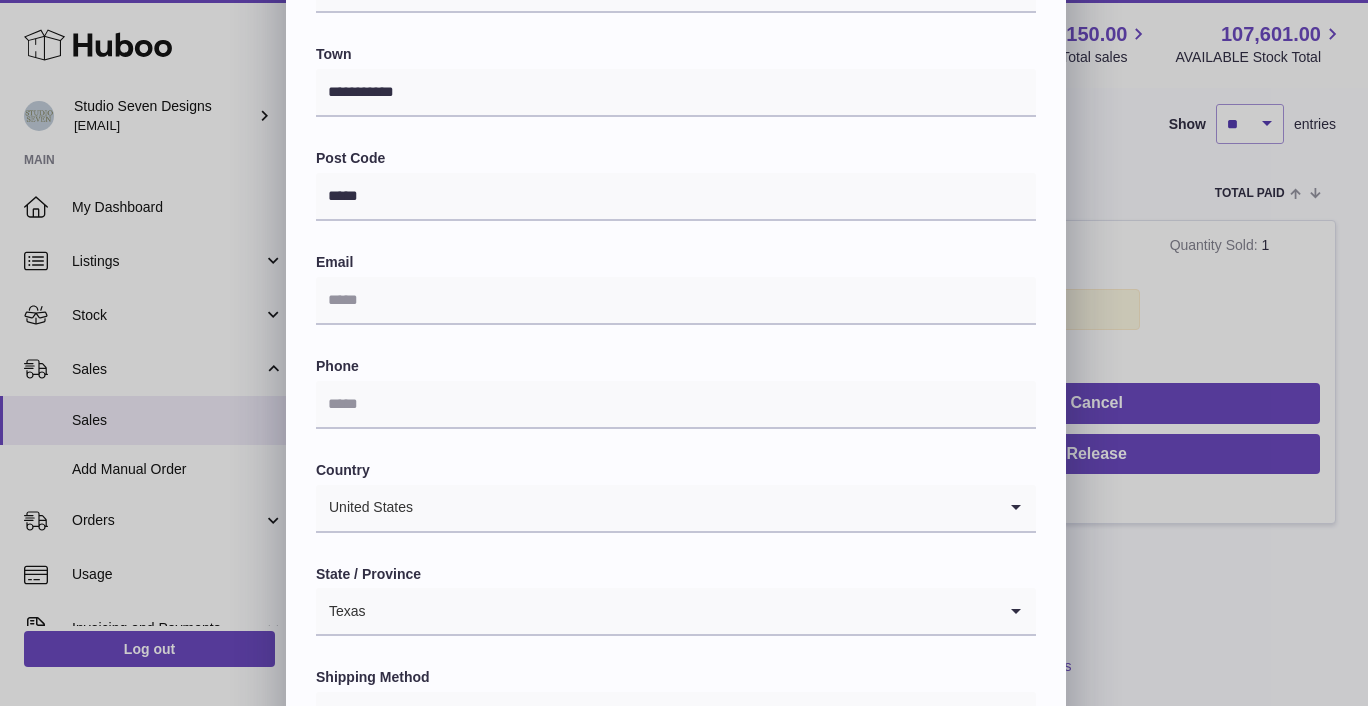 scroll, scrollTop: 554, scrollLeft: 0, axis: vertical 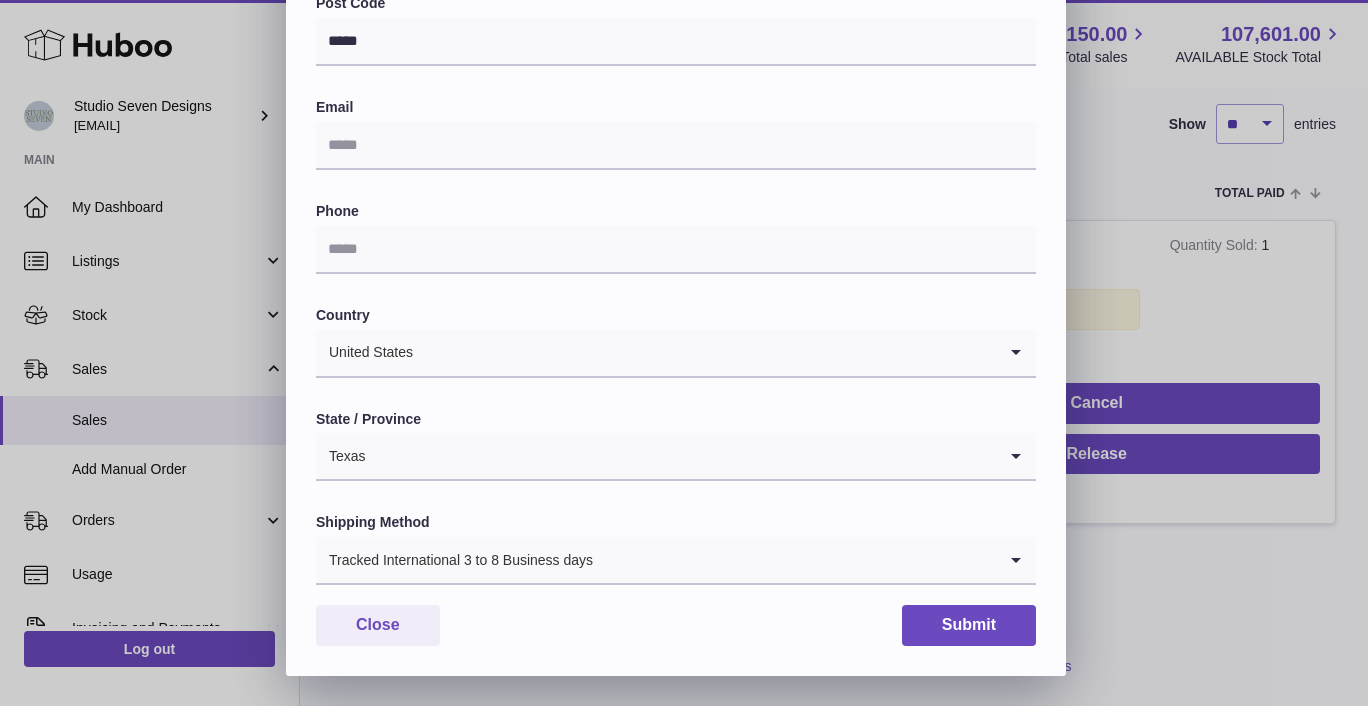 click 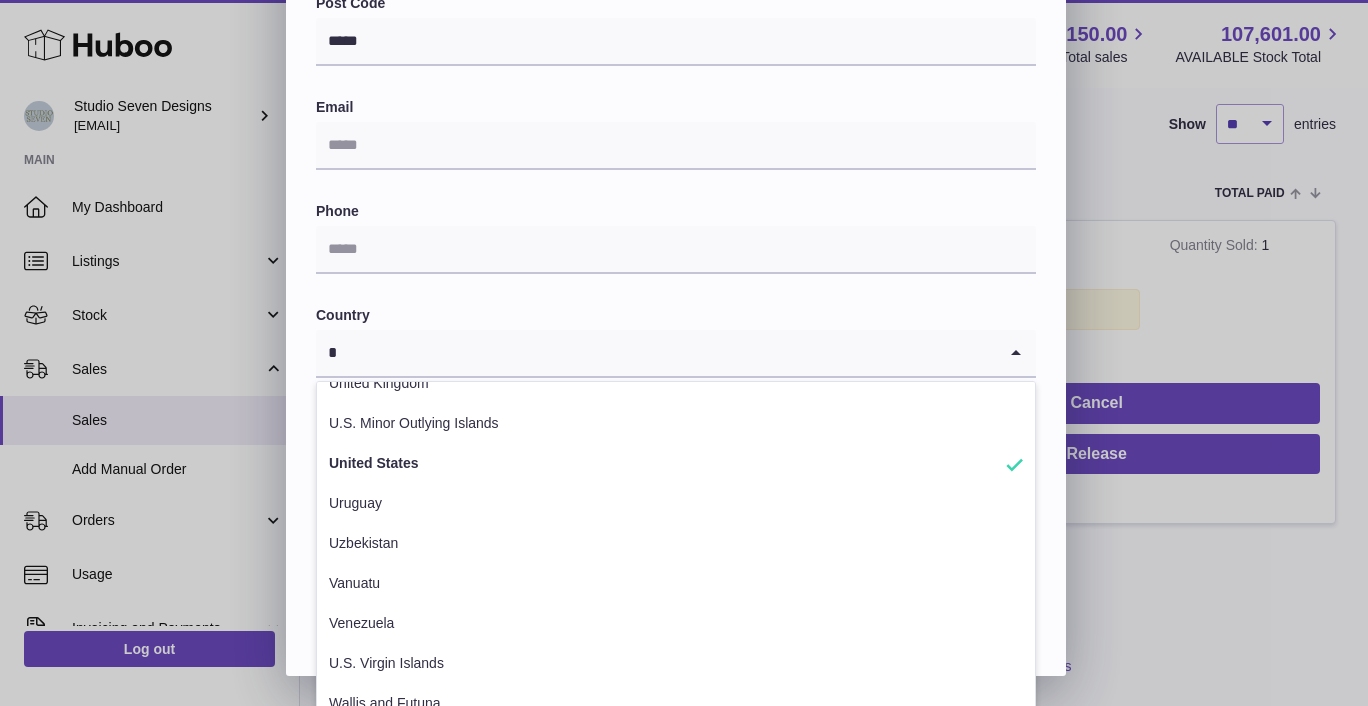 scroll, scrollTop: 5, scrollLeft: 0, axis: vertical 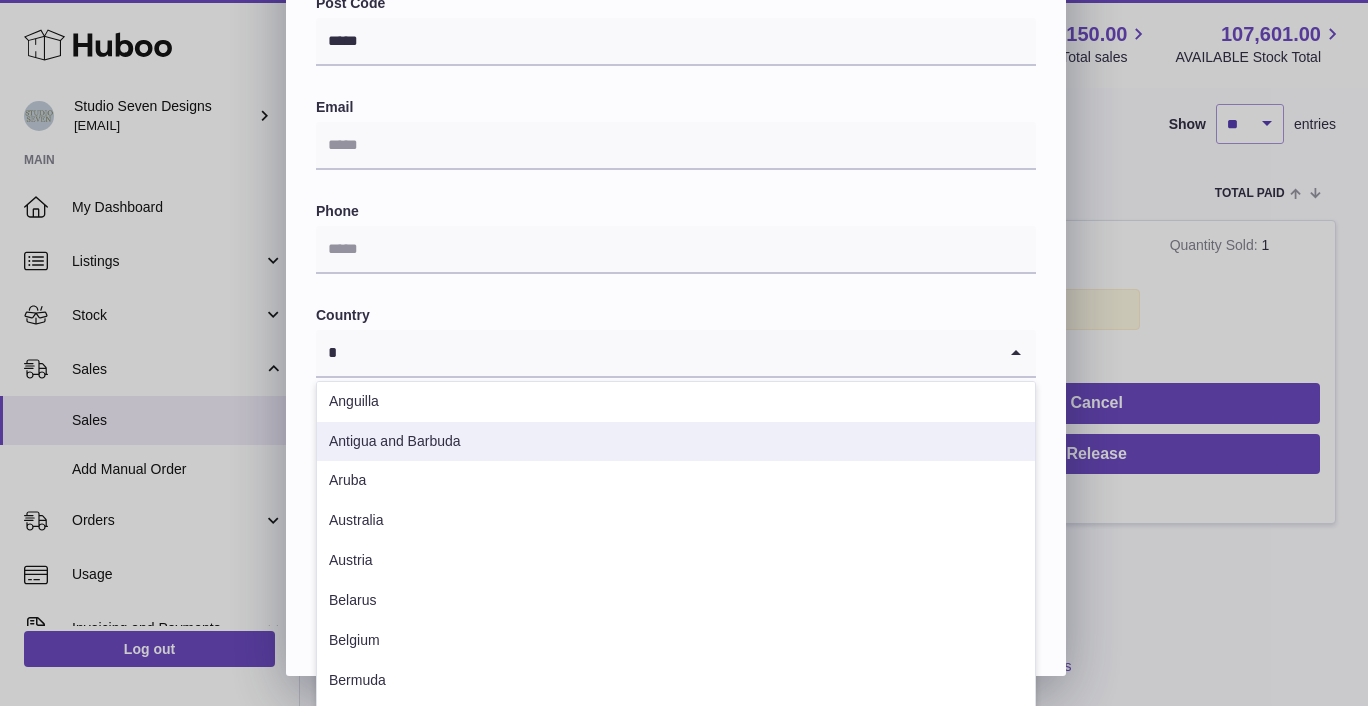 type on "**" 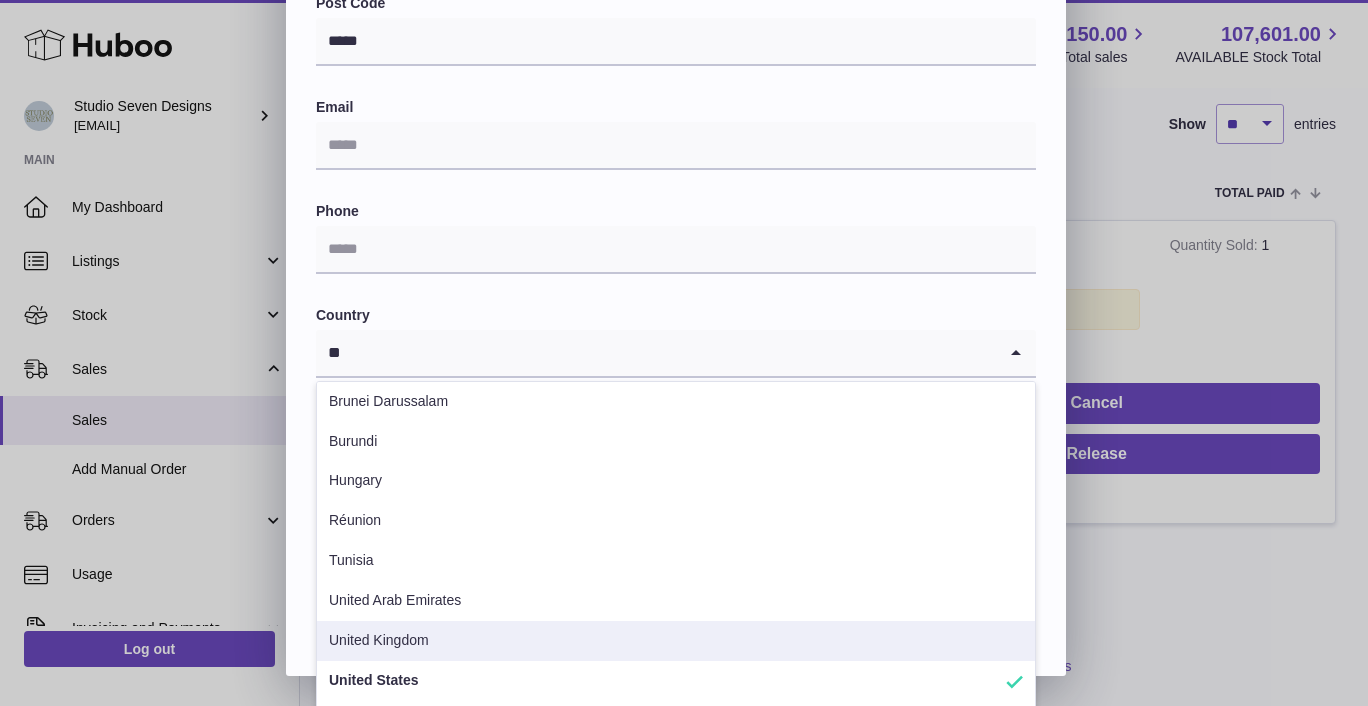 click on "United Kingdom" at bounding box center [676, 641] 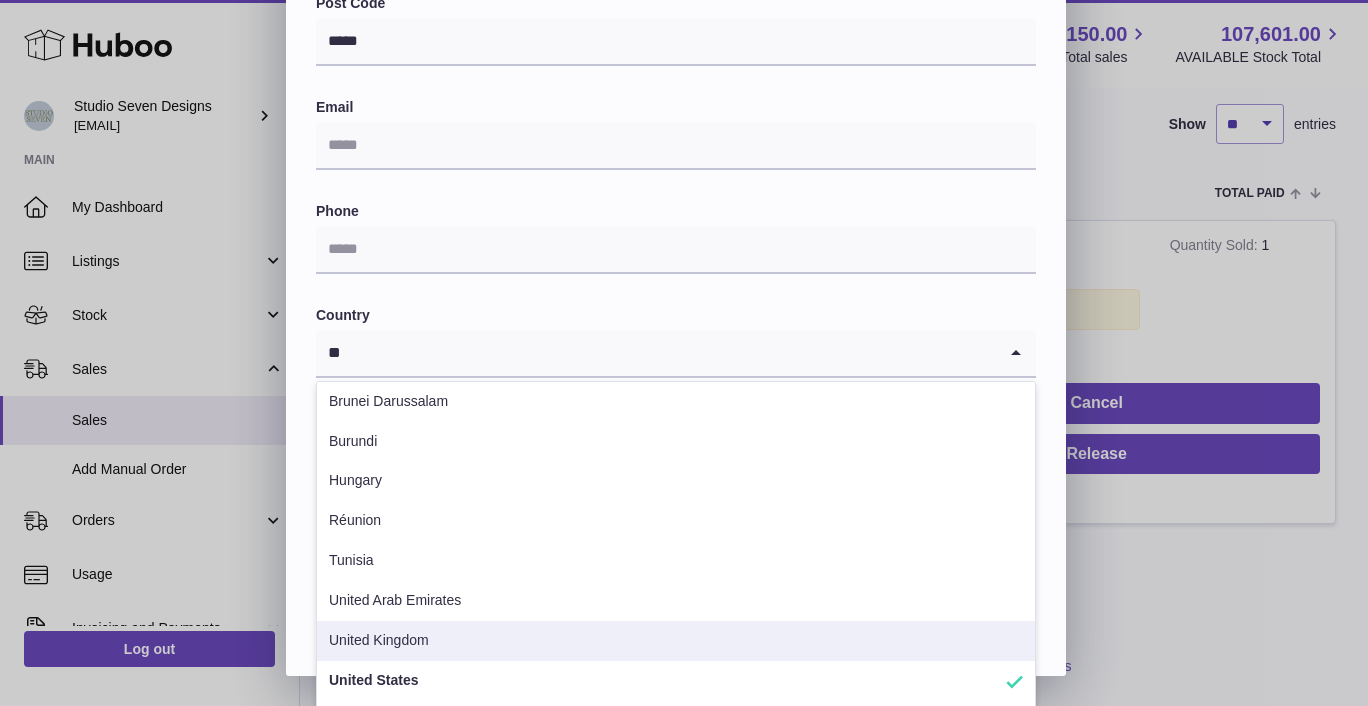 type on "**********" 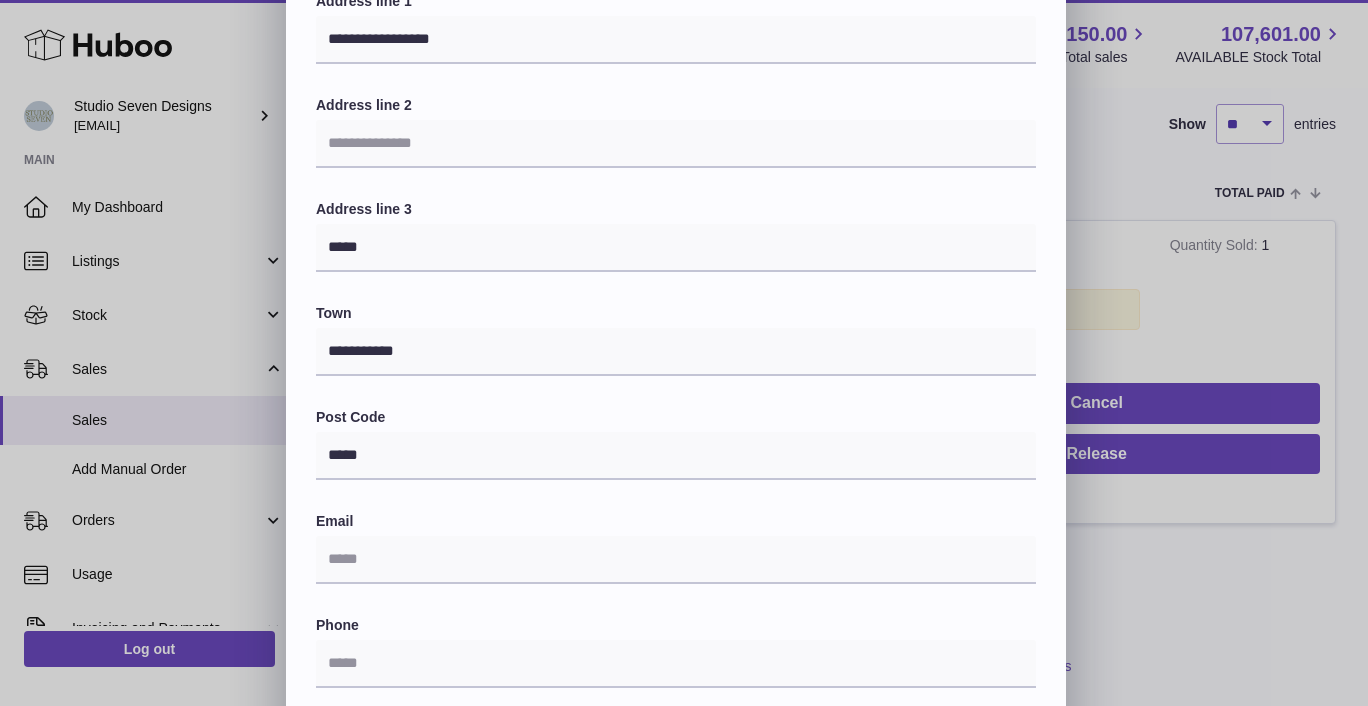scroll, scrollTop: 0, scrollLeft: 0, axis: both 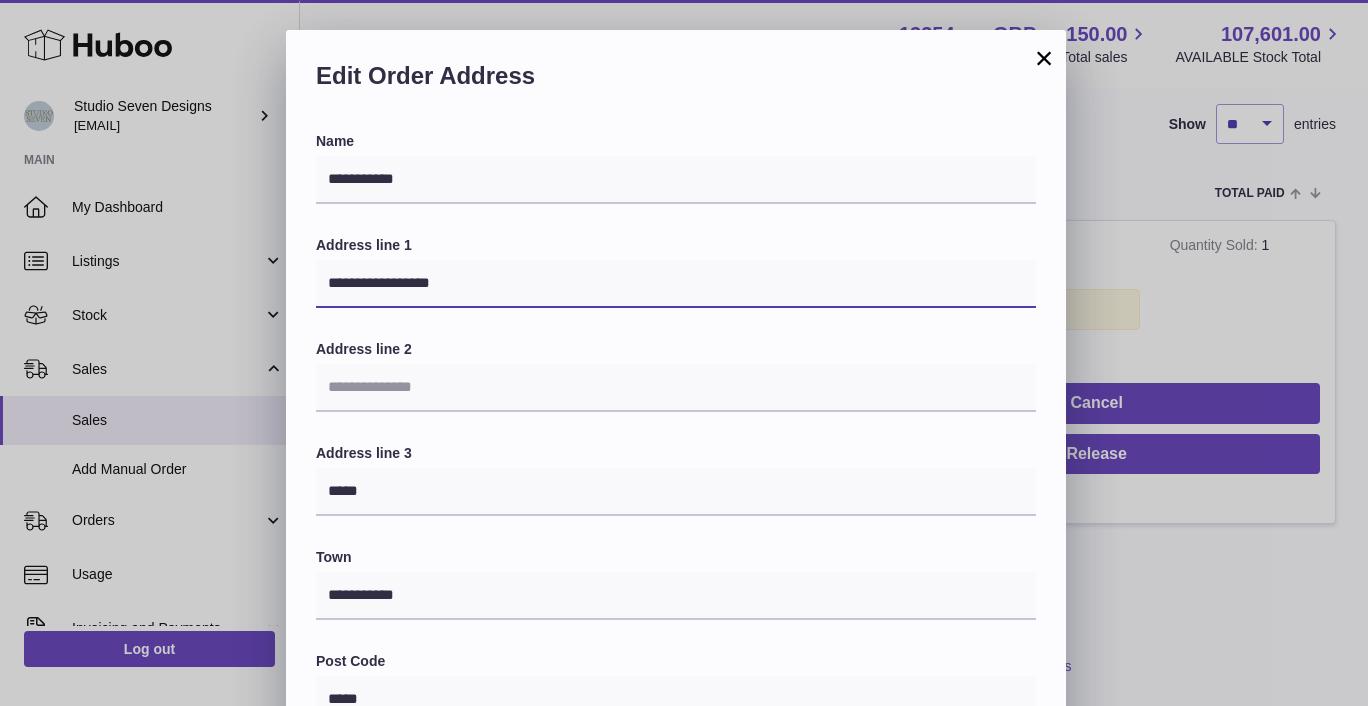 click on "**********" at bounding box center (676, 284) 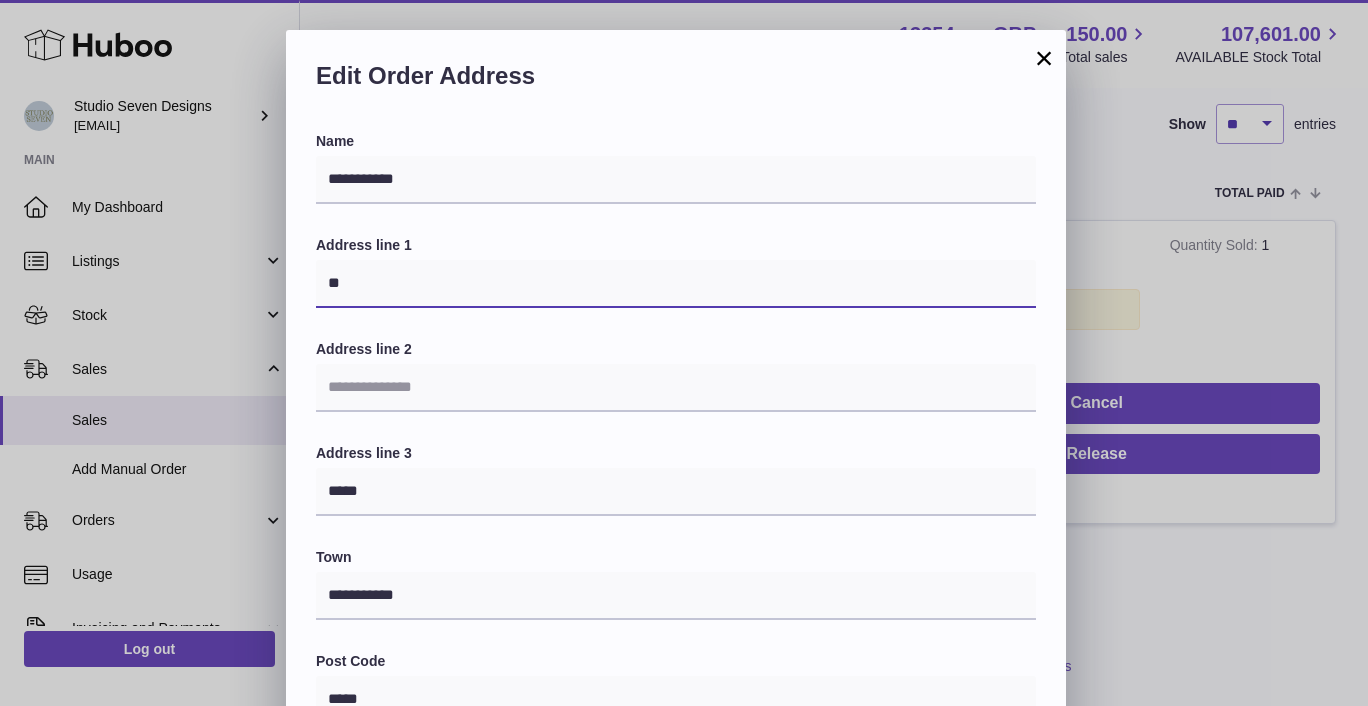 type on "*" 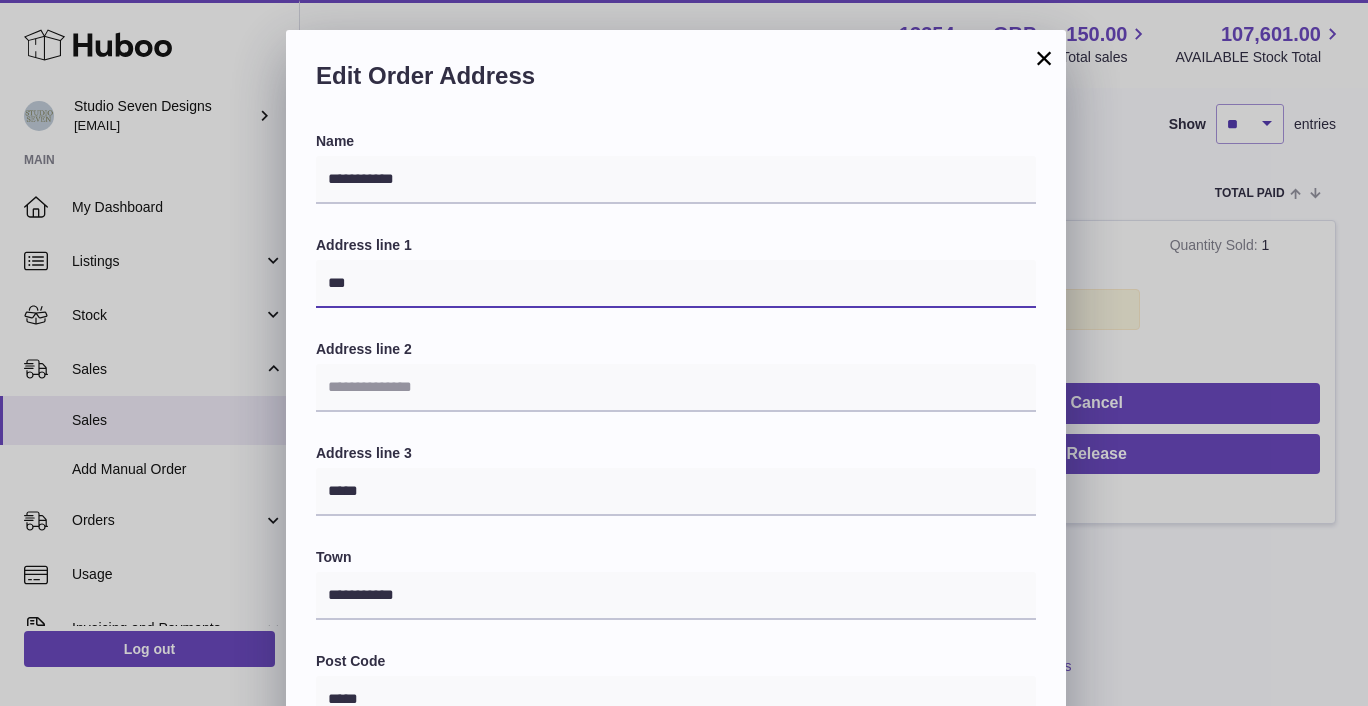 type on "**********" 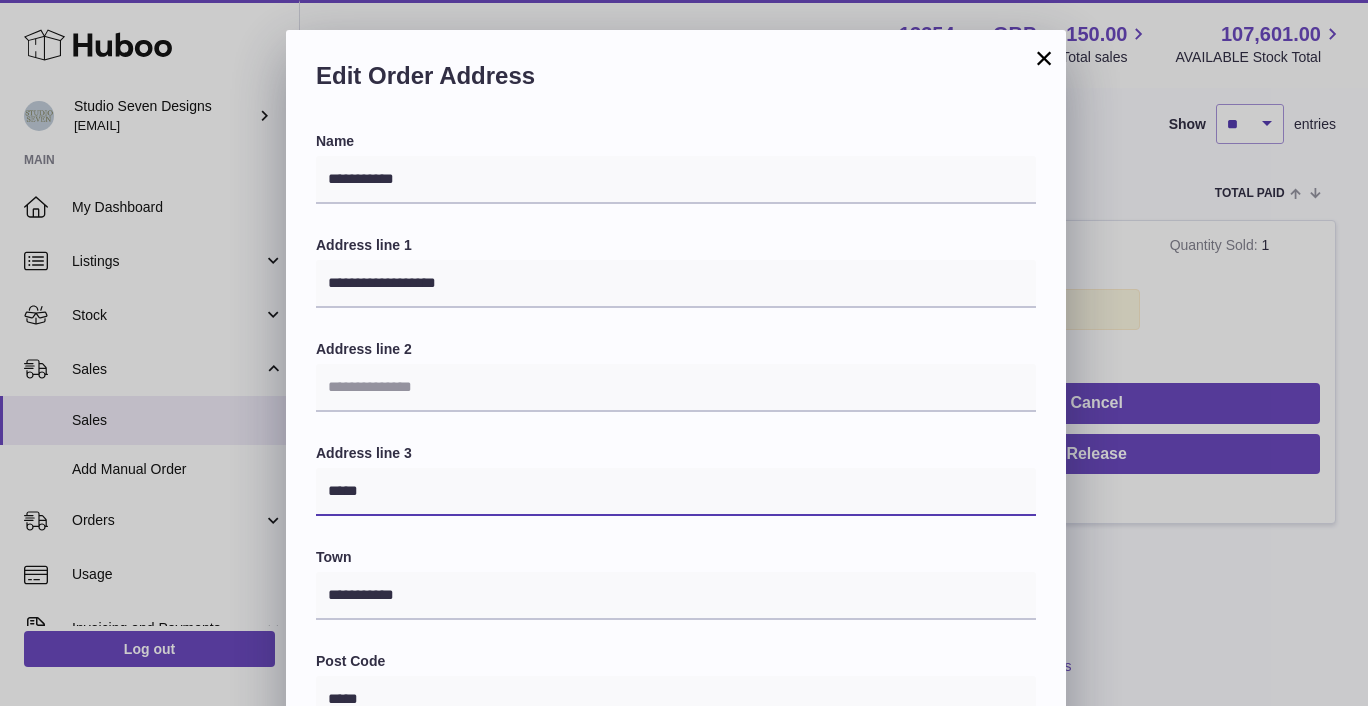 click on "*****" at bounding box center (676, 492) 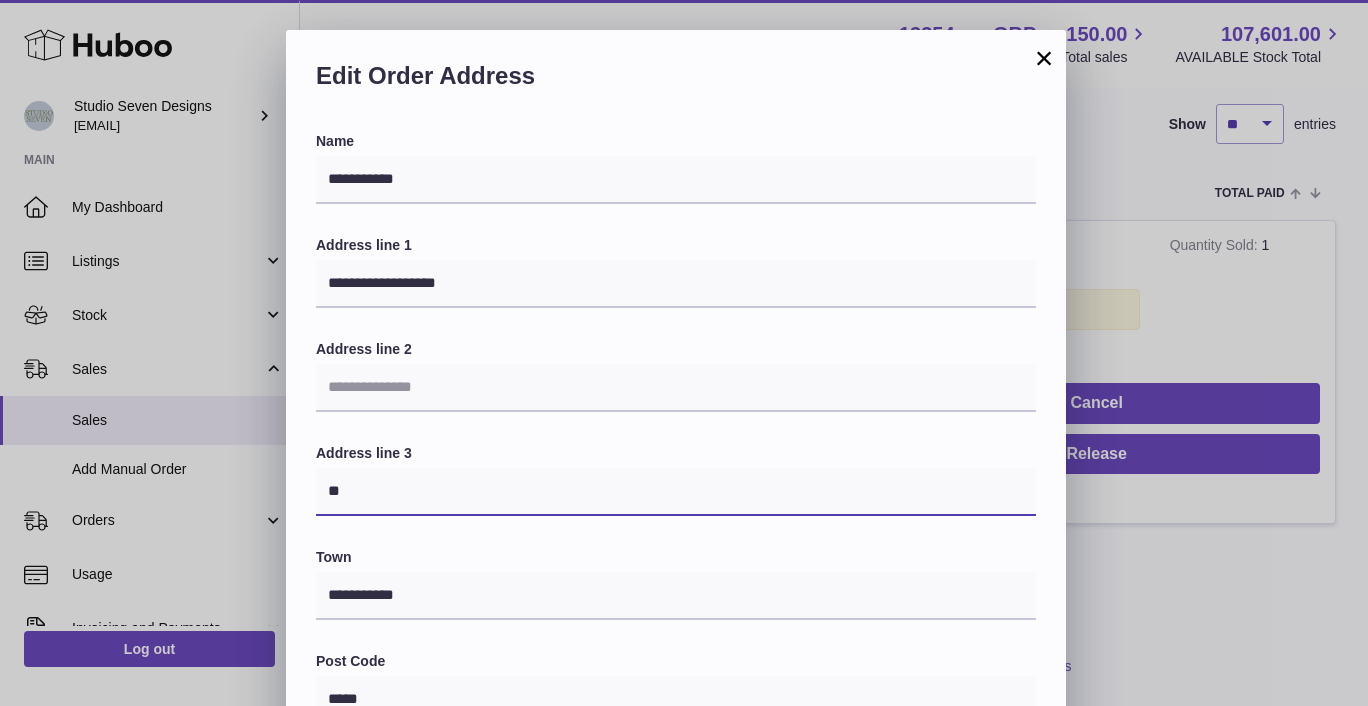 type on "*" 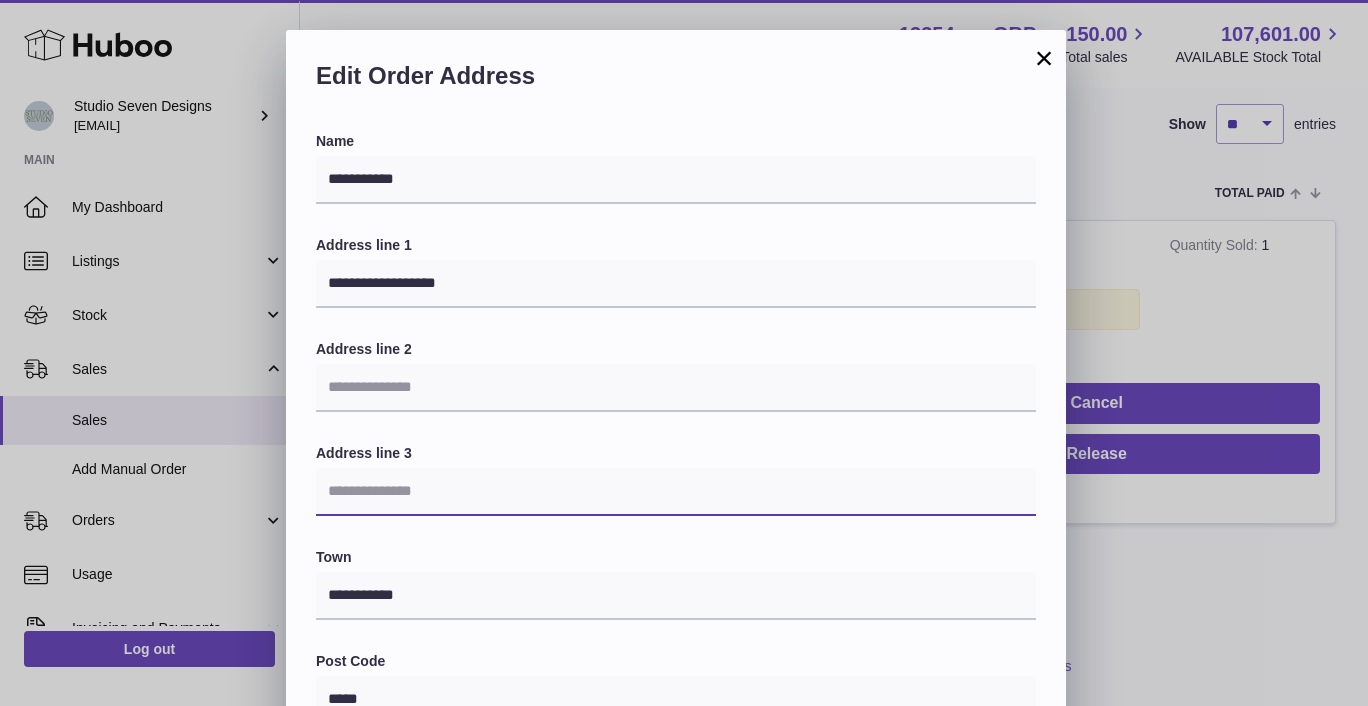 type 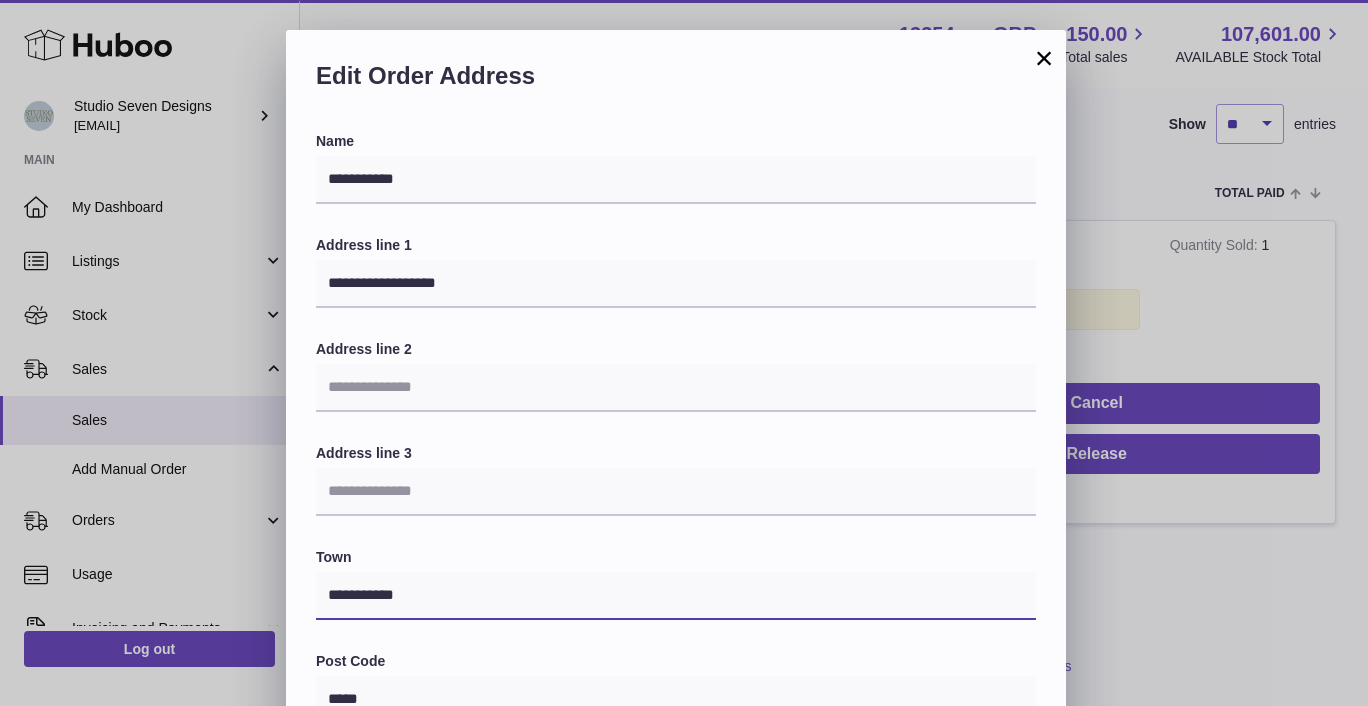 click on "**********" at bounding box center (676, 596) 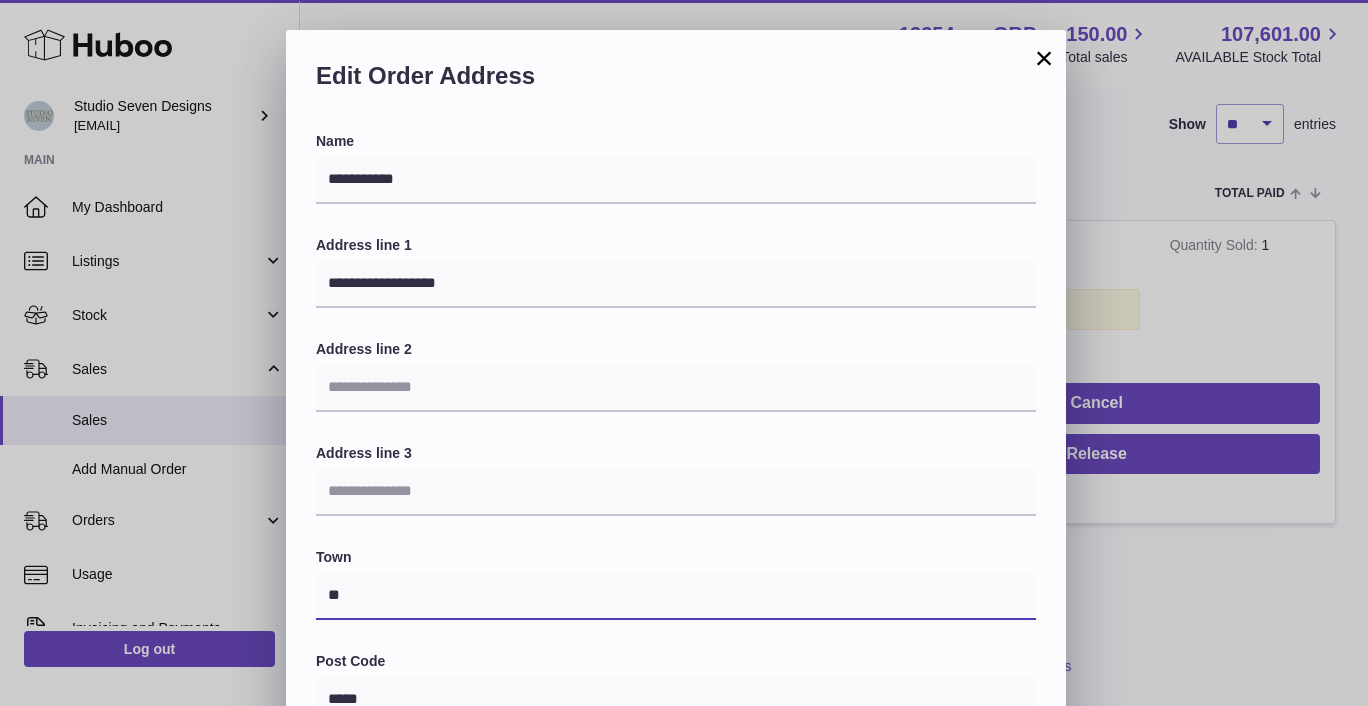 type on "*" 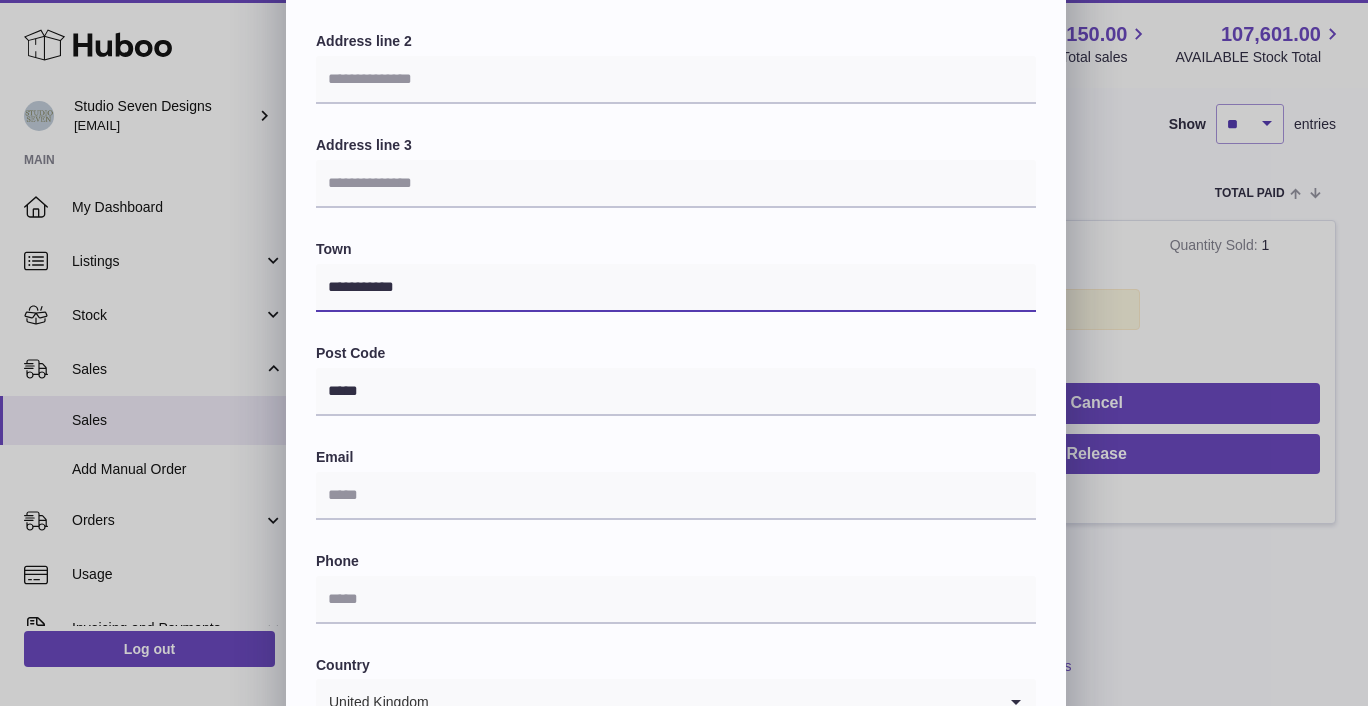 scroll, scrollTop: 309, scrollLeft: 0, axis: vertical 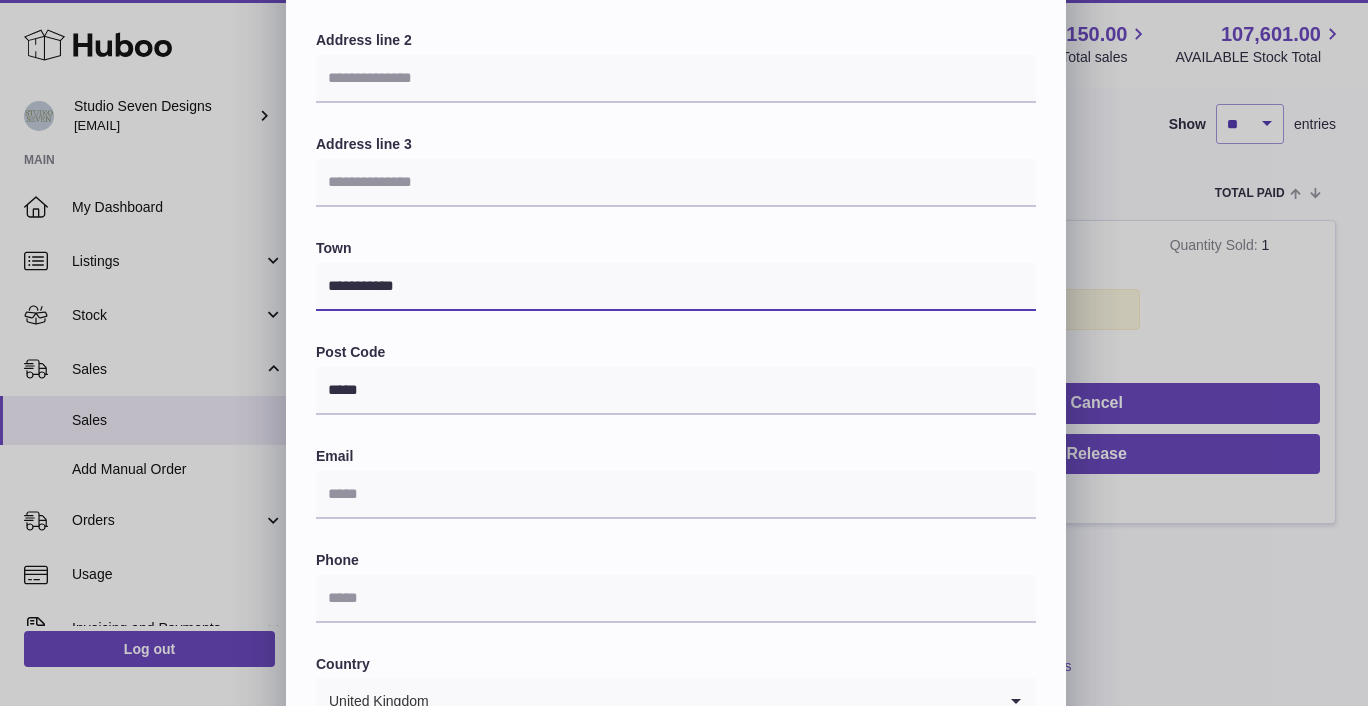 type on "**********" 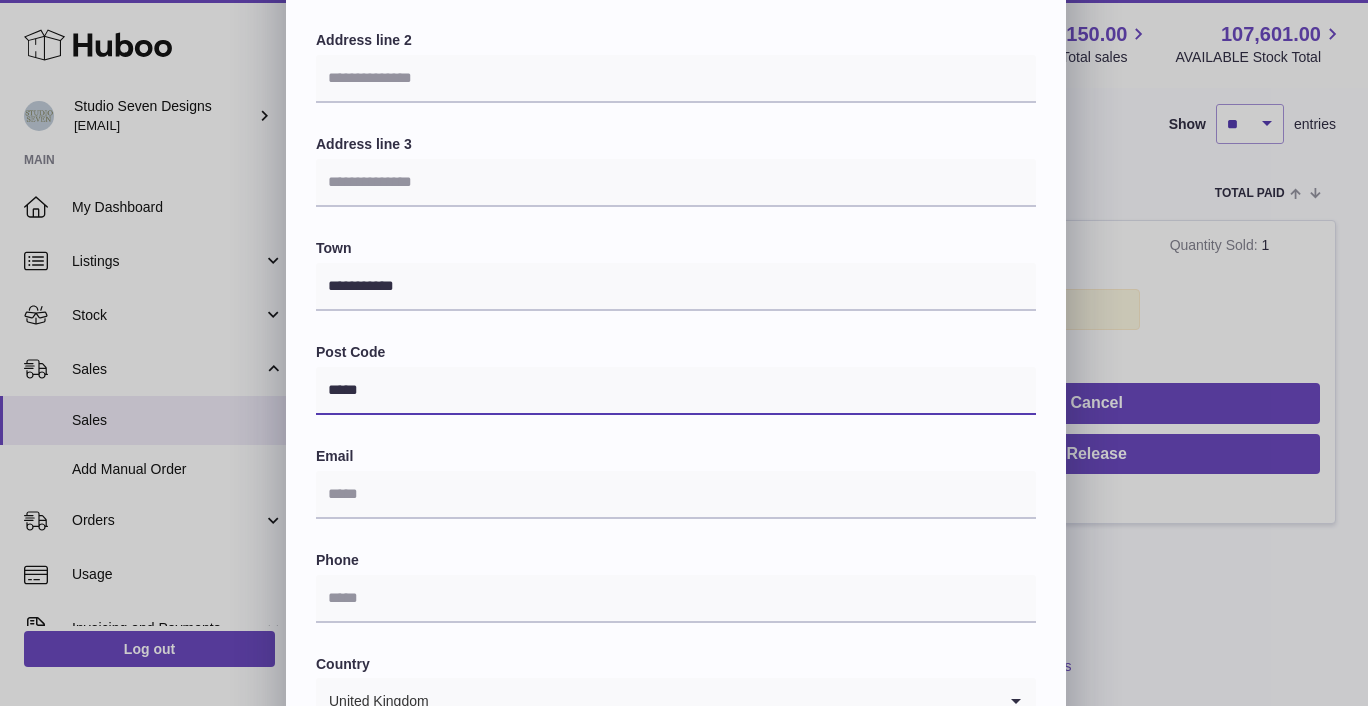 click on "*****" at bounding box center [676, 391] 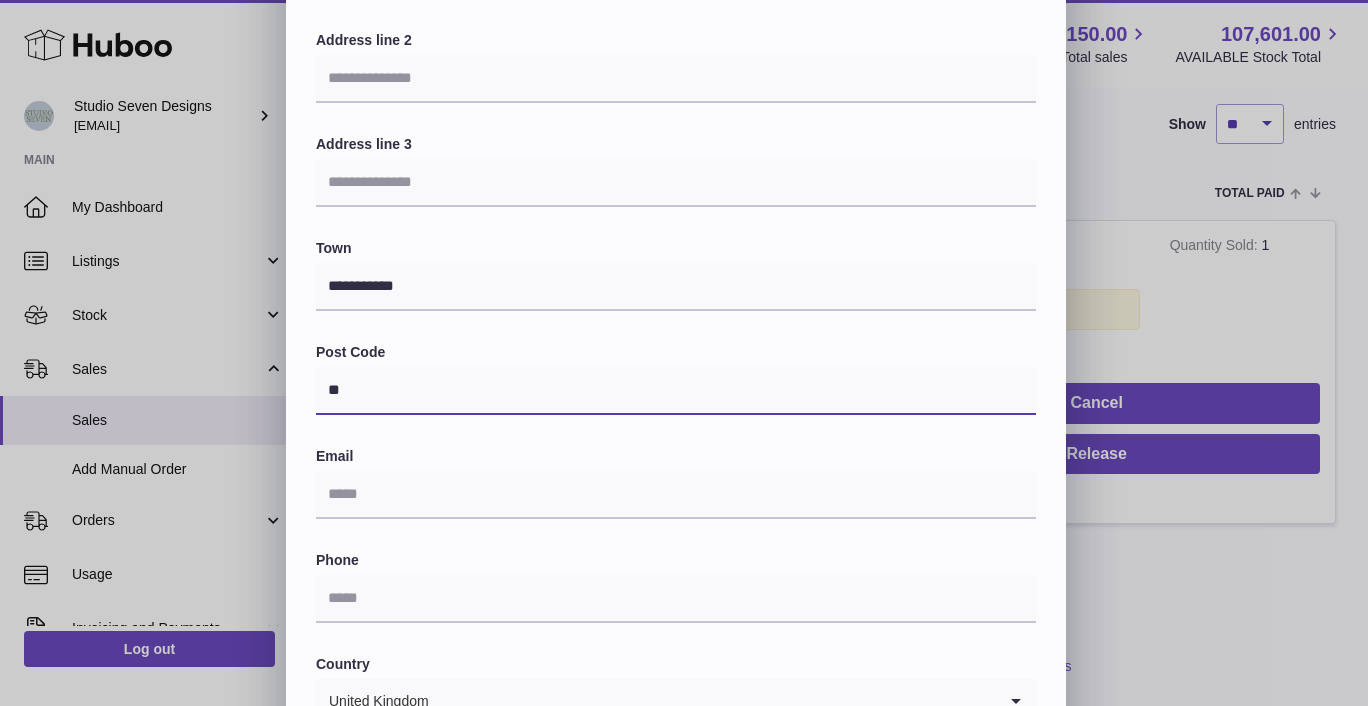 type on "*" 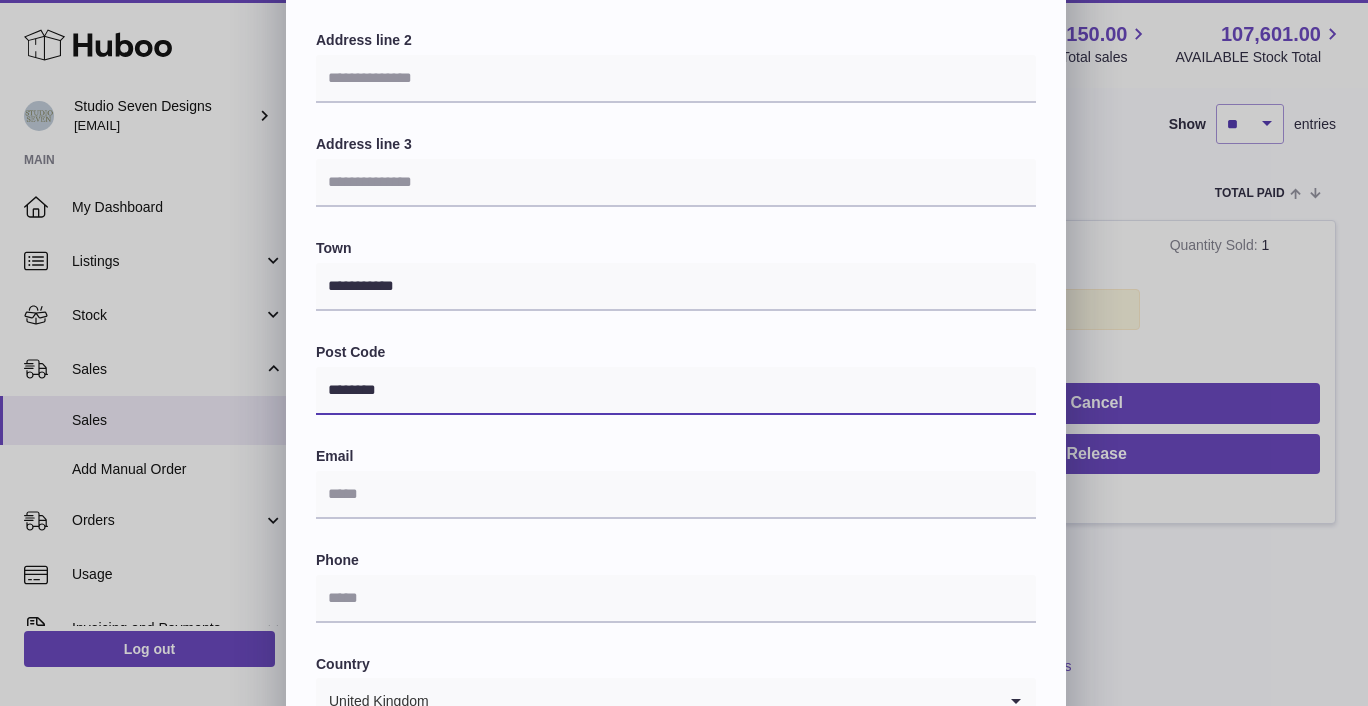 type on "********" 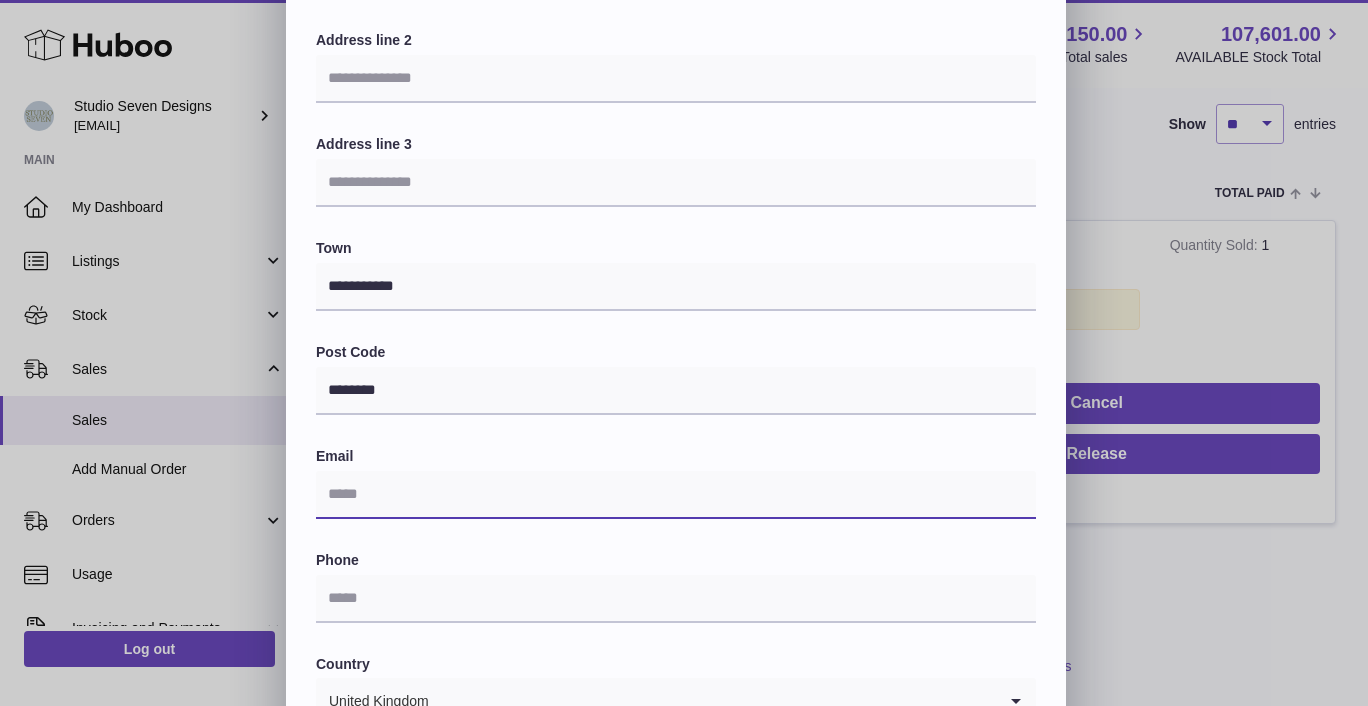 click at bounding box center [676, 495] 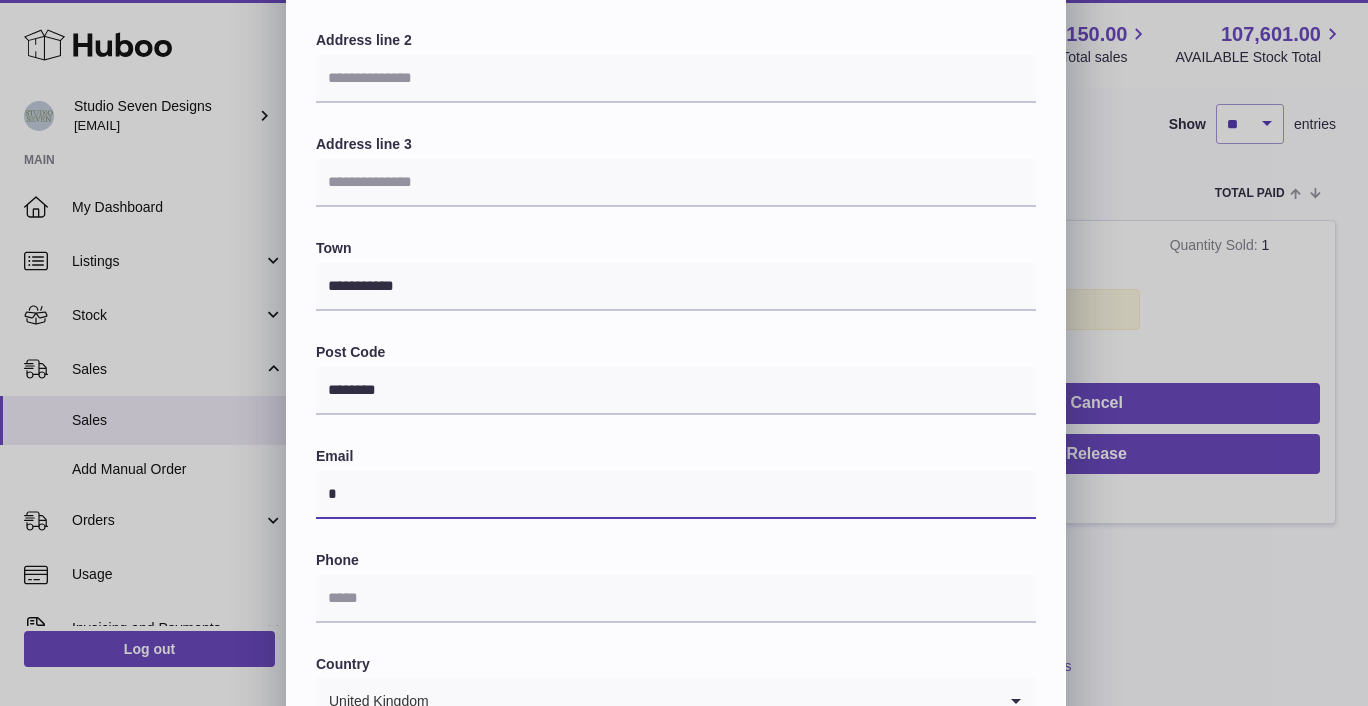 type on "**********" 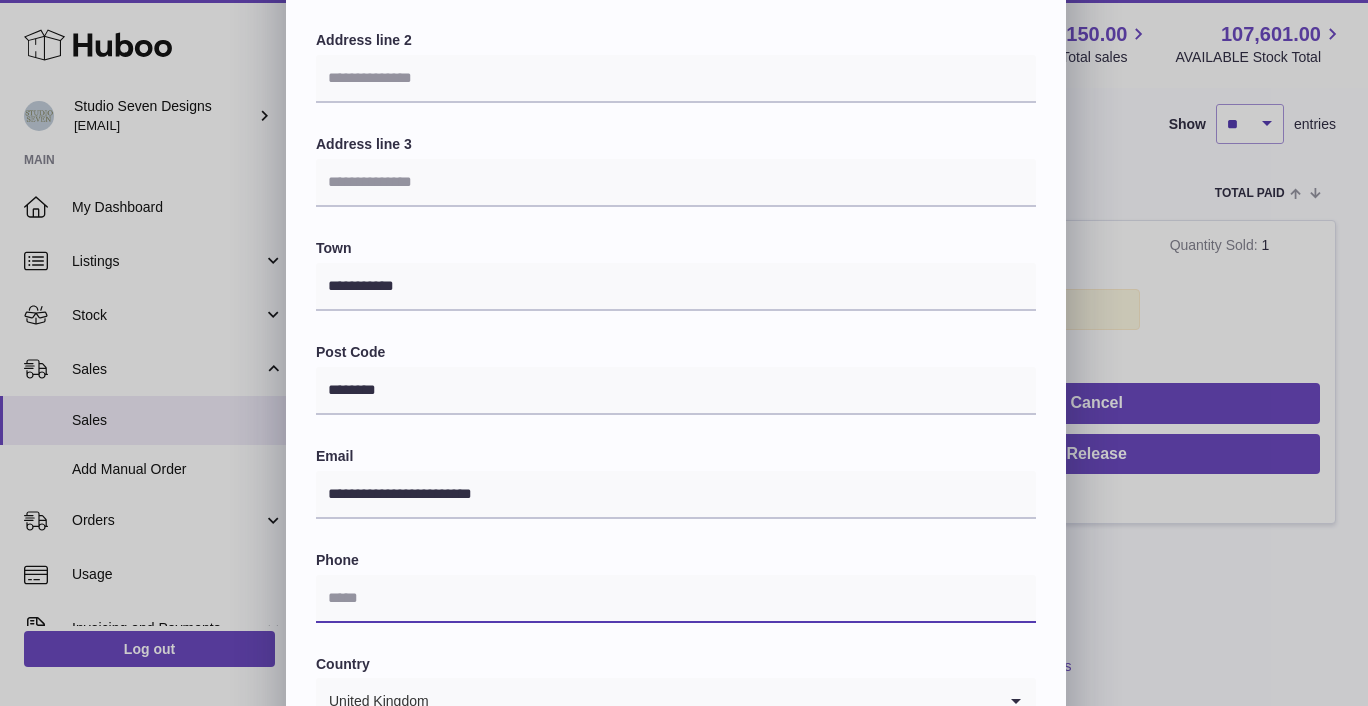 click at bounding box center [676, 599] 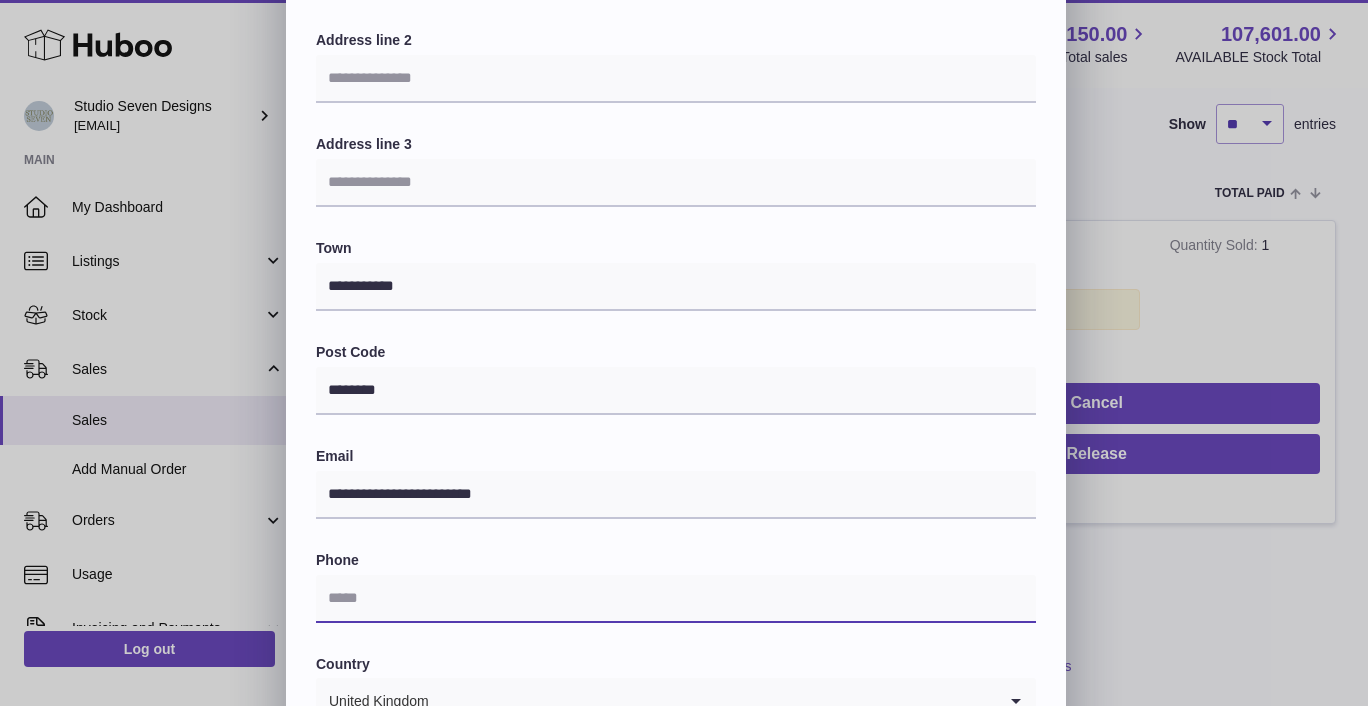 type on "**********" 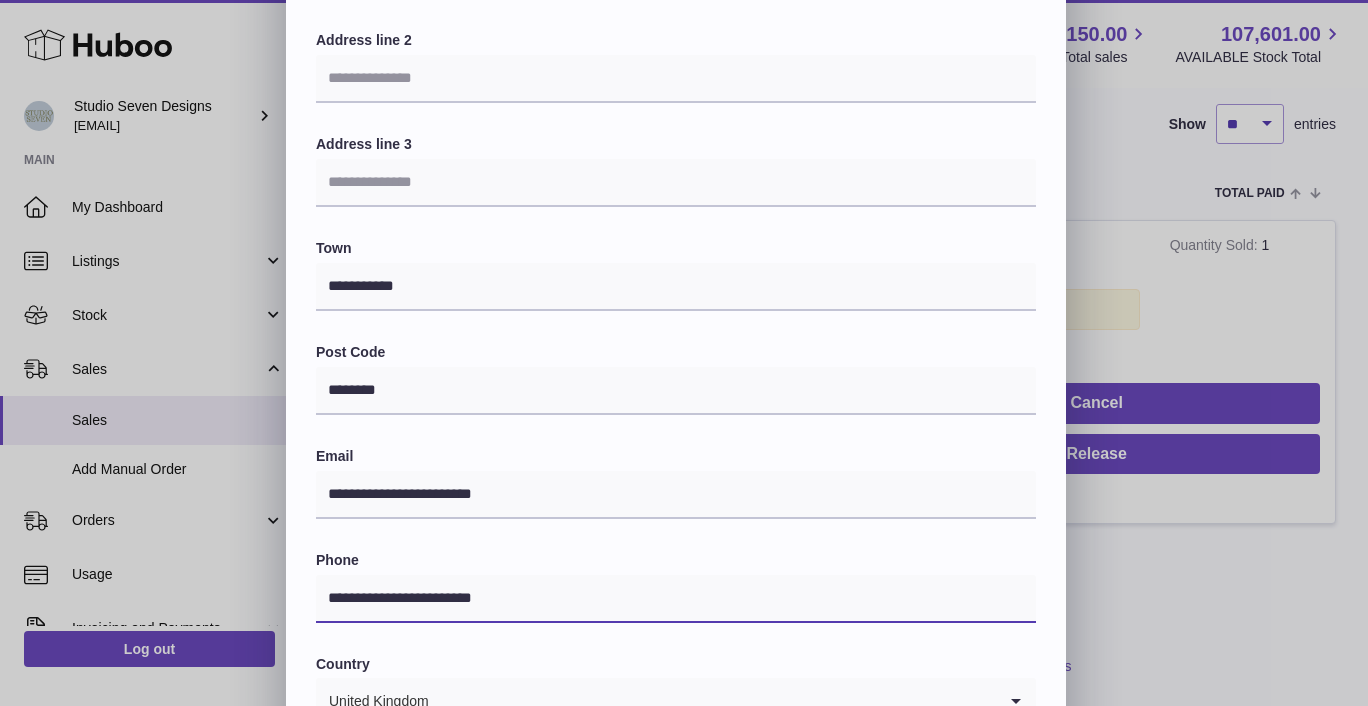 scroll, scrollTop: 554, scrollLeft: 0, axis: vertical 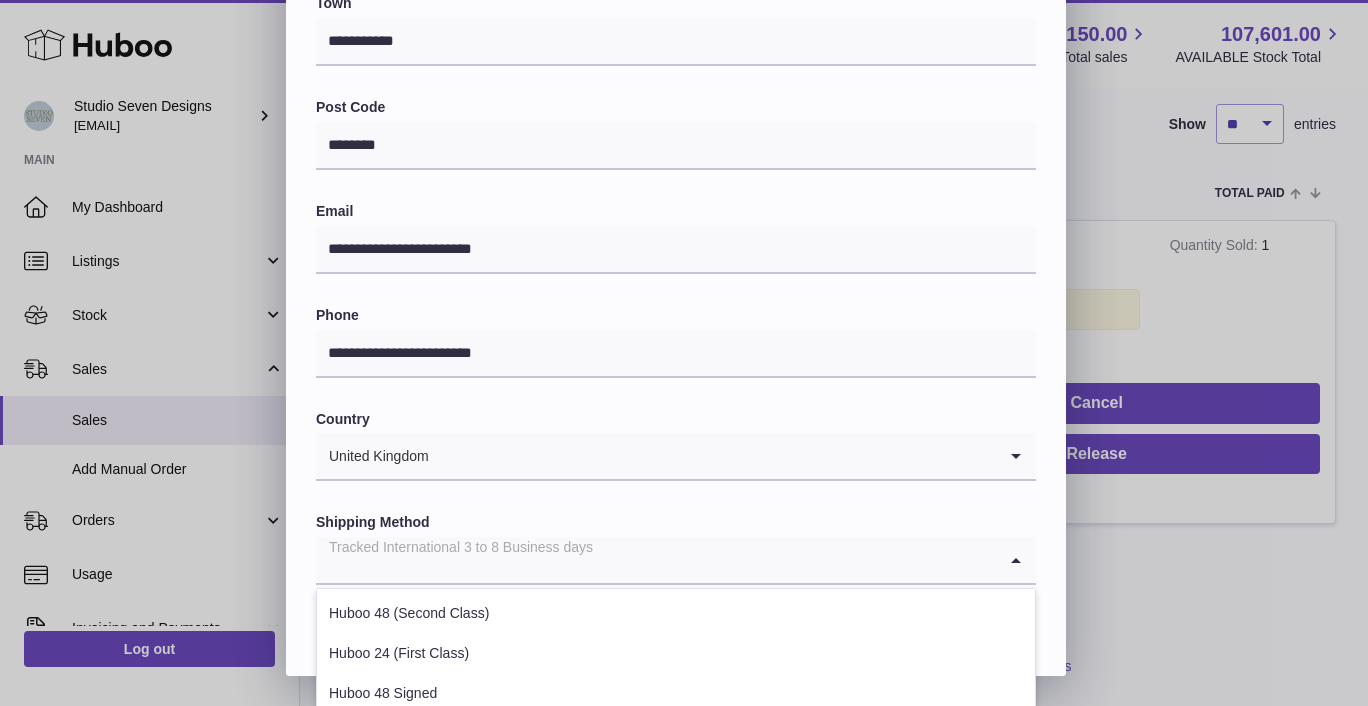 click 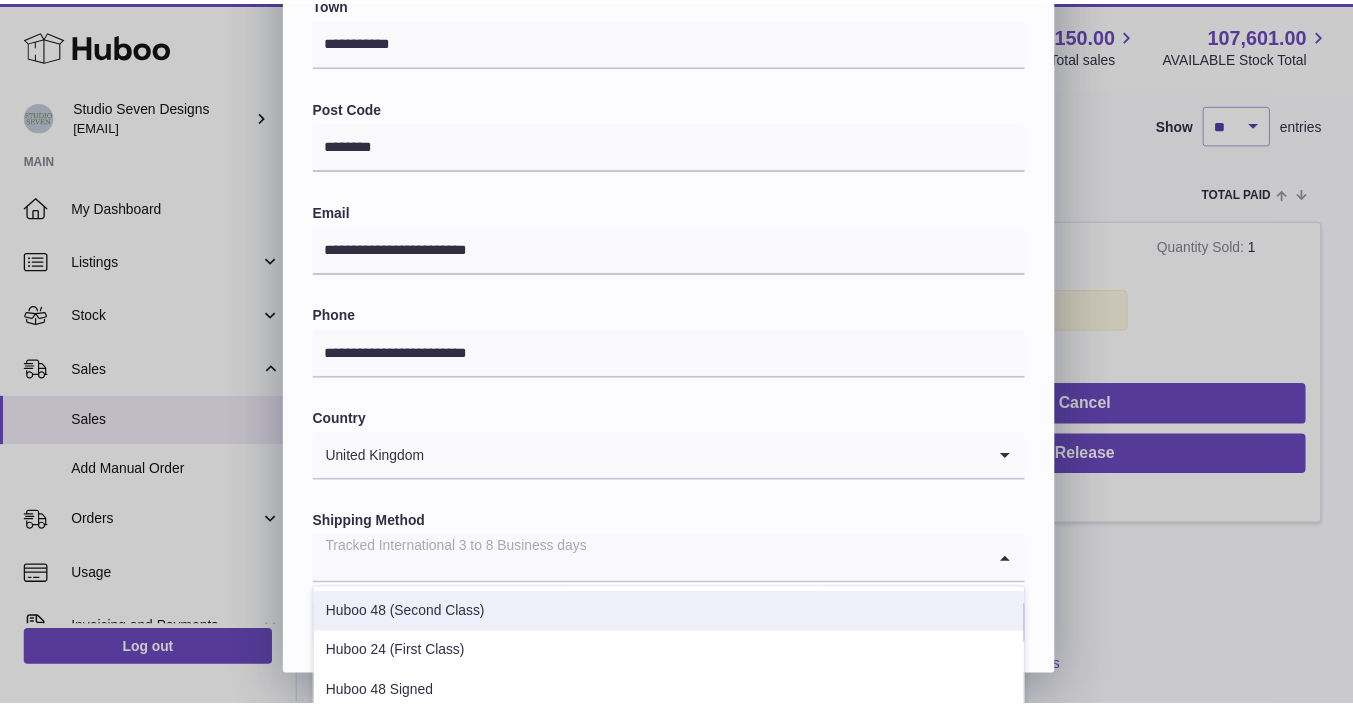 scroll, scrollTop: 147, scrollLeft: 0, axis: vertical 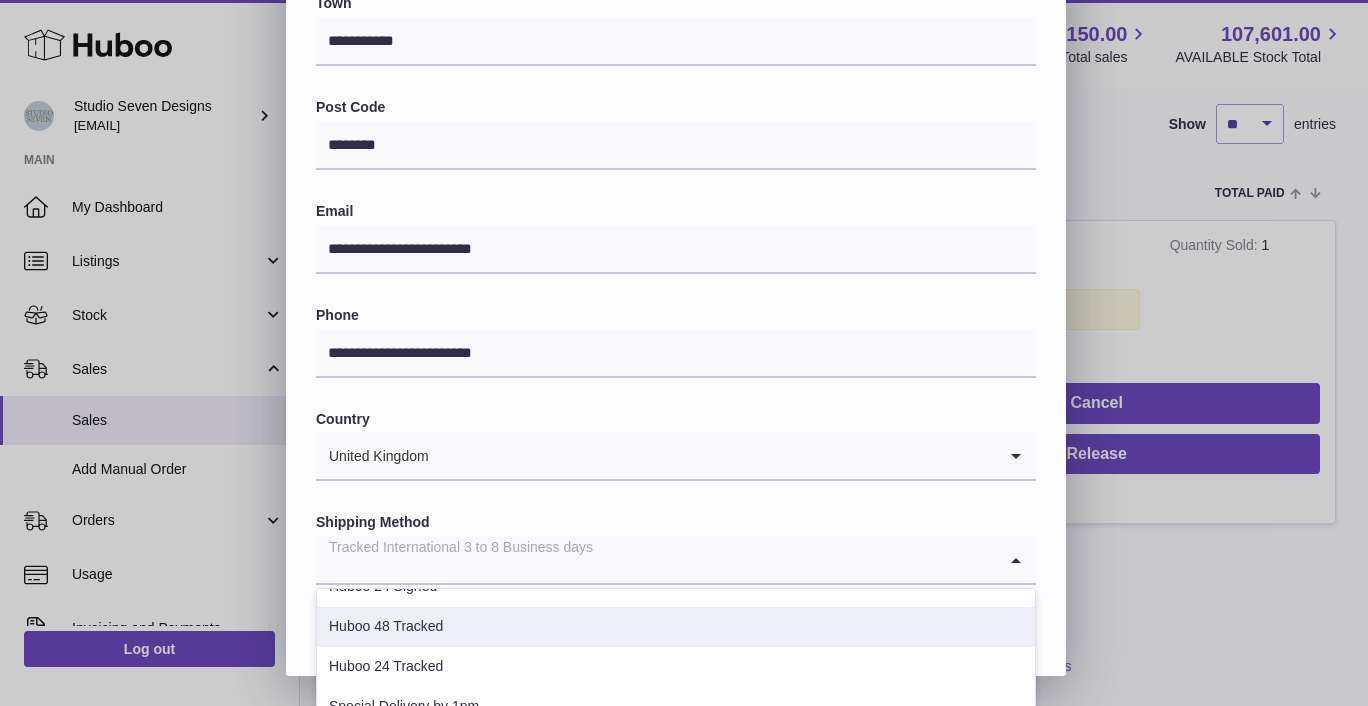 click on "Huboo 48 Tracked" at bounding box center [676, 627] 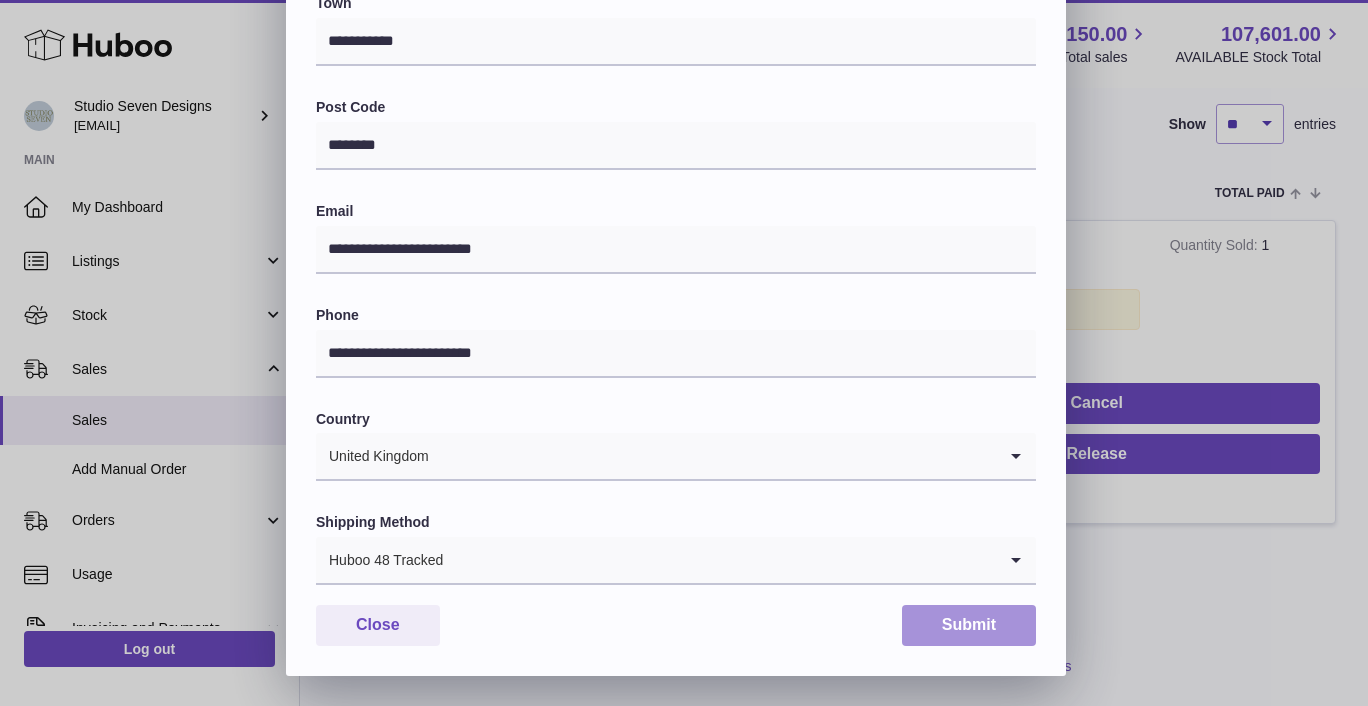 click on "Submit" 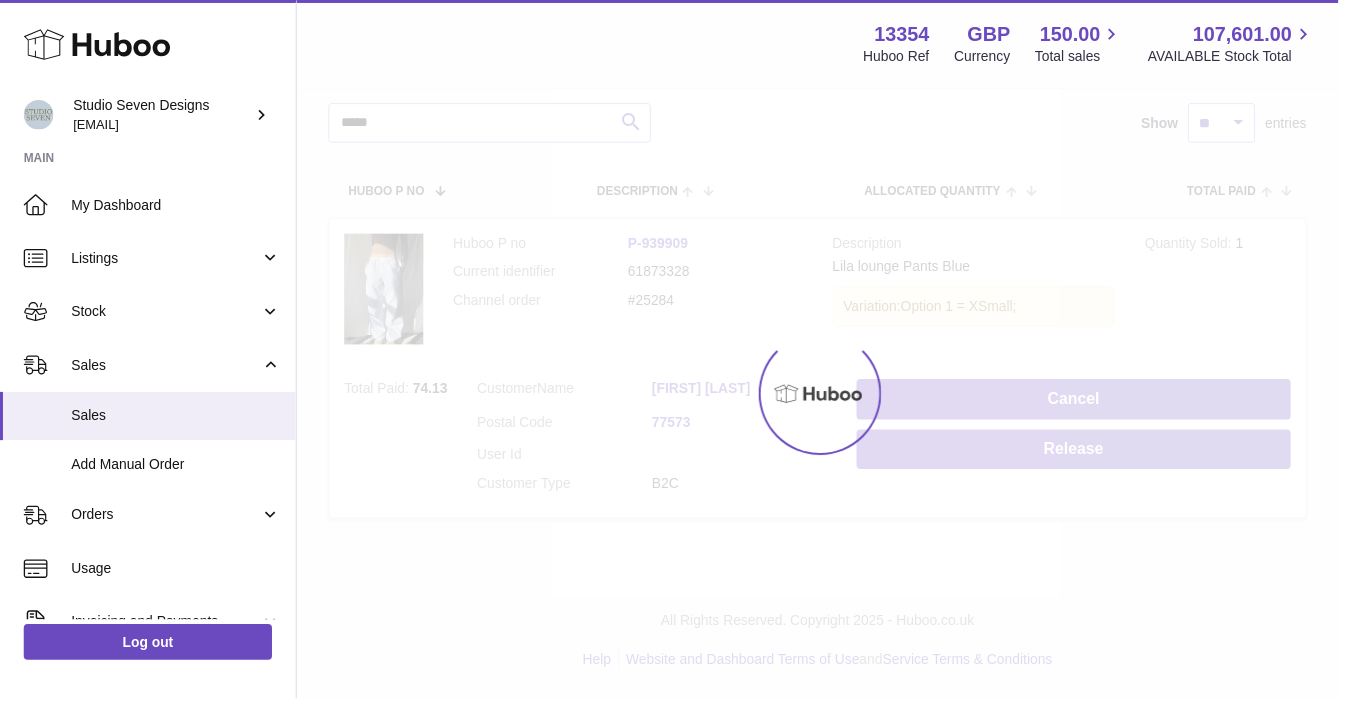scroll, scrollTop: 0, scrollLeft: 0, axis: both 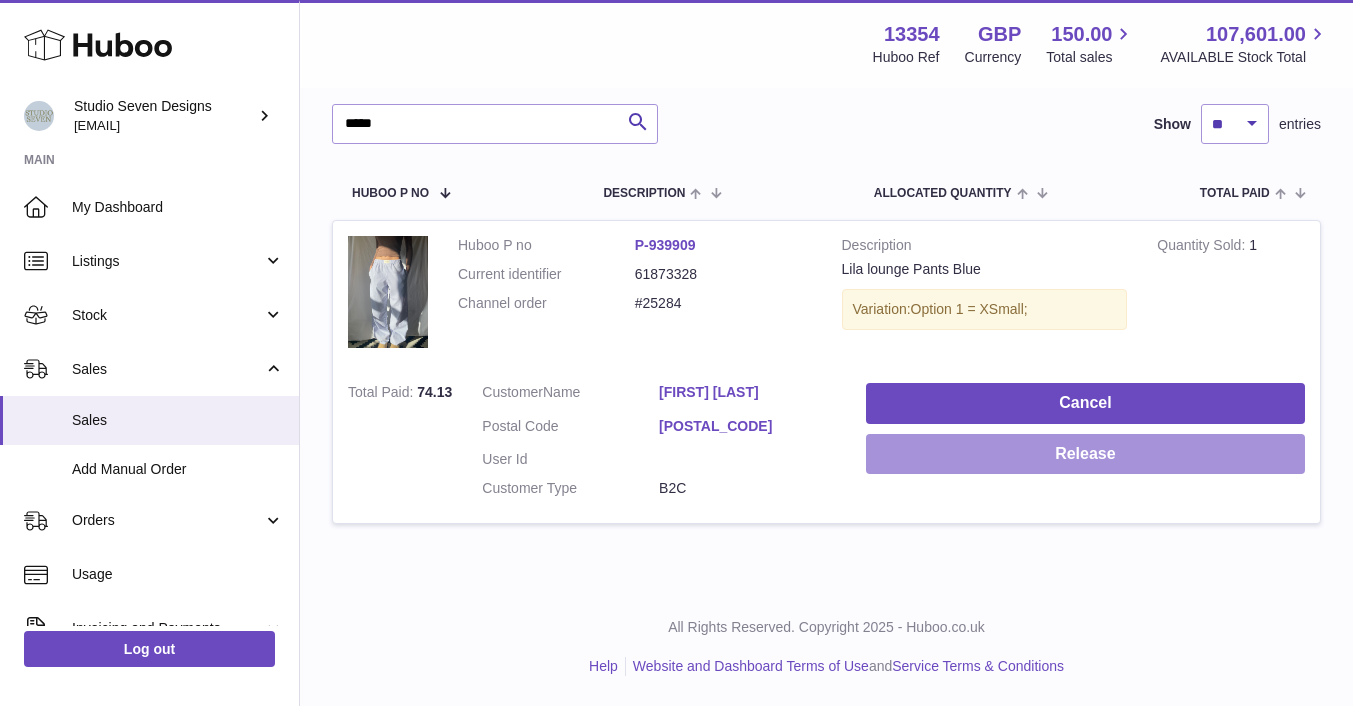 click on "Release" 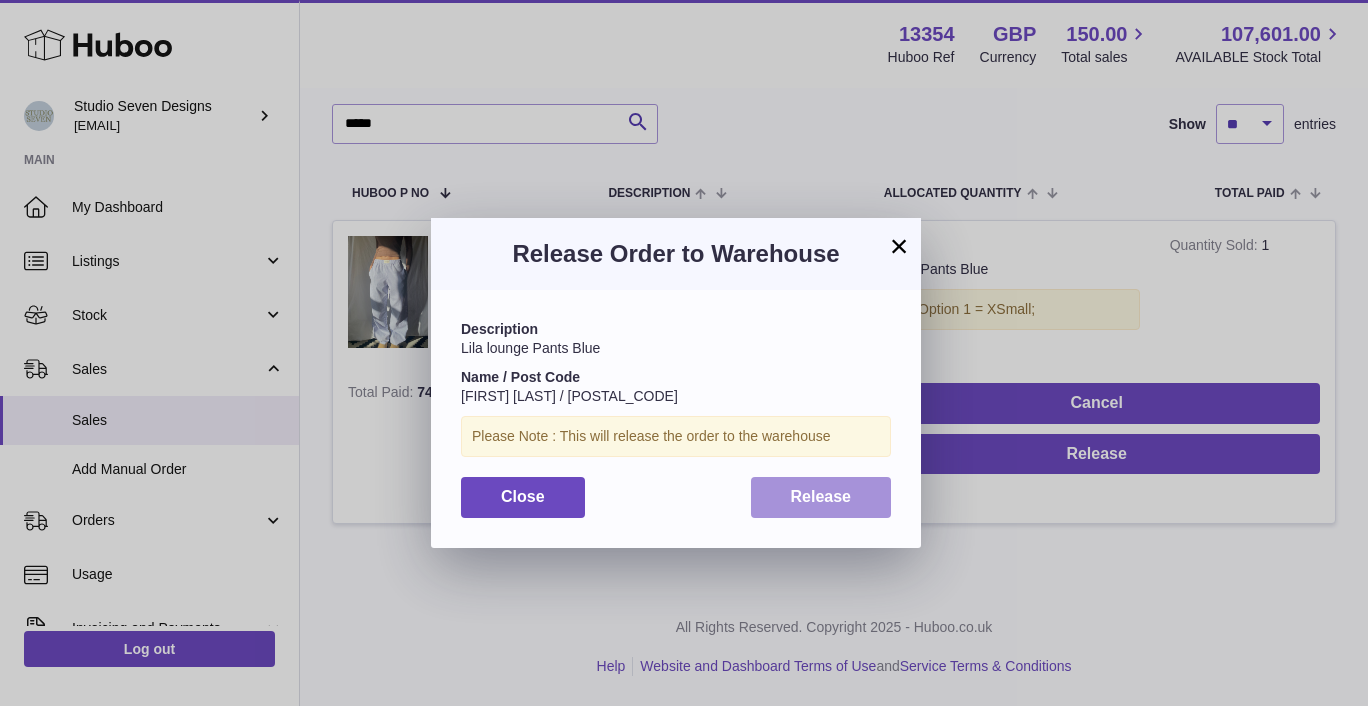 click on "Release" 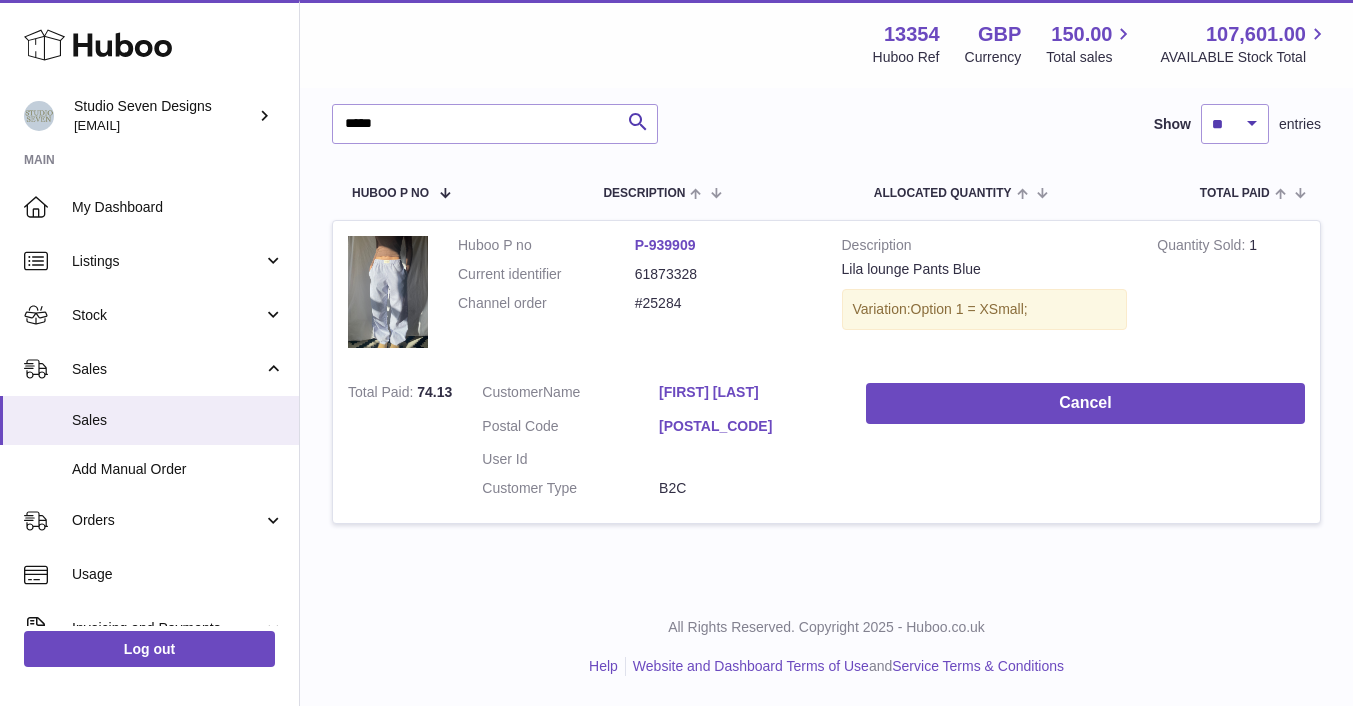 scroll, scrollTop: 0, scrollLeft: 0, axis: both 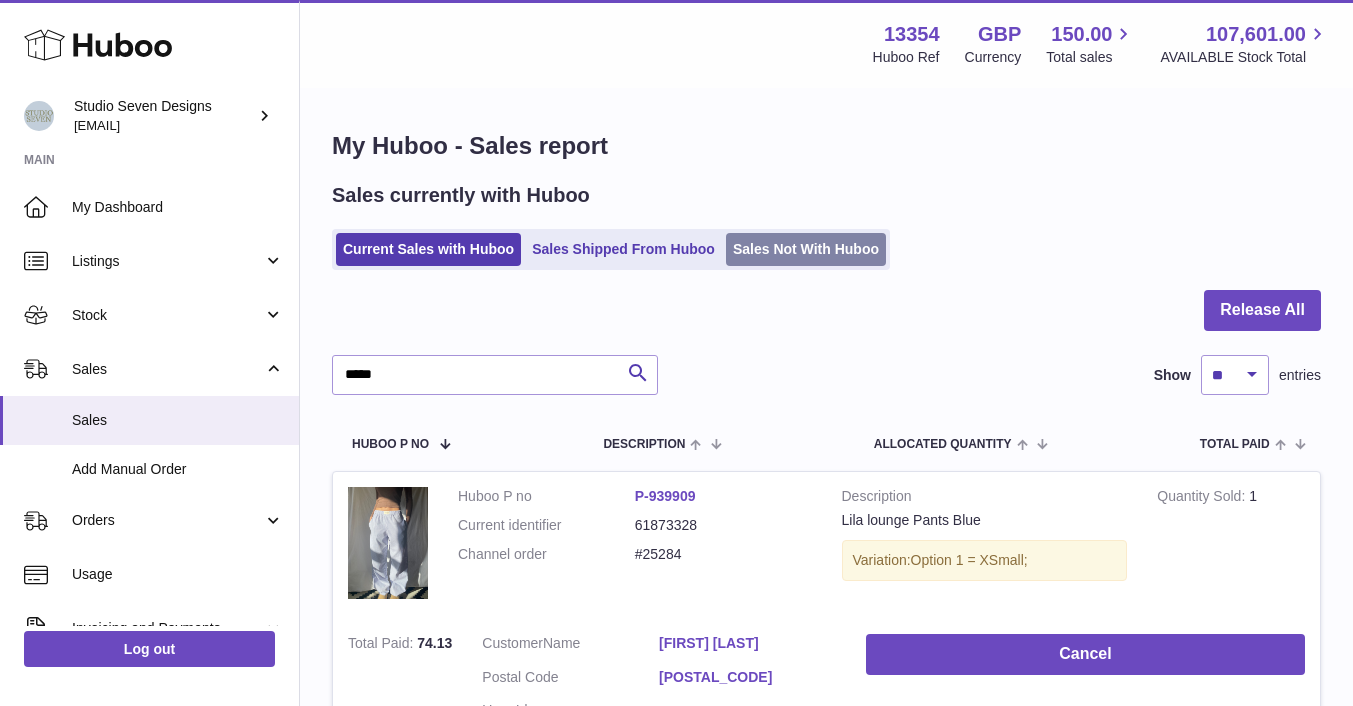 click on "Sales Not With Huboo" 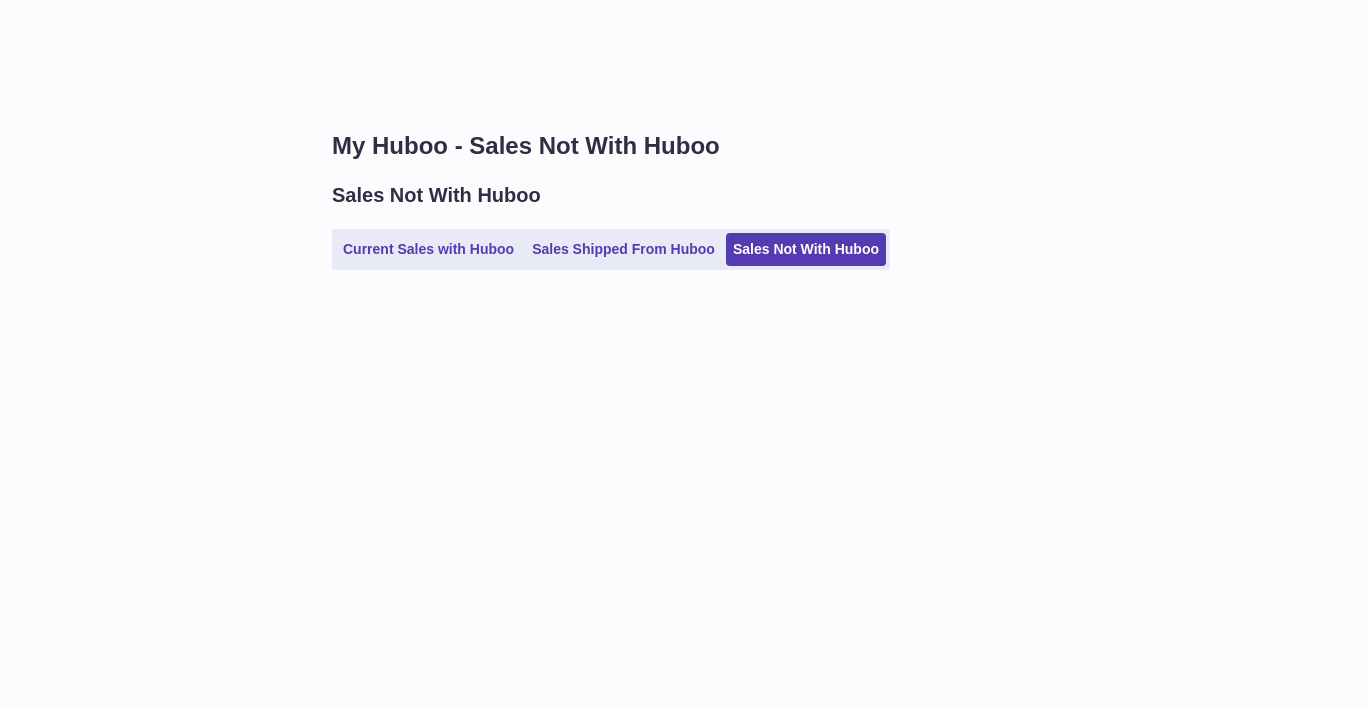 scroll, scrollTop: 0, scrollLeft: 0, axis: both 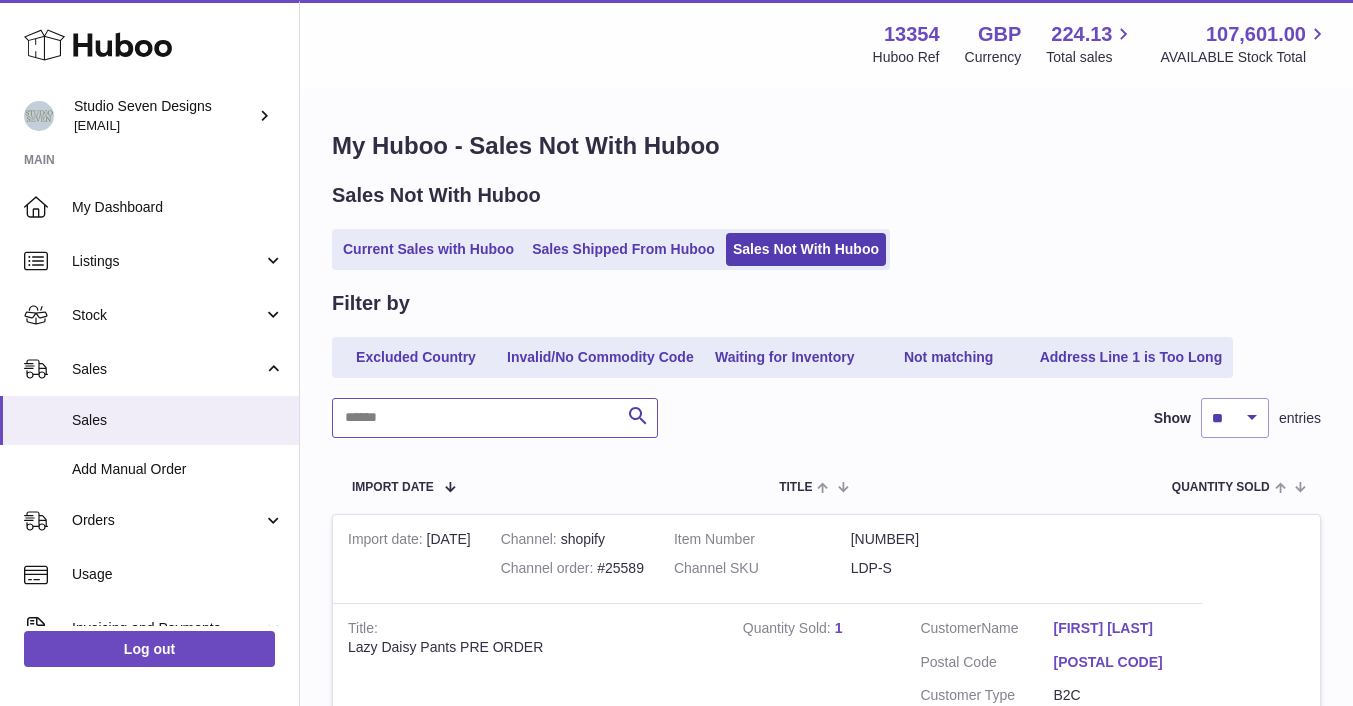 click at bounding box center [495, 418] 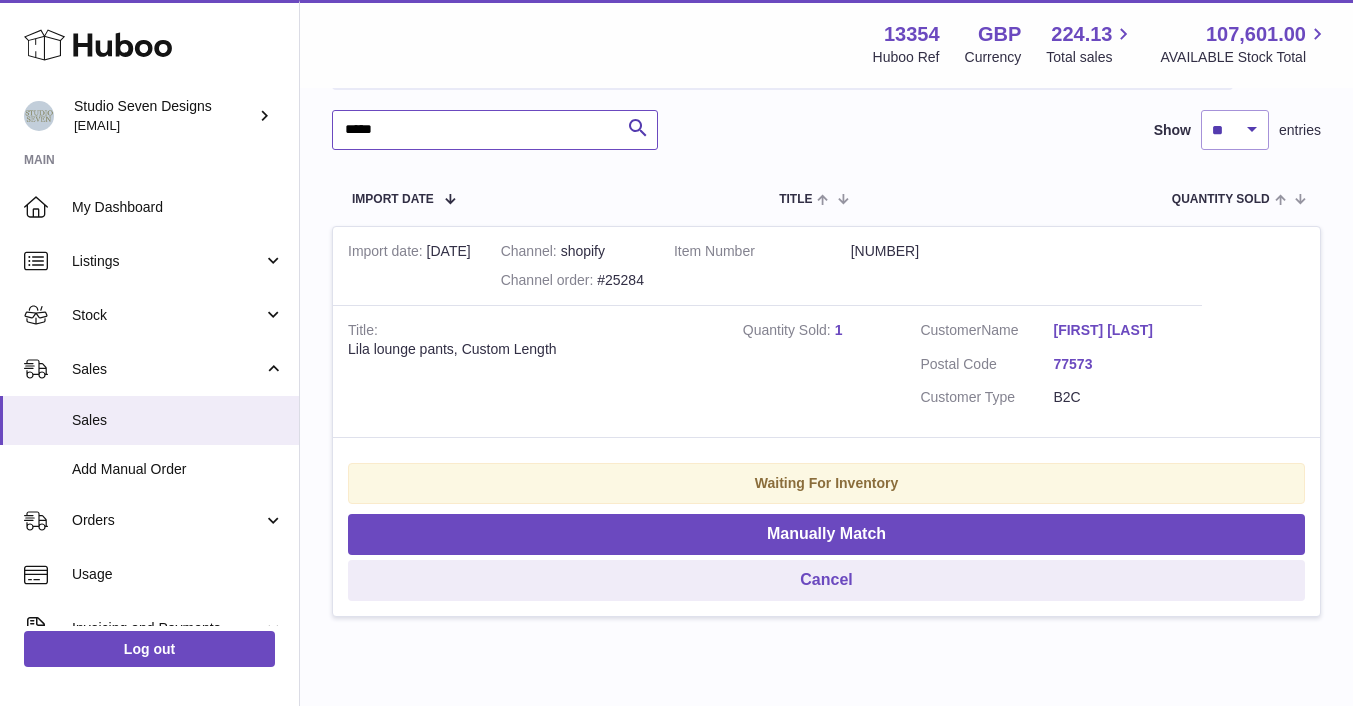 scroll, scrollTop: 300, scrollLeft: 0, axis: vertical 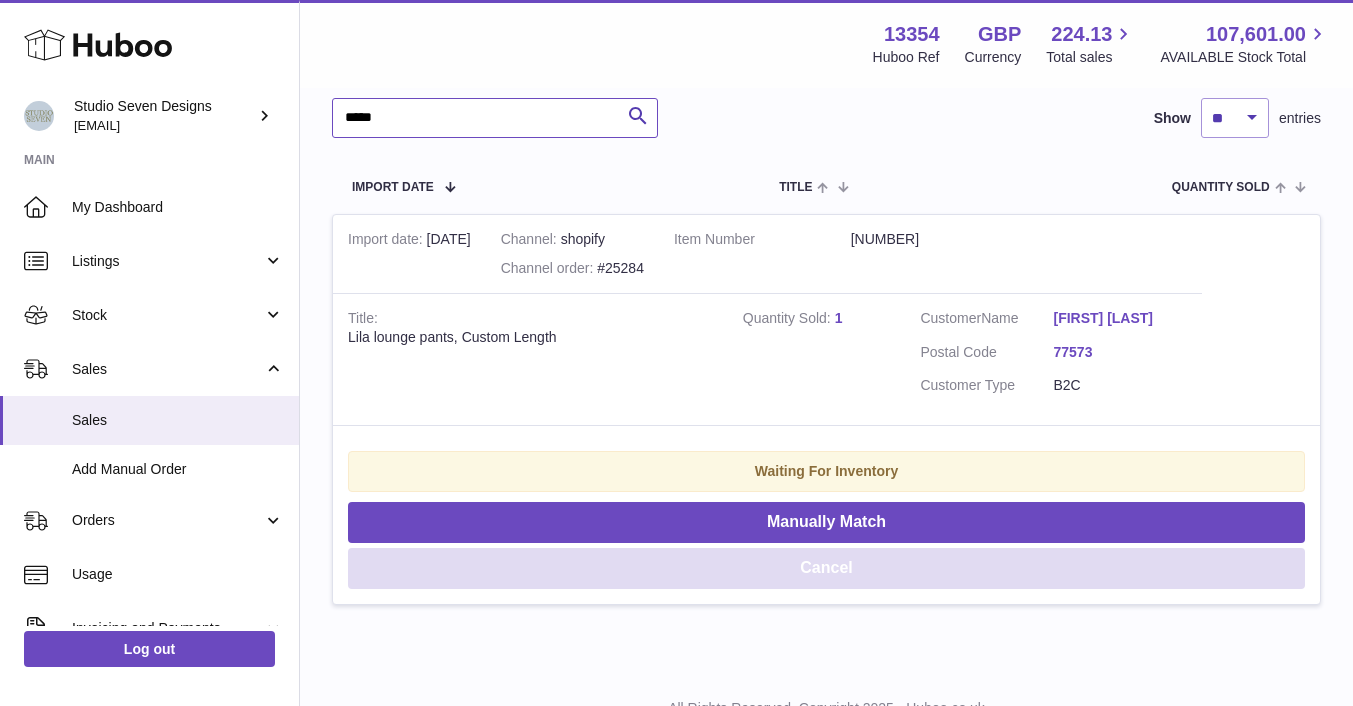 type on "*****" 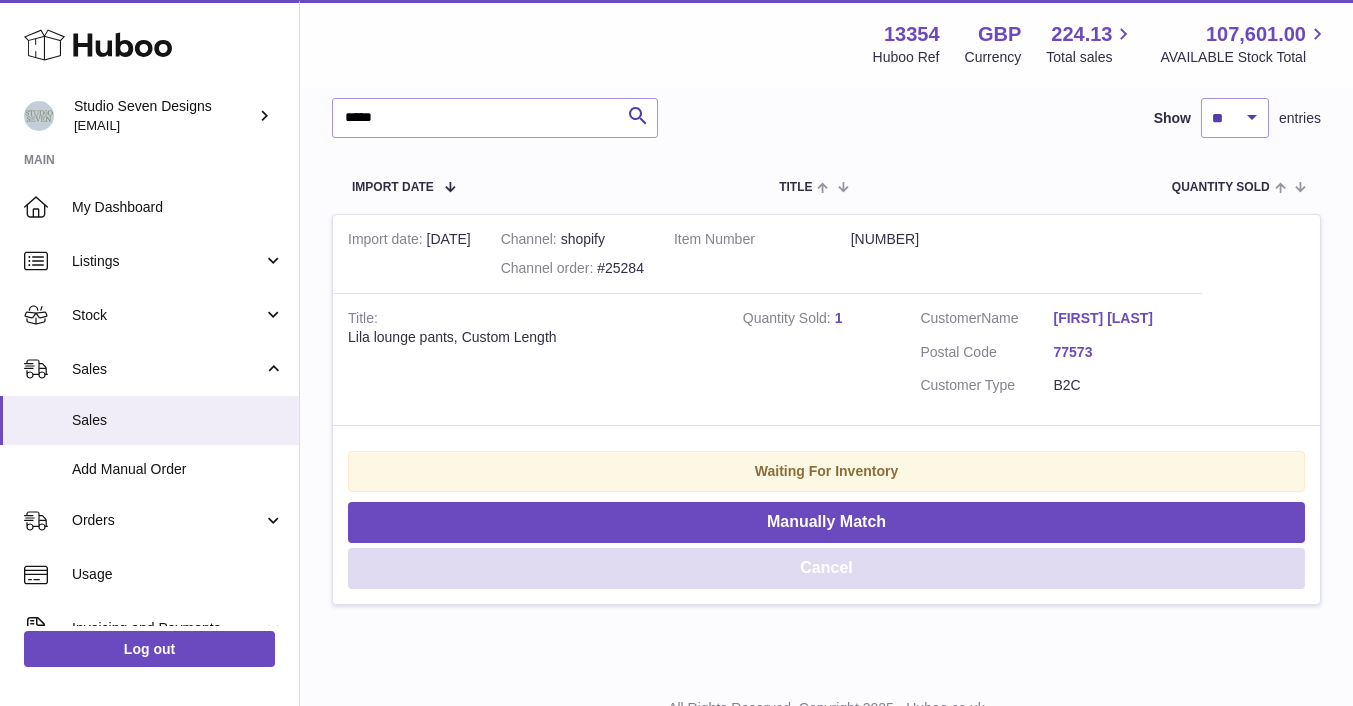 click on "Cancel" at bounding box center [826, 568] 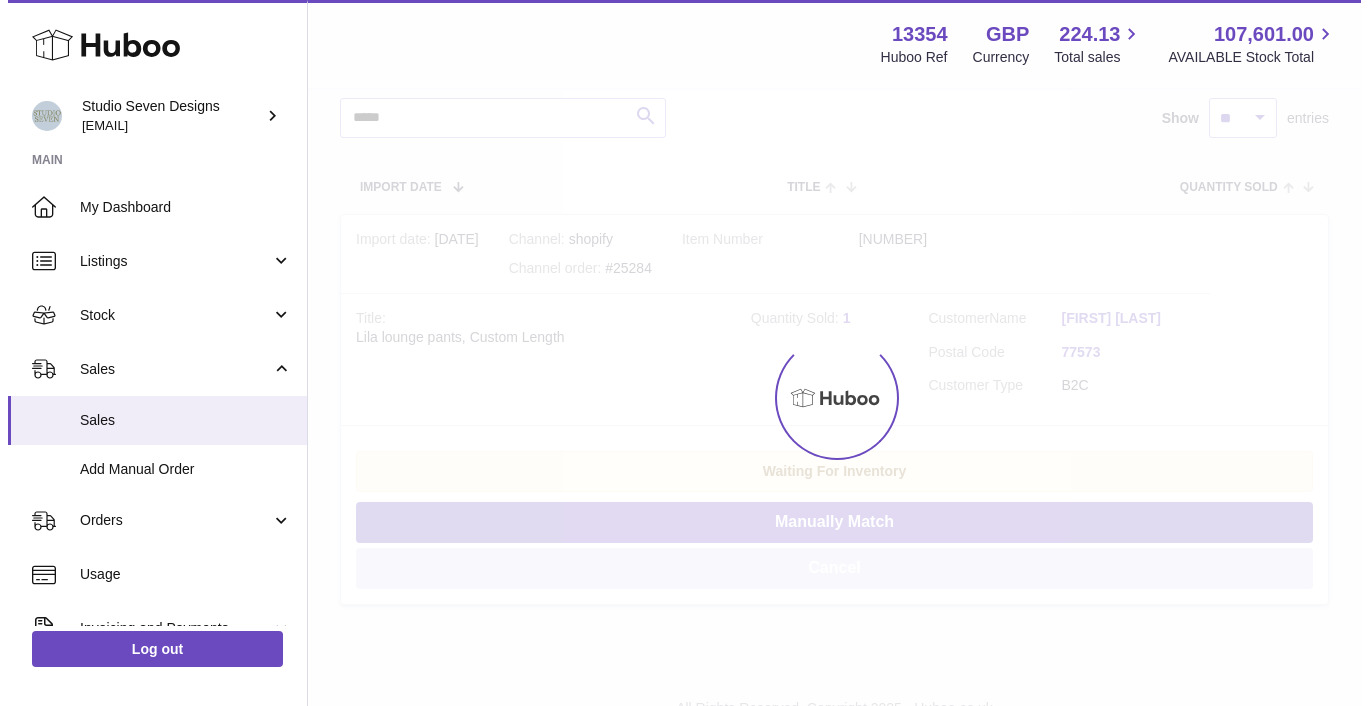 scroll, scrollTop: 0, scrollLeft: 0, axis: both 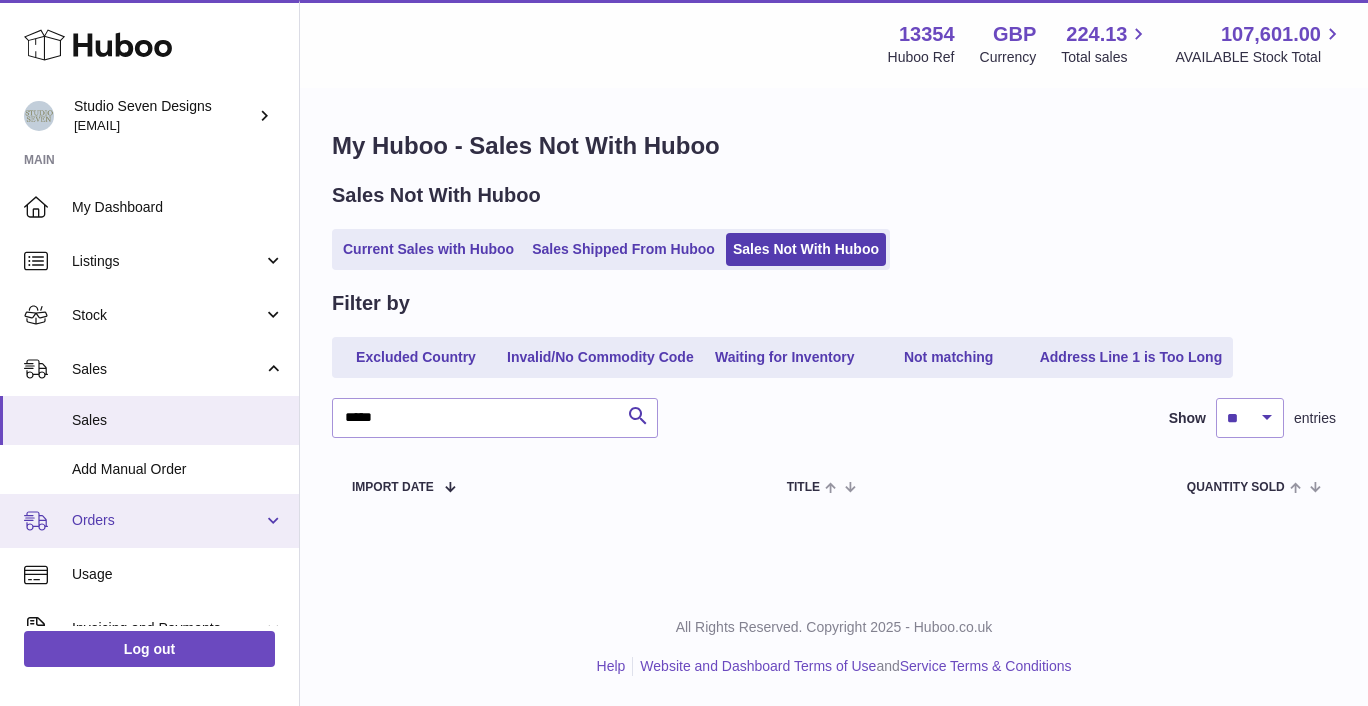 click on "Orders" at bounding box center (167, 520) 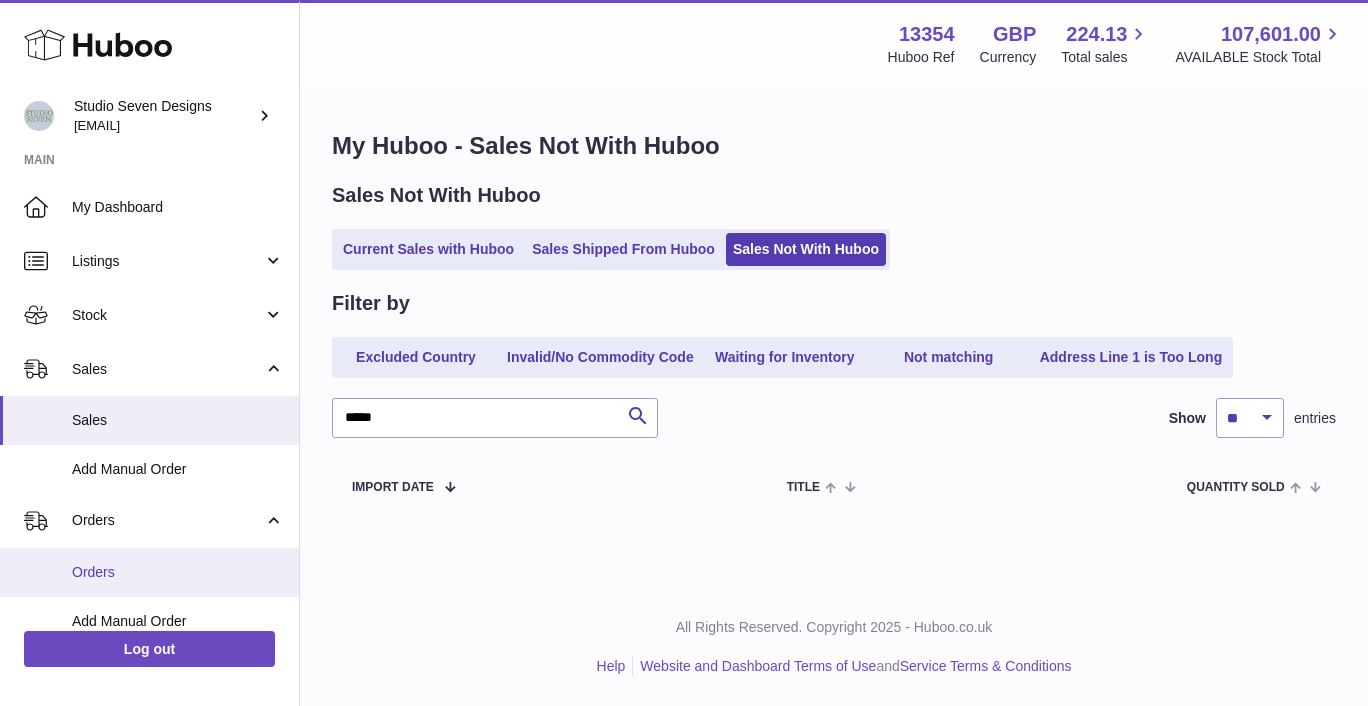 click on "Orders" at bounding box center [149, 572] 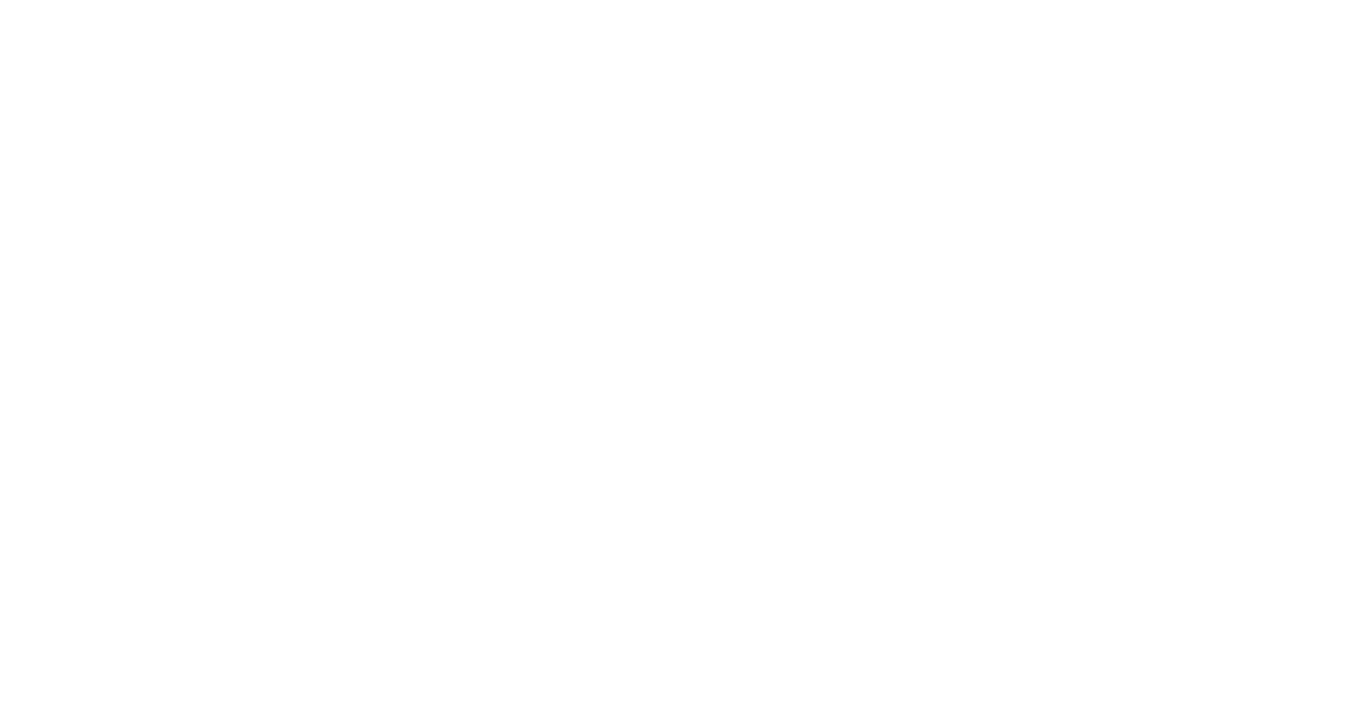 scroll, scrollTop: 0, scrollLeft: 0, axis: both 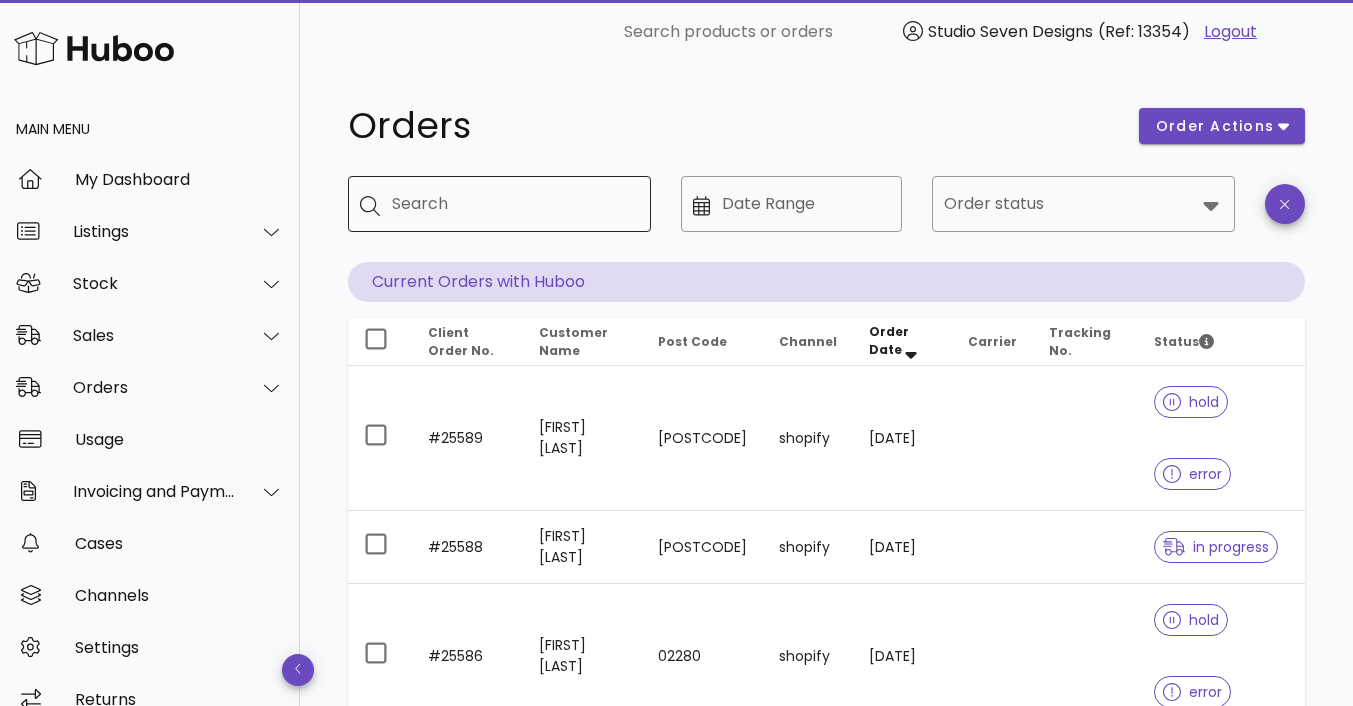 click on "Search" at bounding box center [513, 204] 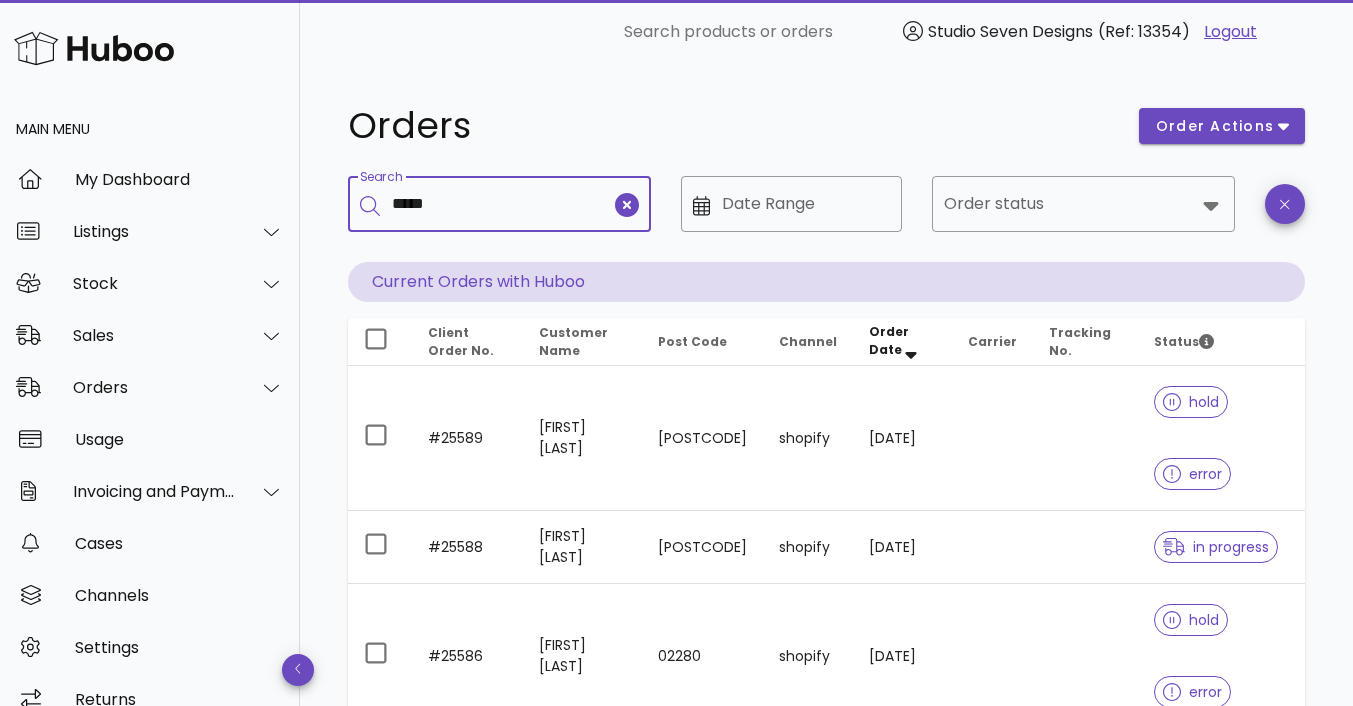 type on "*****" 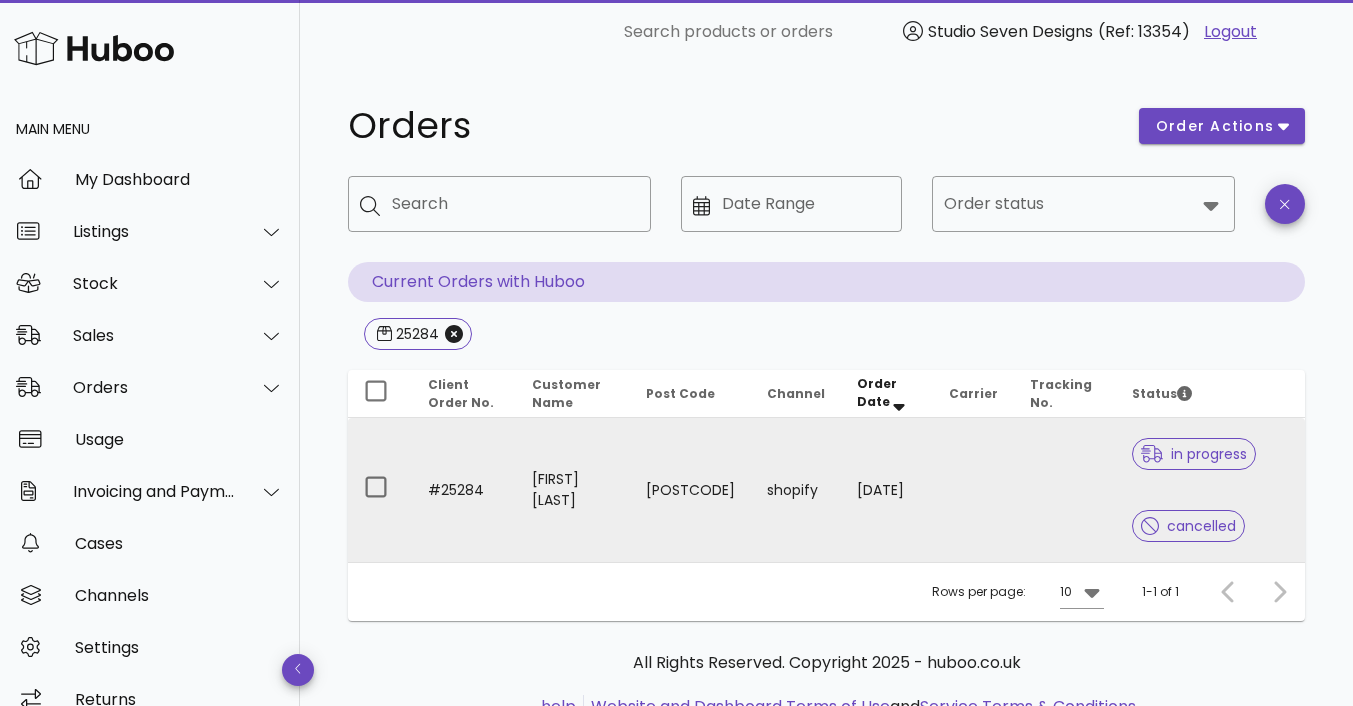 click on "[FIRST] [LAST]" at bounding box center (573, 490) 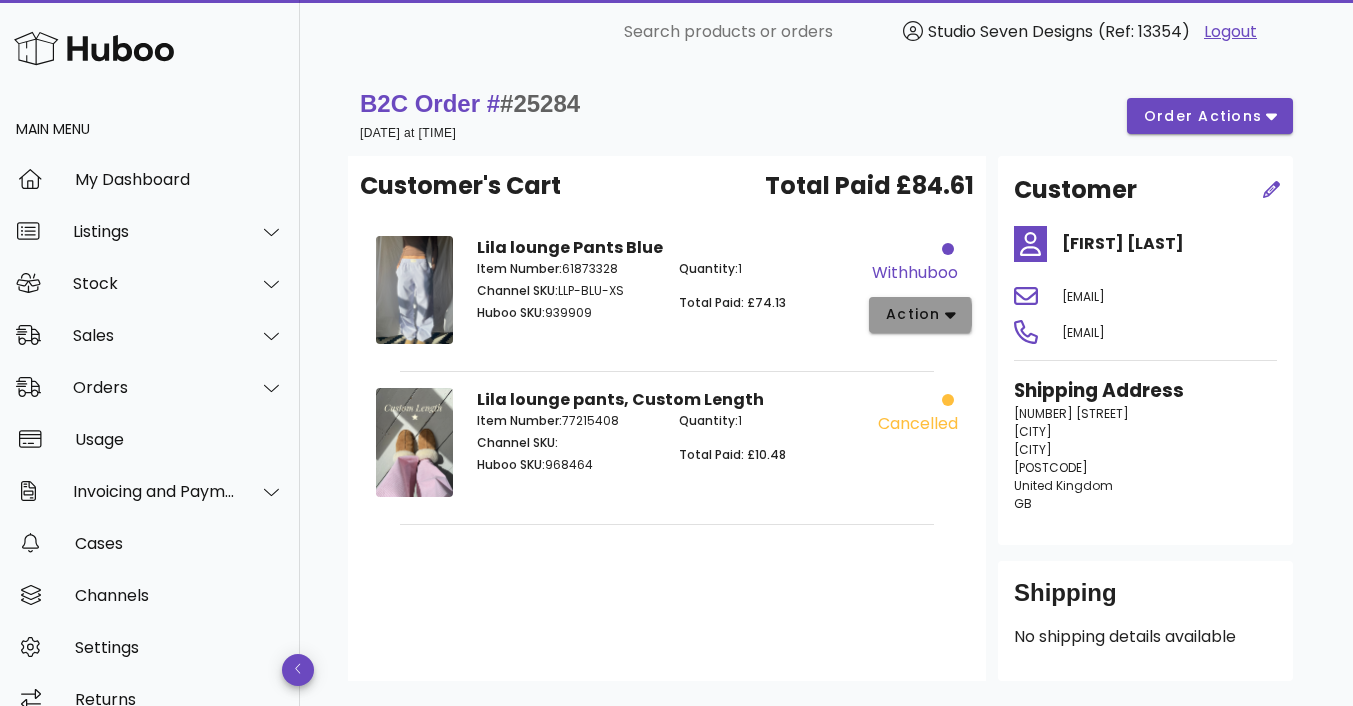 click on "action" at bounding box center (913, 314) 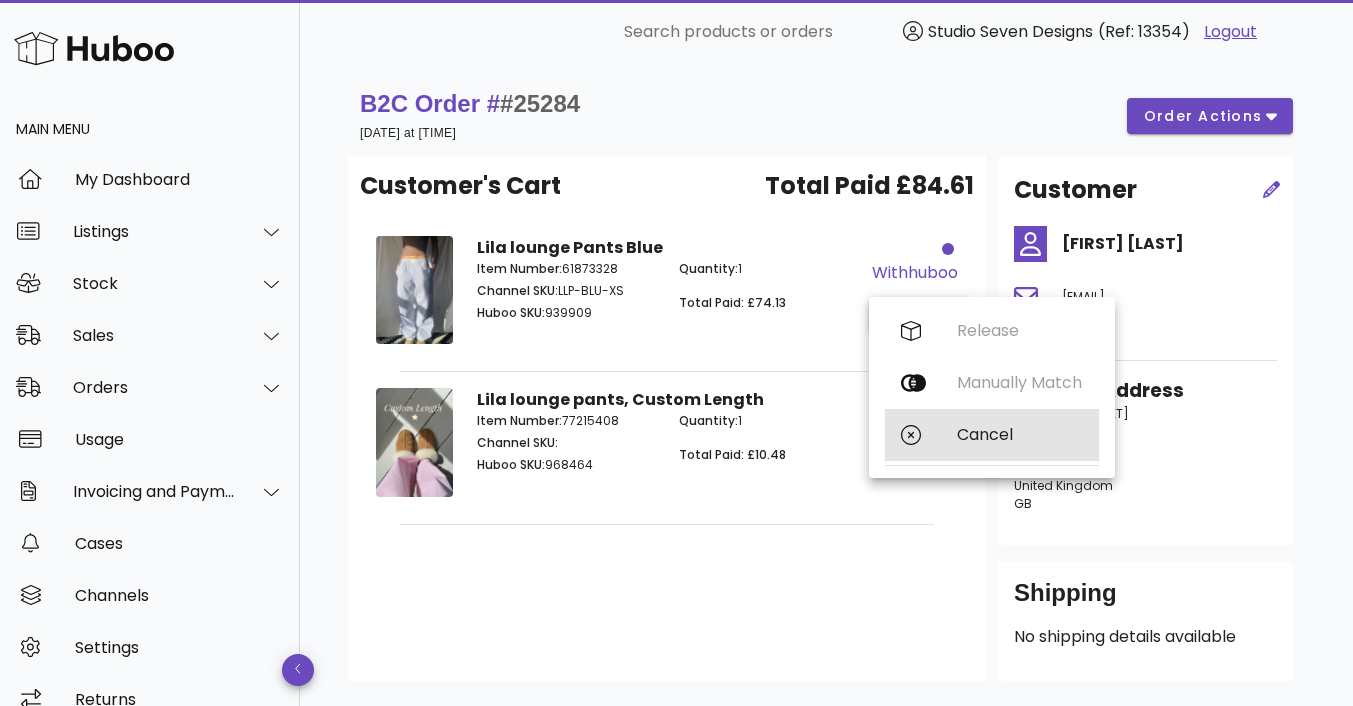 click on "Cancel" at bounding box center (1020, 434) 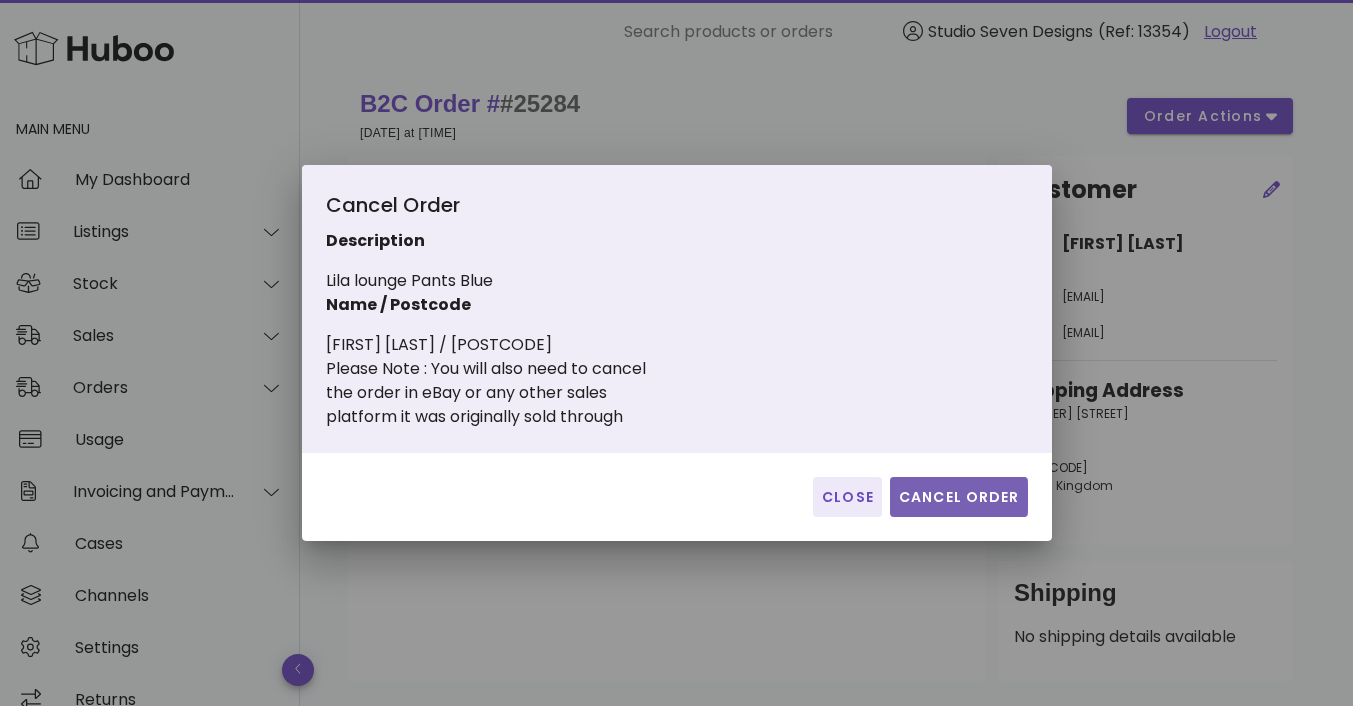 click on "Cancel Order" at bounding box center [959, 497] 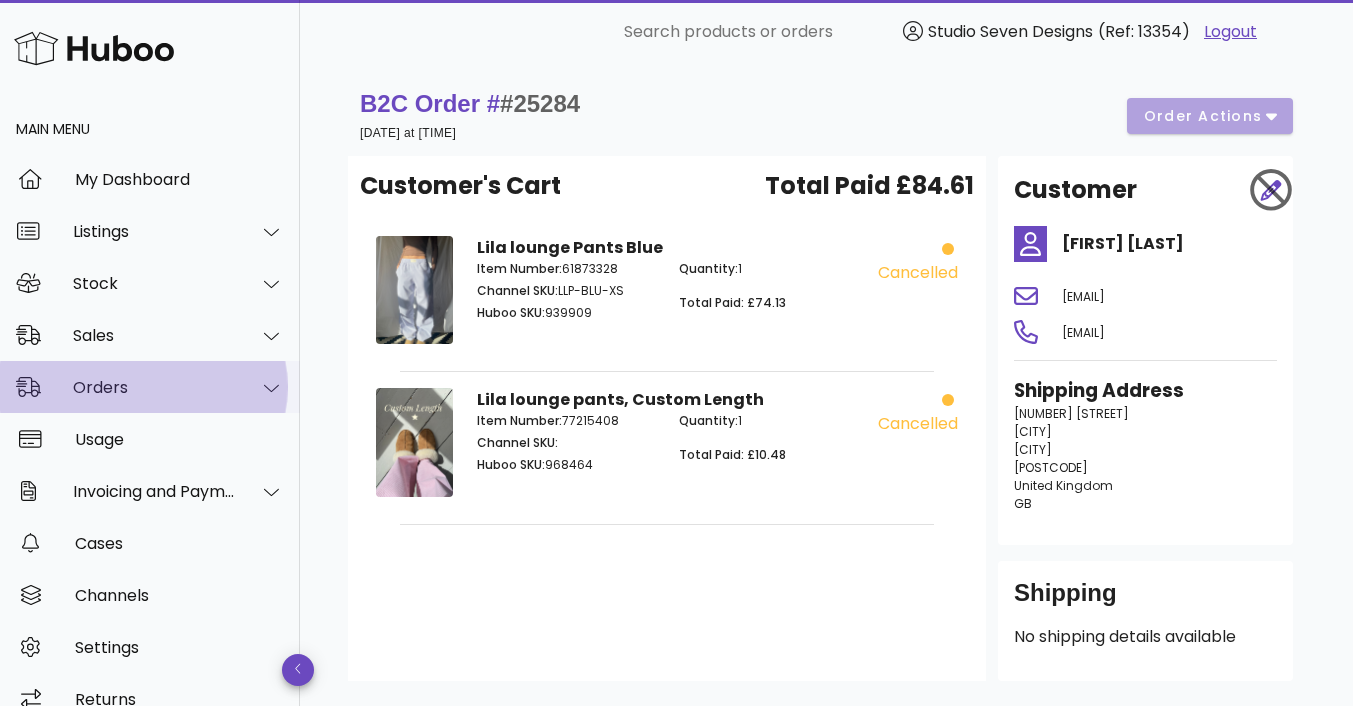 click on "Orders" at bounding box center (154, 387) 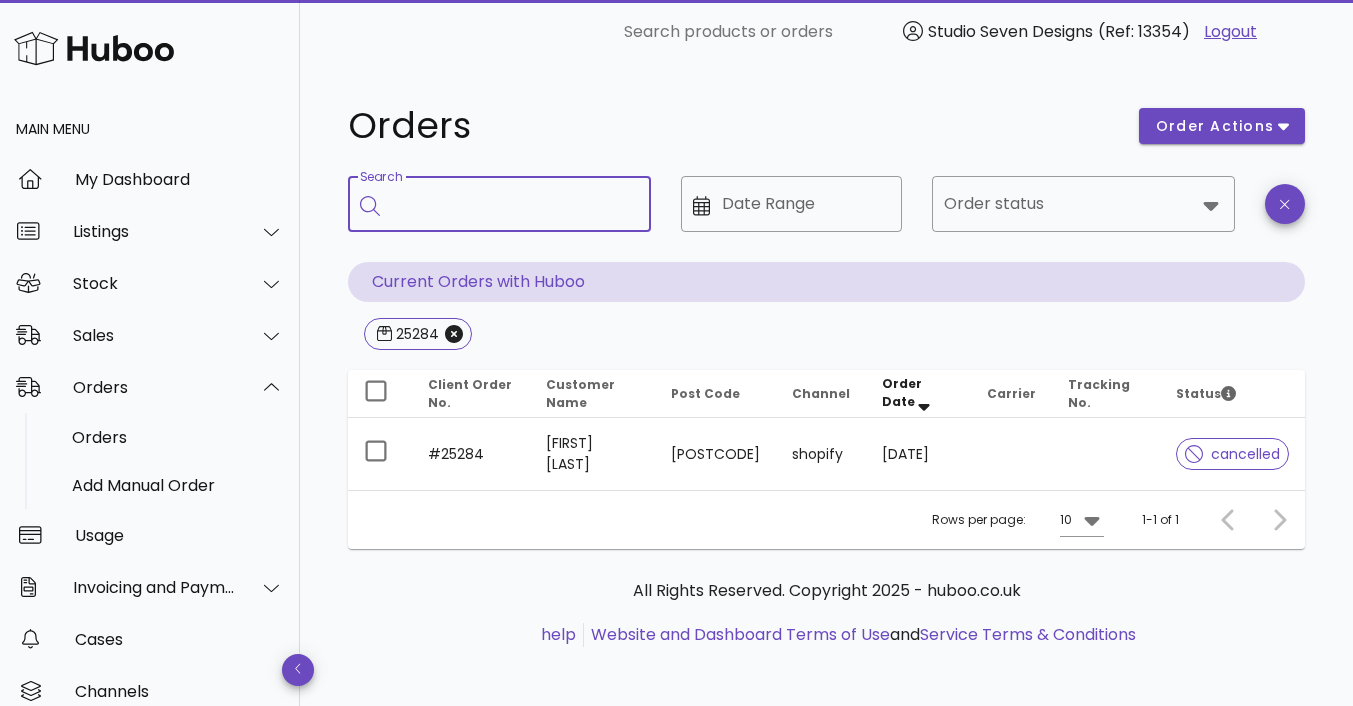 click on "Search" at bounding box center (513, 204) 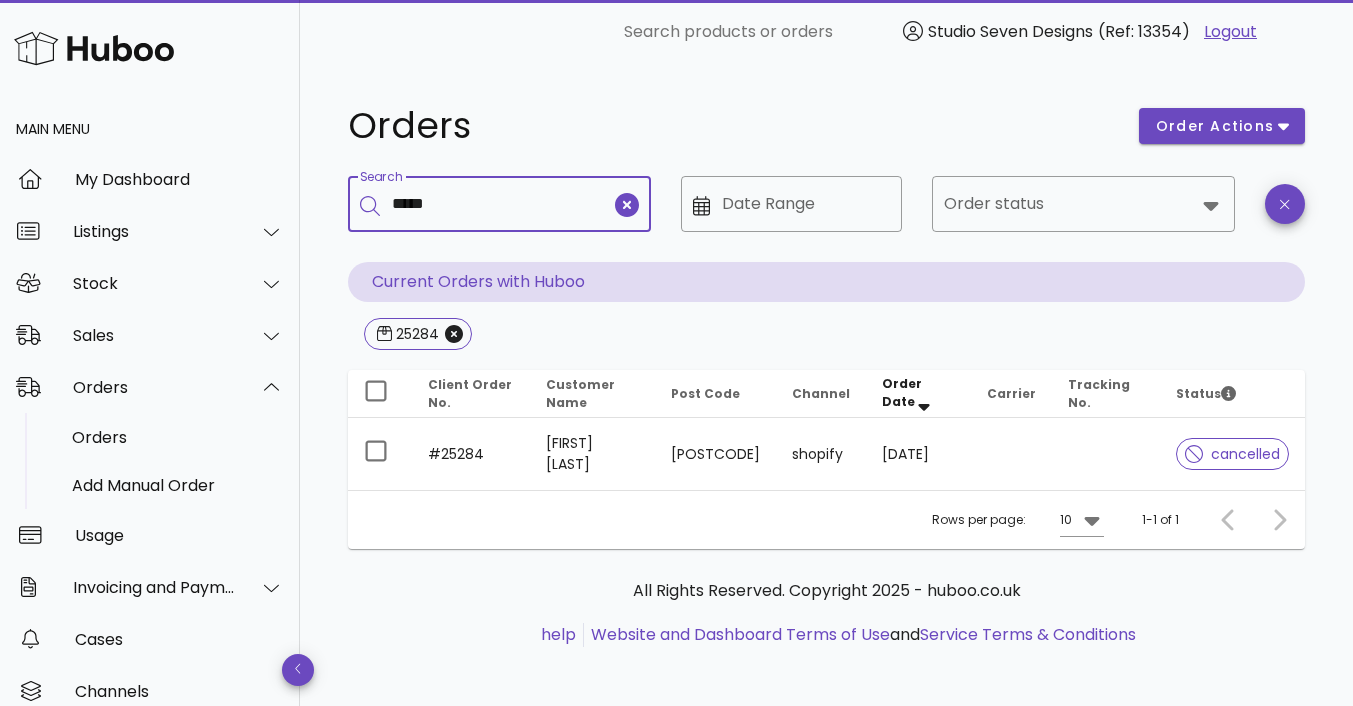 type on "*****" 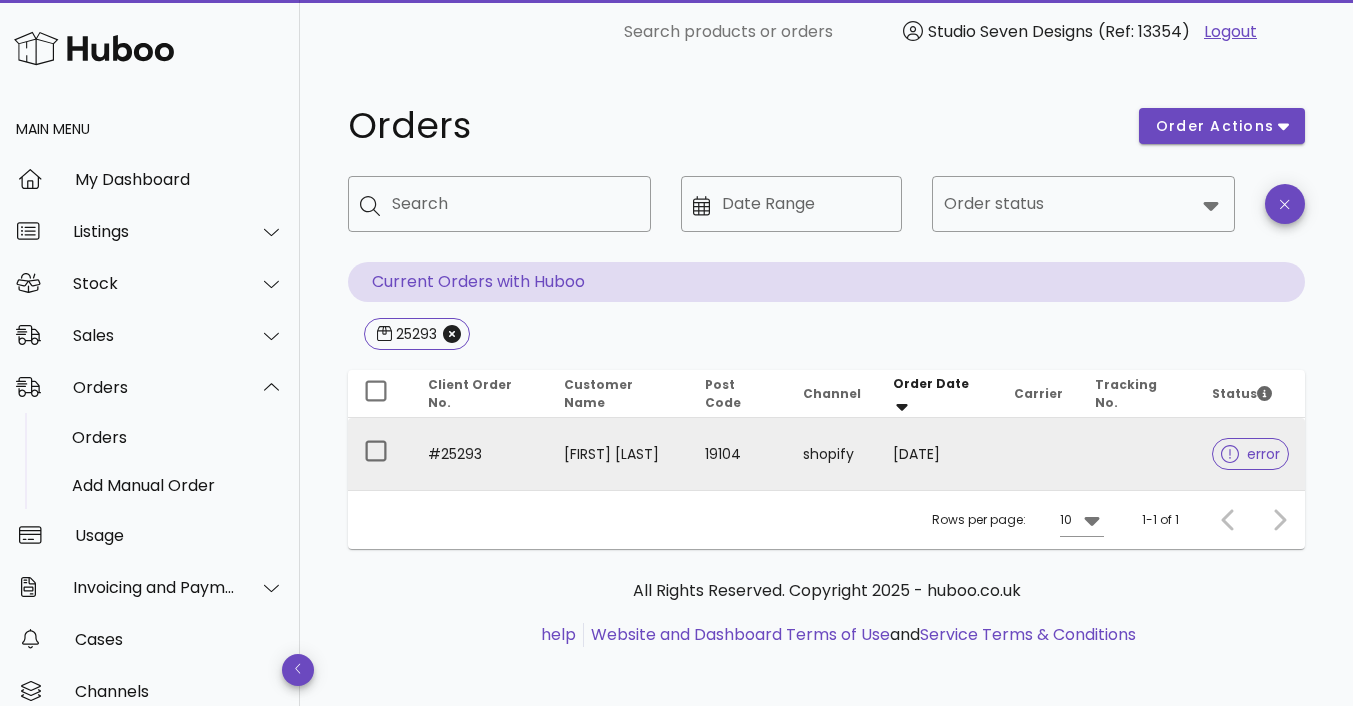 click on "Sana Kassey" at bounding box center (618, 454) 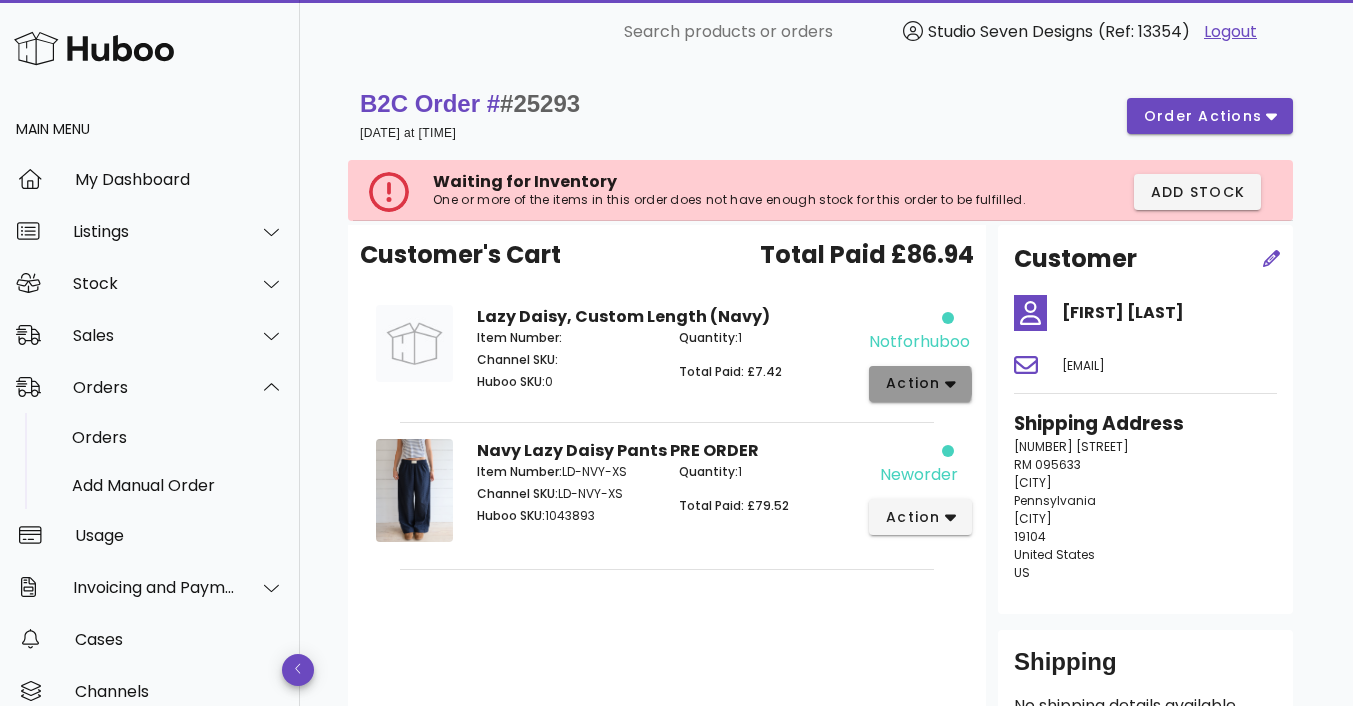 click on "action" at bounding box center (920, 384) 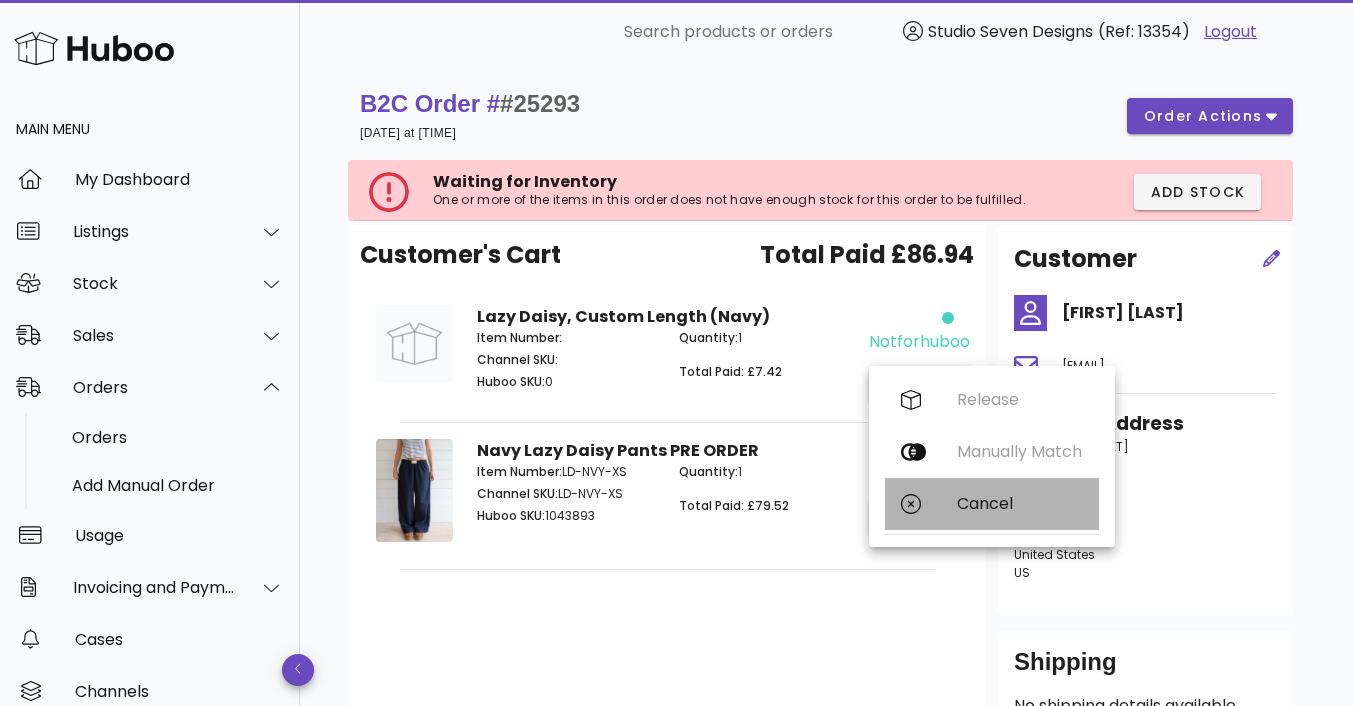 click on "Cancel" at bounding box center (1020, 503) 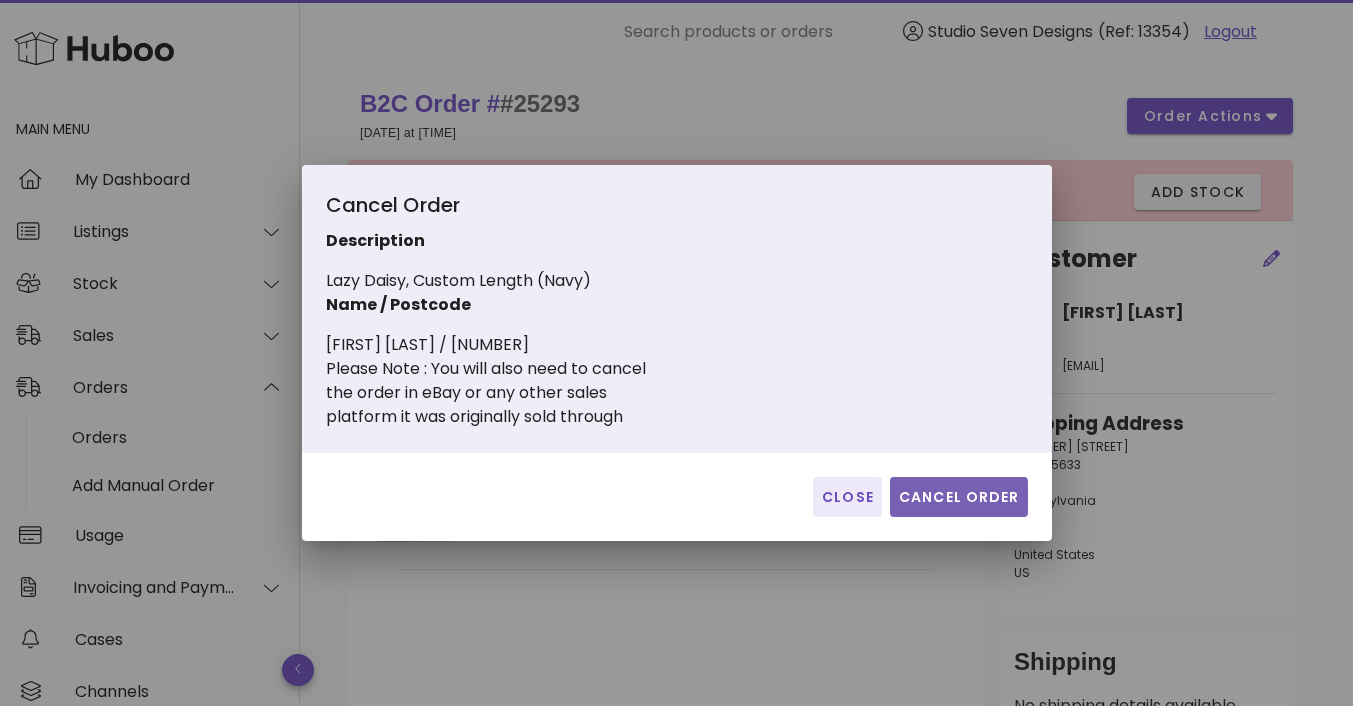 click on "Cancel Order" at bounding box center (959, 497) 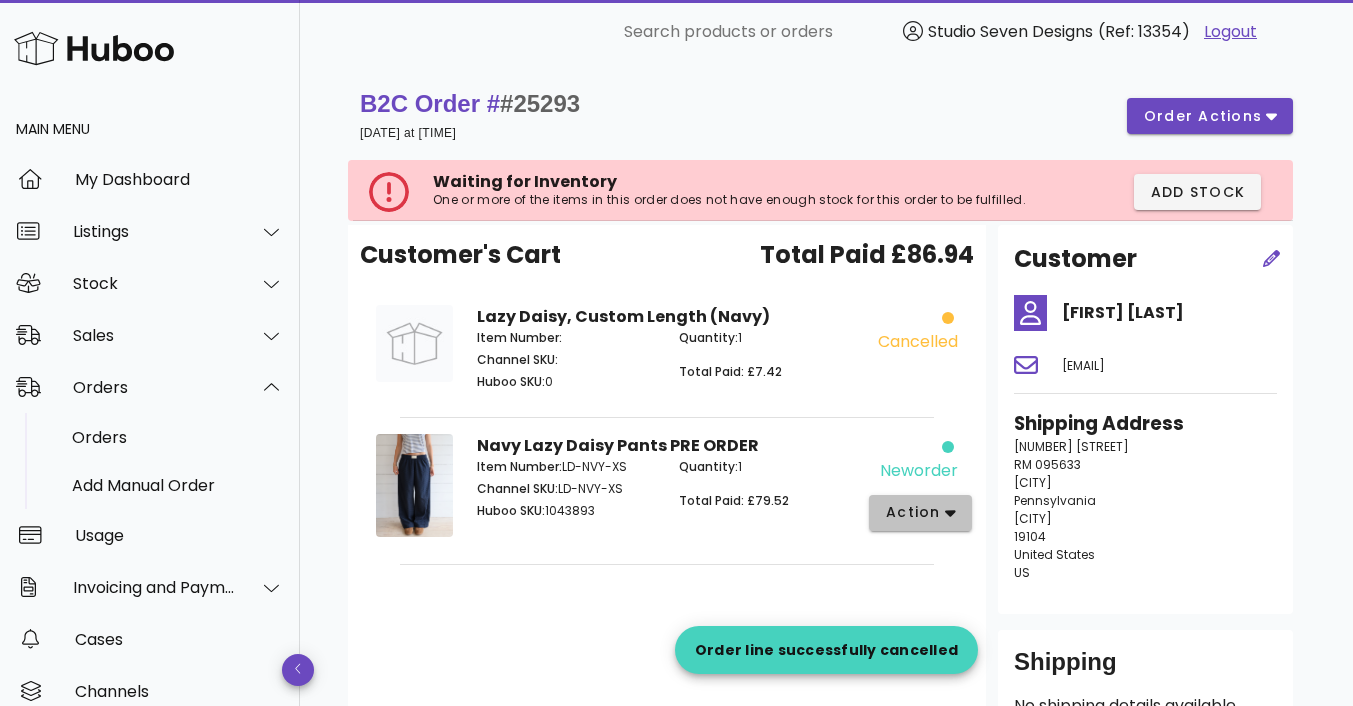 click 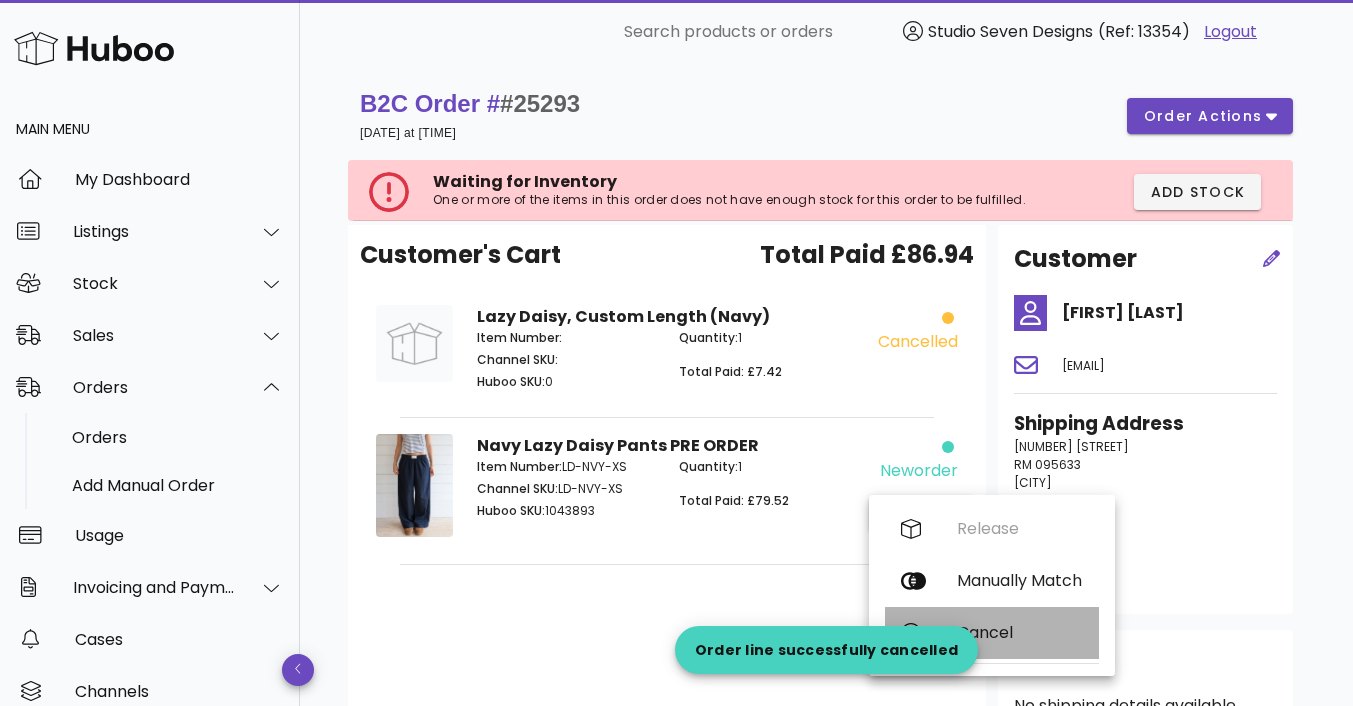 click on "Cancel" at bounding box center [1020, 632] 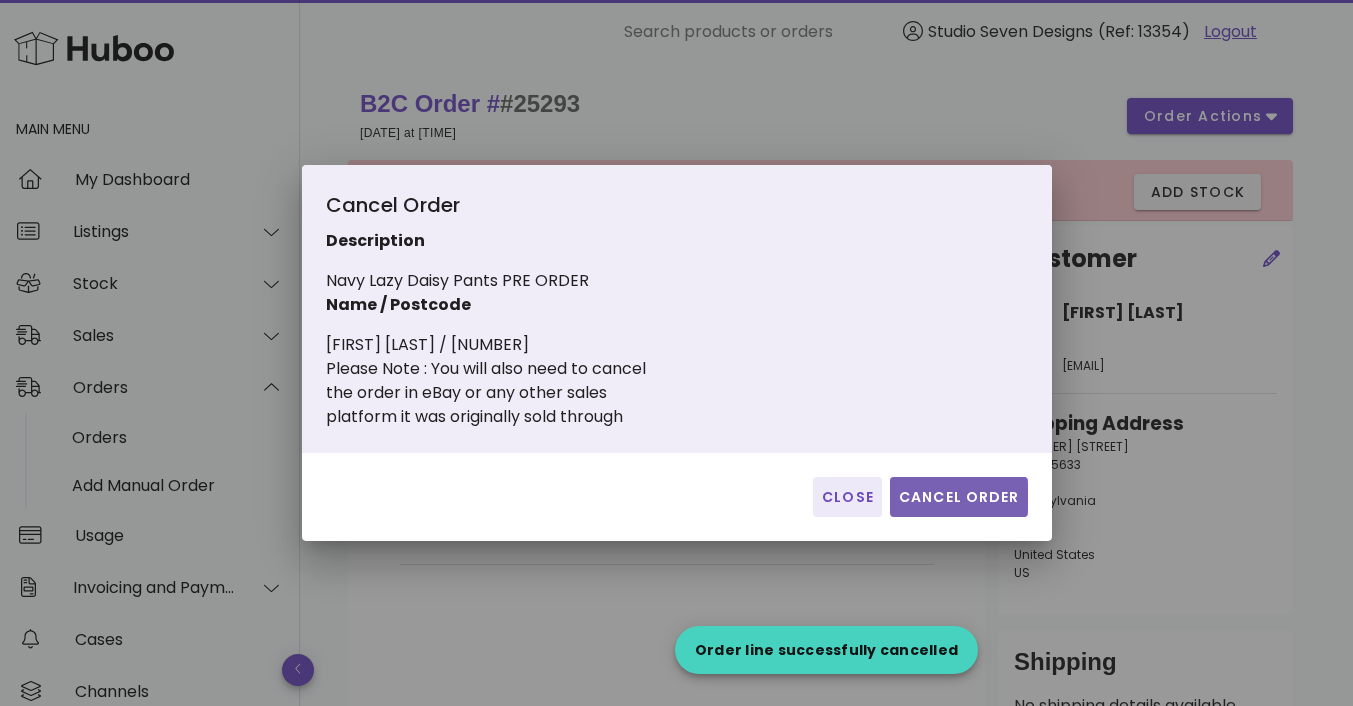 click on "Cancel Order" at bounding box center [959, 497] 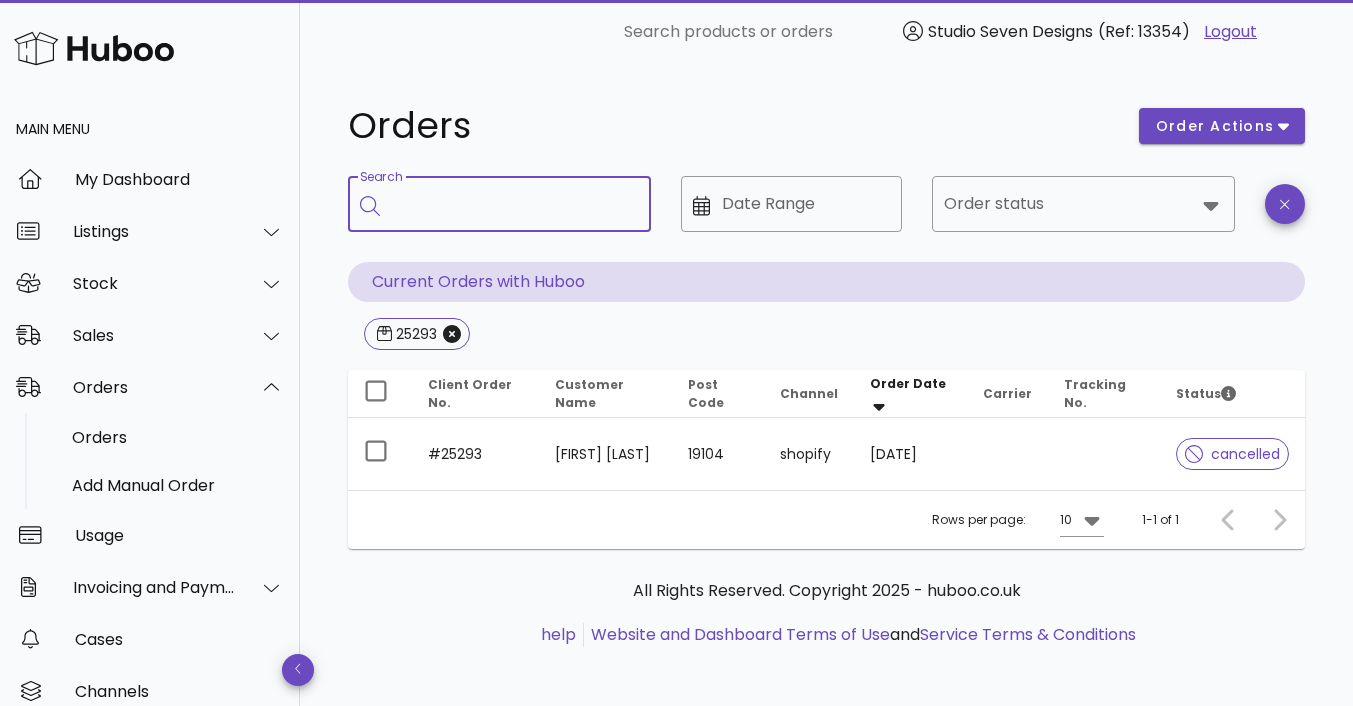click on "Search" at bounding box center (513, 204) 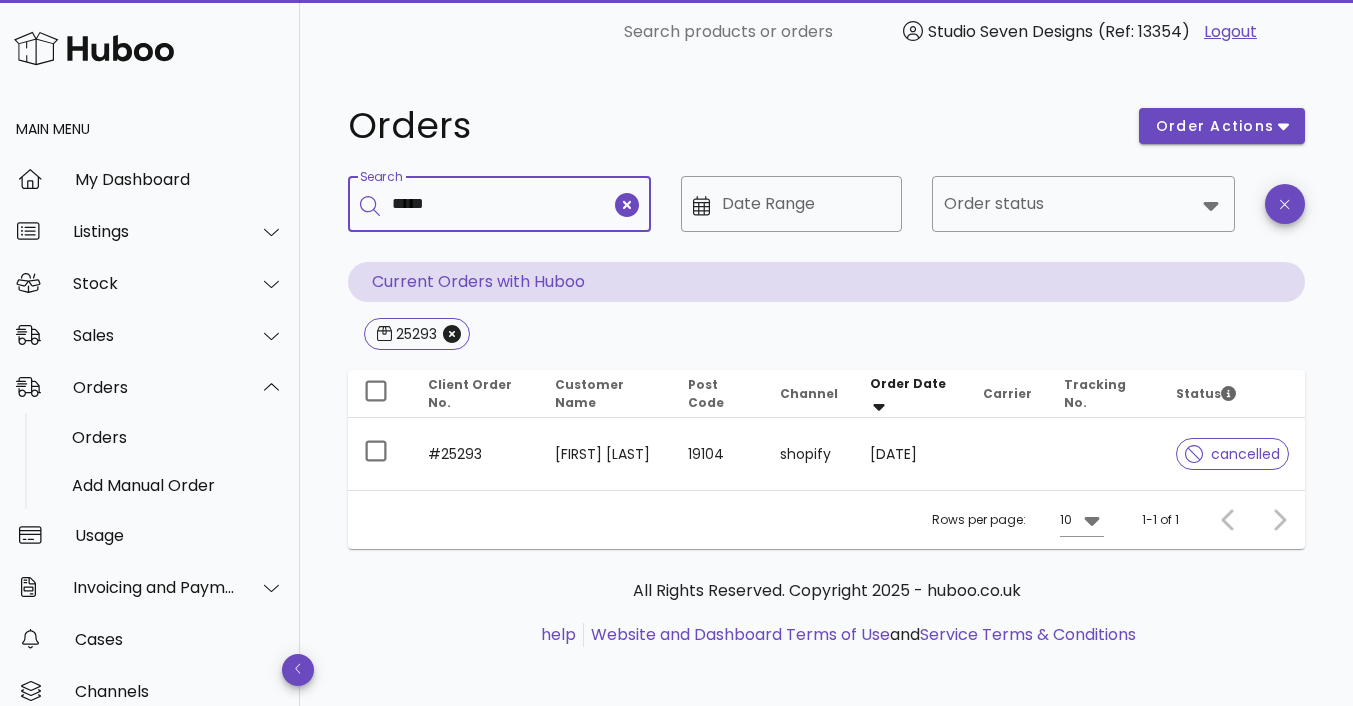 type on "*****" 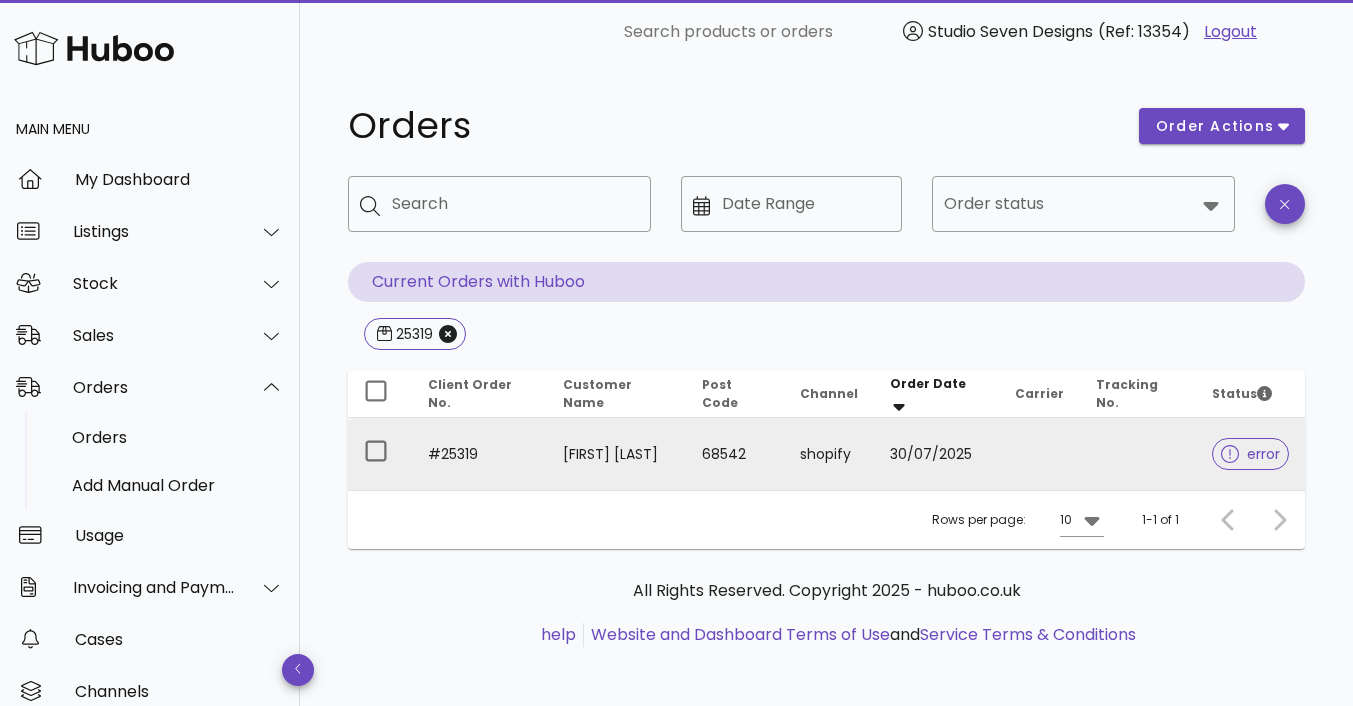 click on "Julia Schneider" at bounding box center (617, 454) 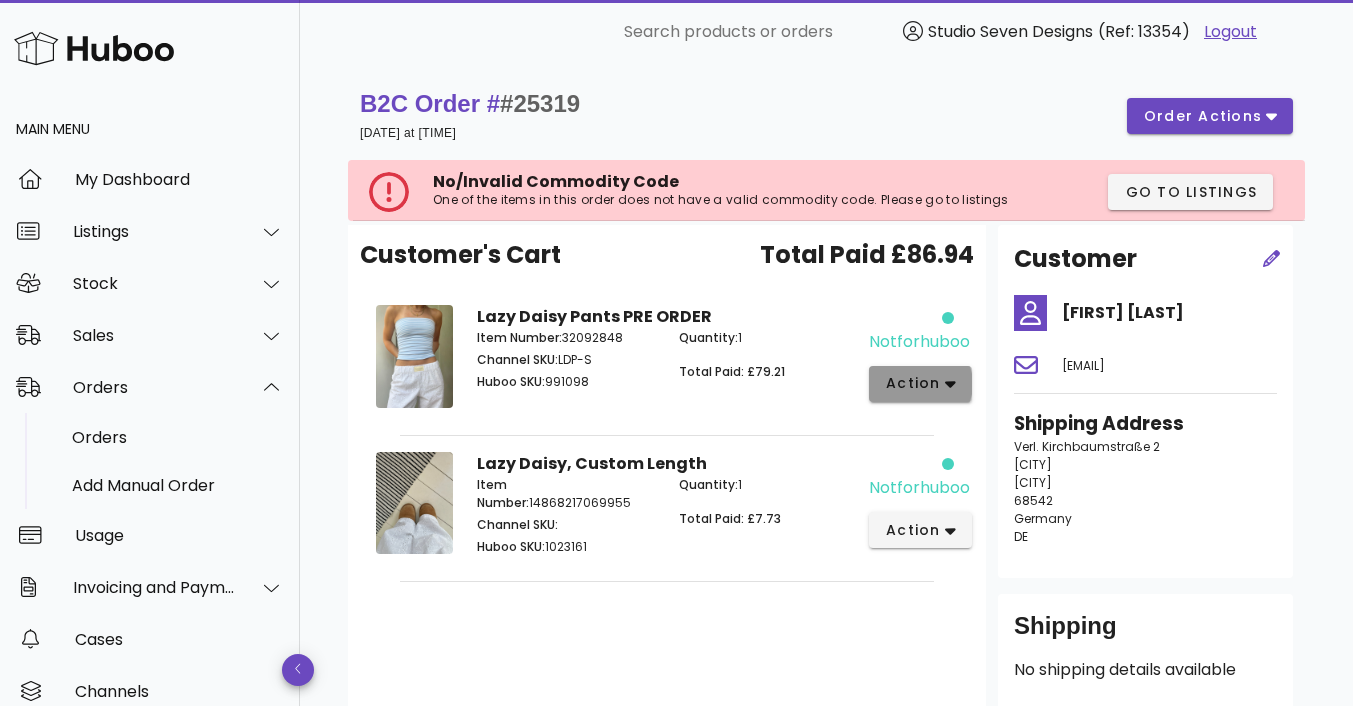 click on "action" at bounding box center [920, 384] 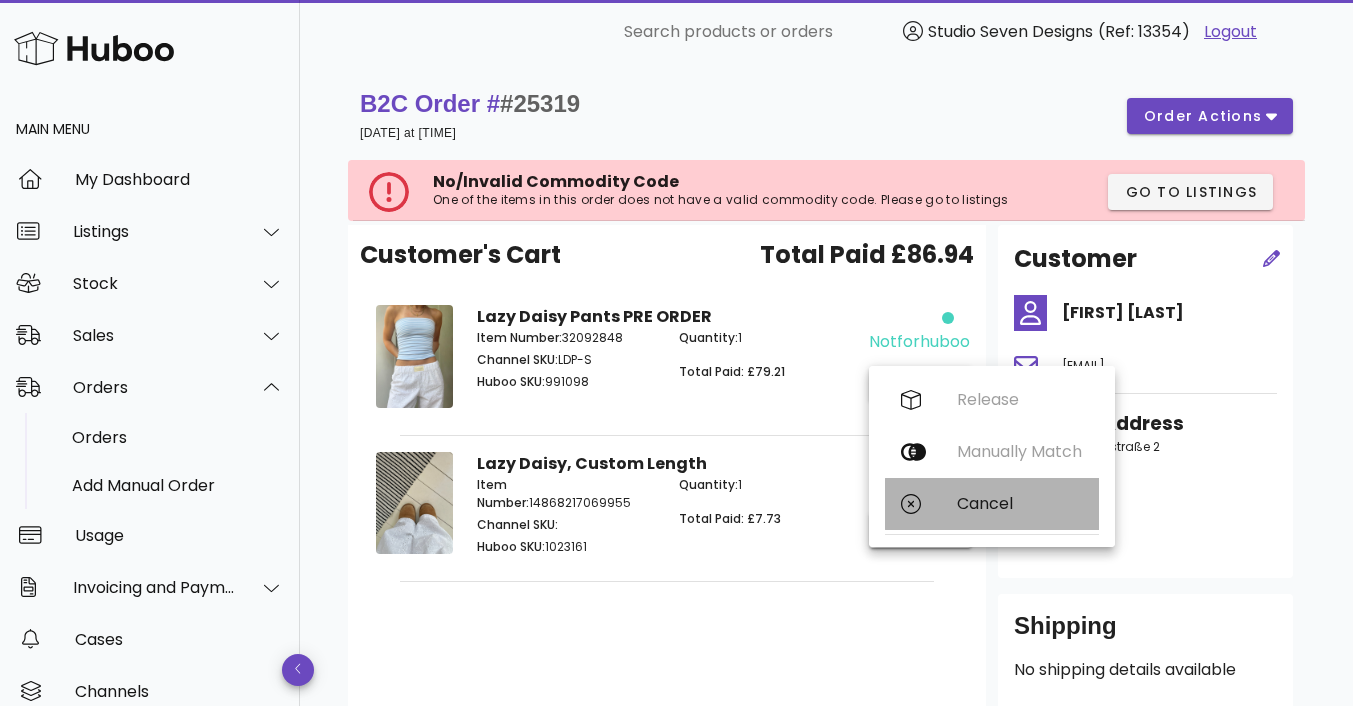 click on "Cancel" at bounding box center [1020, 503] 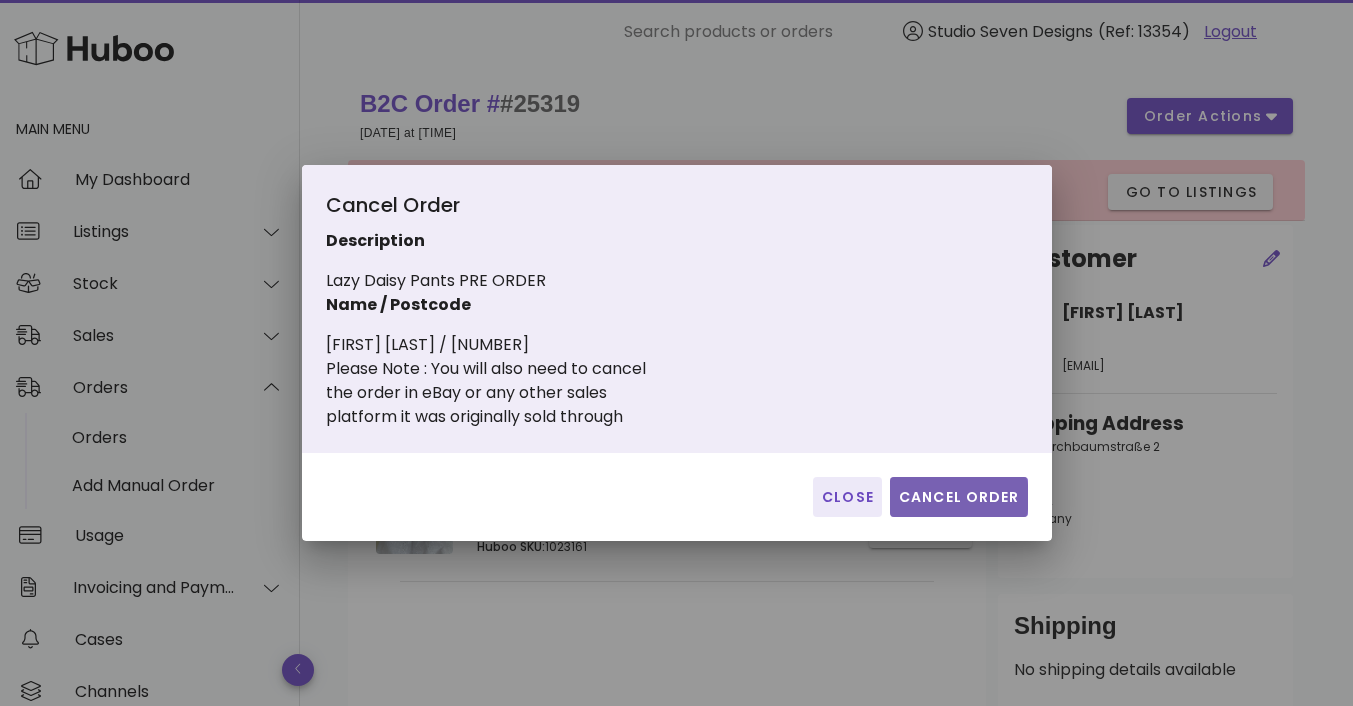 click on "Cancel Order" at bounding box center (959, 497) 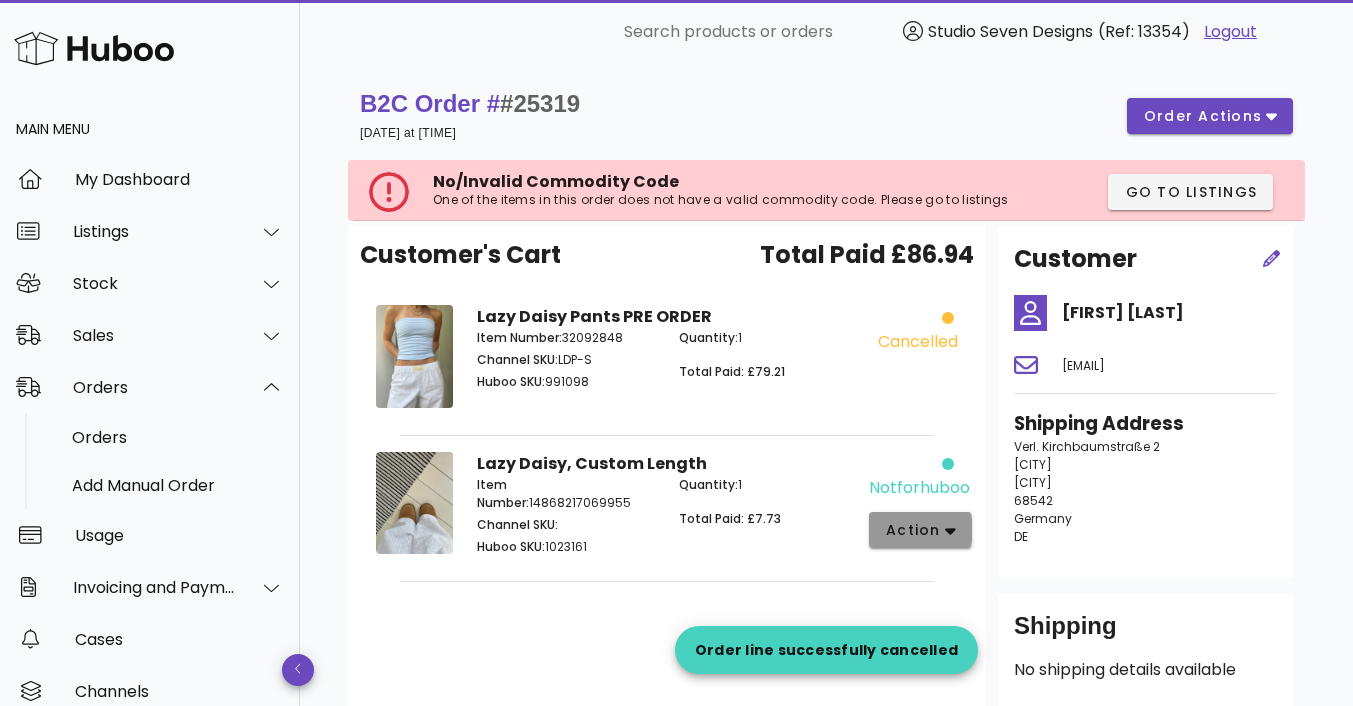 click 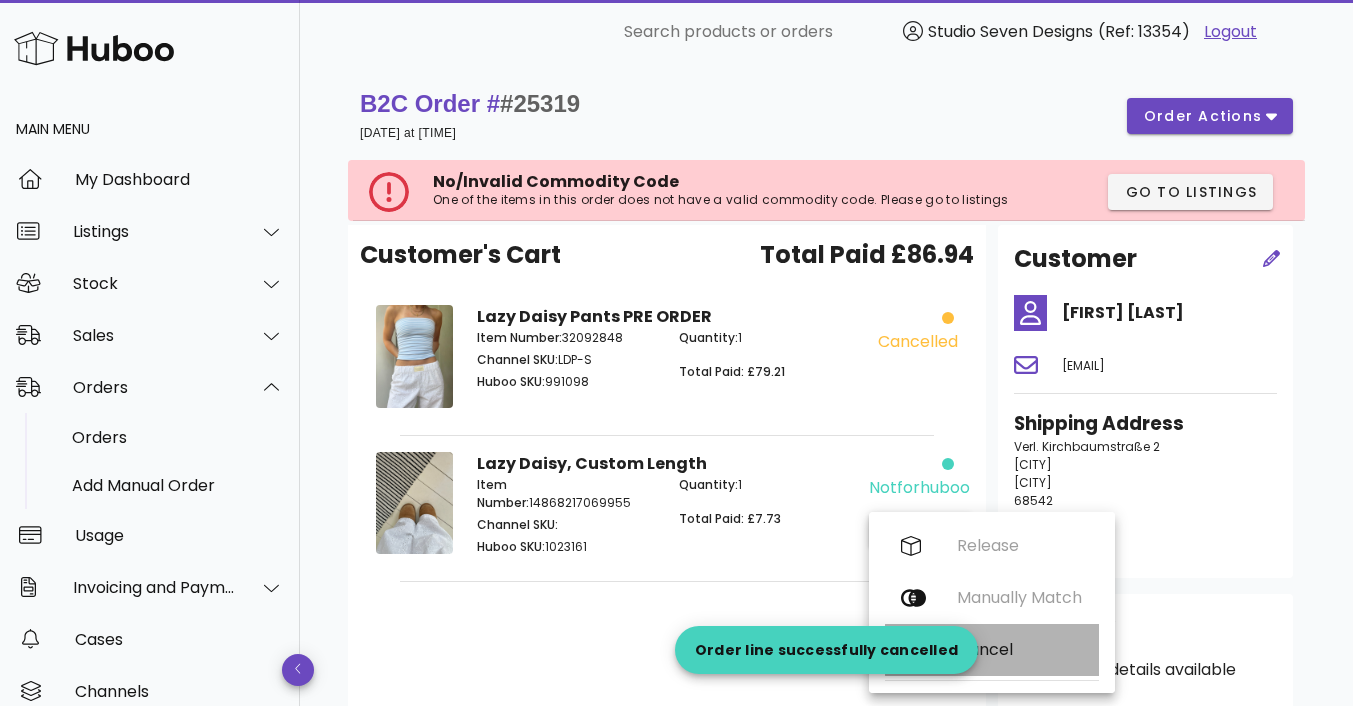 click on "Cancel" at bounding box center [1020, 649] 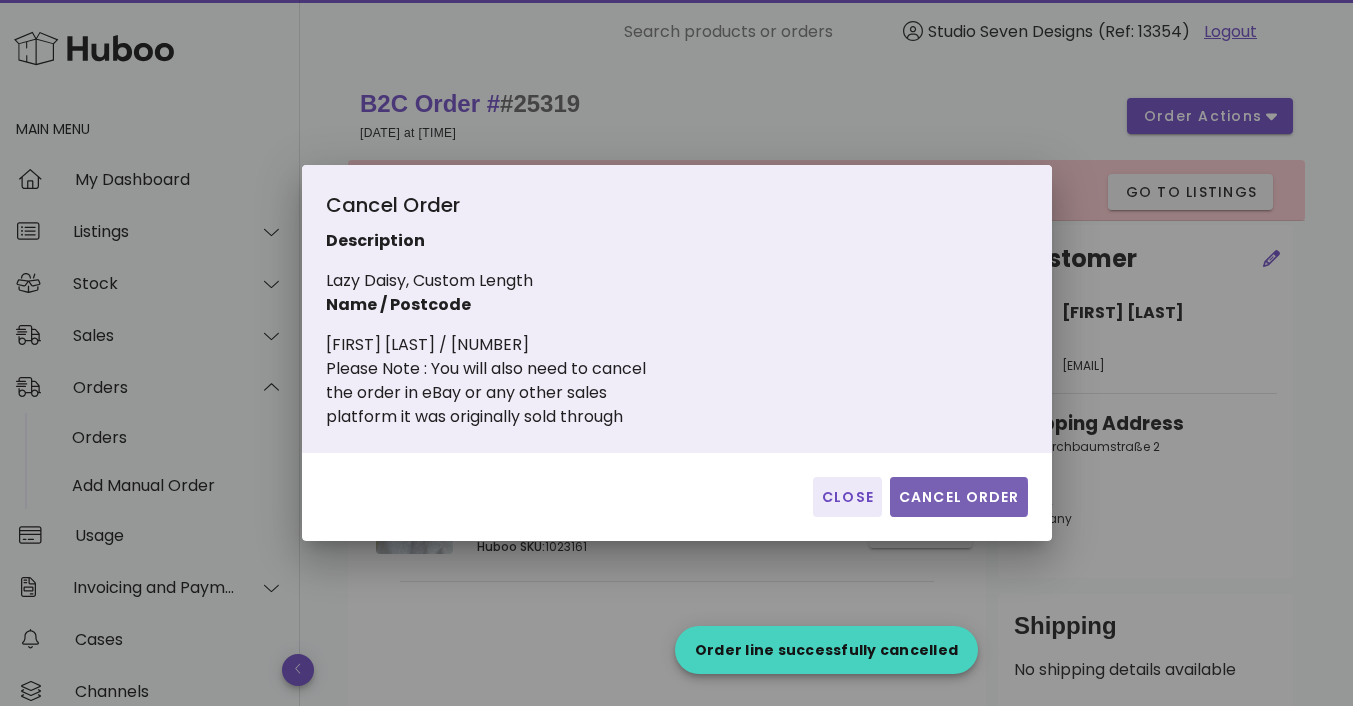 click on "Cancel Order" at bounding box center [959, 497] 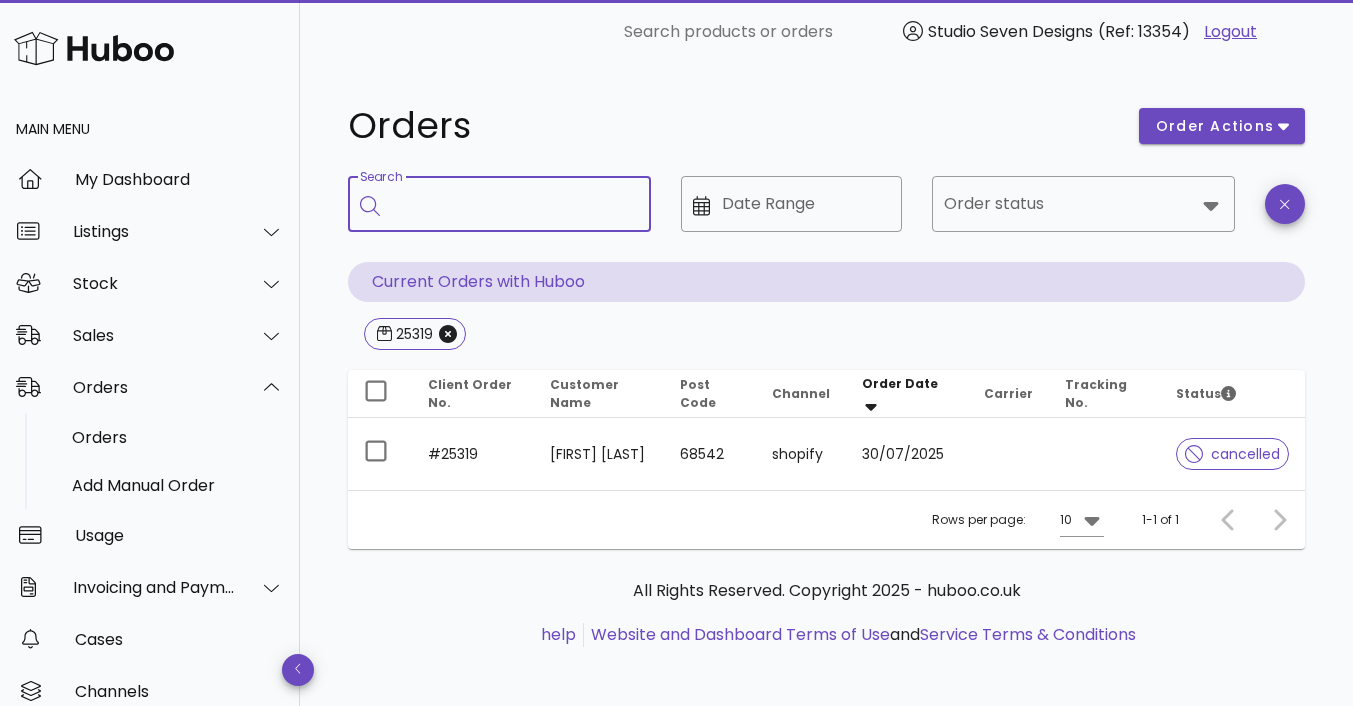 click on "Search" at bounding box center (513, 204) 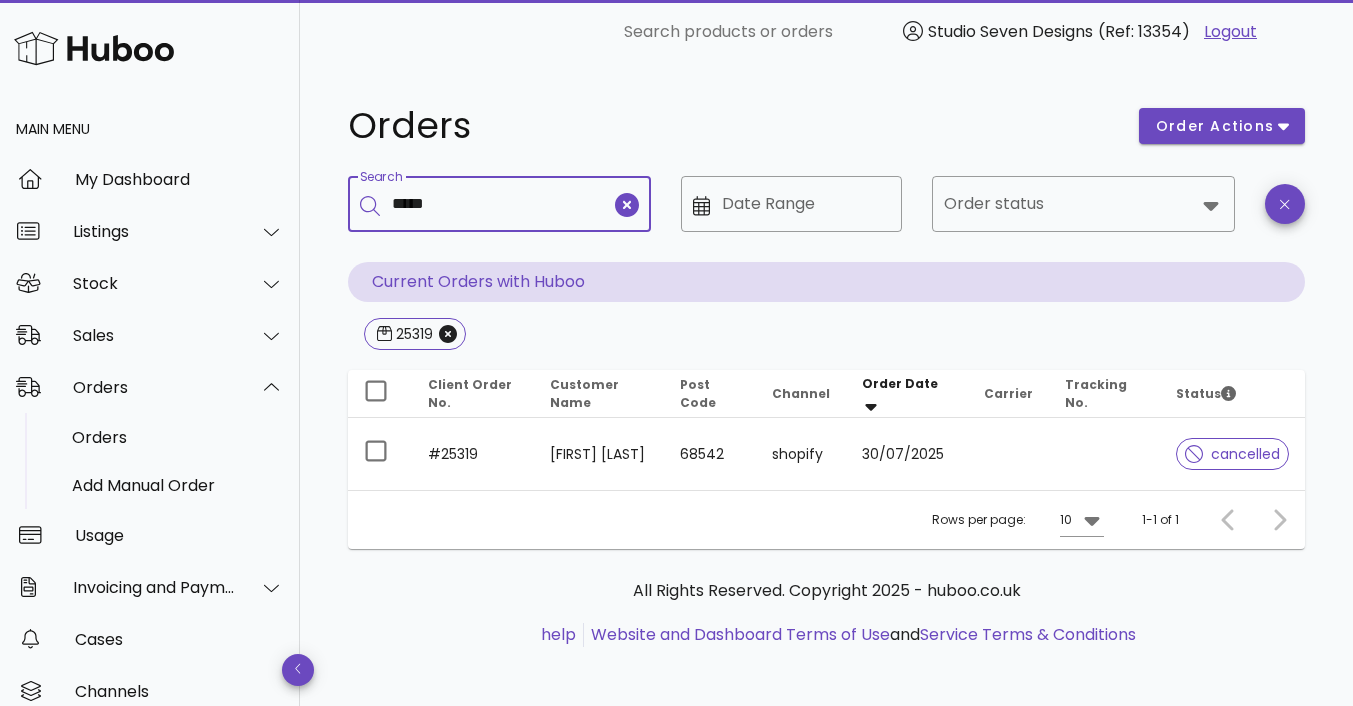 type on "*****" 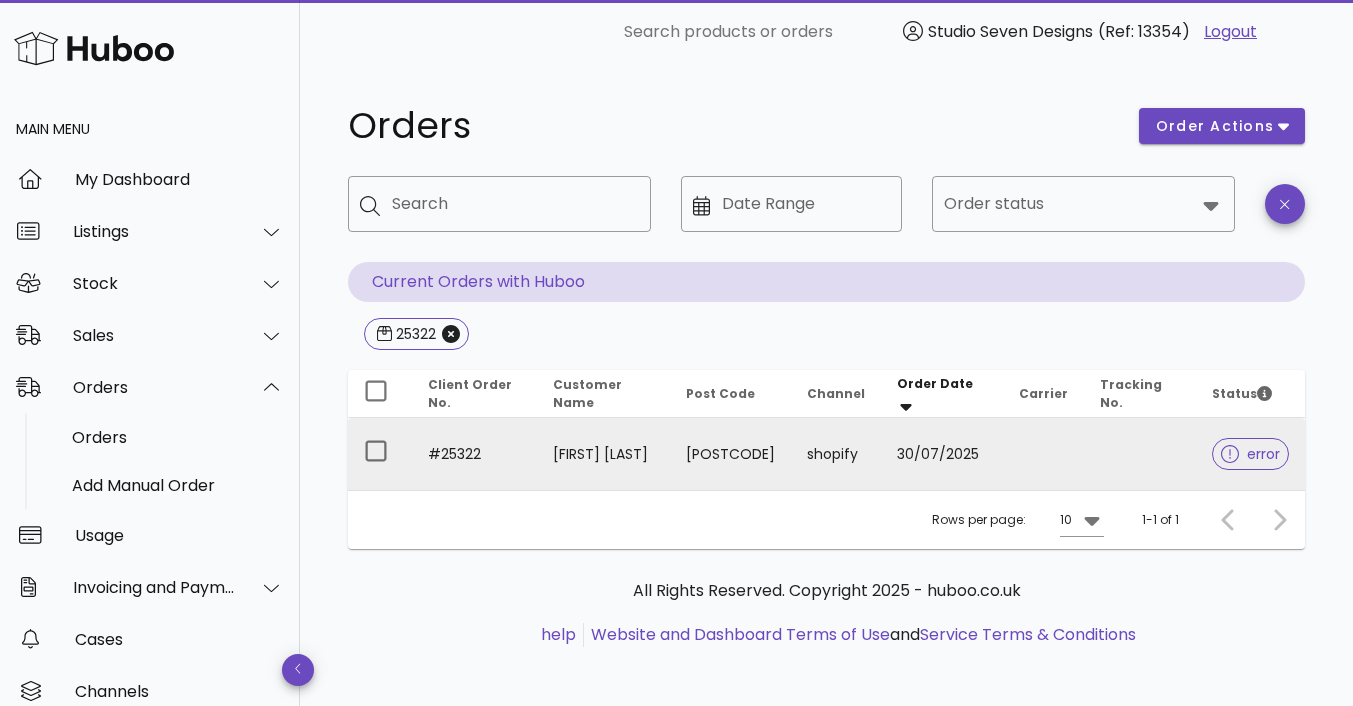 click on "Claire Walker" at bounding box center [603, 454] 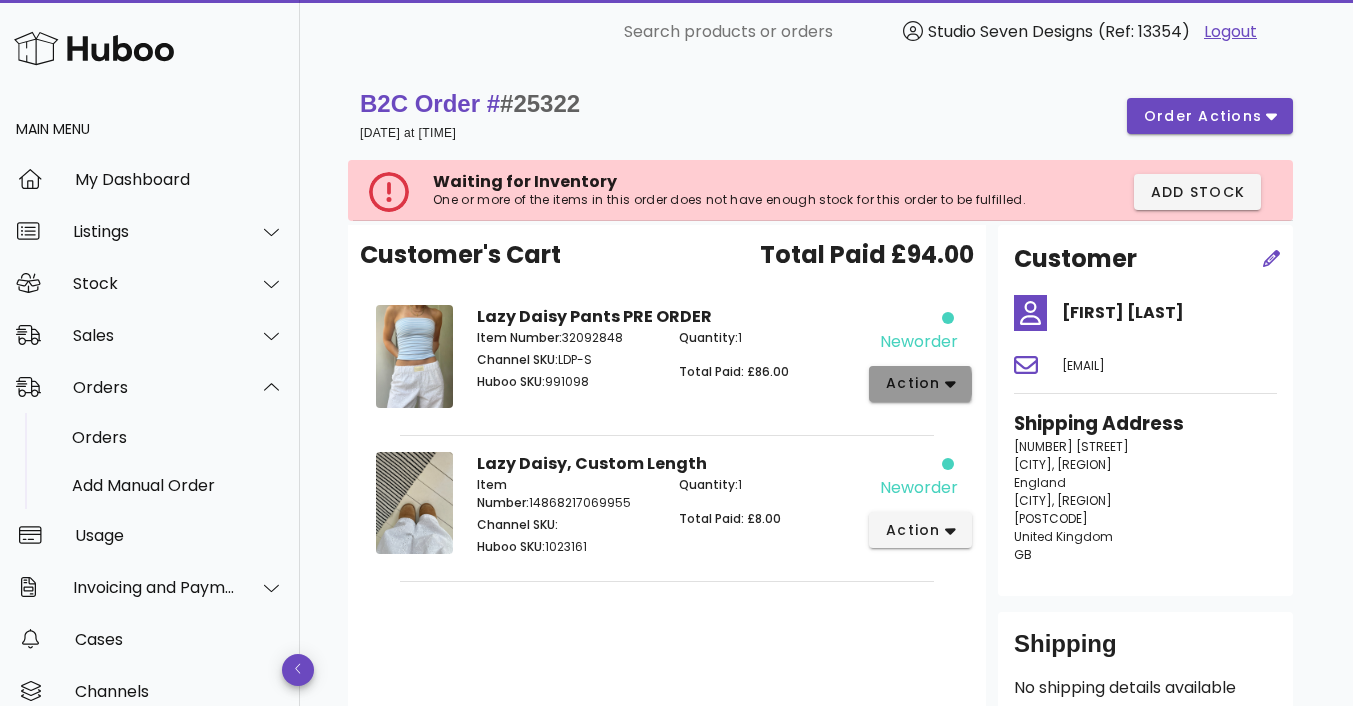 click on "action" at bounding box center (913, 383) 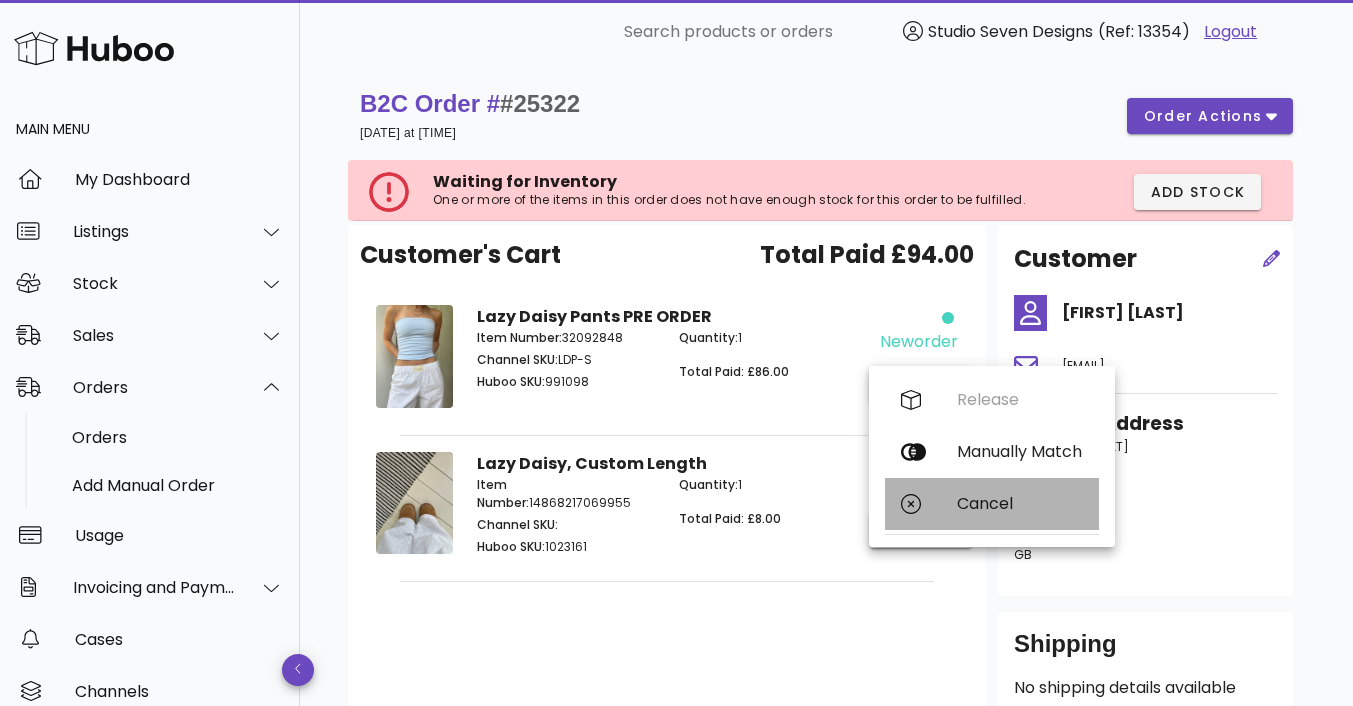 click on "Cancel" at bounding box center [992, 504] 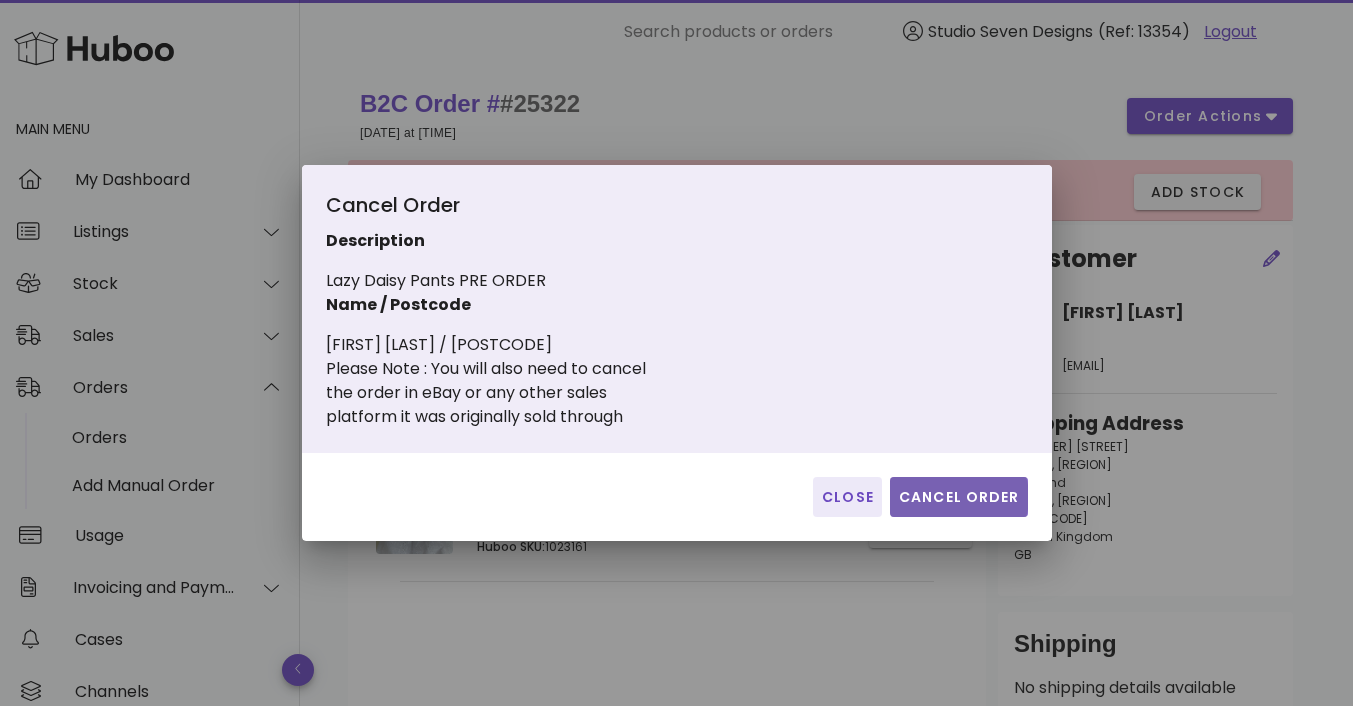 click on "Cancel Order" at bounding box center [959, 497] 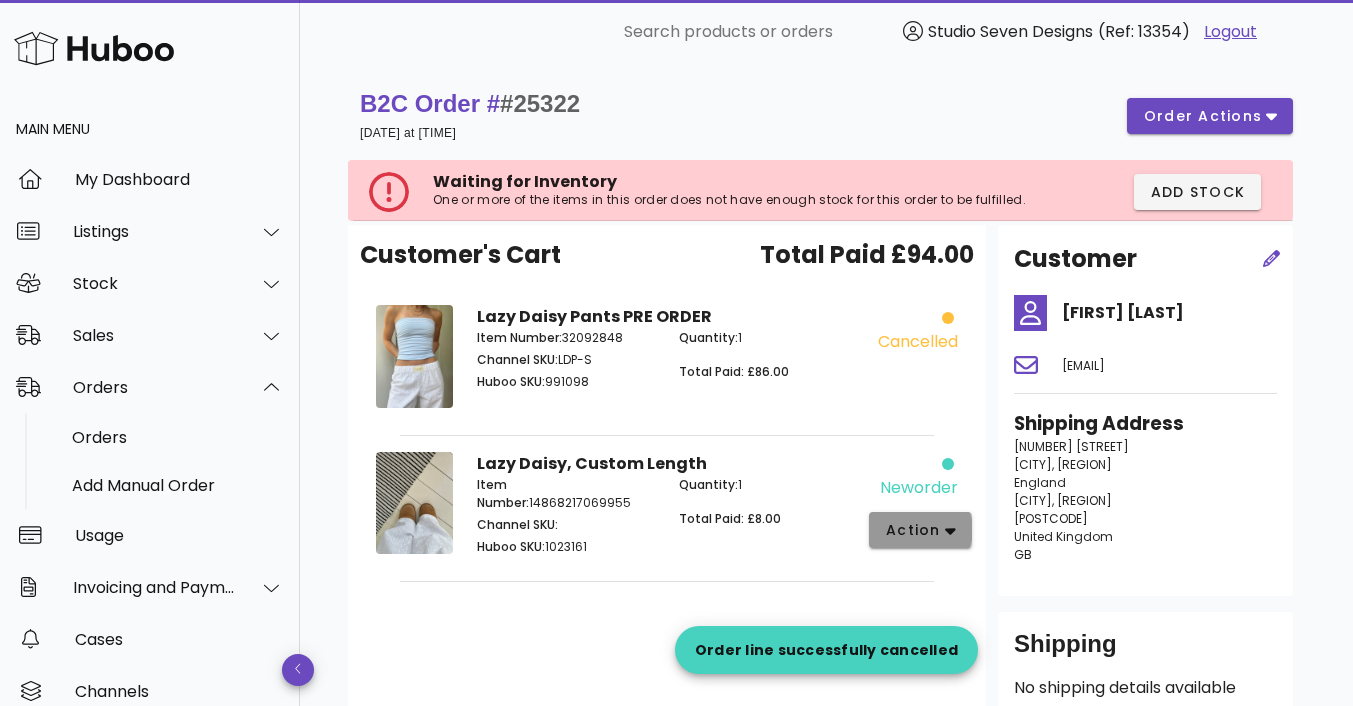 click on "action" at bounding box center (913, 530) 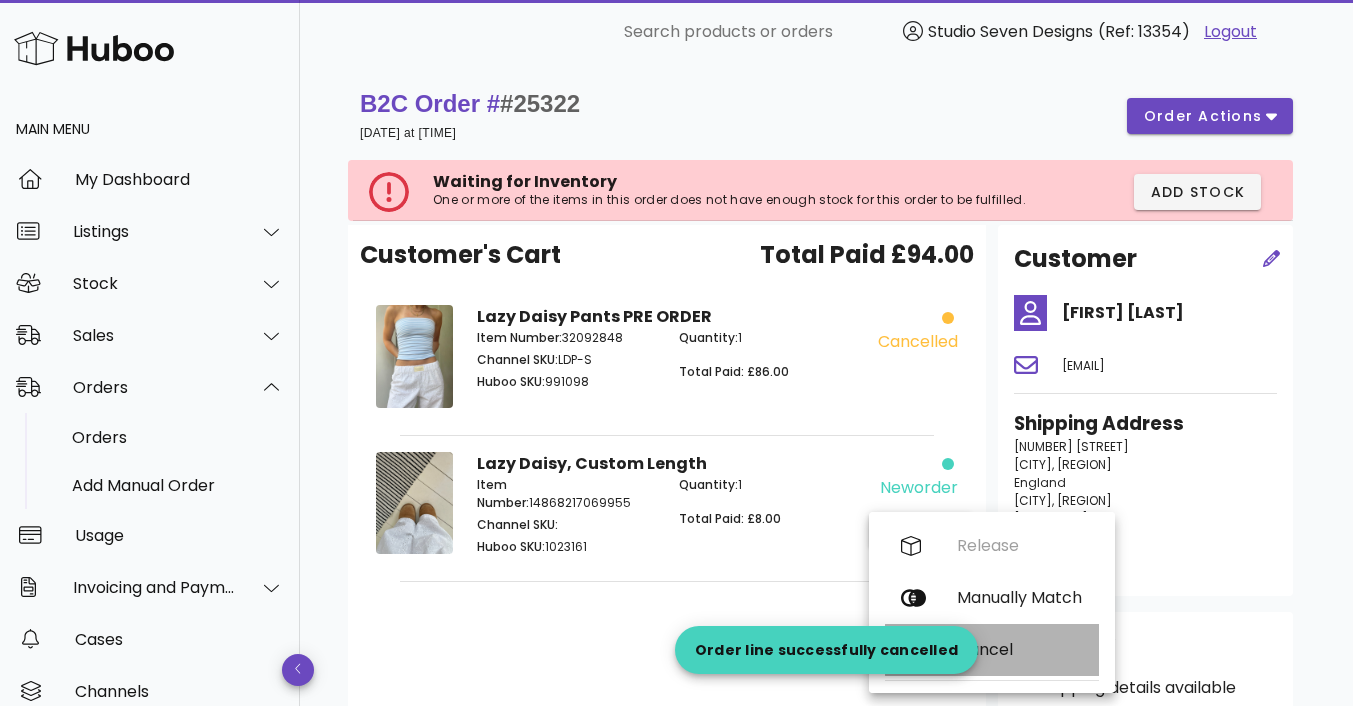 click on "Cancel" at bounding box center [1020, 649] 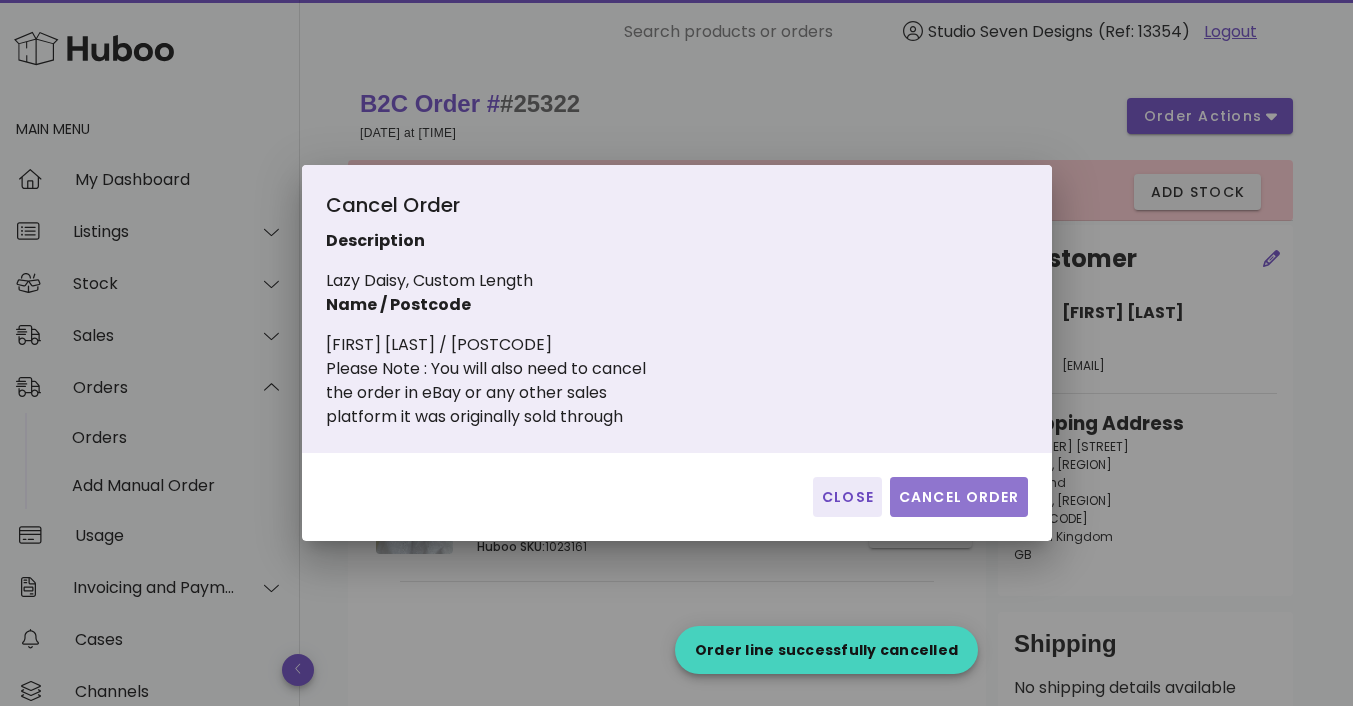 click on "Cancel Order" at bounding box center (959, 497) 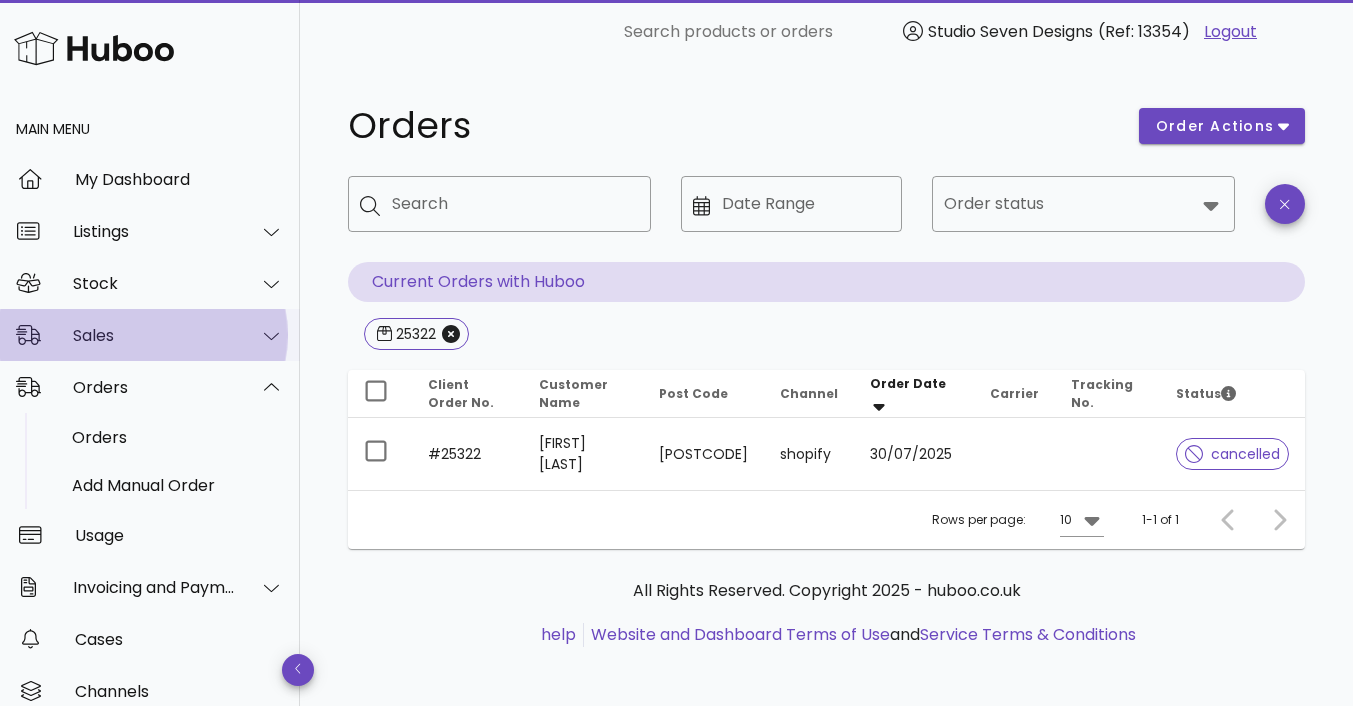 click on "Sales" at bounding box center (154, 335) 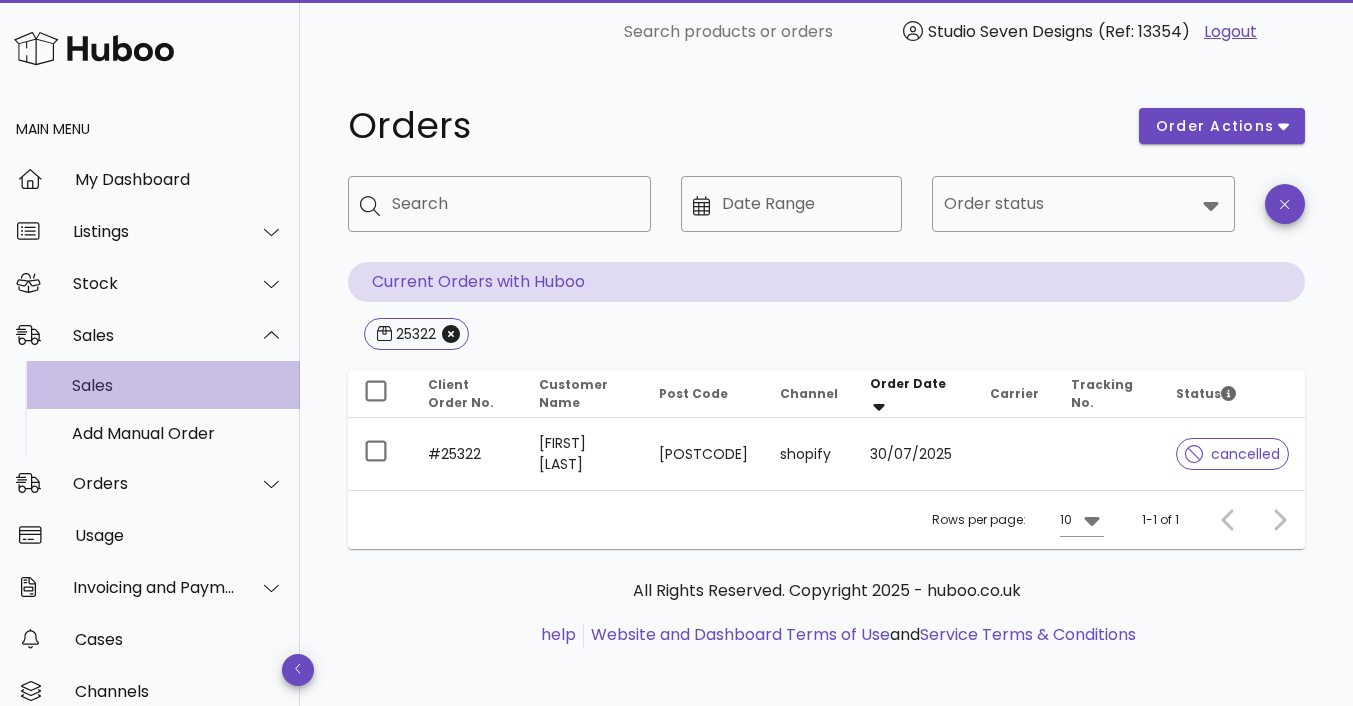 click on "Sales" at bounding box center (178, 385) 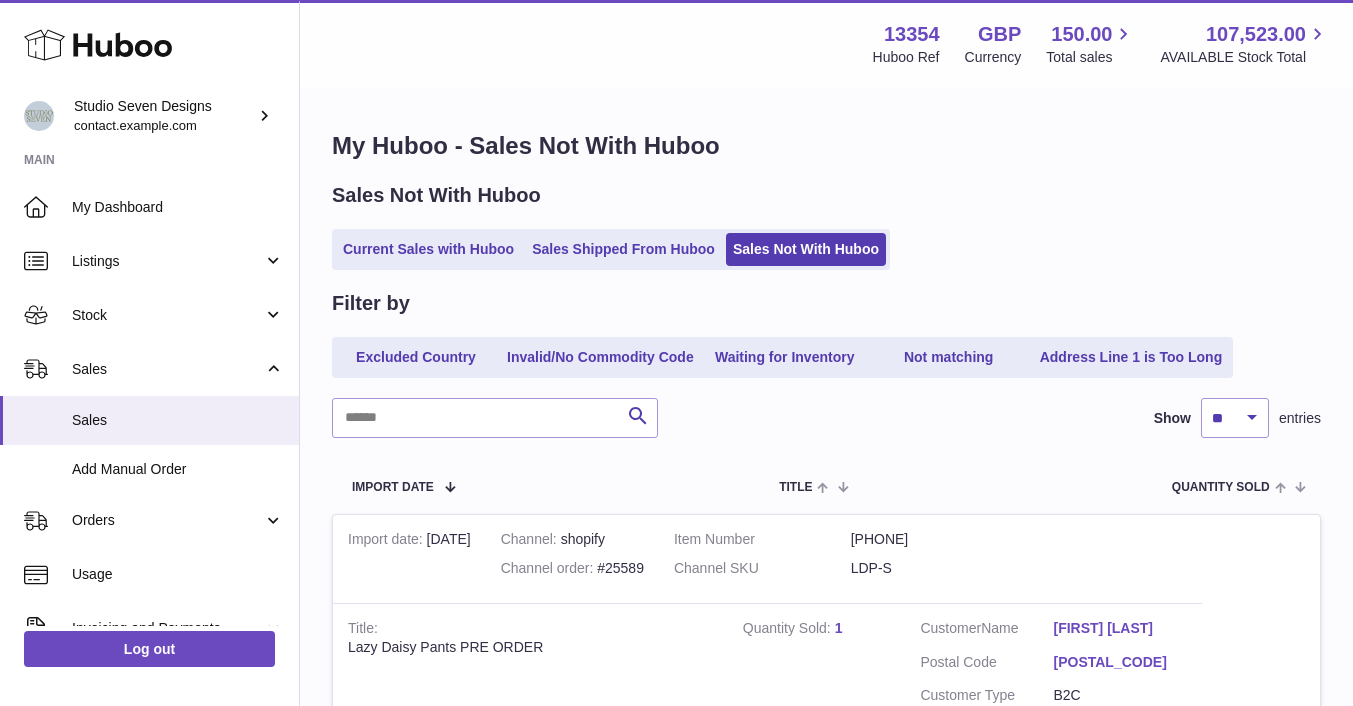 scroll, scrollTop: 0, scrollLeft: 0, axis: both 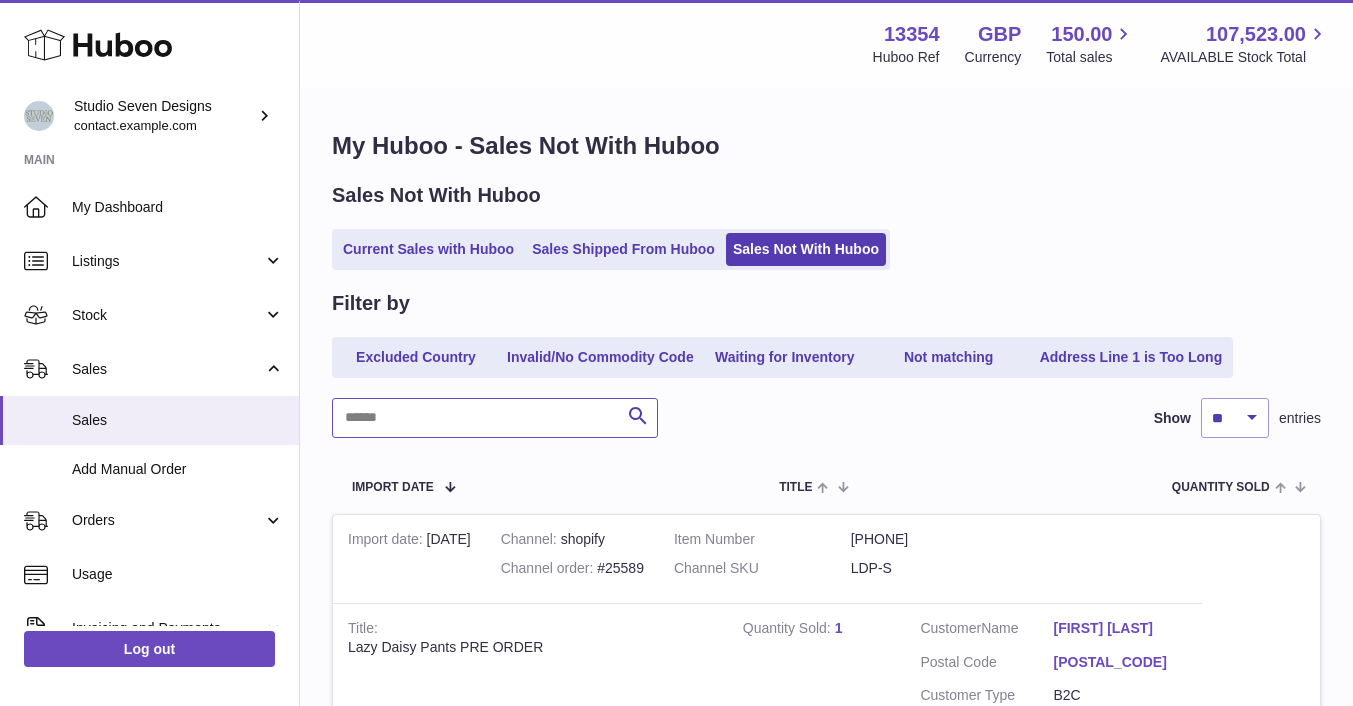 click at bounding box center [495, 418] 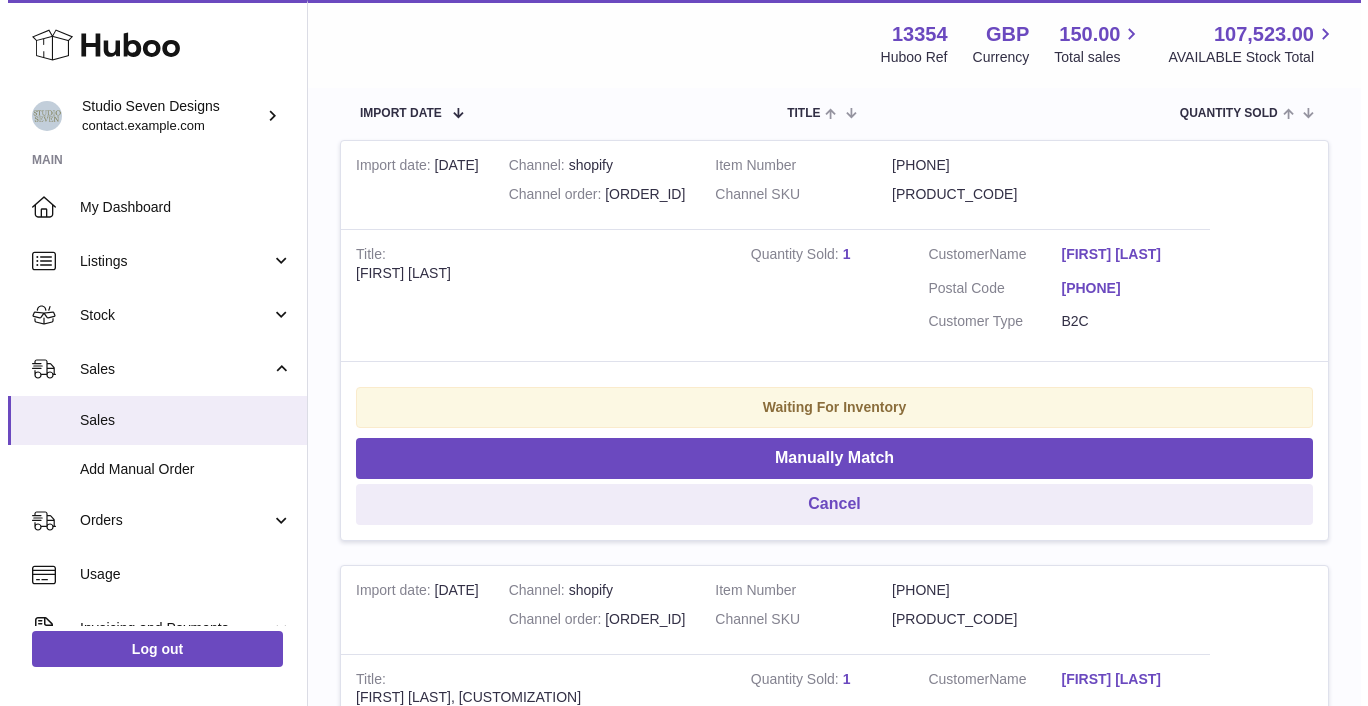 scroll, scrollTop: 376, scrollLeft: 0, axis: vertical 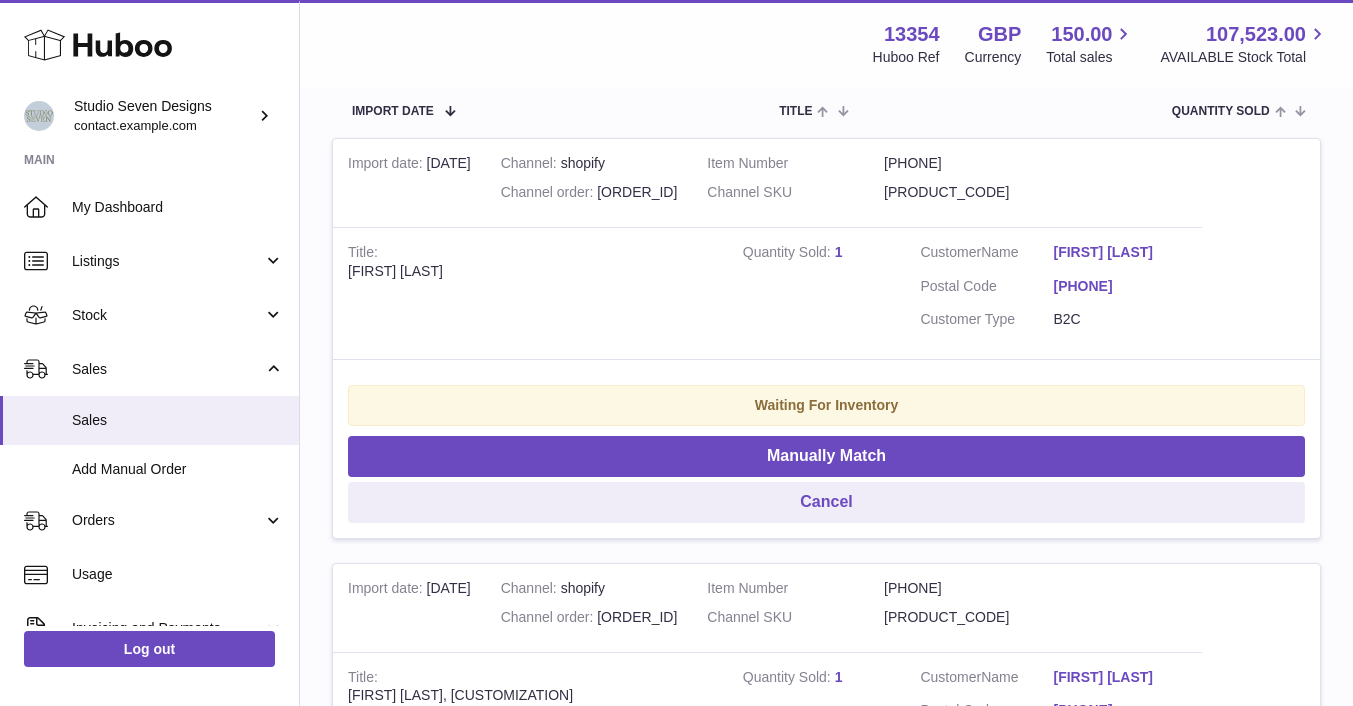 type on "*****" 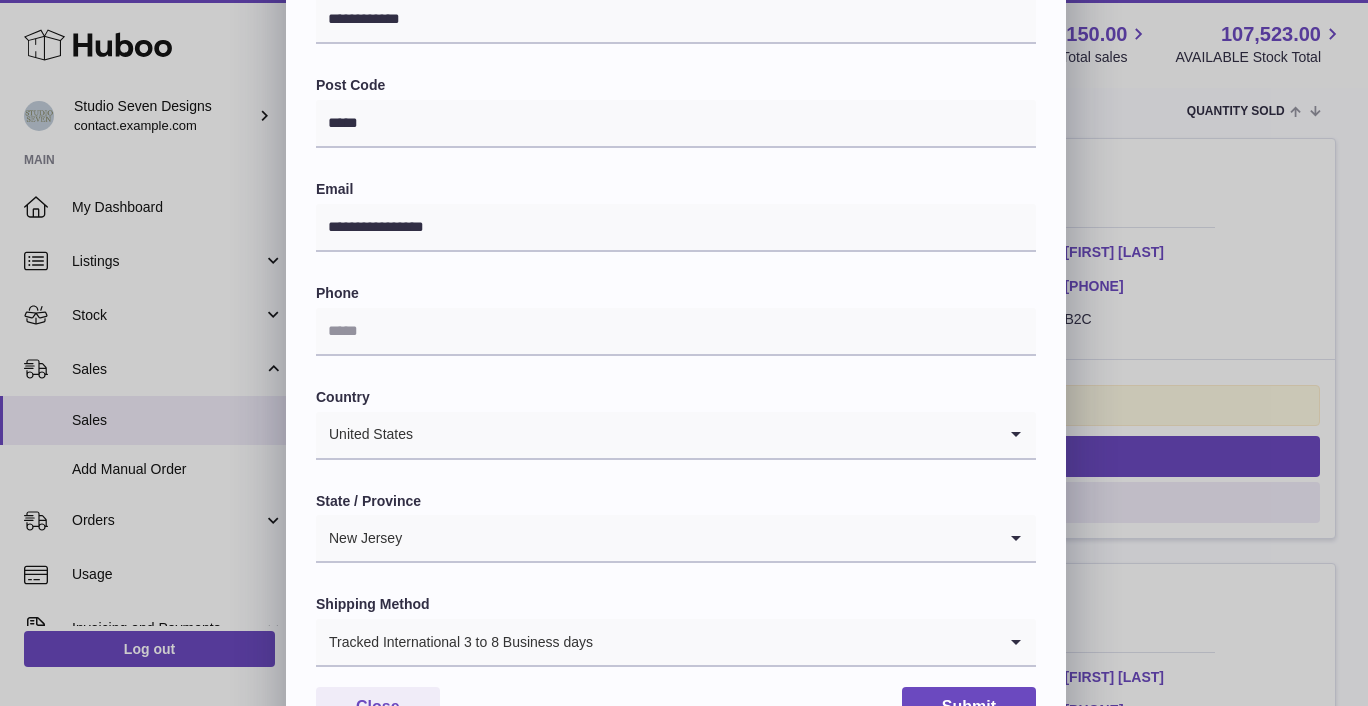 scroll, scrollTop: 449, scrollLeft: 0, axis: vertical 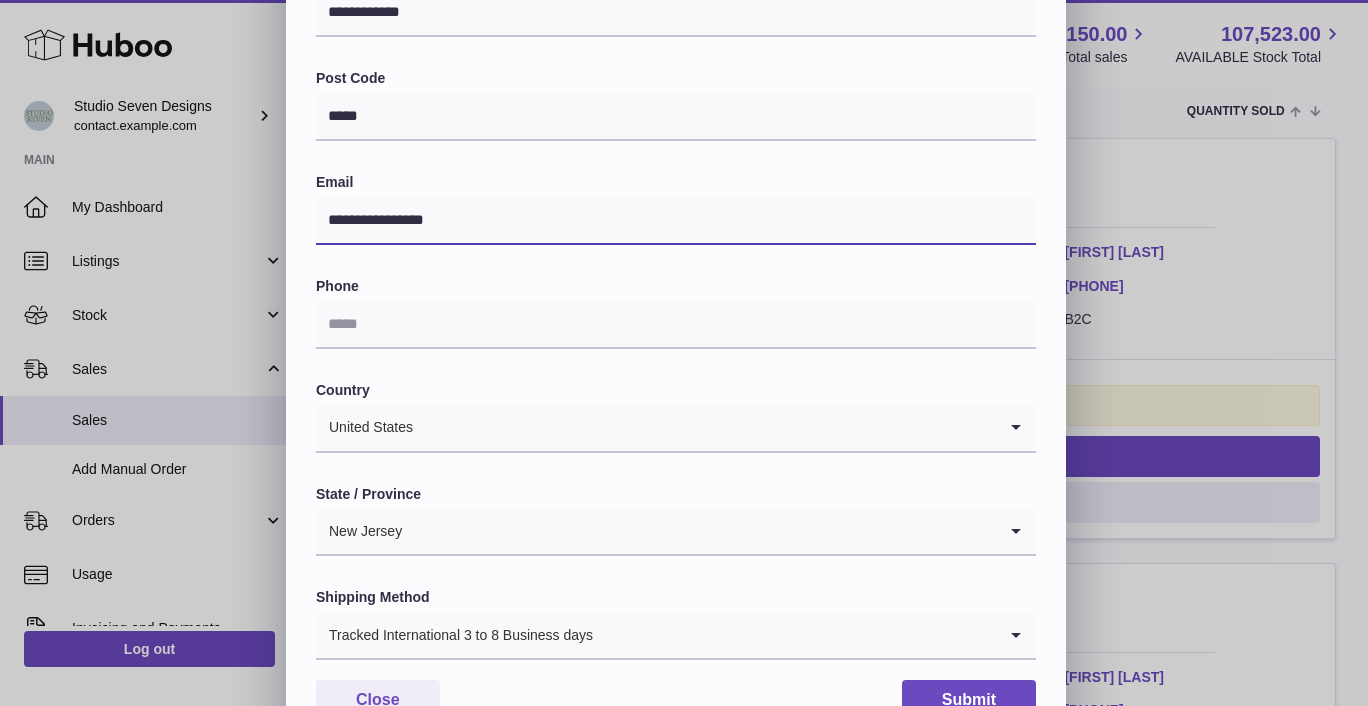 click on "**********" at bounding box center [676, 221] 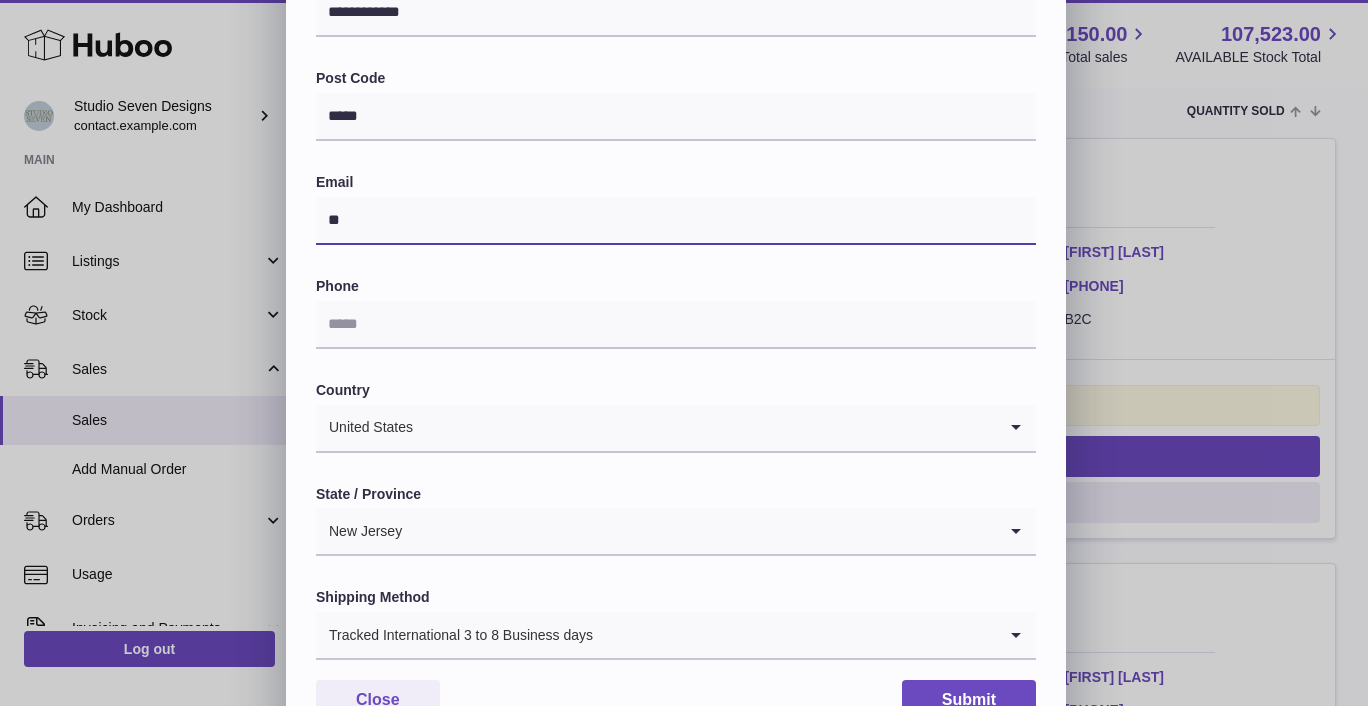 type on "*" 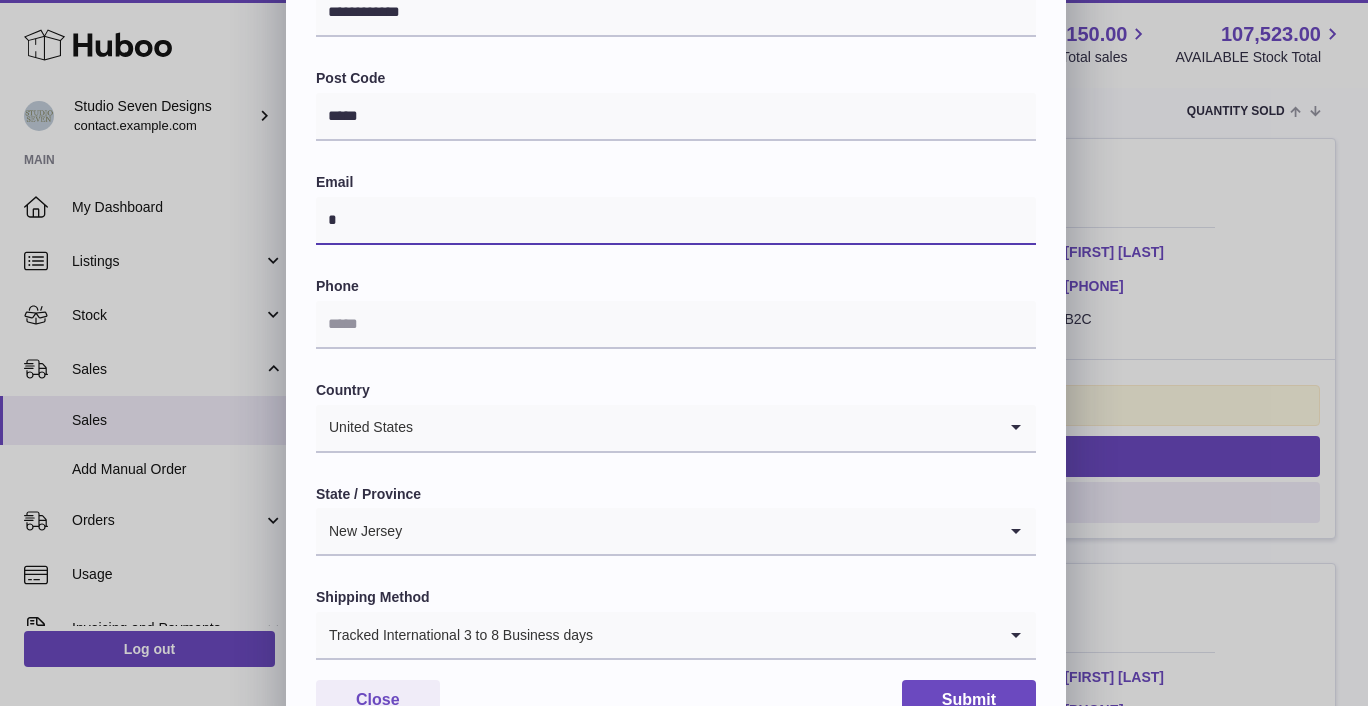 type on "**********" 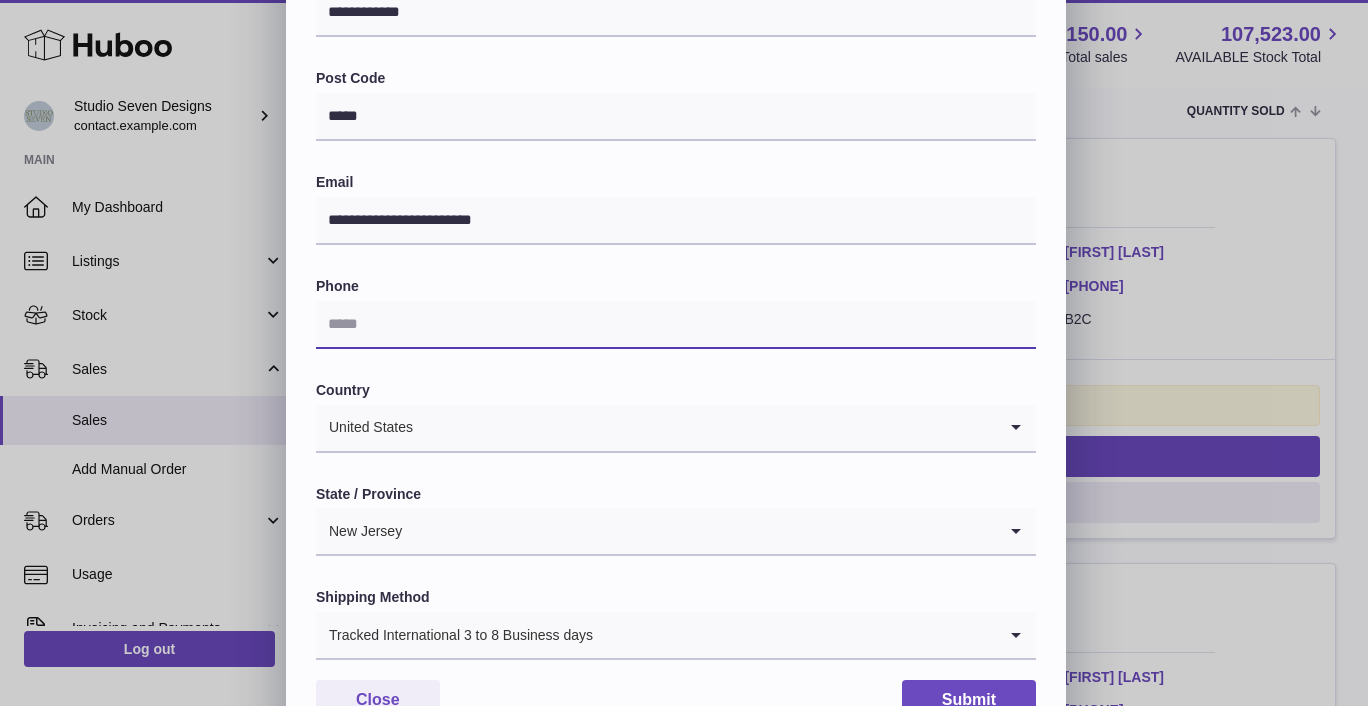 click at bounding box center [676, 325] 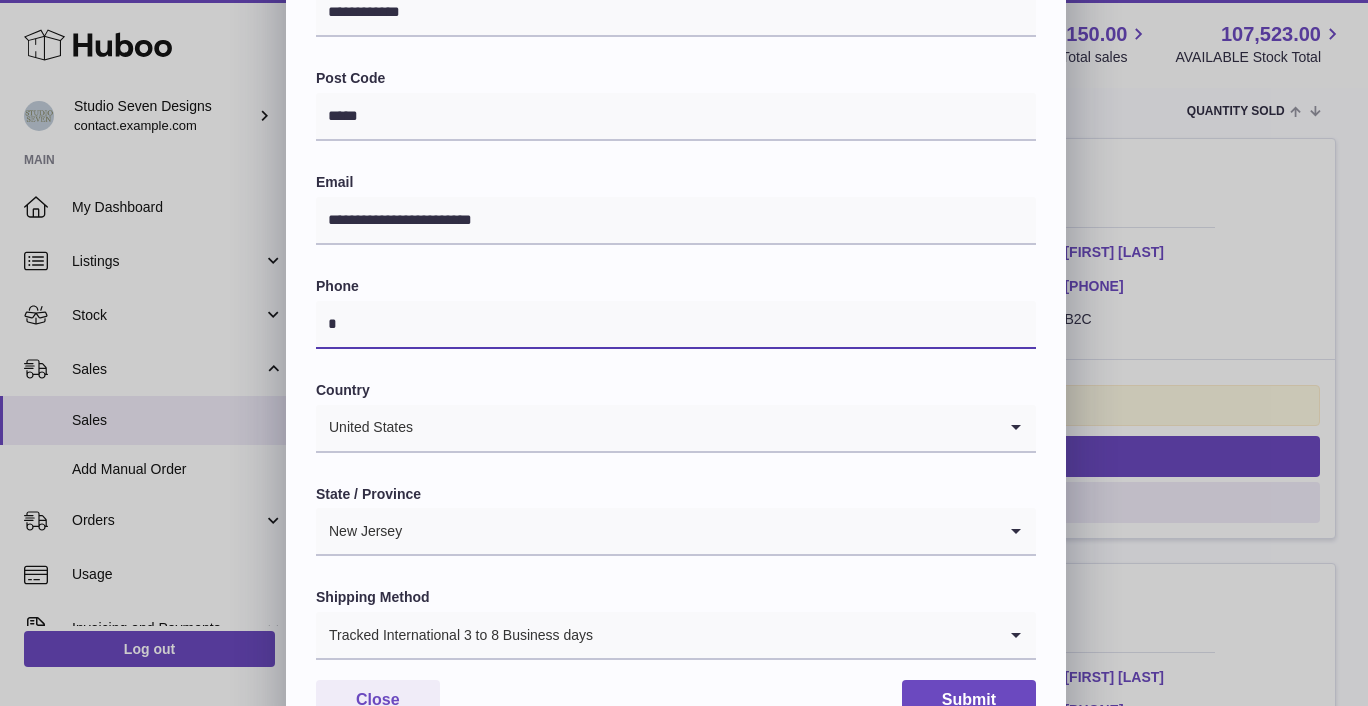 type on "**********" 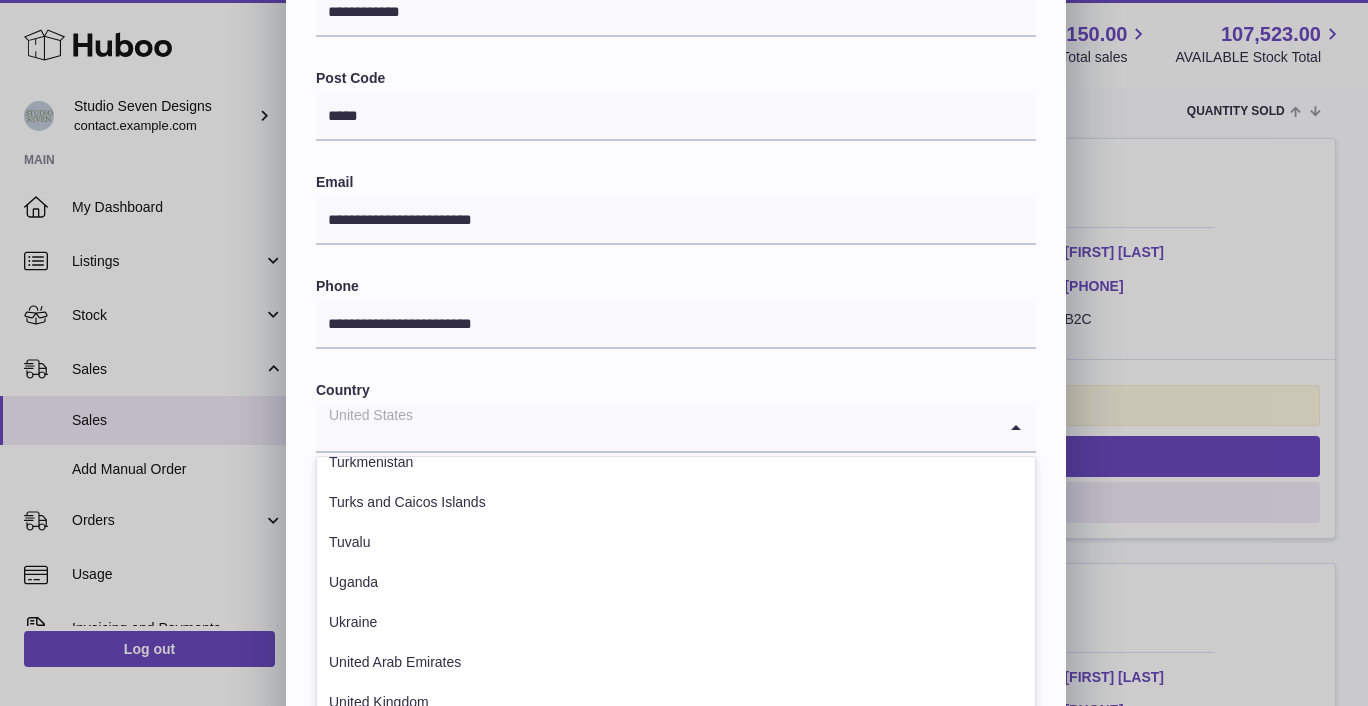 click at bounding box center [656, 428] 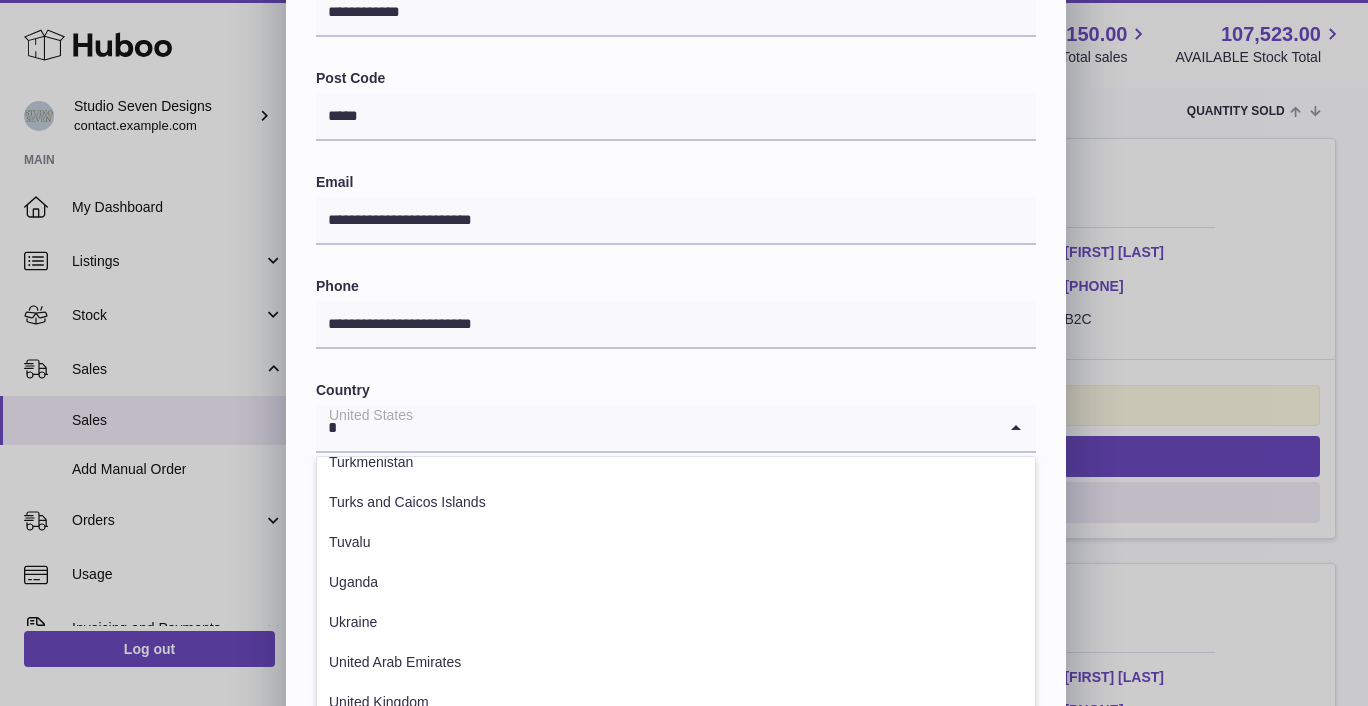 scroll, scrollTop: 5, scrollLeft: 0, axis: vertical 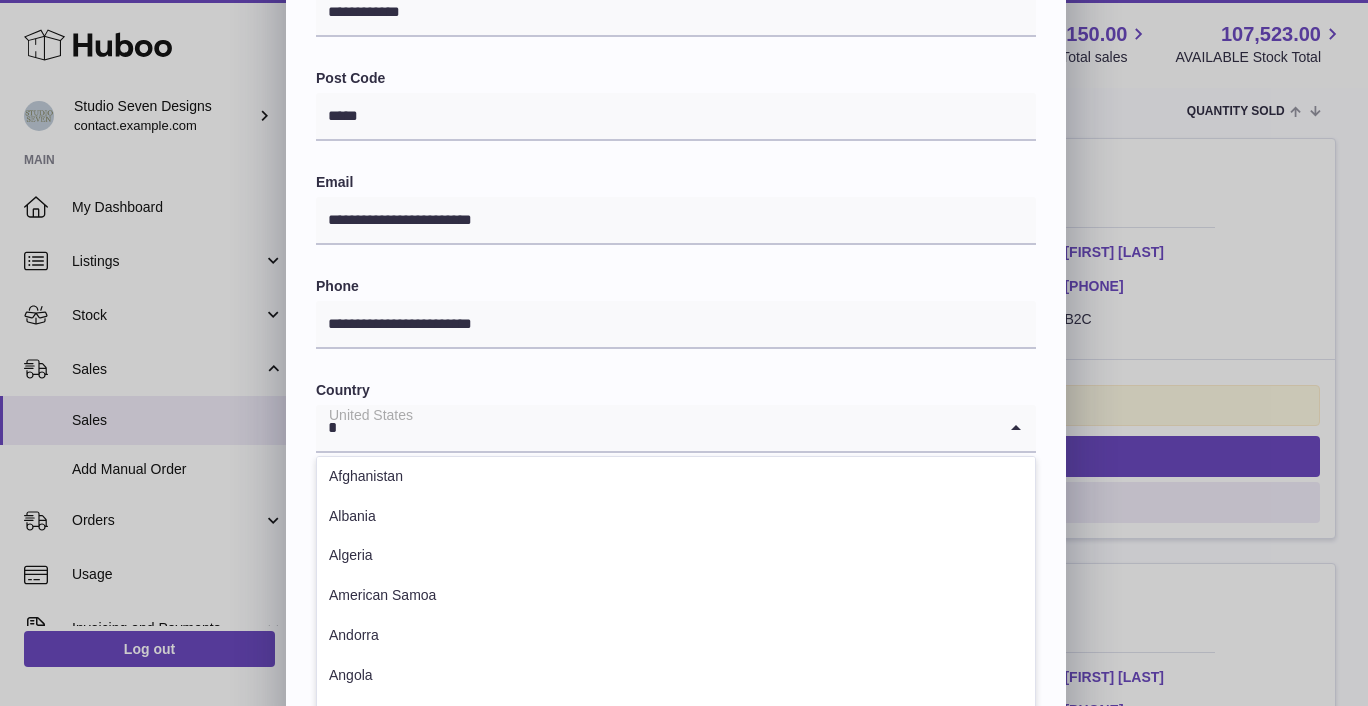 type on "**" 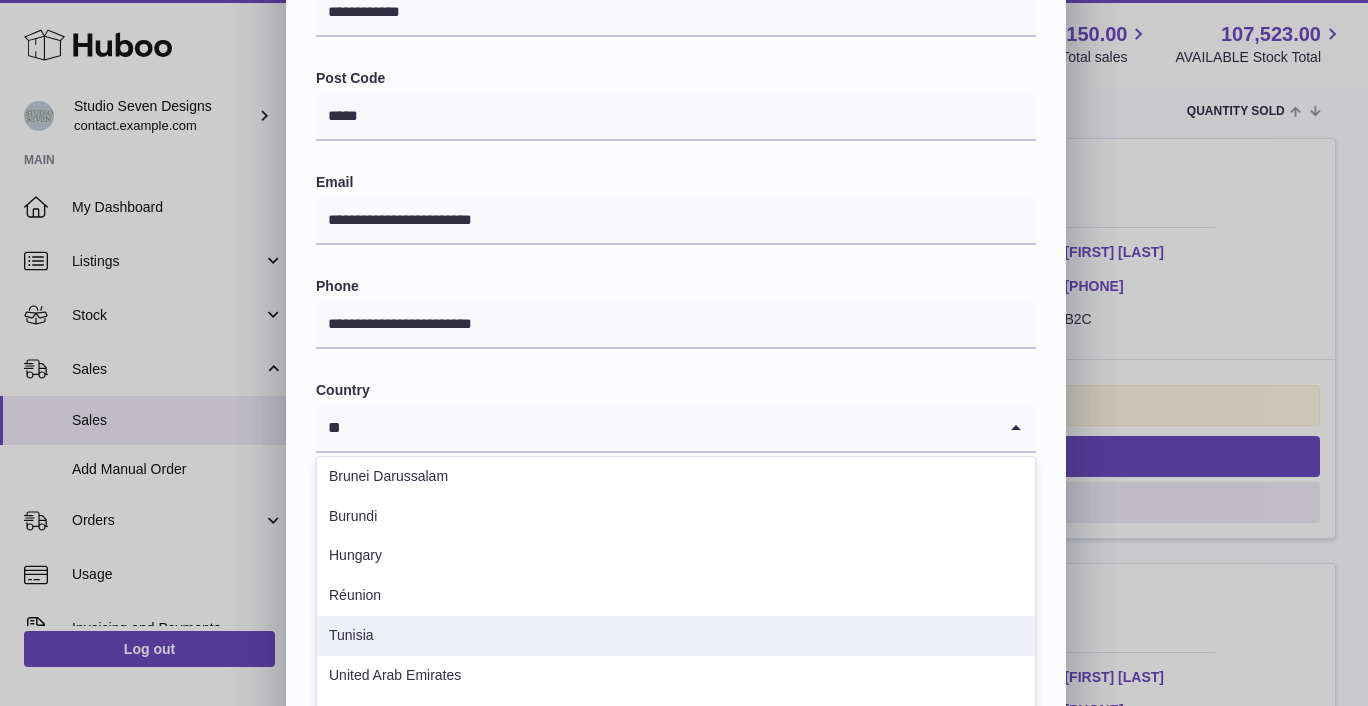 scroll, scrollTop: 22, scrollLeft: 0, axis: vertical 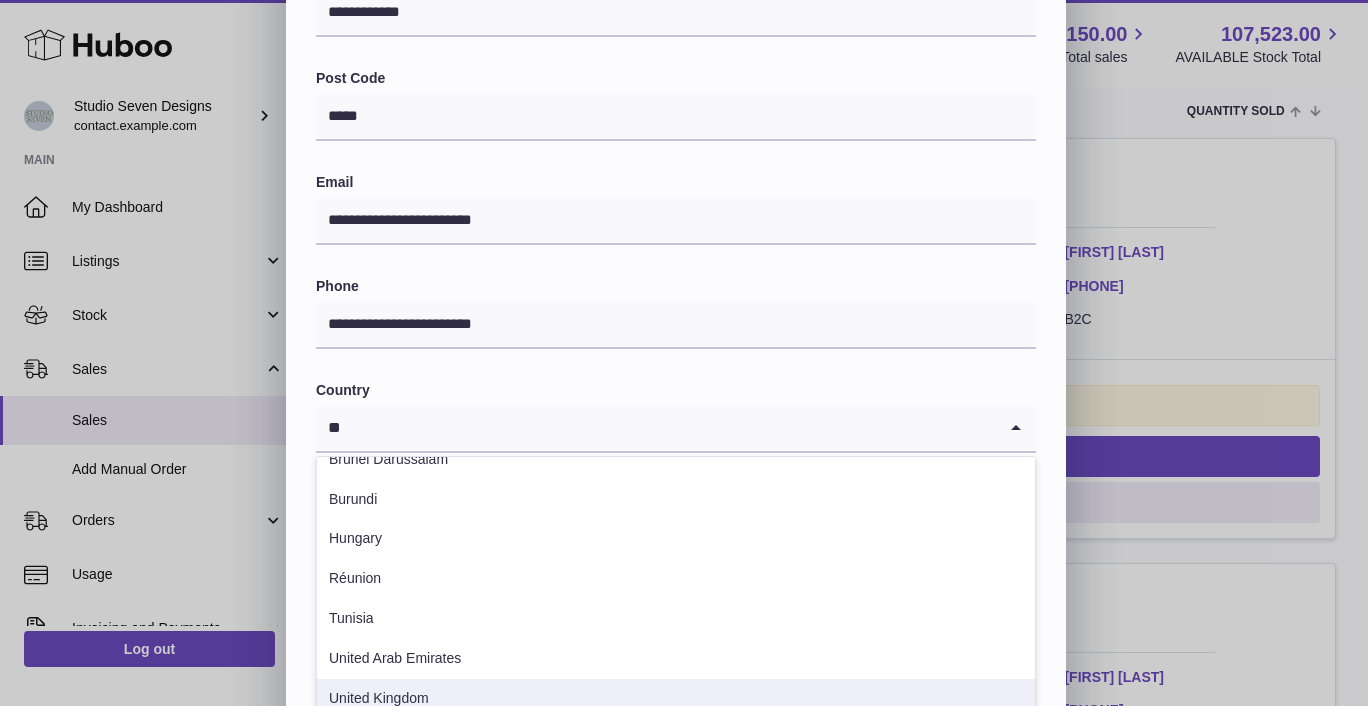 click on "United Kingdom" at bounding box center [676, 699] 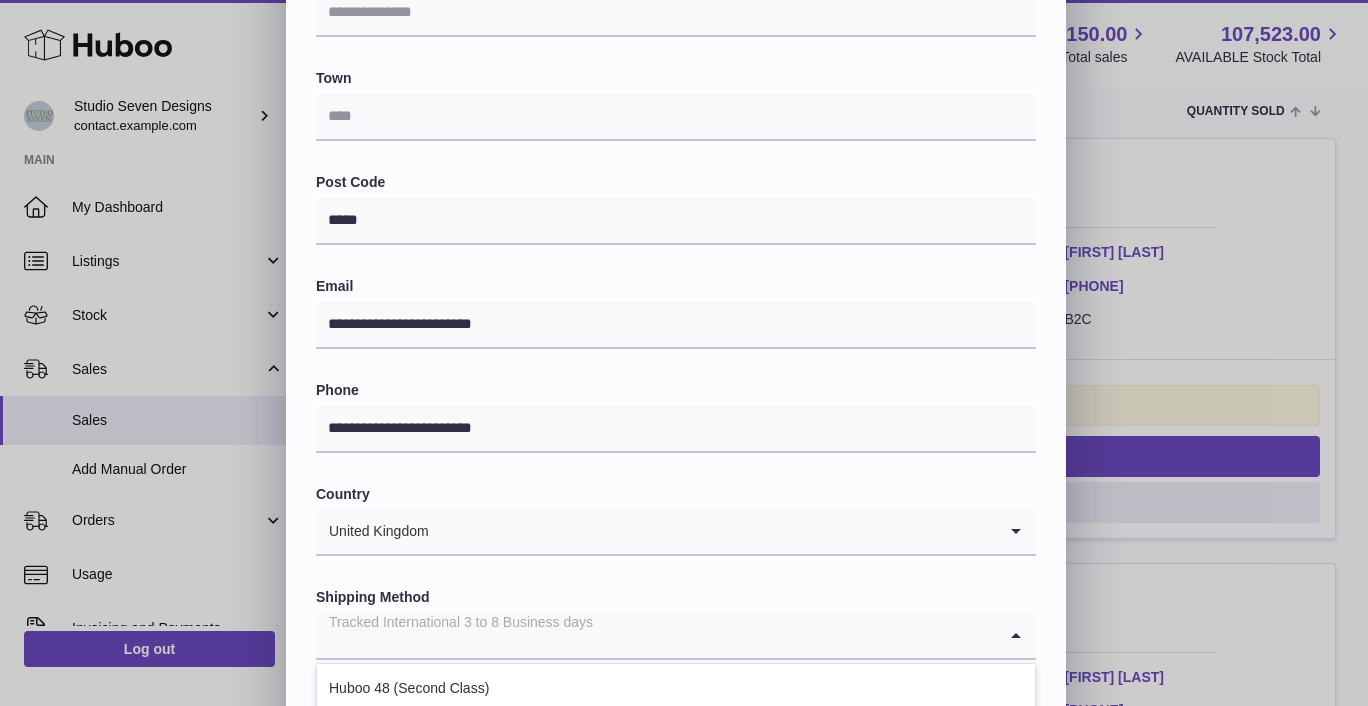 click on "Tracked International 3 to 8 Business days" at bounding box center [656, 635] 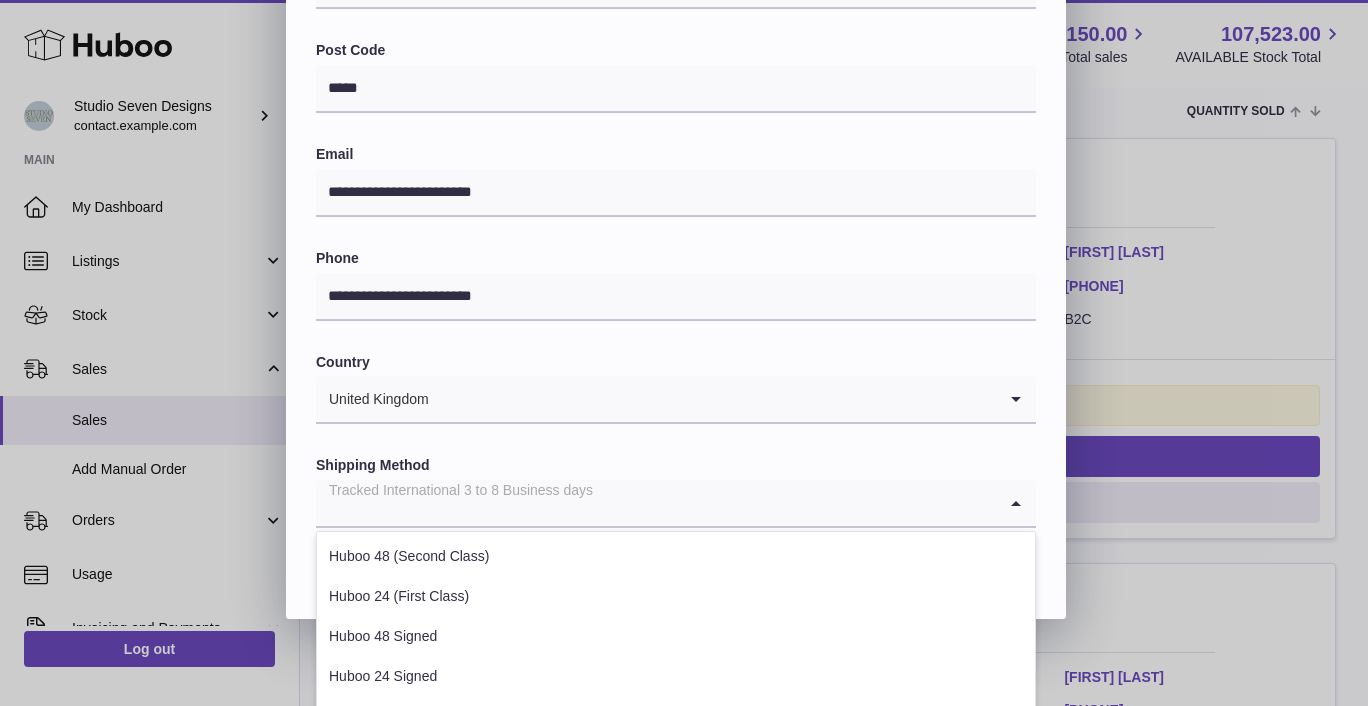 scroll, scrollTop: 585, scrollLeft: 0, axis: vertical 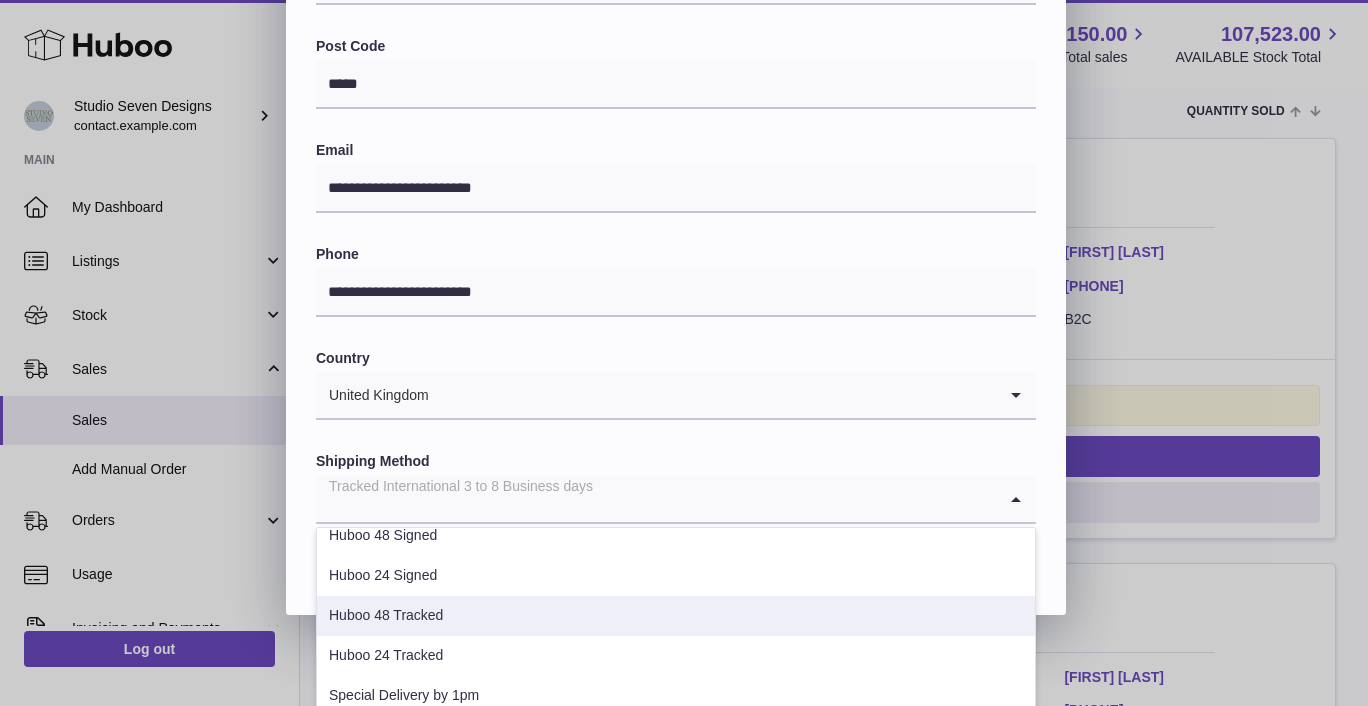click on "Huboo 48 Tracked" at bounding box center (676, 616) 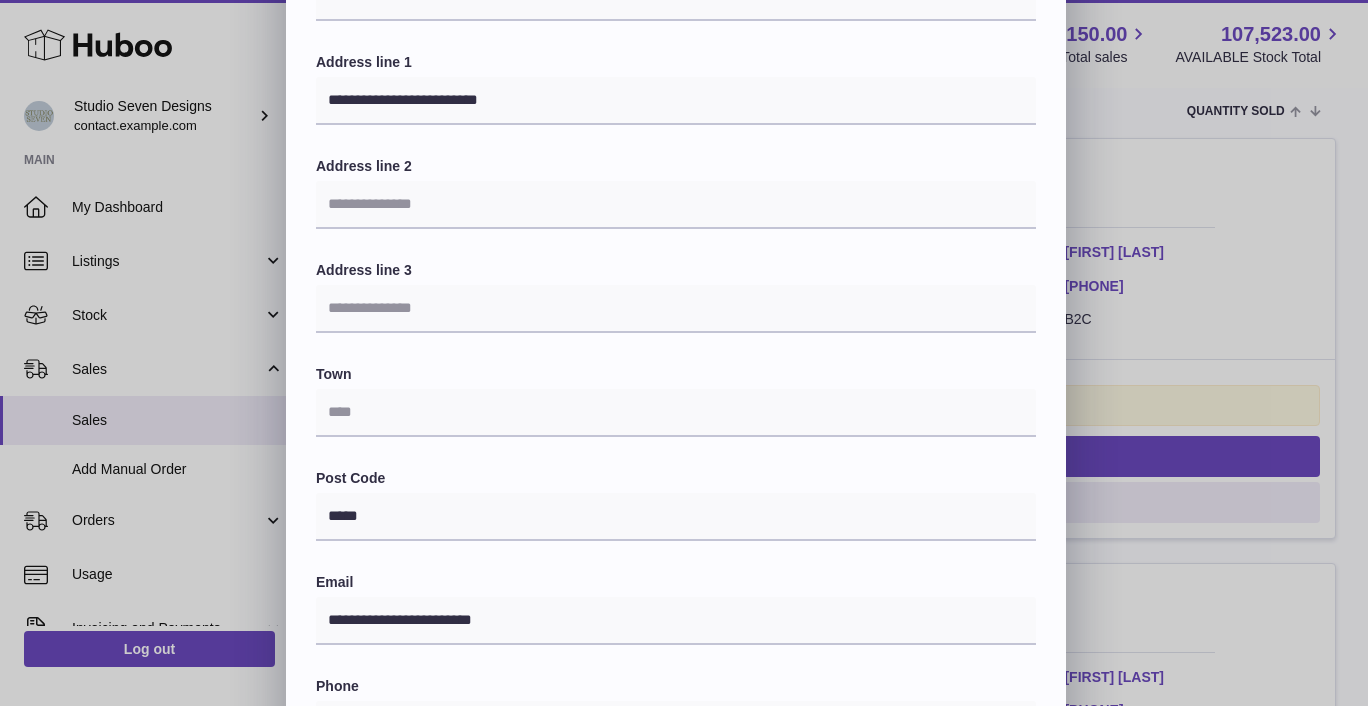 scroll, scrollTop: 152, scrollLeft: 0, axis: vertical 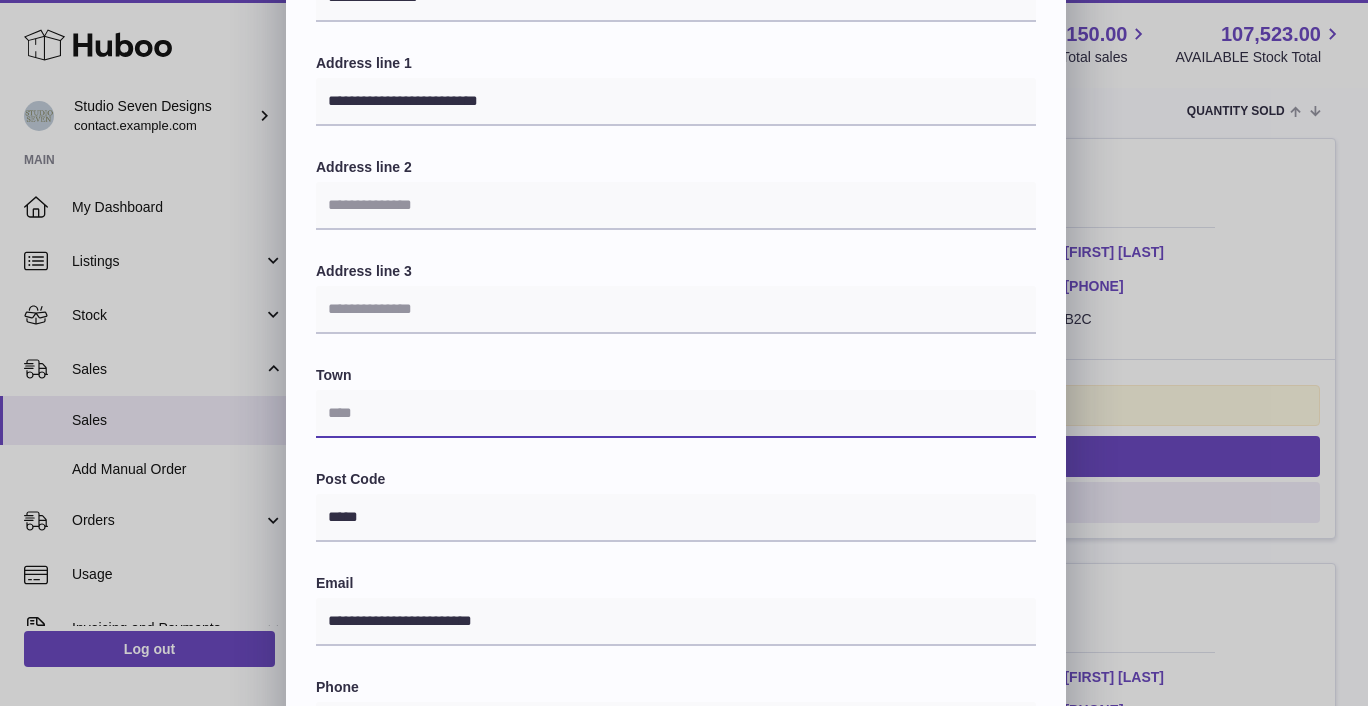 click at bounding box center [676, 414] 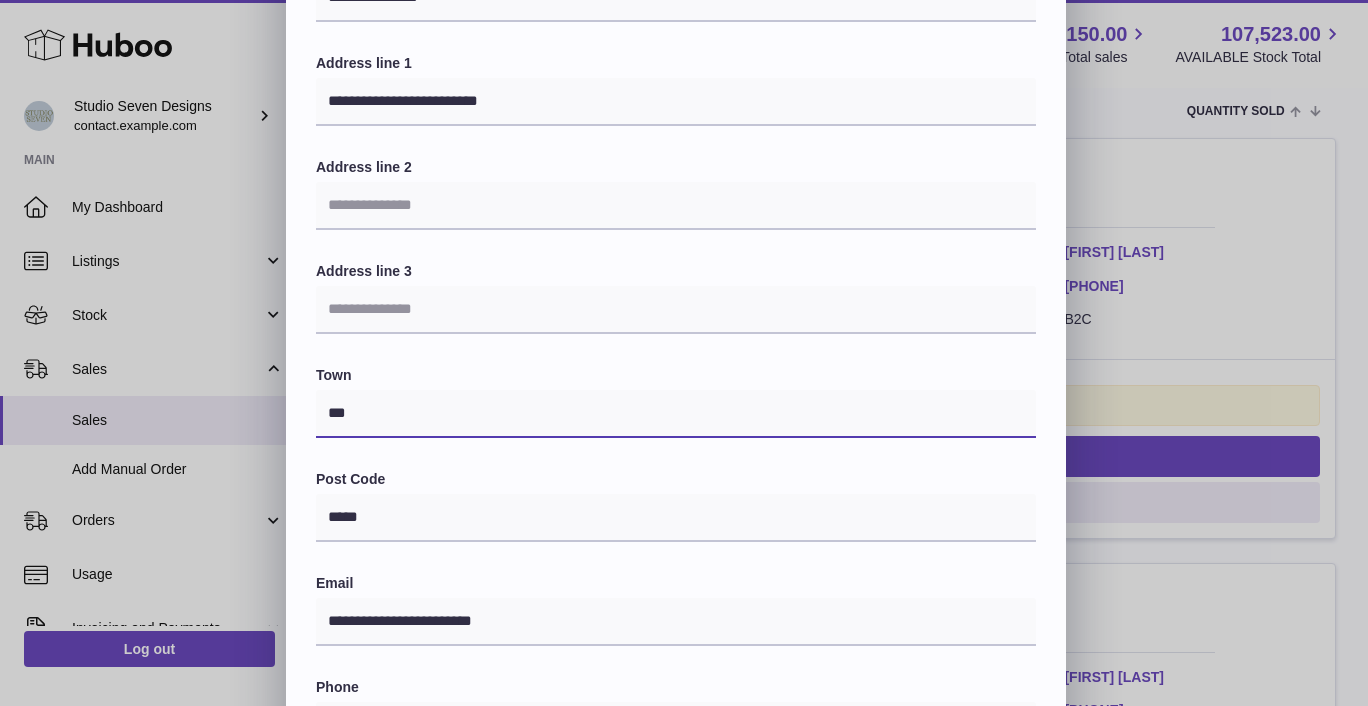 type on "**********" 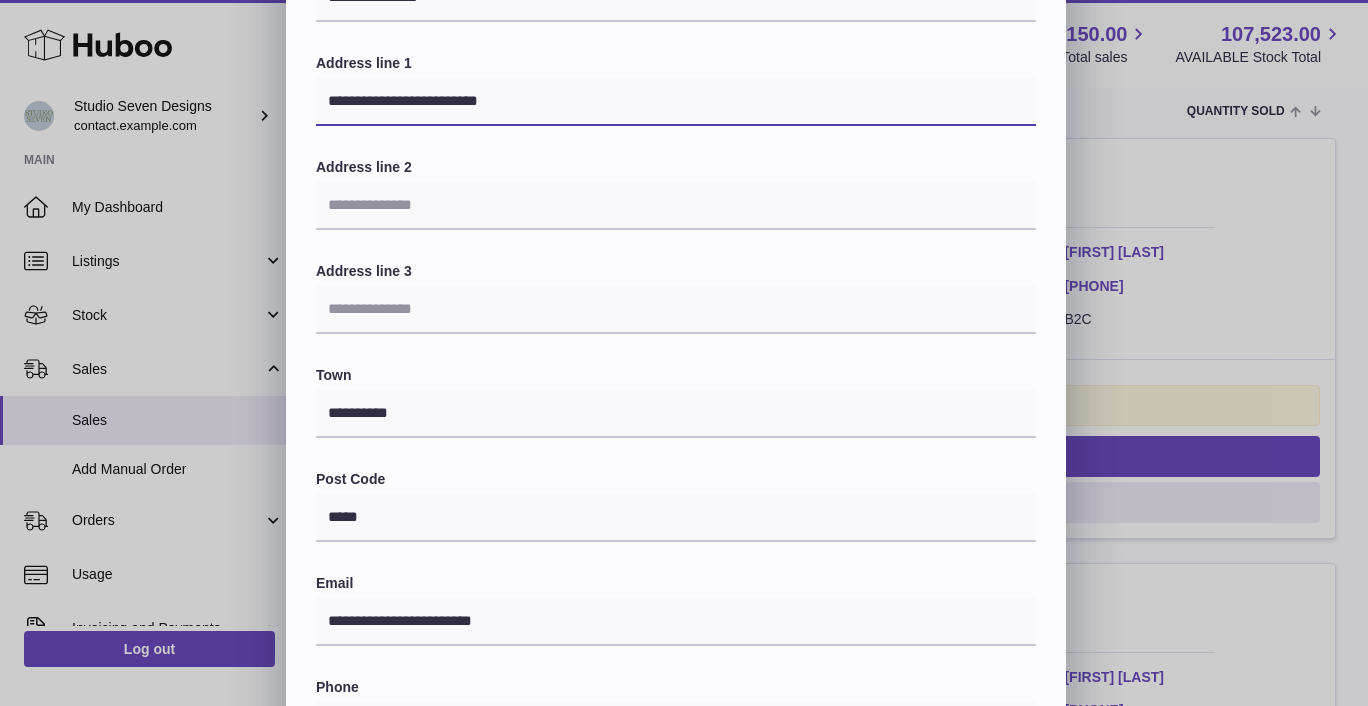 click on "**********" at bounding box center (676, 102) 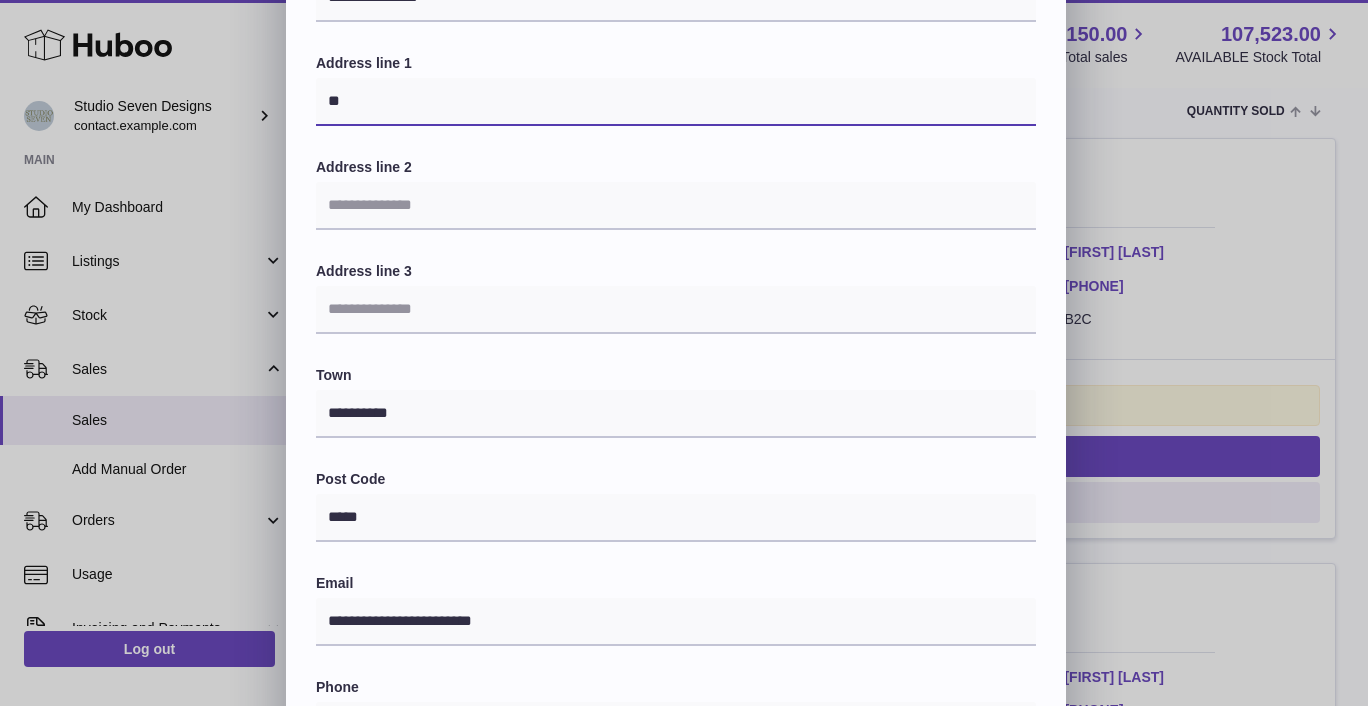 type on "*" 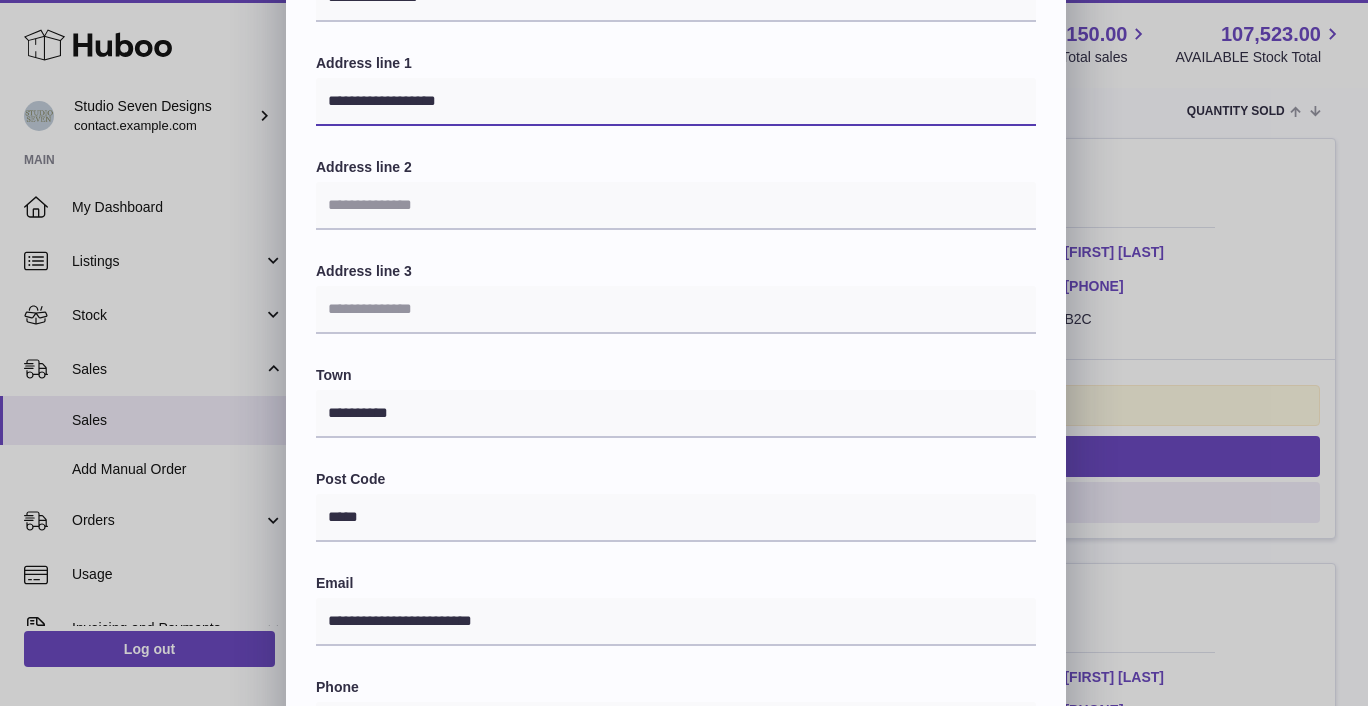 scroll, scrollTop: 0, scrollLeft: 0, axis: both 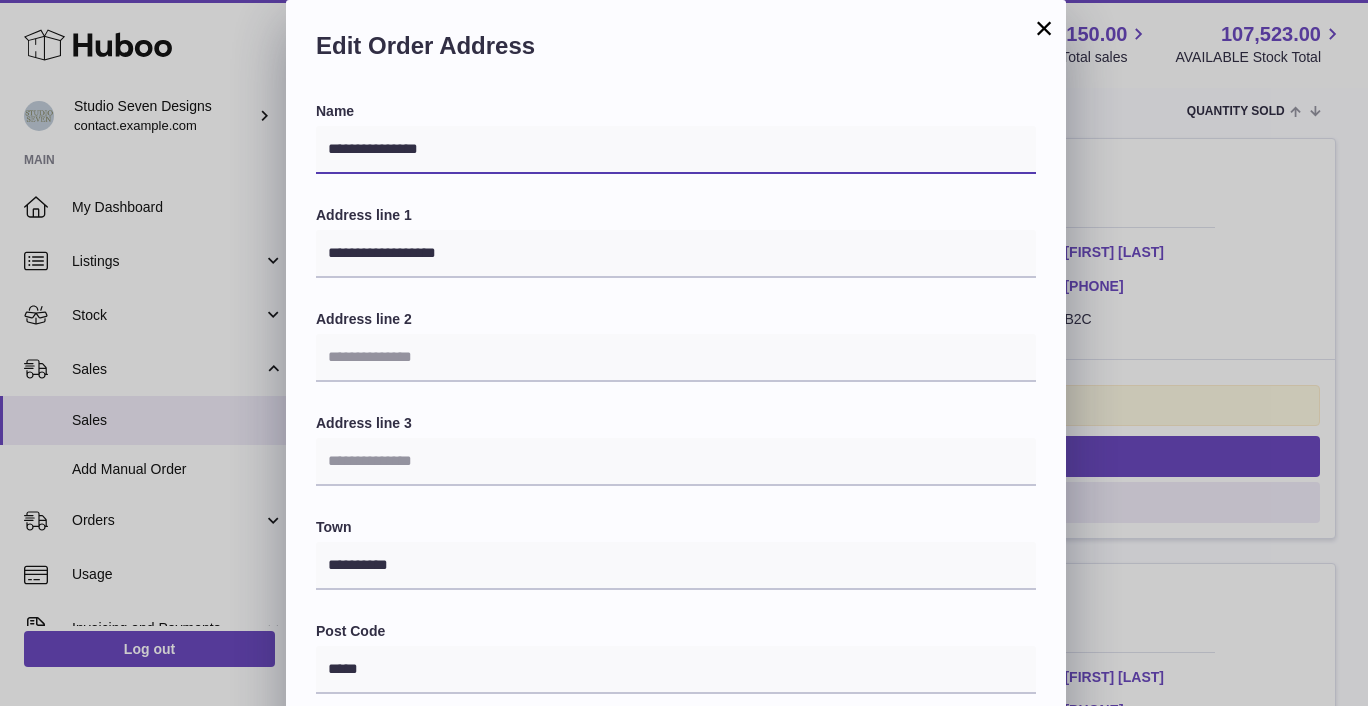 click on "**********" at bounding box center (676, 150) 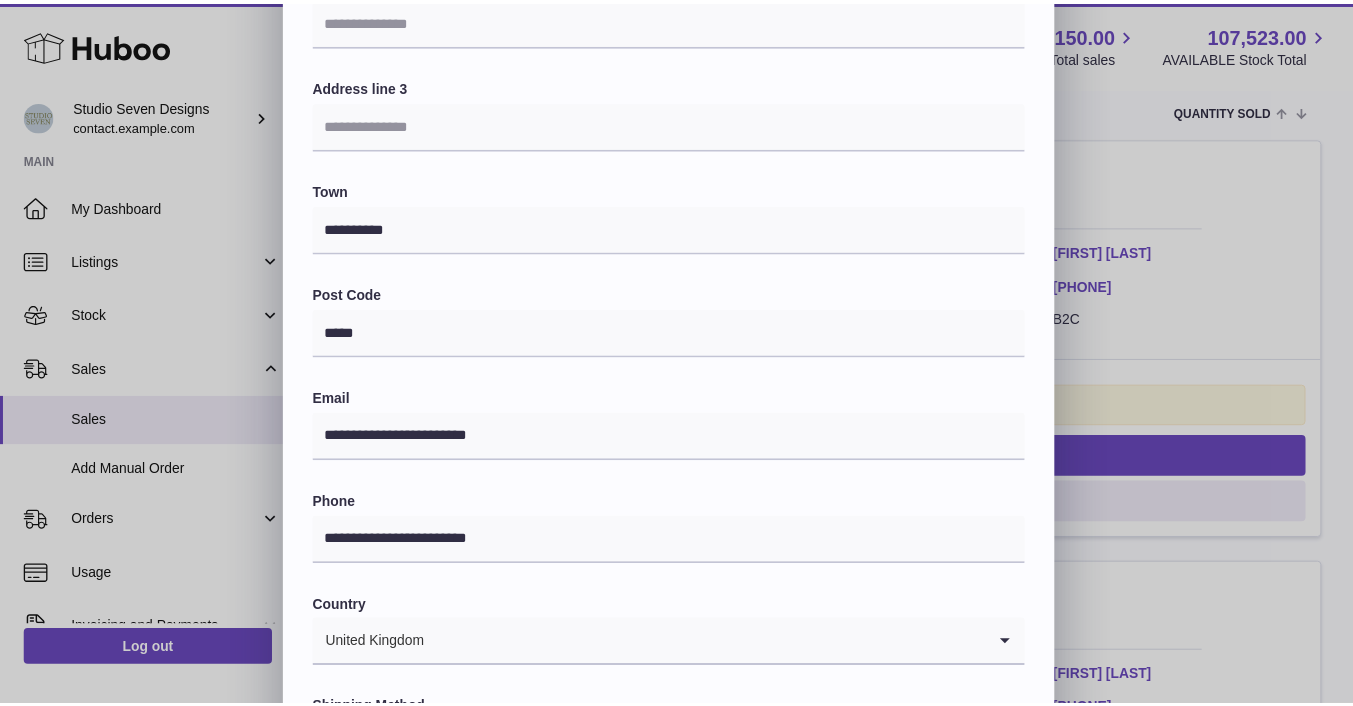 scroll, scrollTop: 496, scrollLeft: 0, axis: vertical 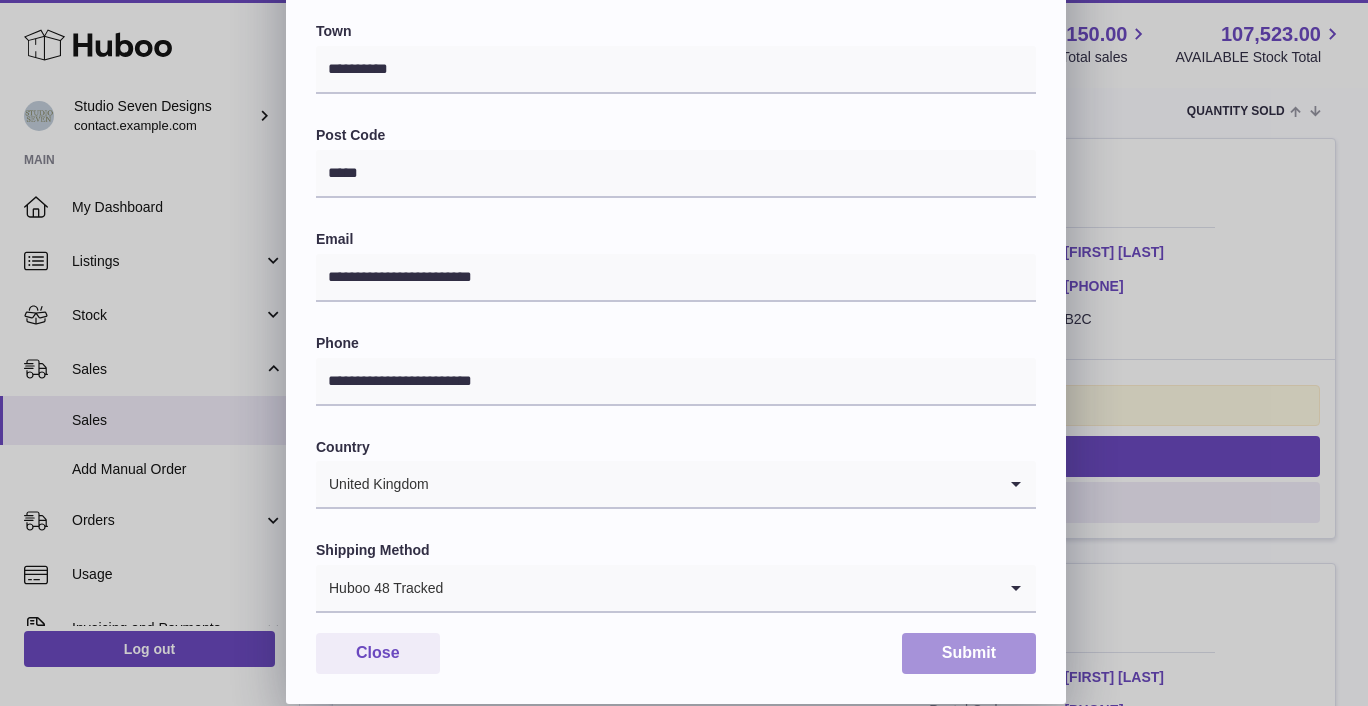 click on "Submit" at bounding box center [969, 653] 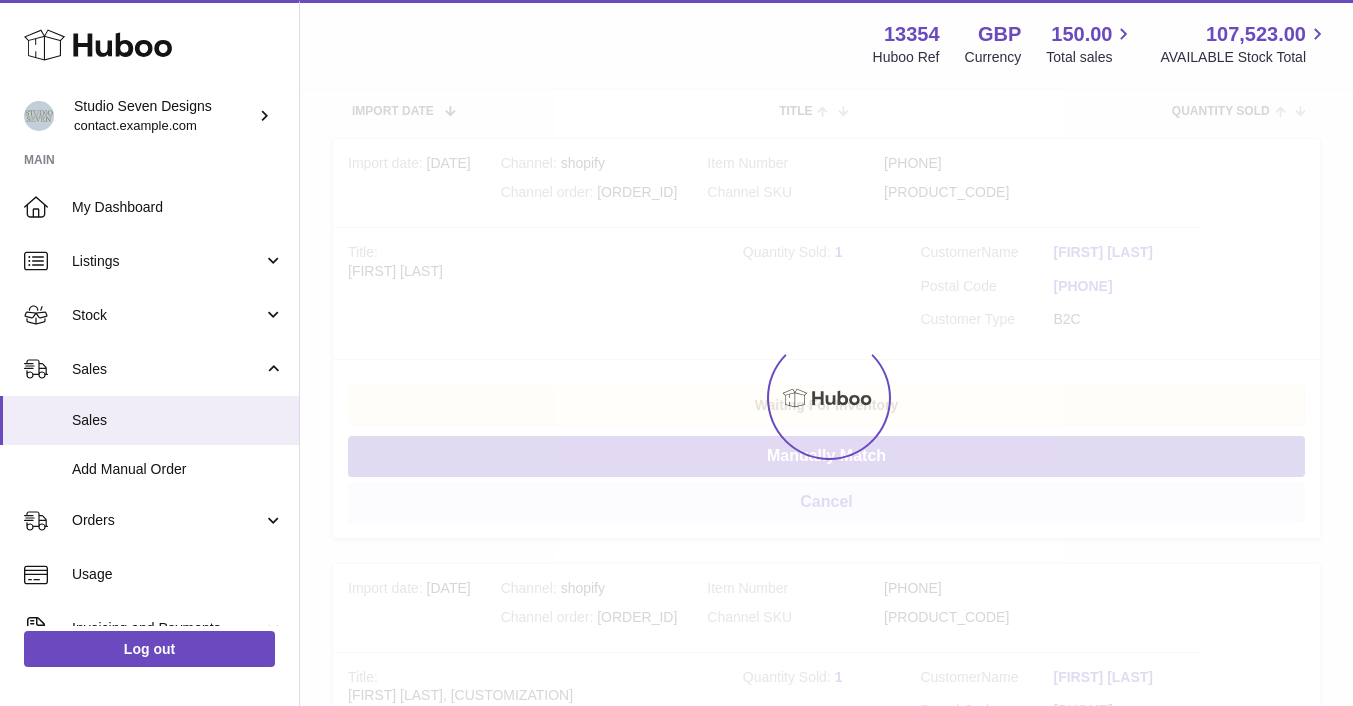 scroll, scrollTop: 0, scrollLeft: 0, axis: both 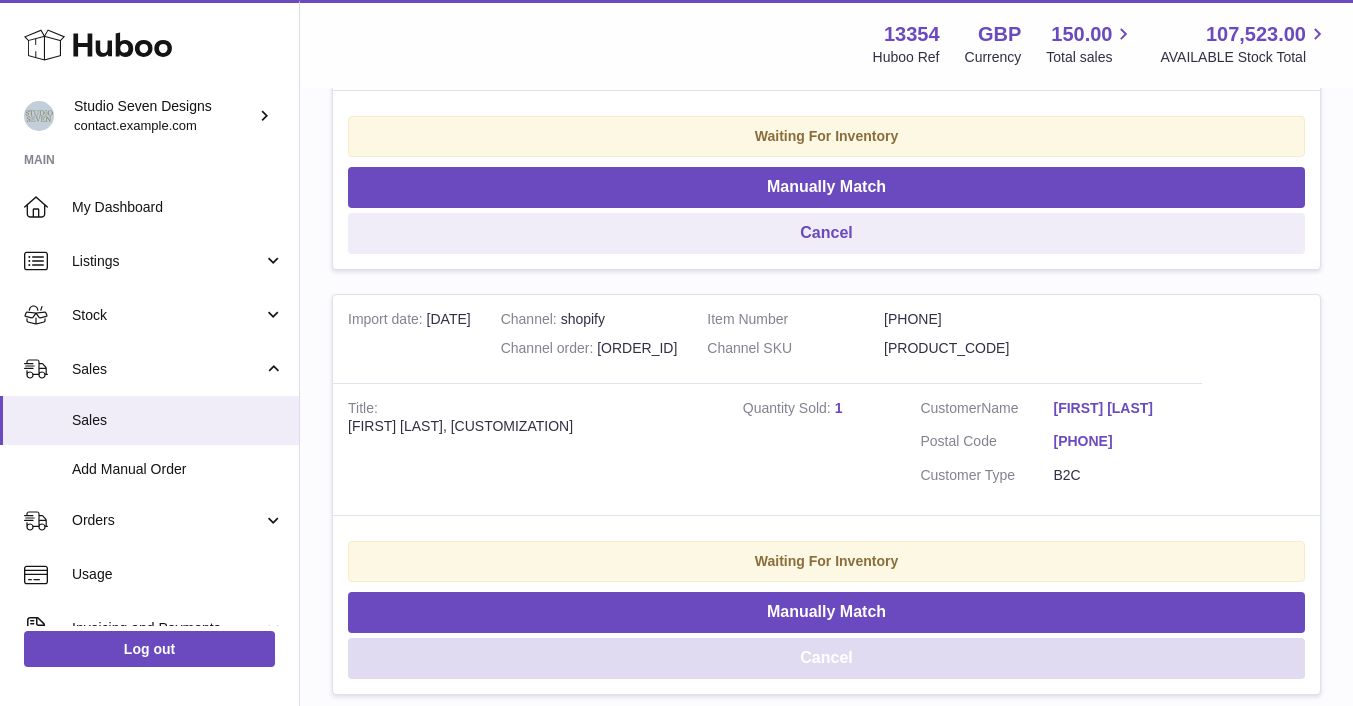 click on "Cancel" at bounding box center (826, 658) 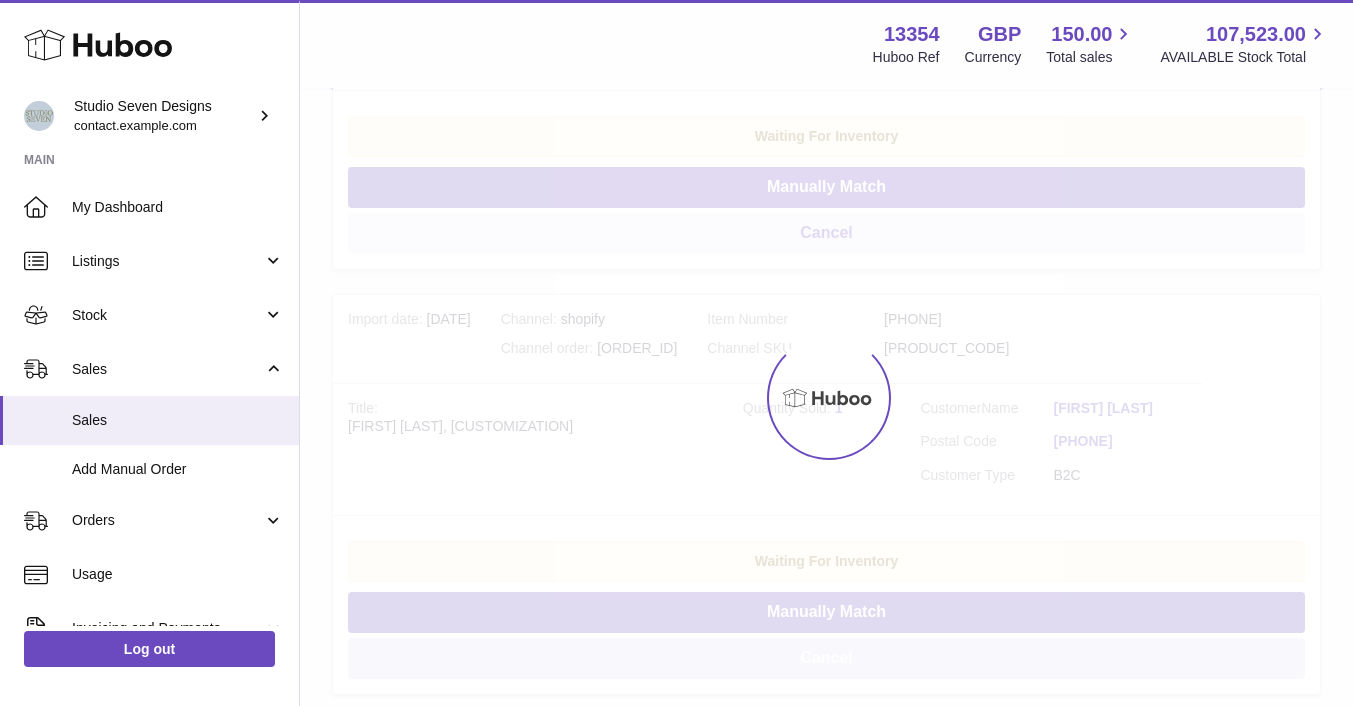 scroll, scrollTop: 390, scrollLeft: 0, axis: vertical 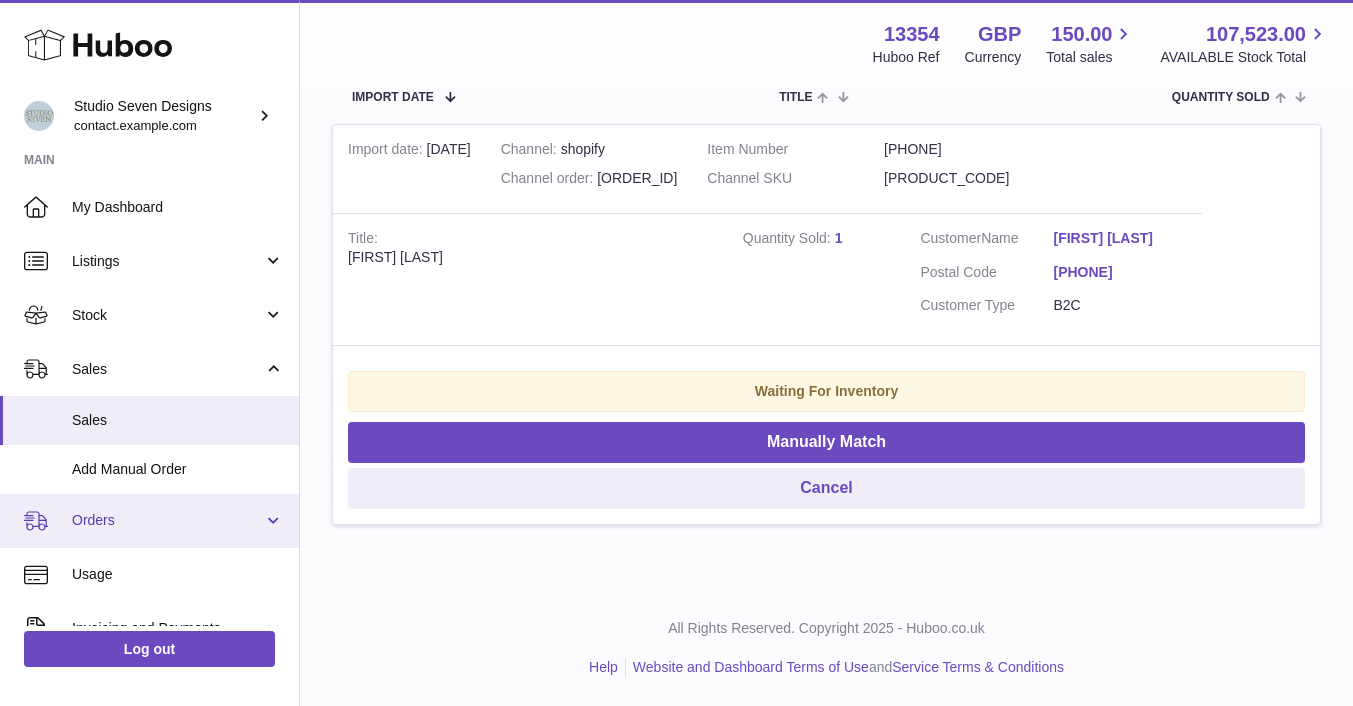 click on "Orders" at bounding box center [149, 521] 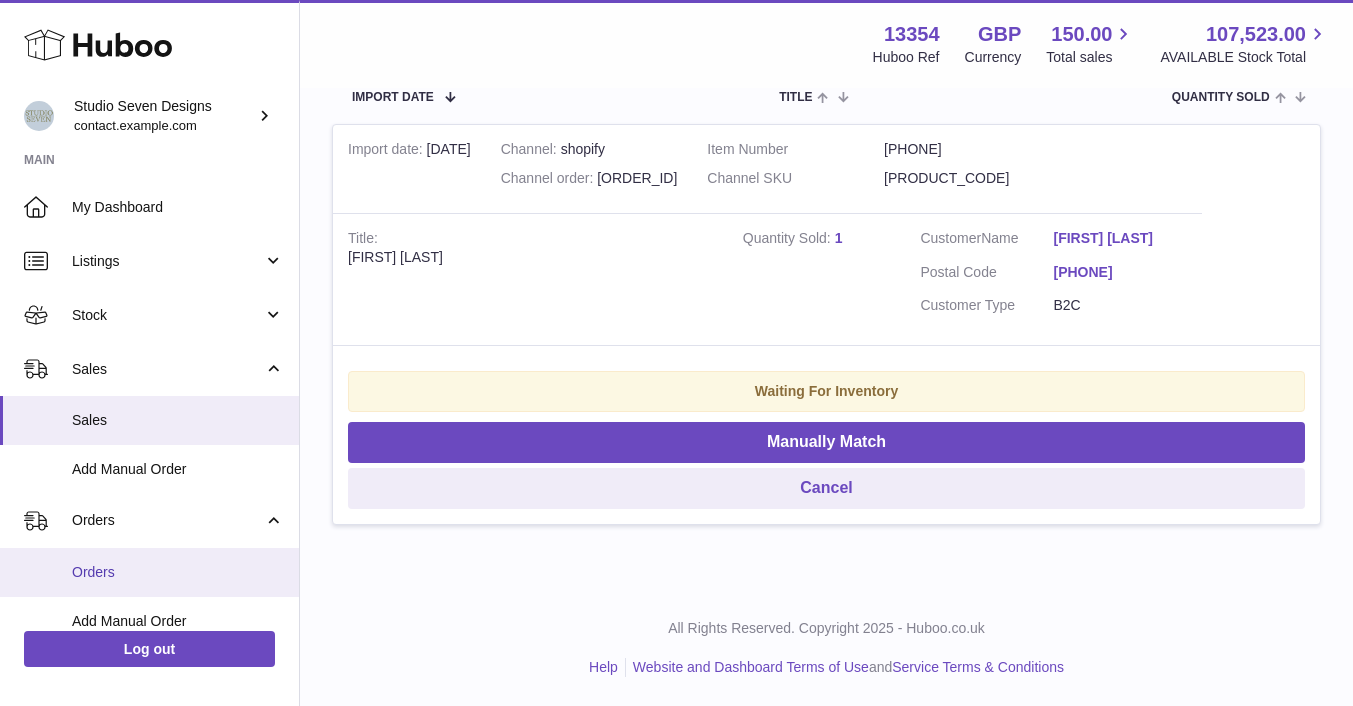 click on "Orders" at bounding box center (178, 572) 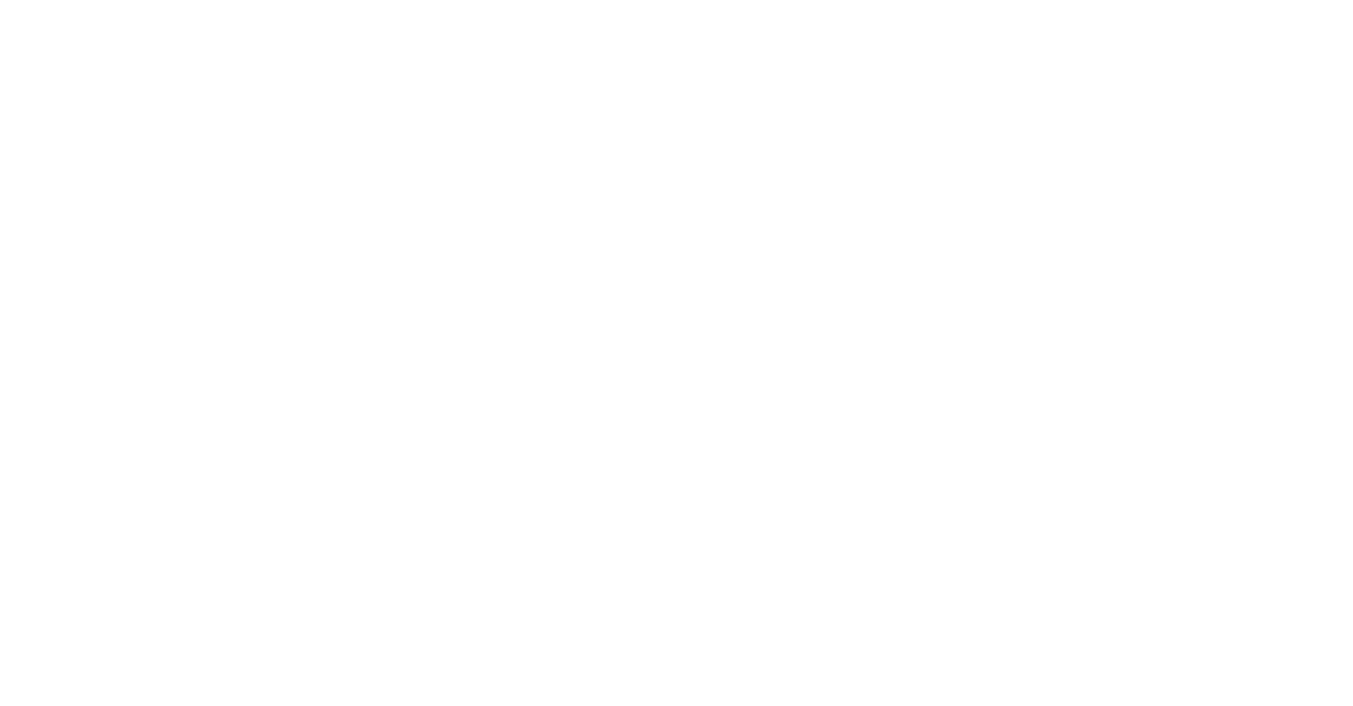 scroll, scrollTop: 0, scrollLeft: 0, axis: both 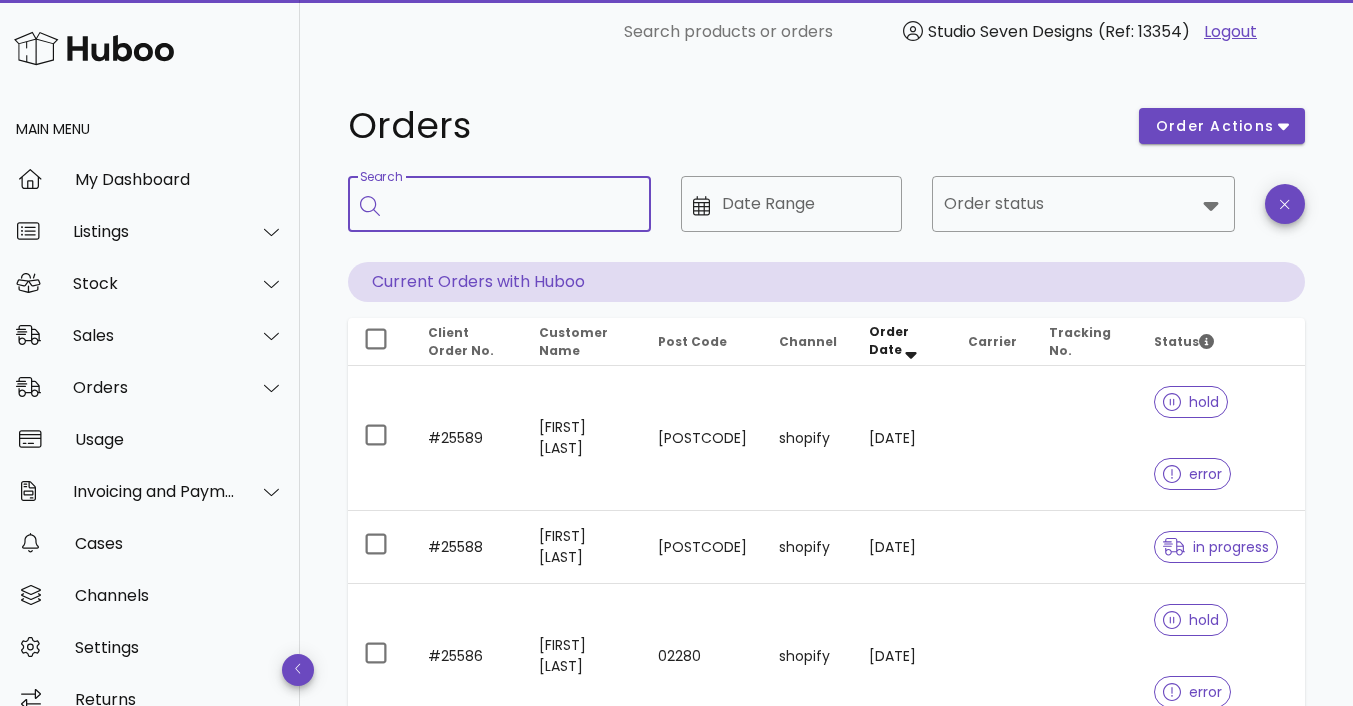 click on "Search" at bounding box center [513, 204] 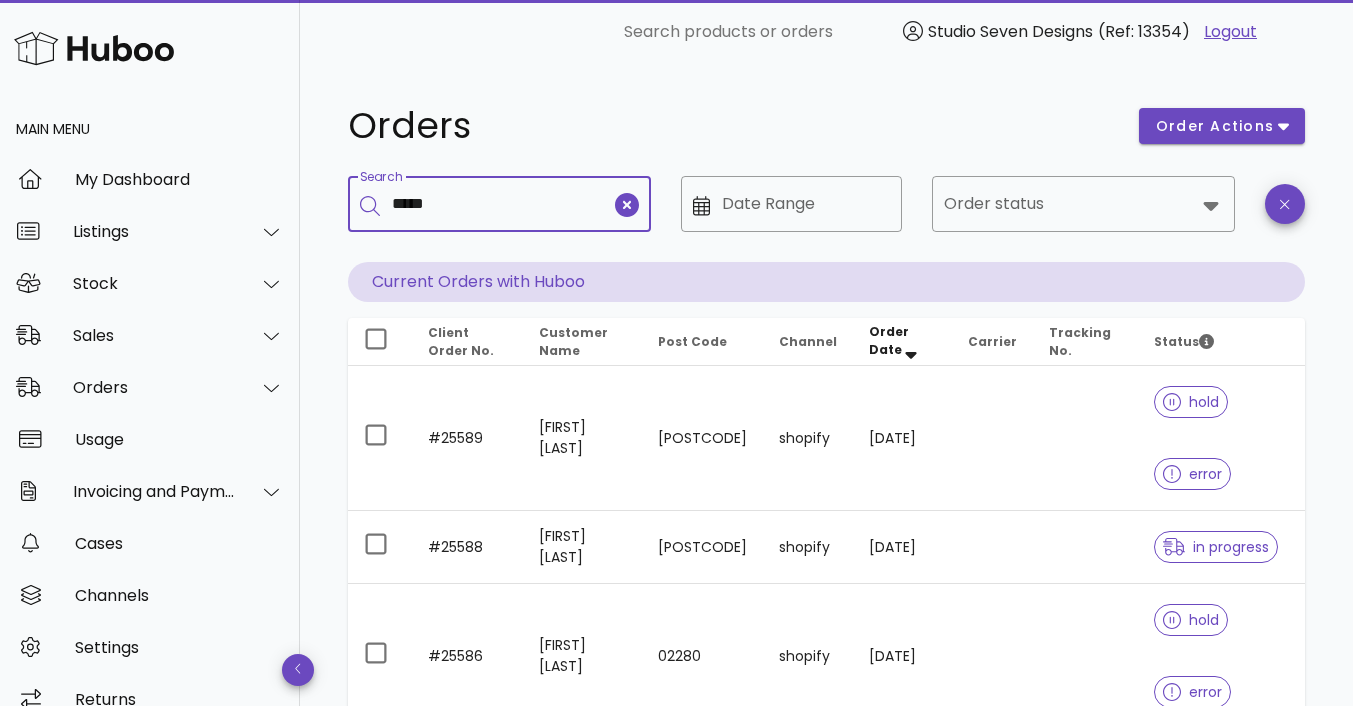 type on "*****" 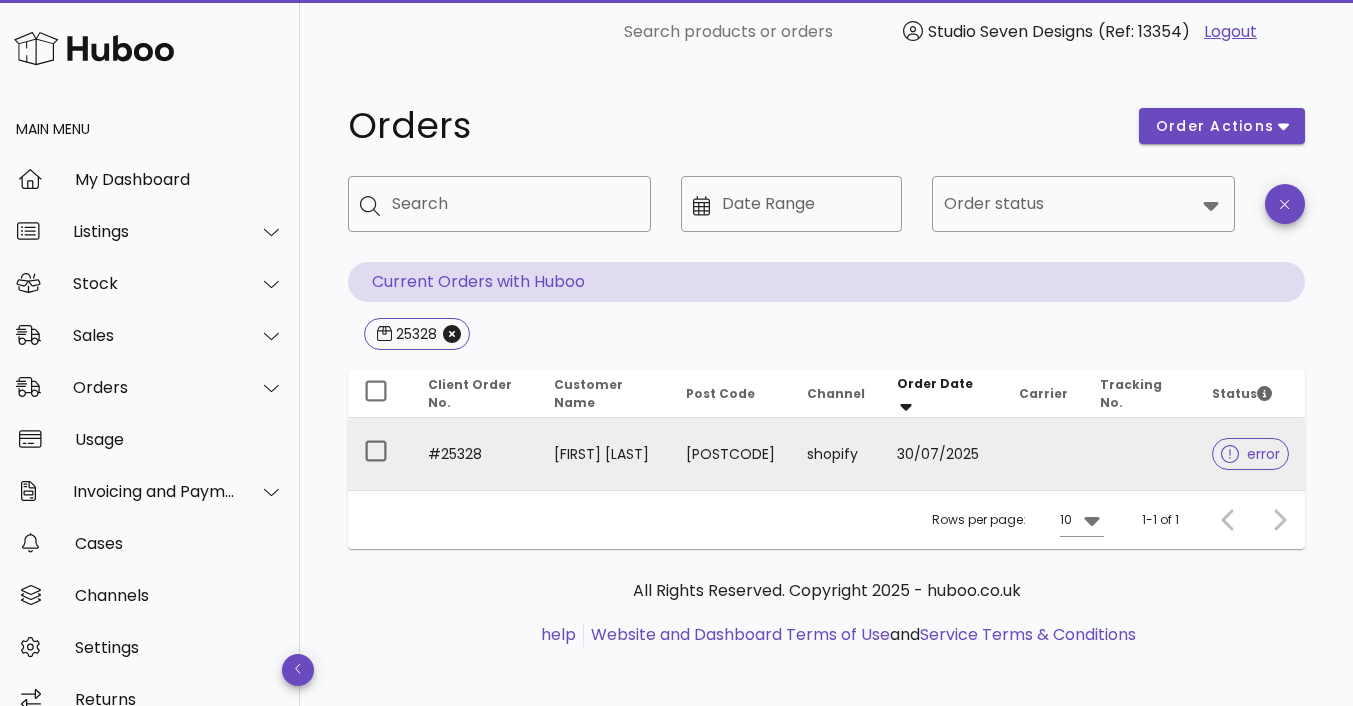click on "[FIRST] [LAST]" at bounding box center (604, 454) 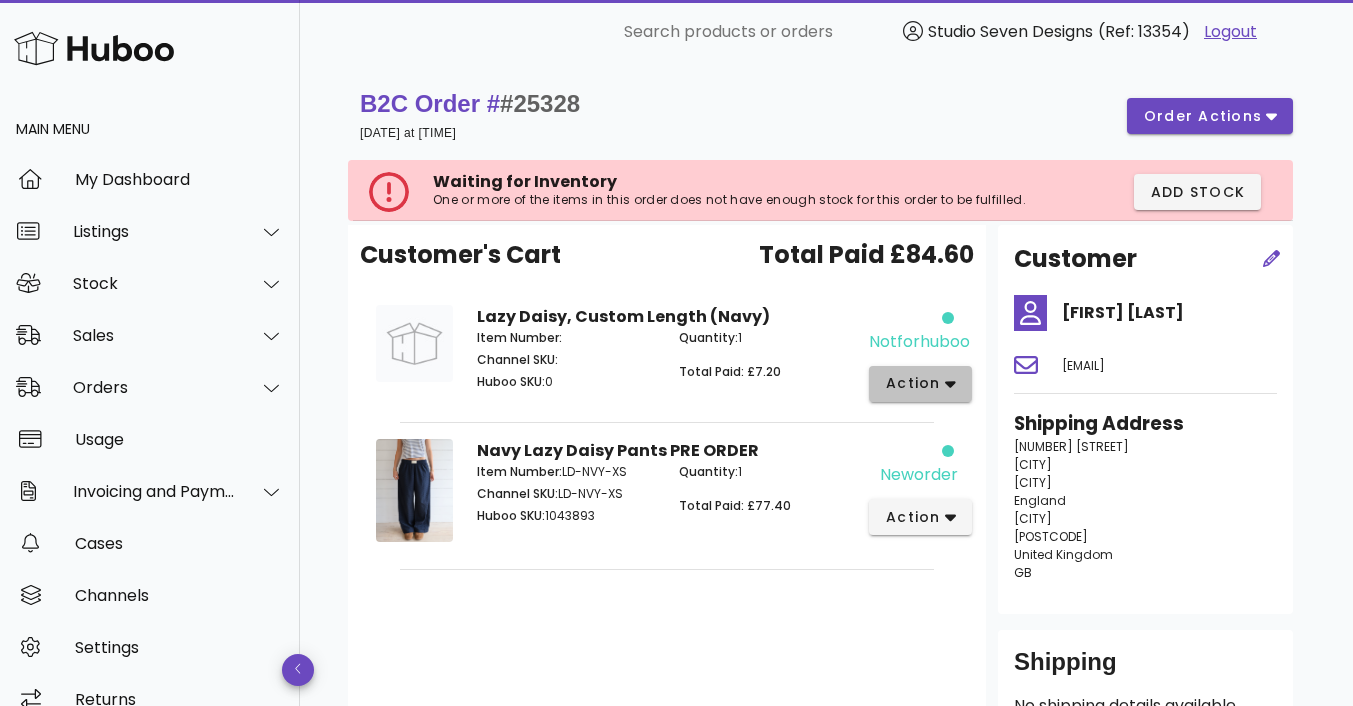 click on "action" at bounding box center (920, 384) 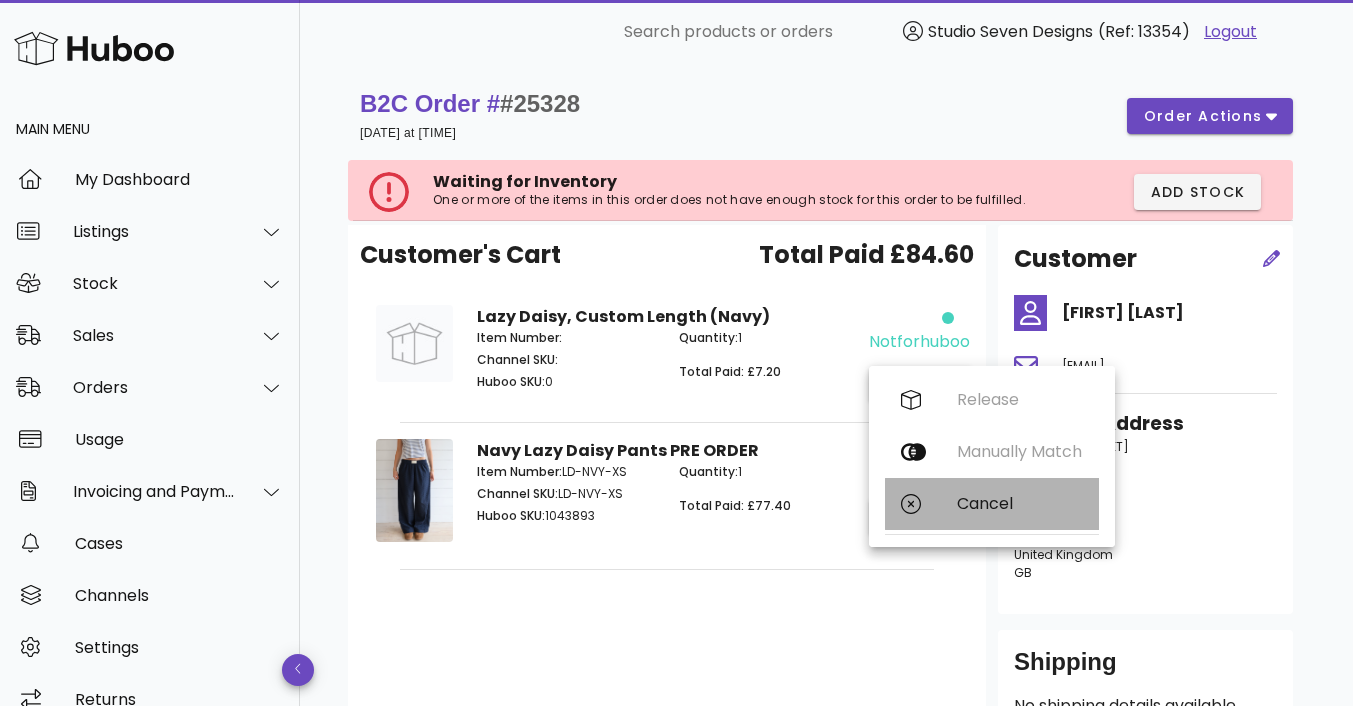 click on "Cancel" at bounding box center (1020, 503) 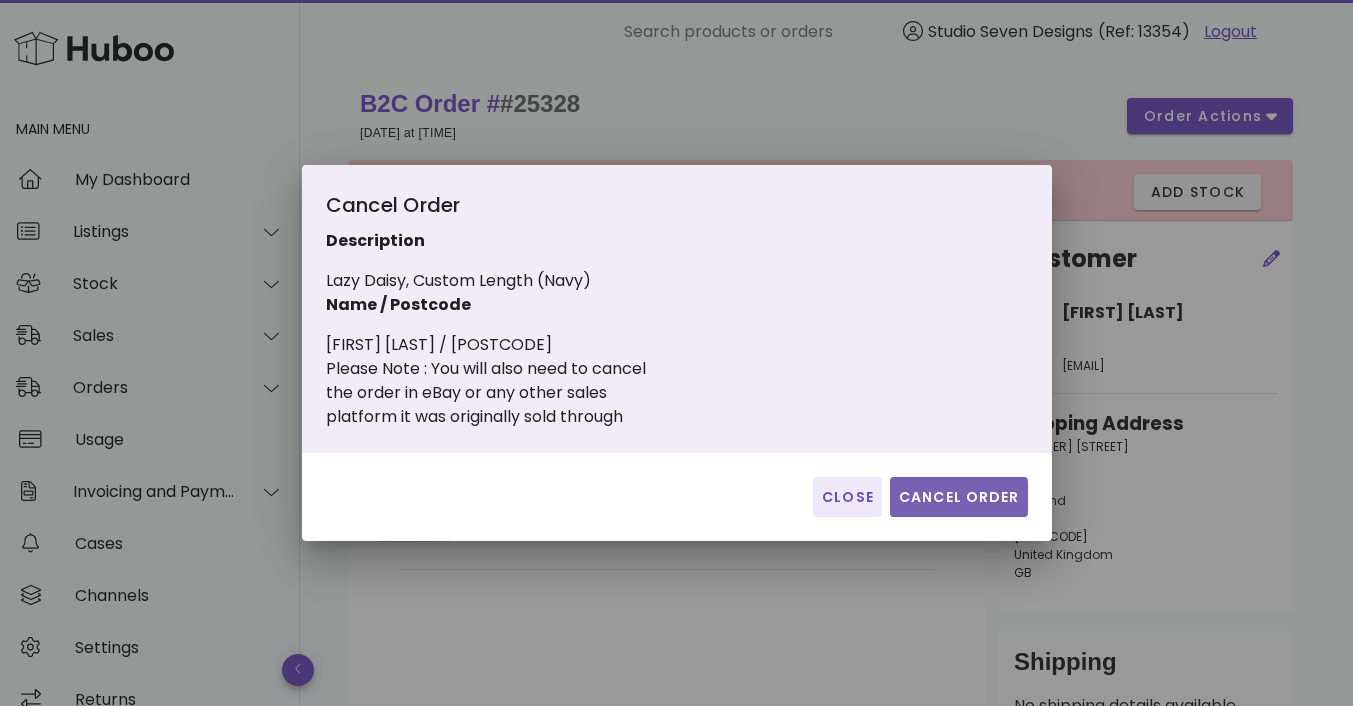 click on "Cancel Order" at bounding box center [959, 497] 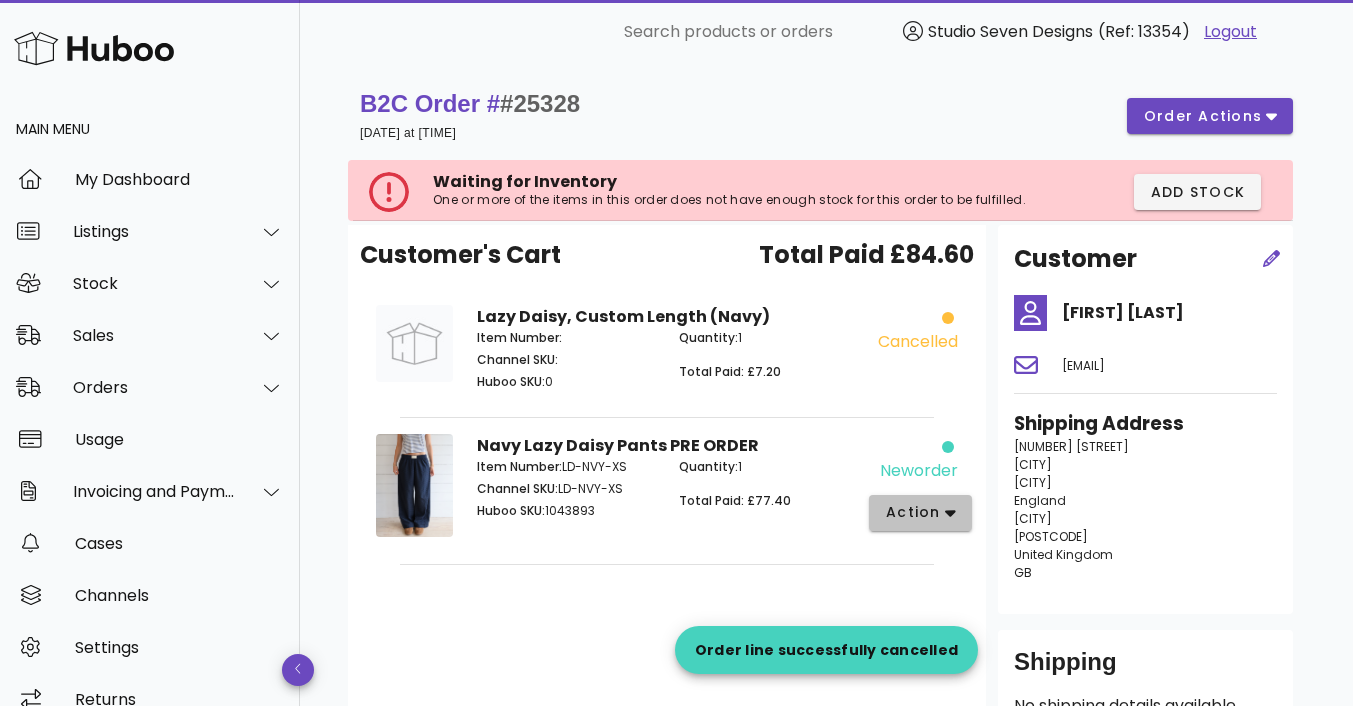 click on "action" at bounding box center [920, 513] 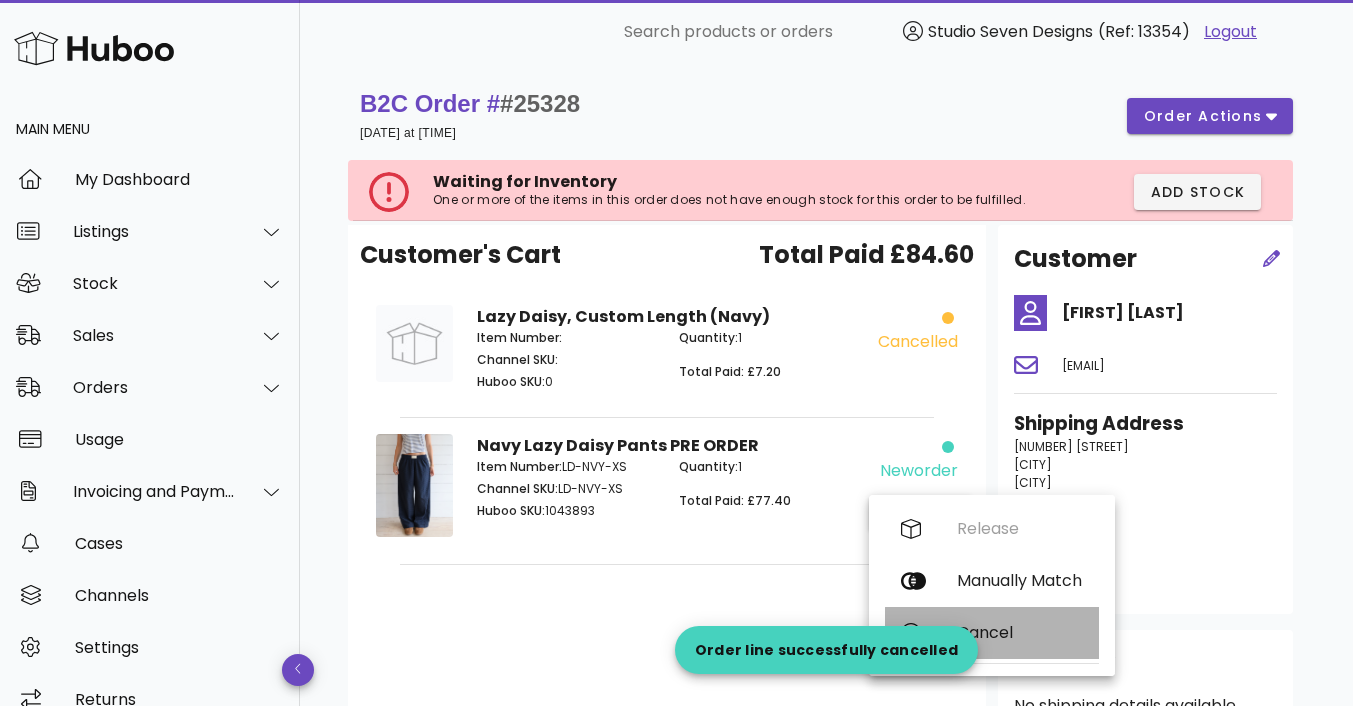 click on "Cancel" at bounding box center (1020, 632) 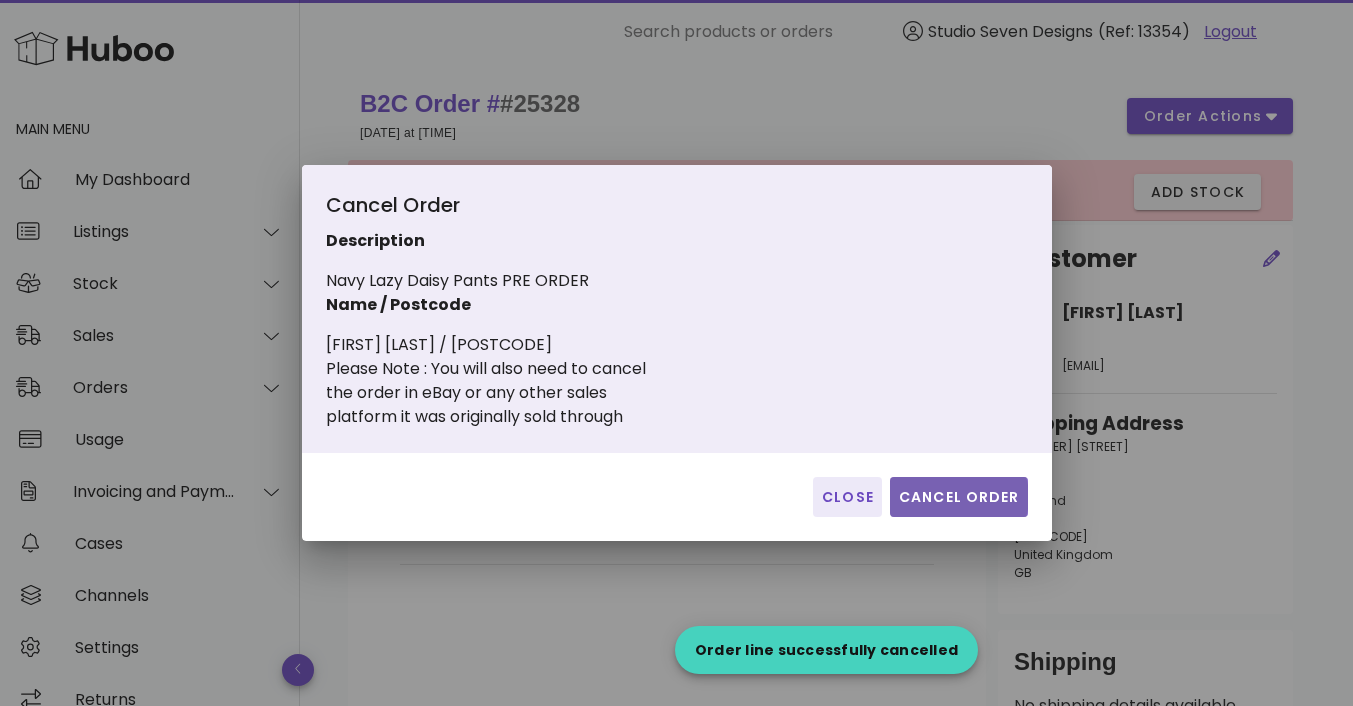 click on "Cancel Order" at bounding box center [959, 497] 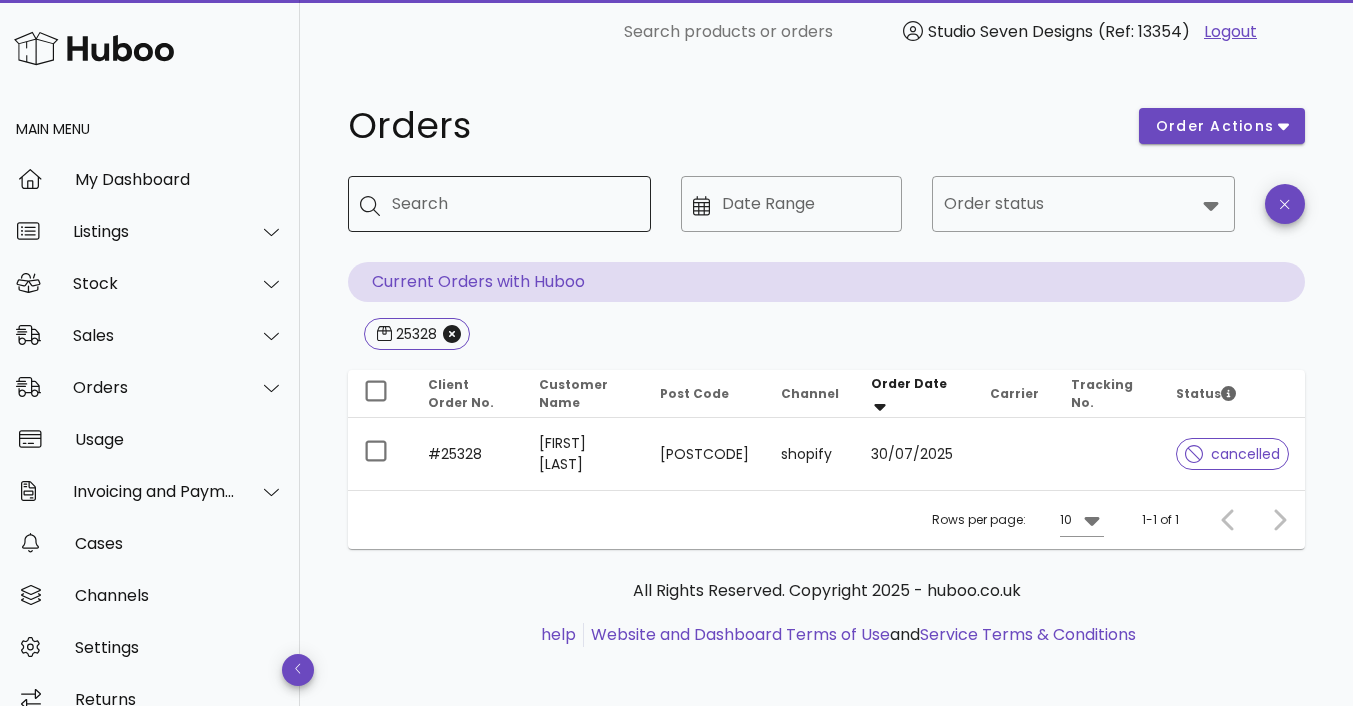 click on "Search" at bounding box center (513, 204) 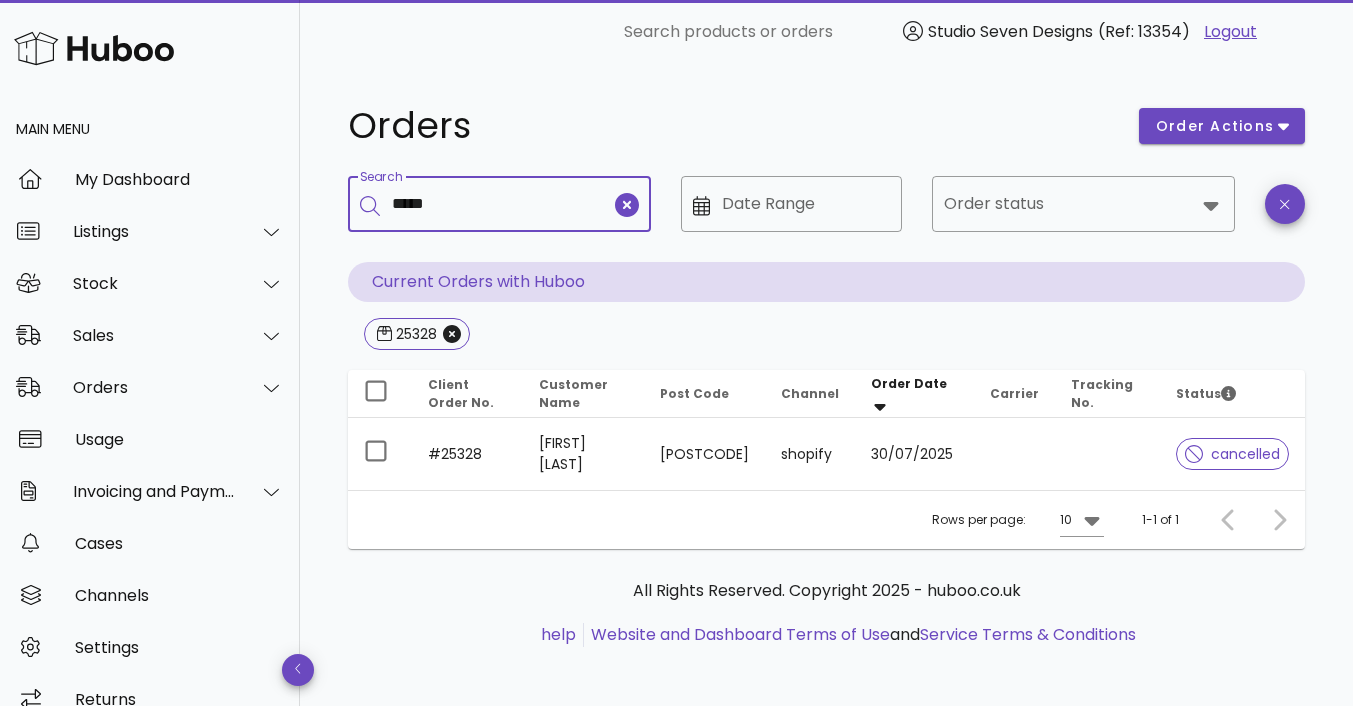 type on "*****" 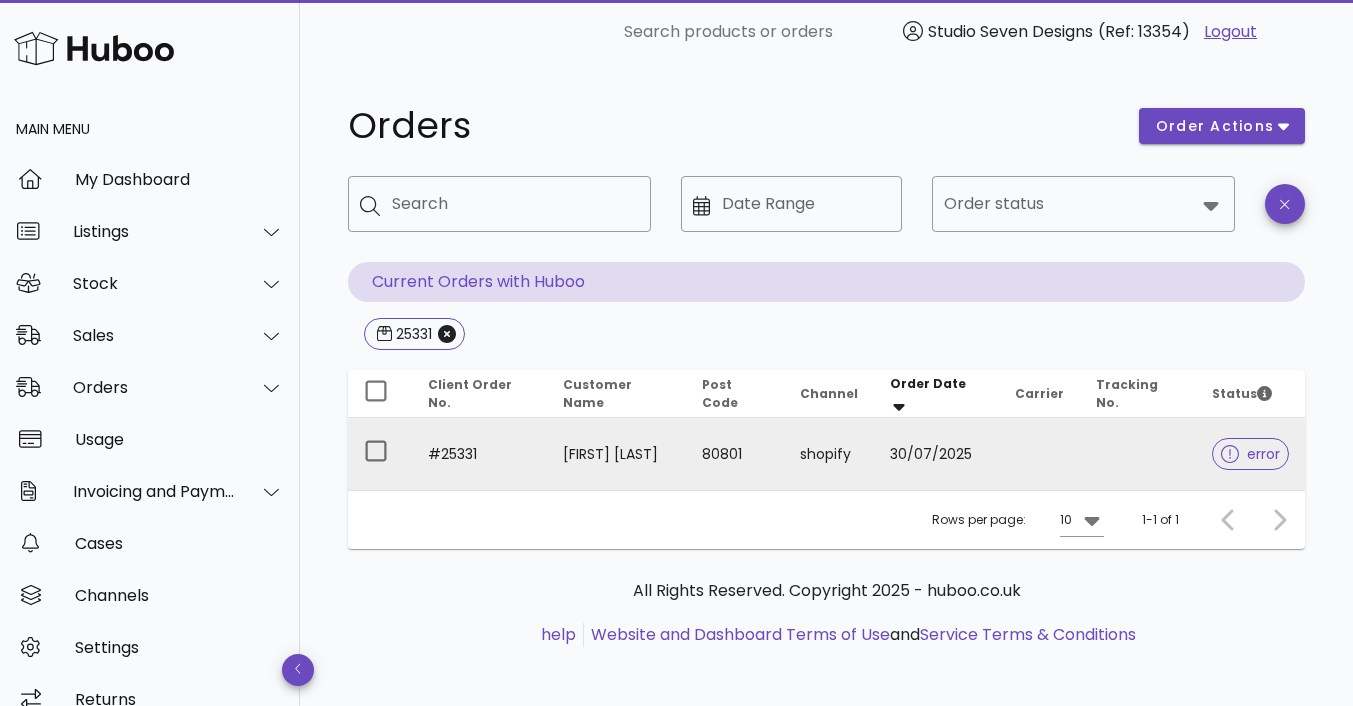 click on "Elisabeth Schein" at bounding box center (617, 454) 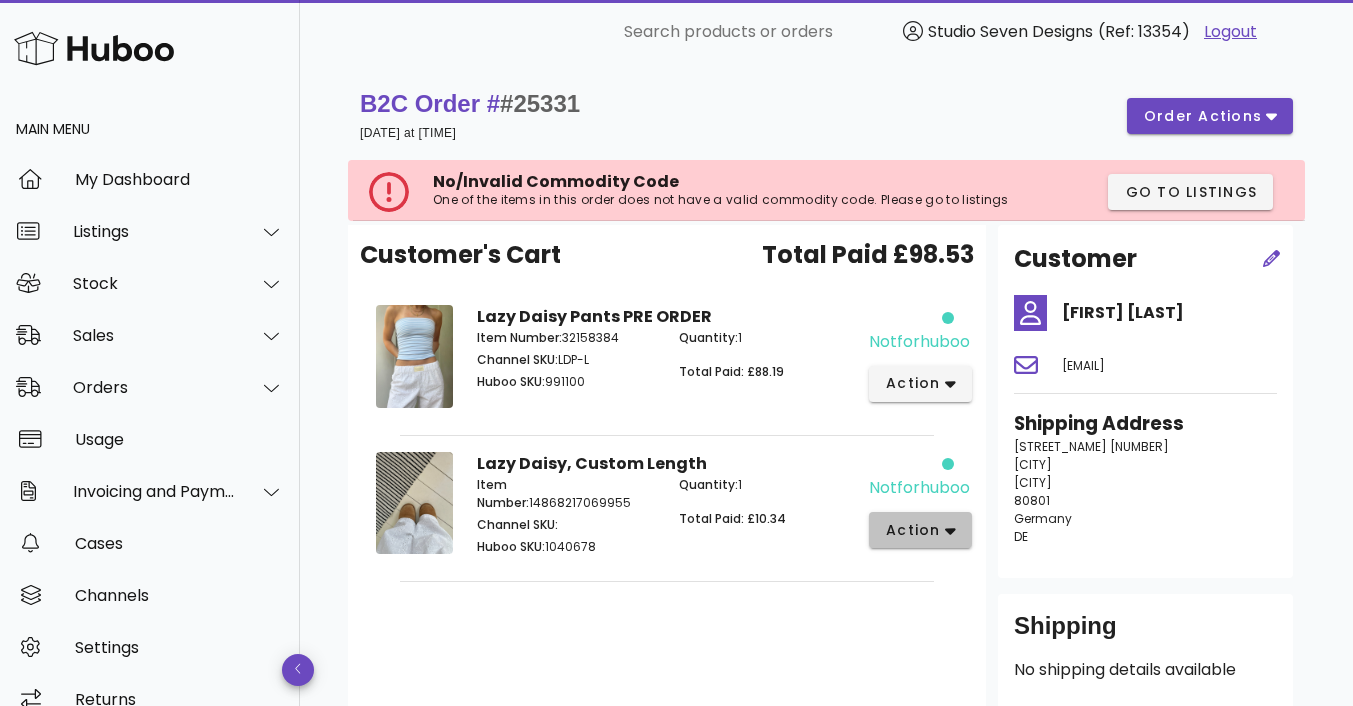 click on "action" at bounding box center (913, 530) 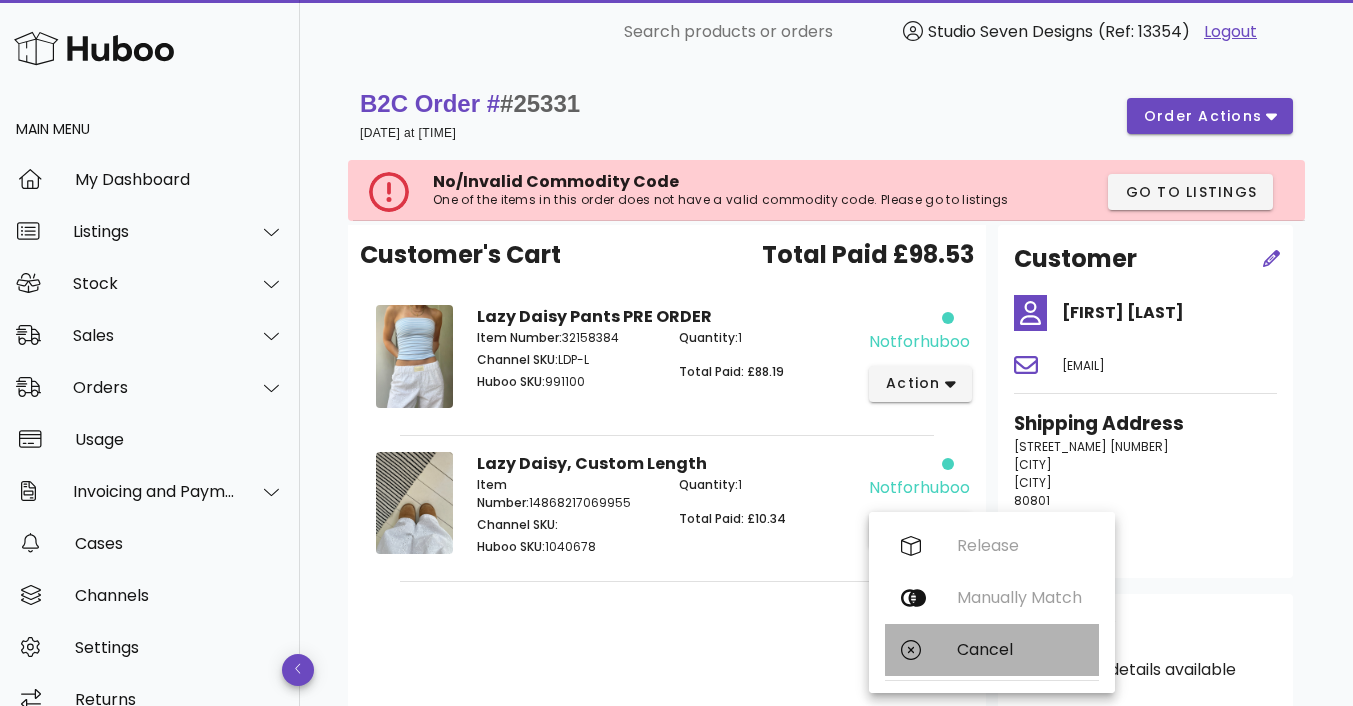 click on "Cancel" at bounding box center (1020, 649) 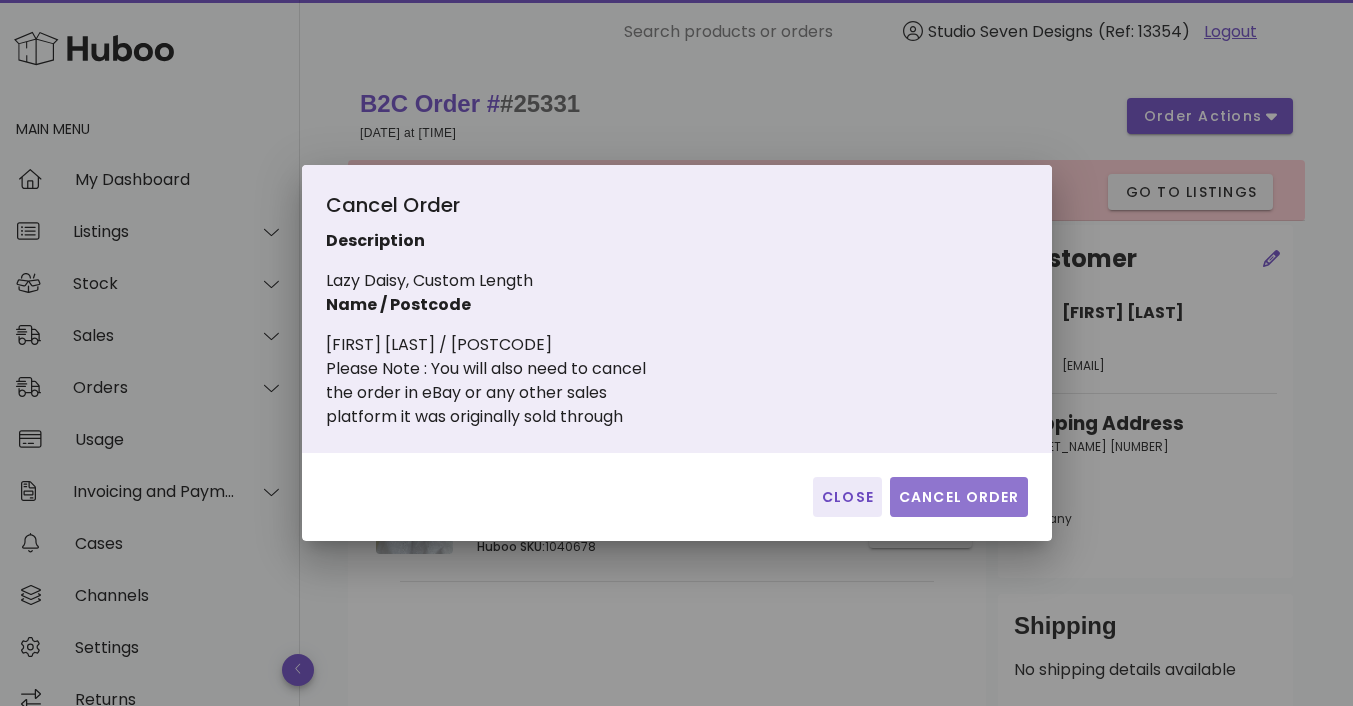 click on "Cancel Order" at bounding box center [959, 497] 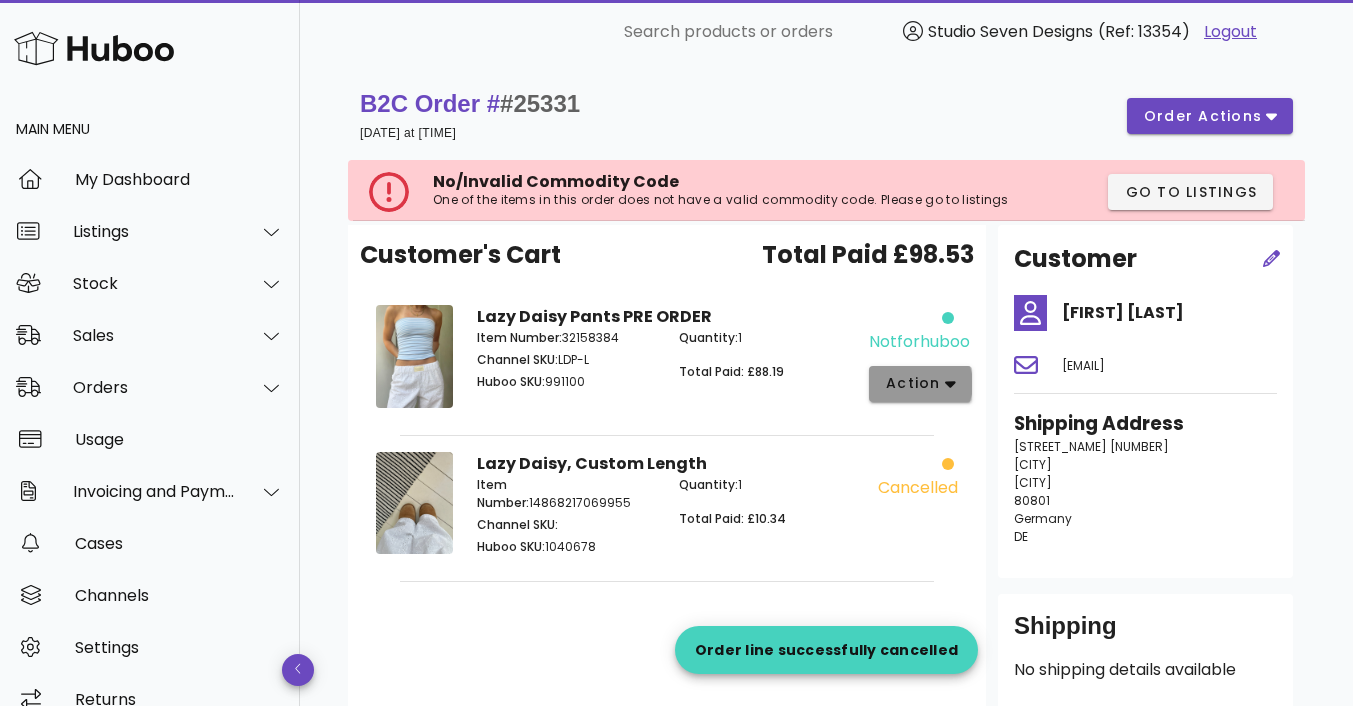 click 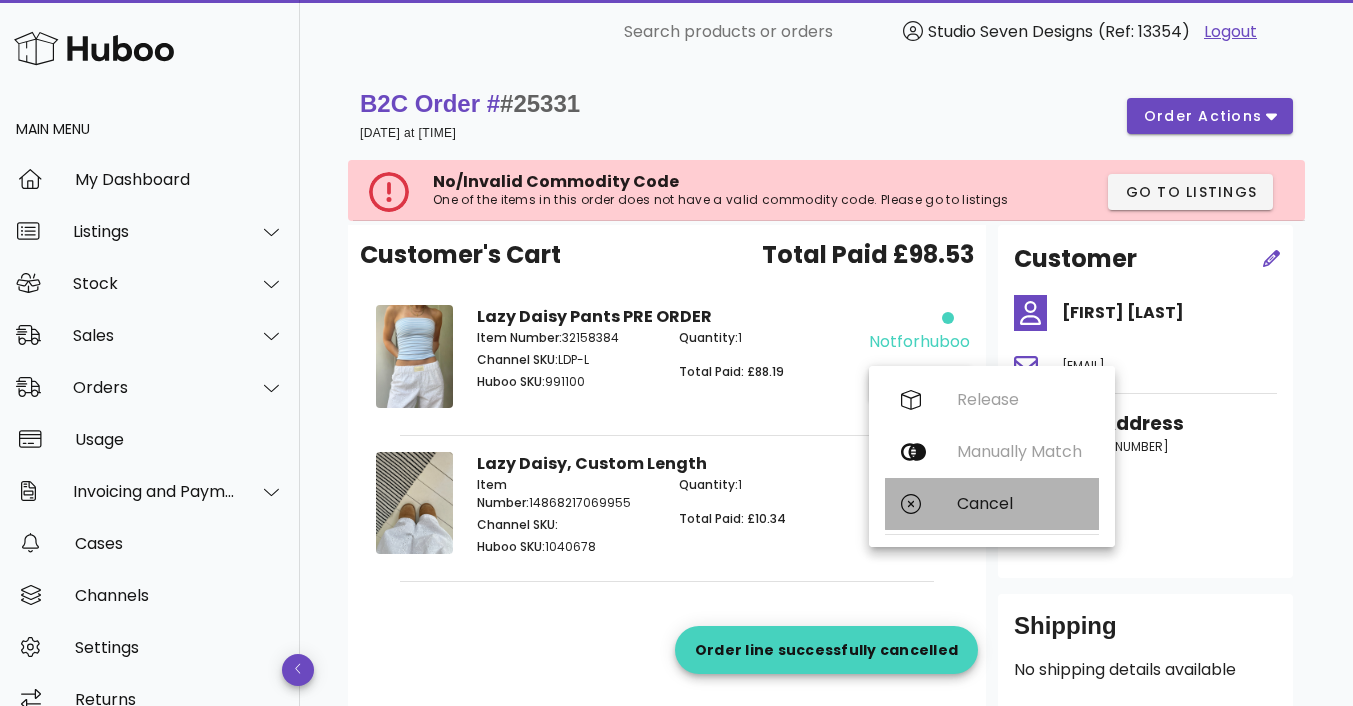 click on "Cancel" at bounding box center (1020, 503) 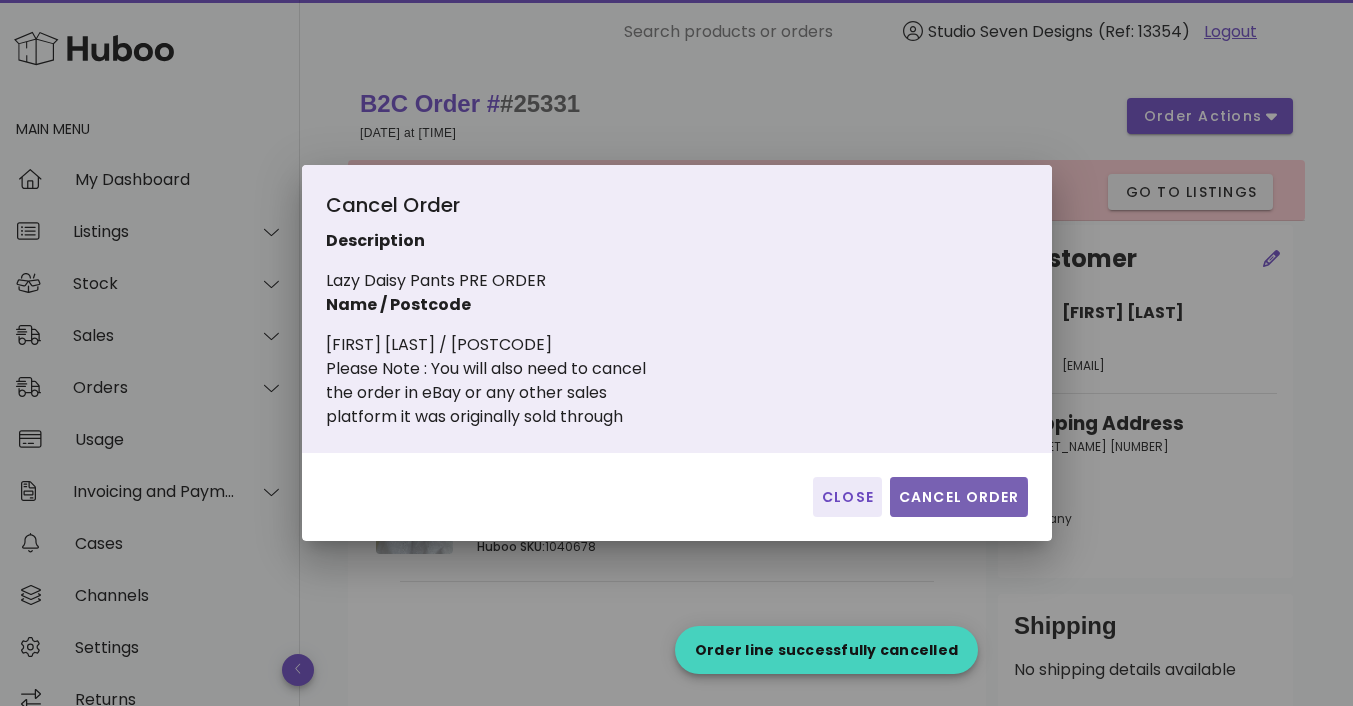 click on "Cancel Order" at bounding box center [959, 497] 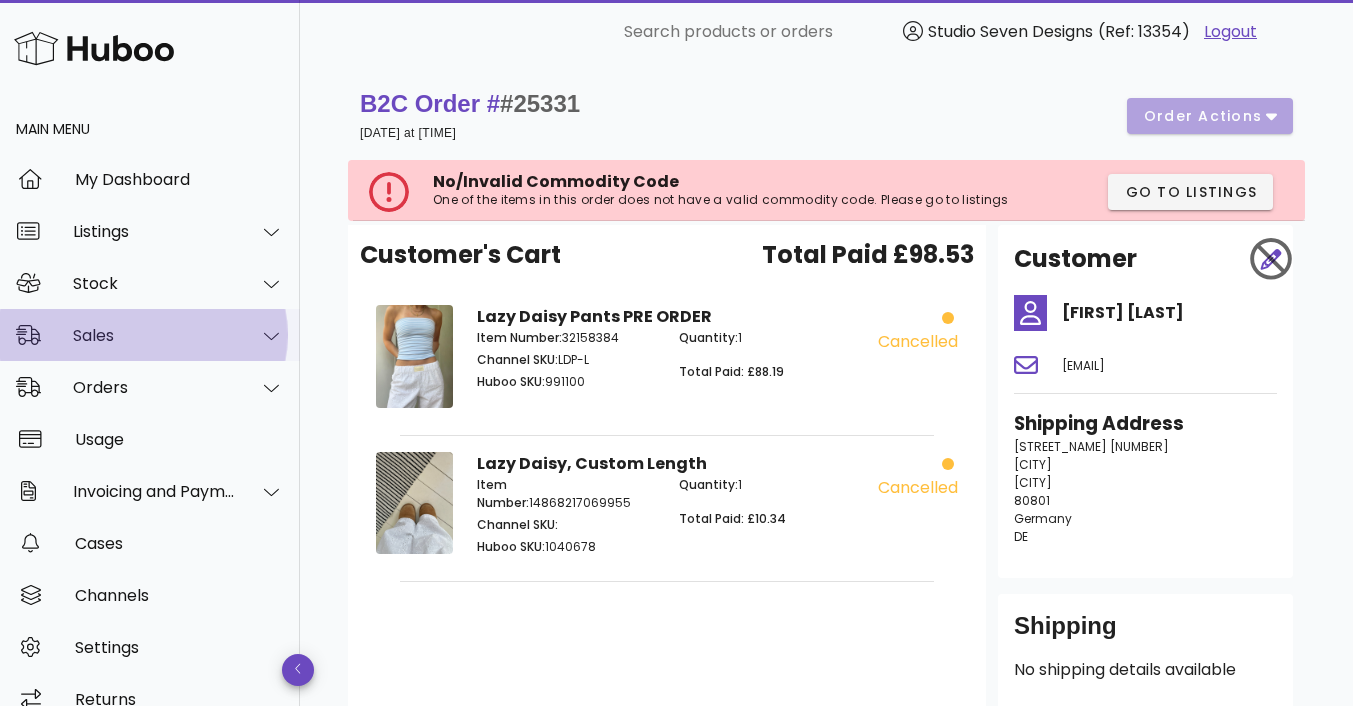 click on "Sales" at bounding box center [150, 335] 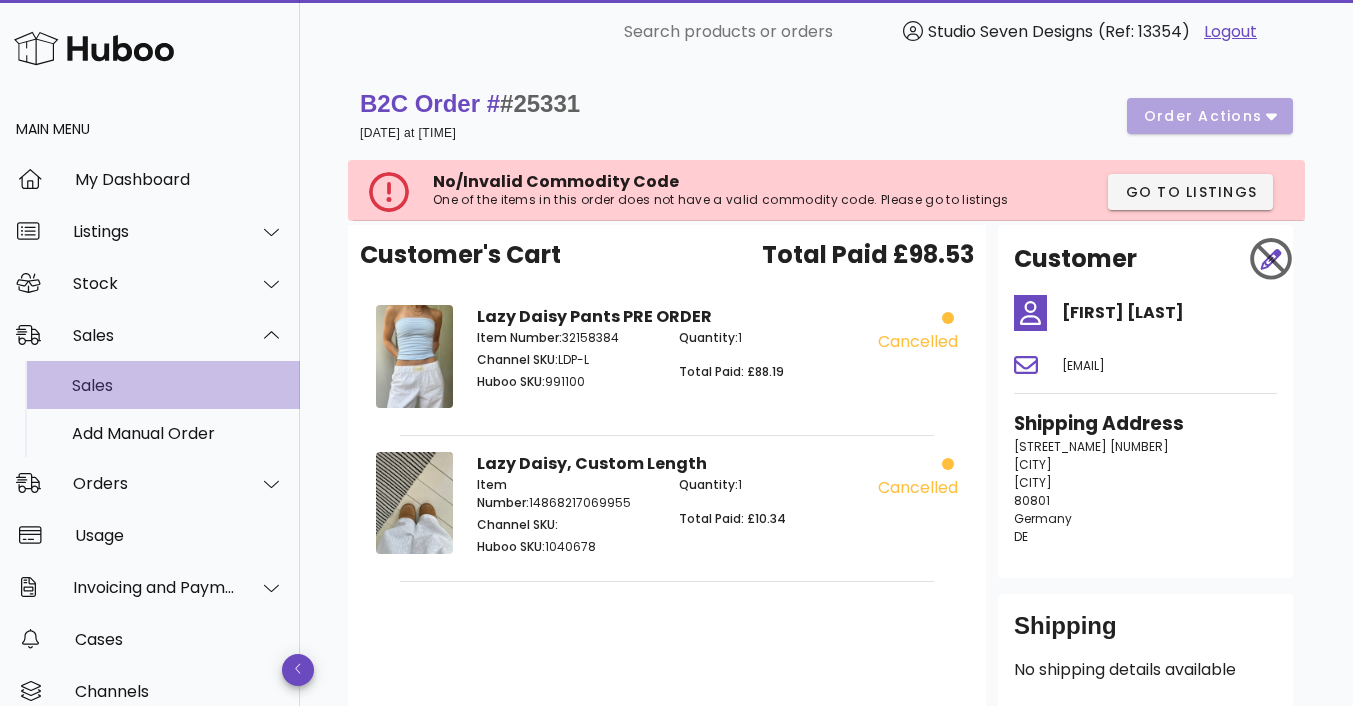 click on "Sales" at bounding box center (178, 385) 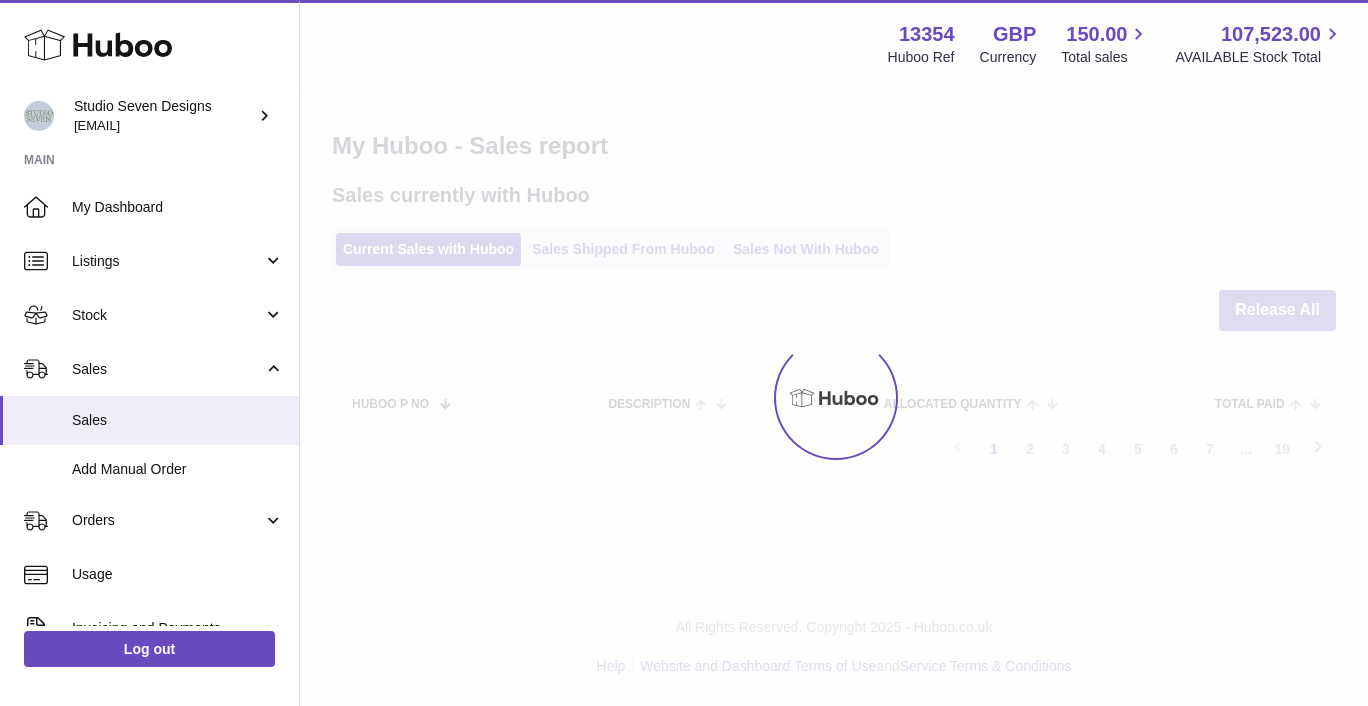 scroll, scrollTop: 0, scrollLeft: 0, axis: both 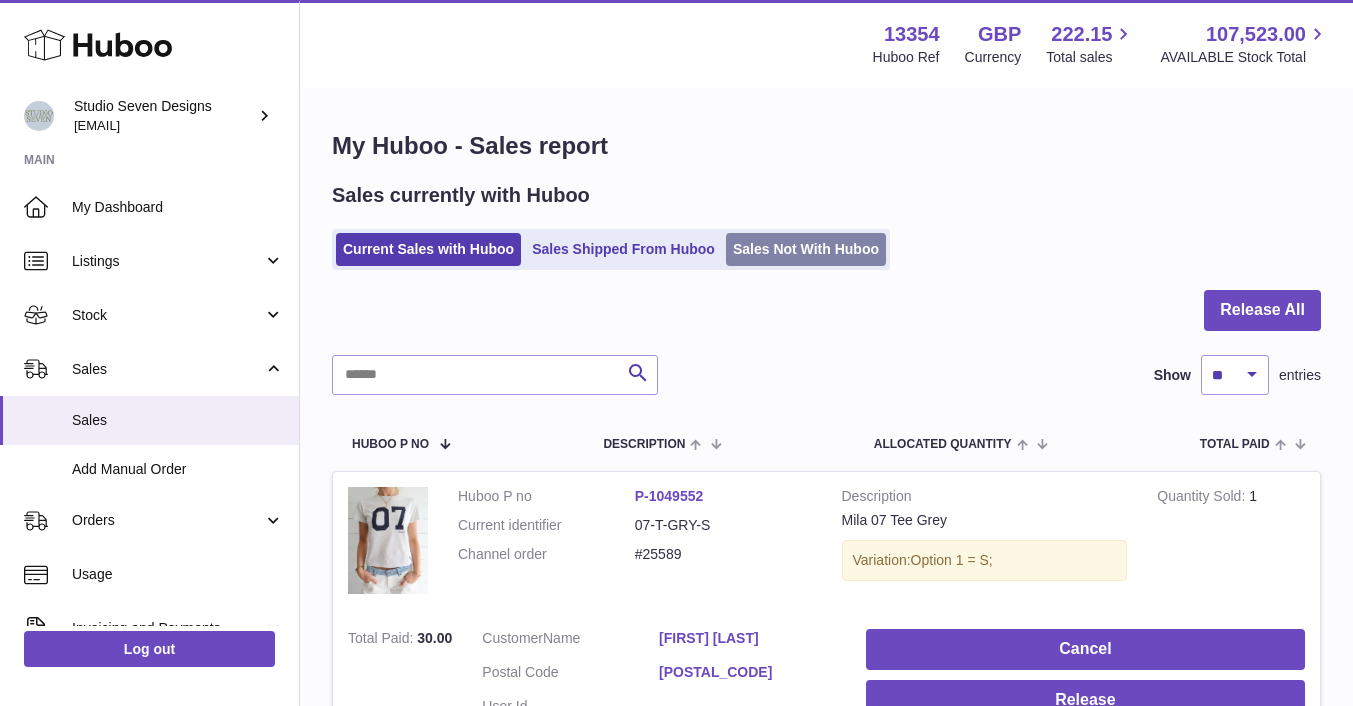 click on "Sales Not With Huboo" at bounding box center [806, 249] 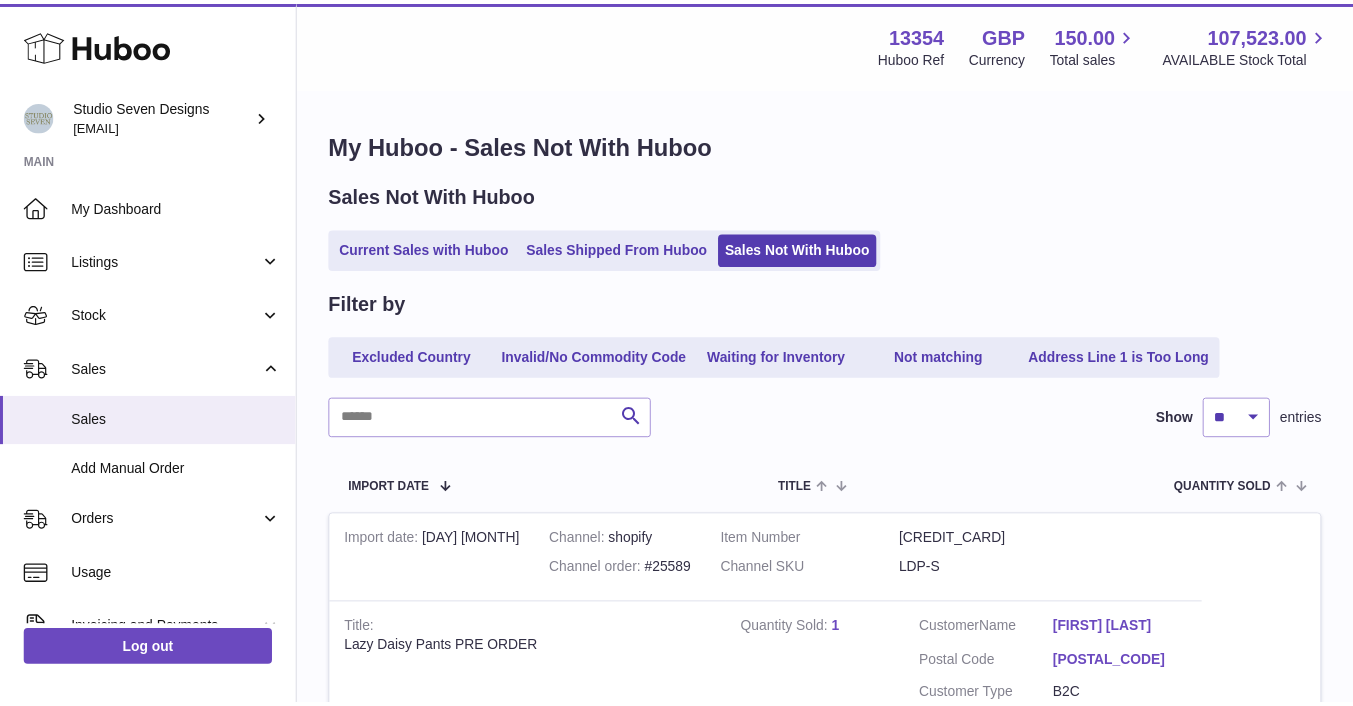 scroll, scrollTop: 0, scrollLeft: 0, axis: both 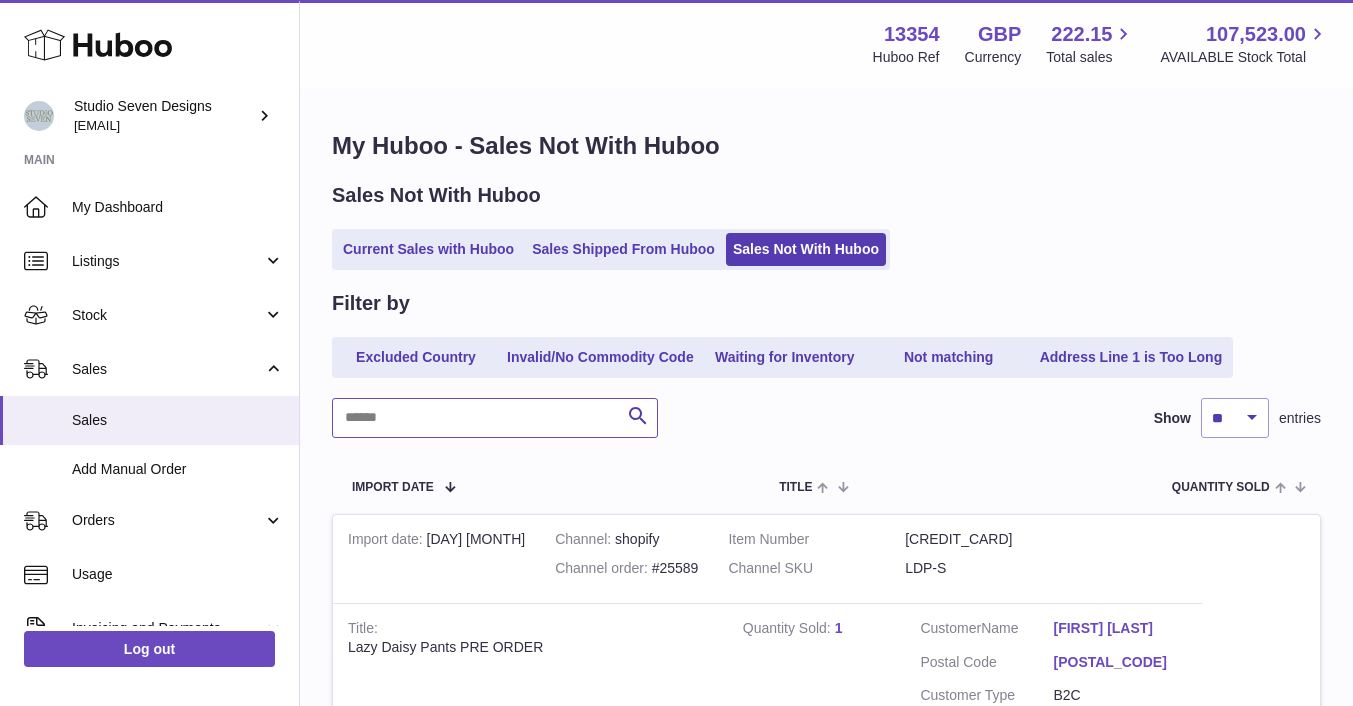click at bounding box center [495, 418] 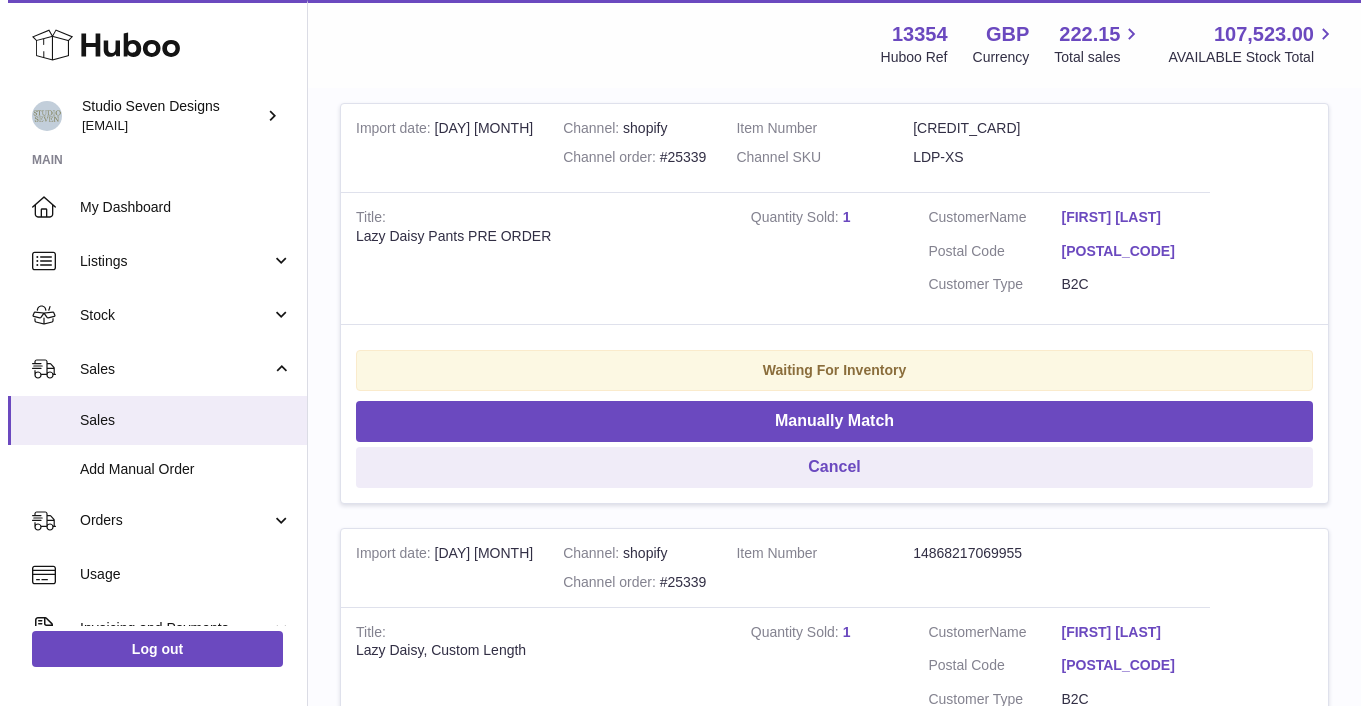 scroll, scrollTop: 413, scrollLeft: 0, axis: vertical 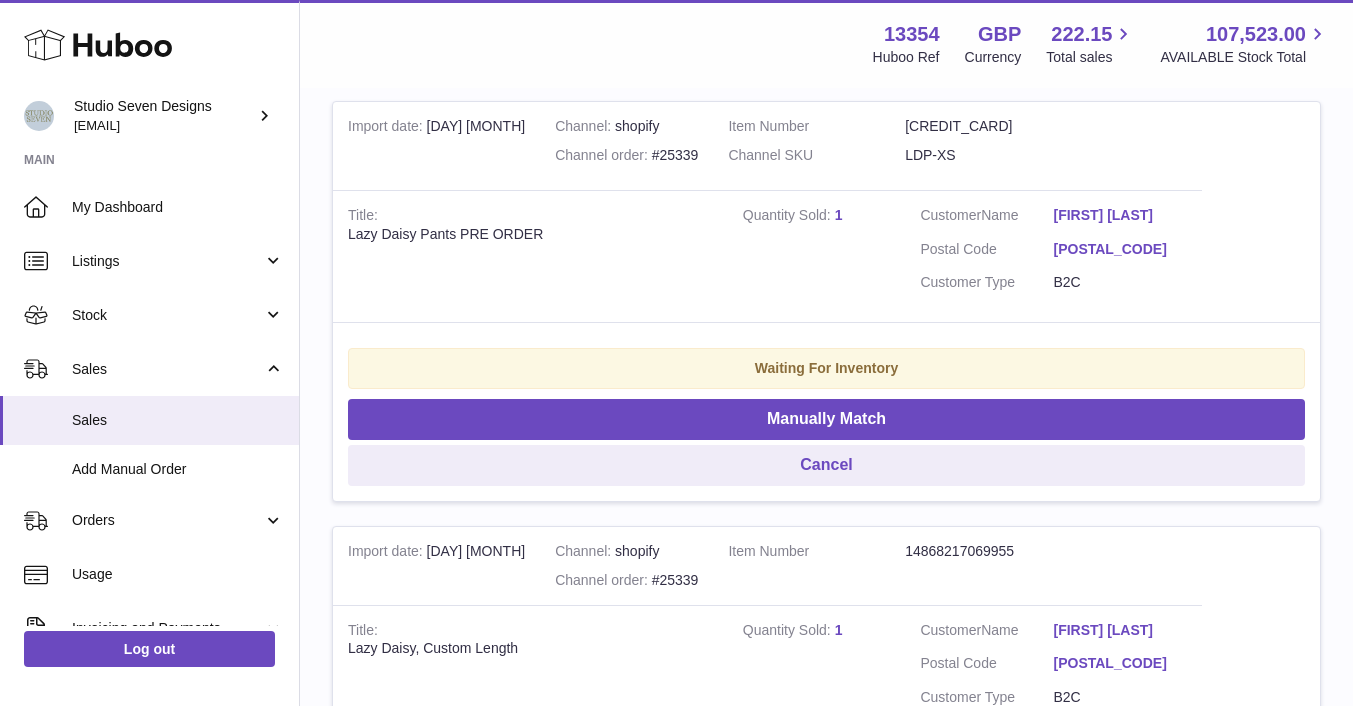 type on "*****" 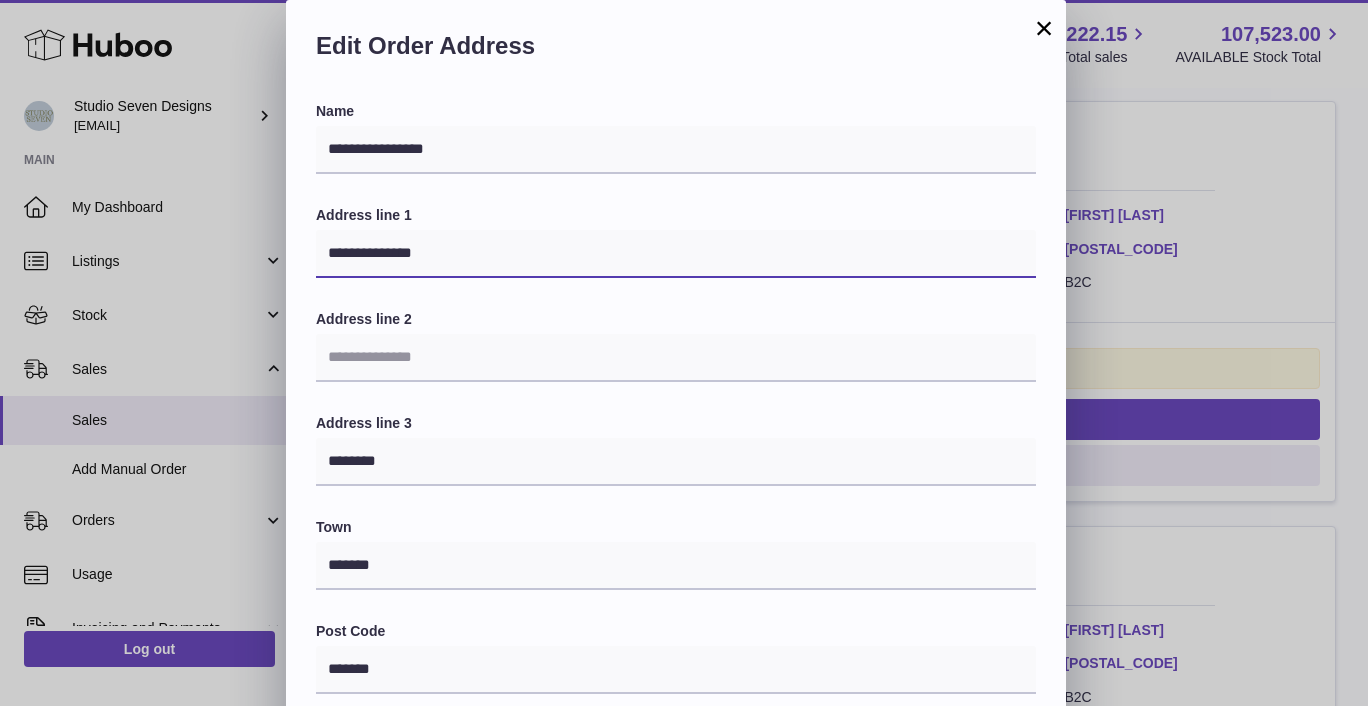 click on "**********" at bounding box center (676, 254) 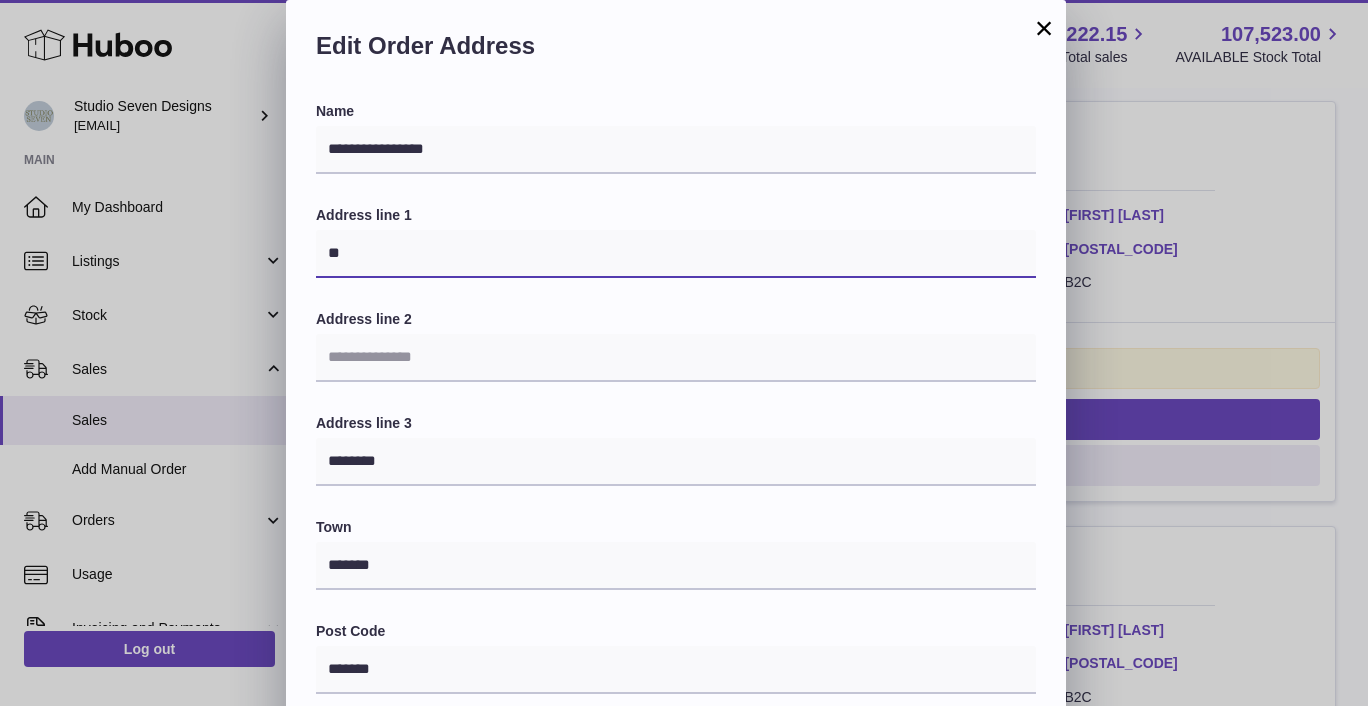 type on "*" 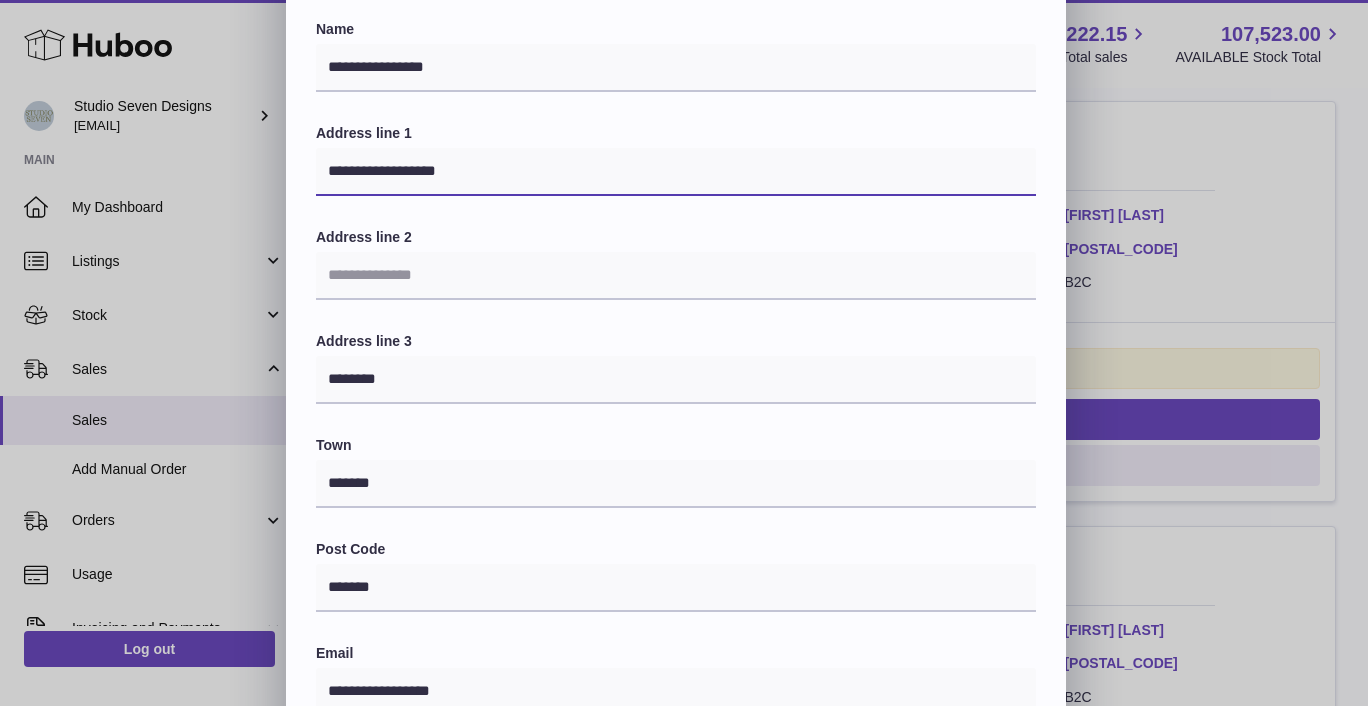 scroll, scrollTop: 83, scrollLeft: 0, axis: vertical 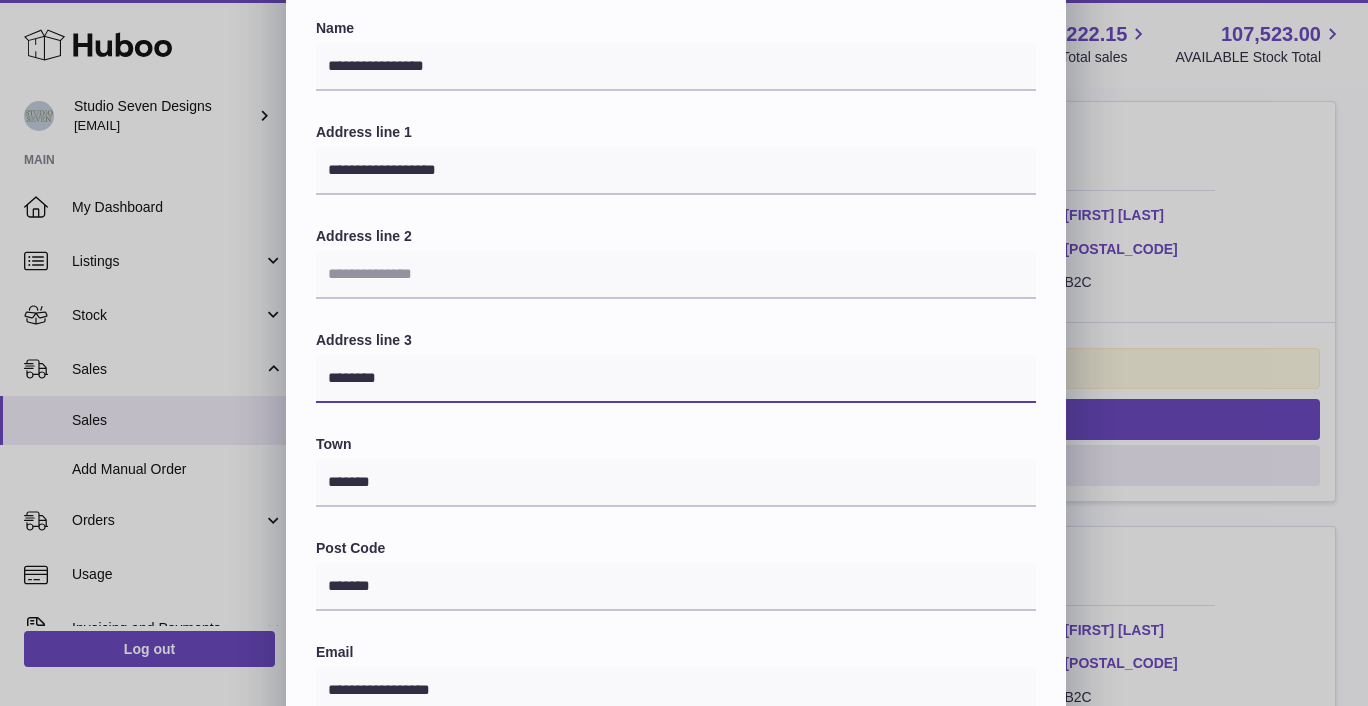 click on "********" at bounding box center (676, 379) 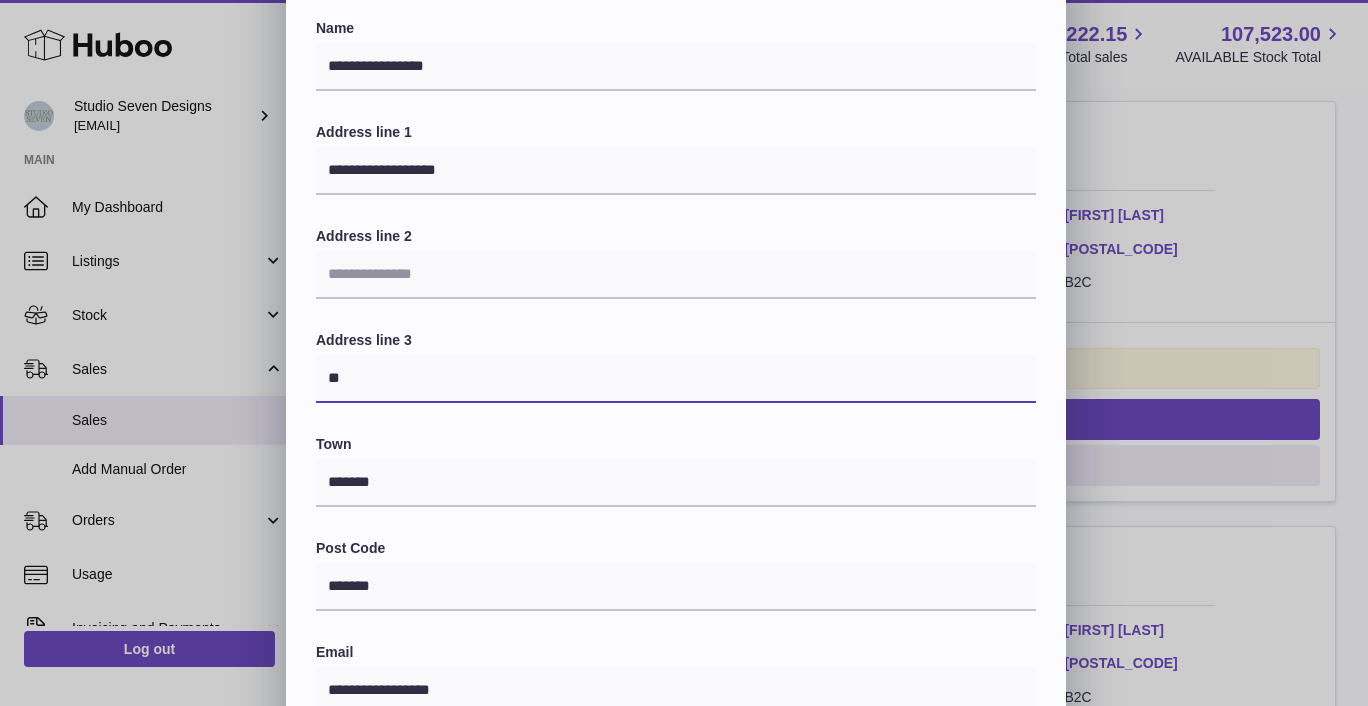 type on "*" 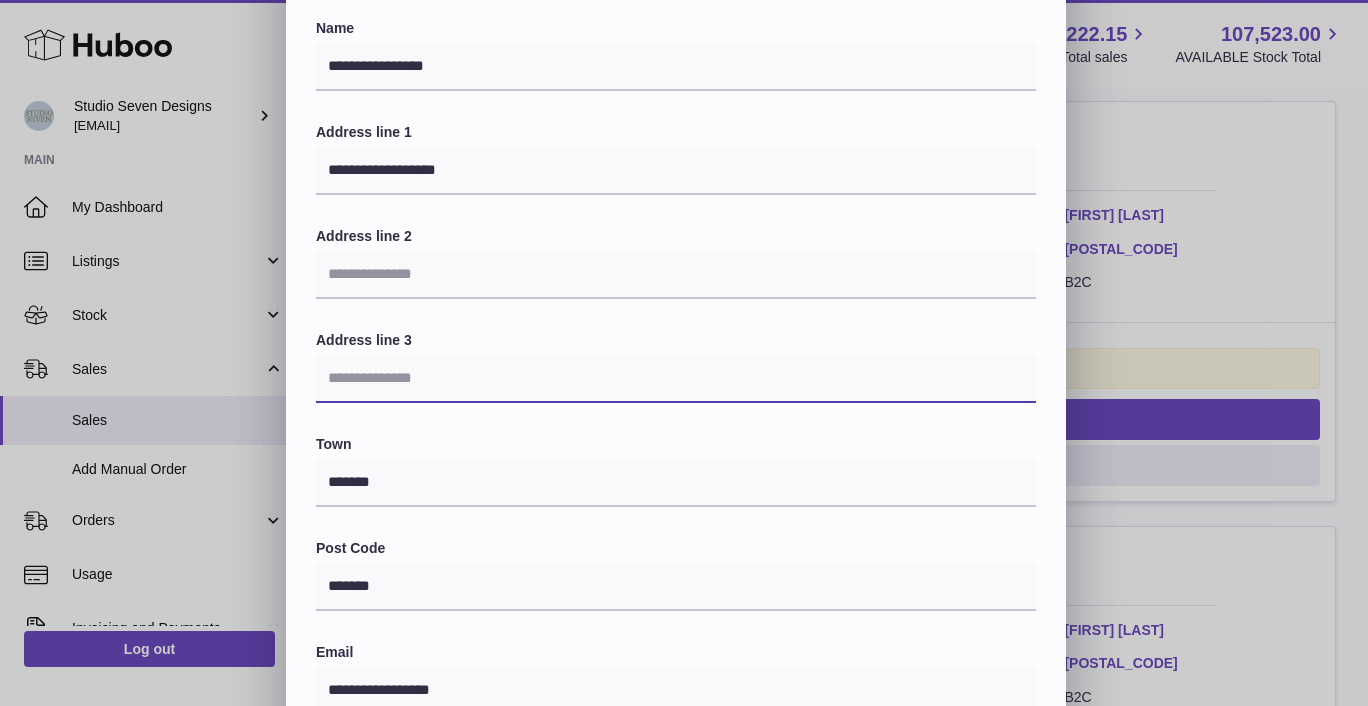 type 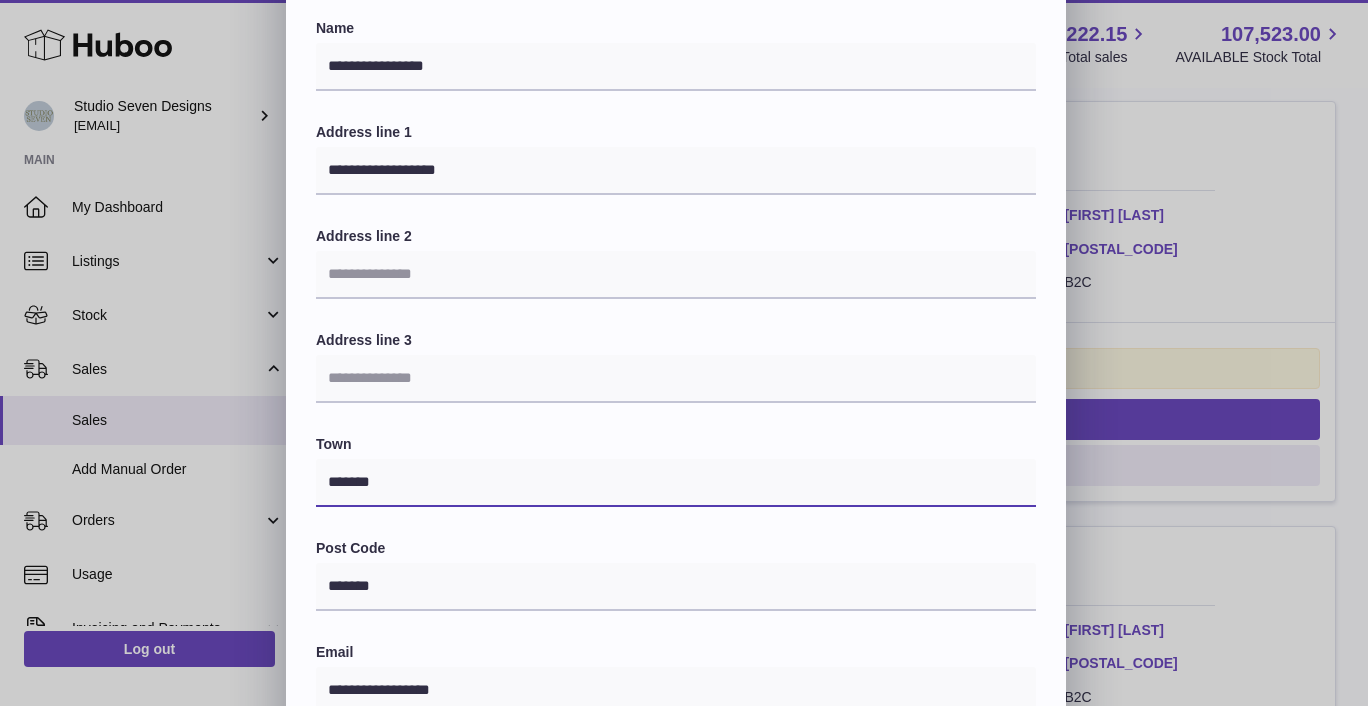 click on "*******" at bounding box center (676, 483) 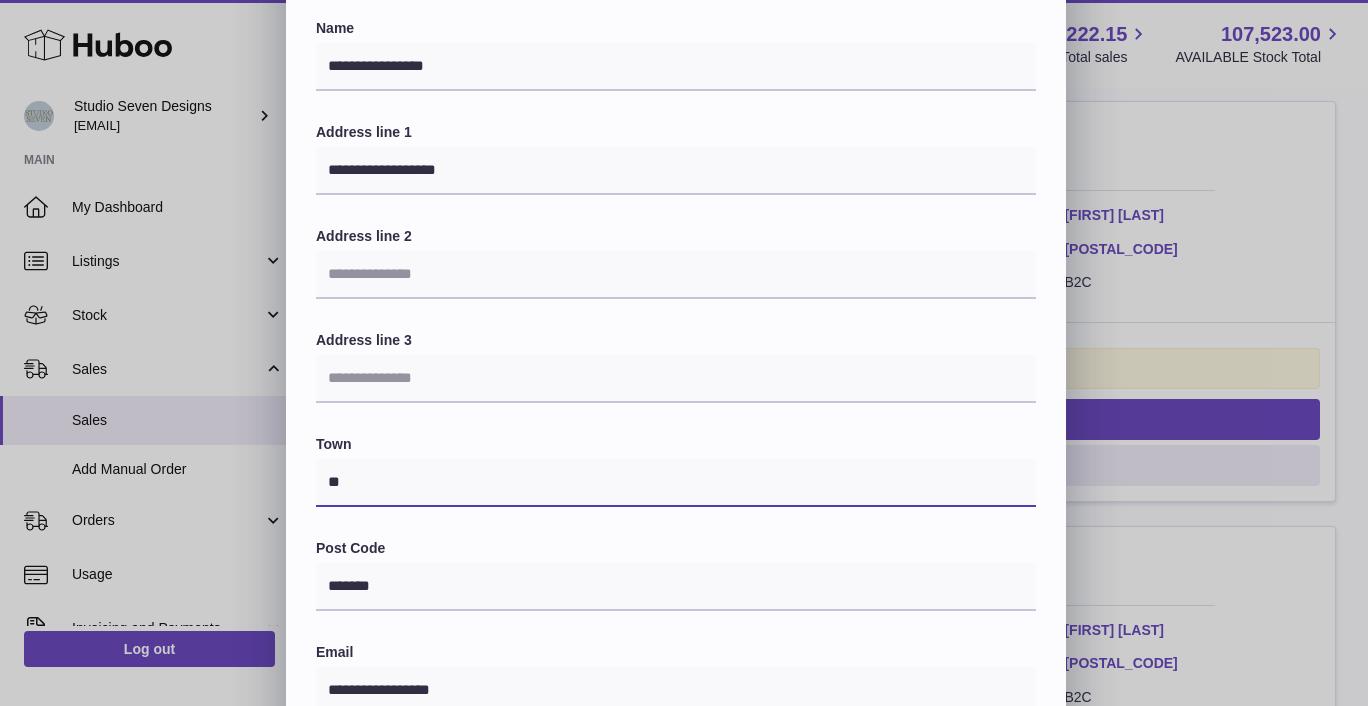 type on "*" 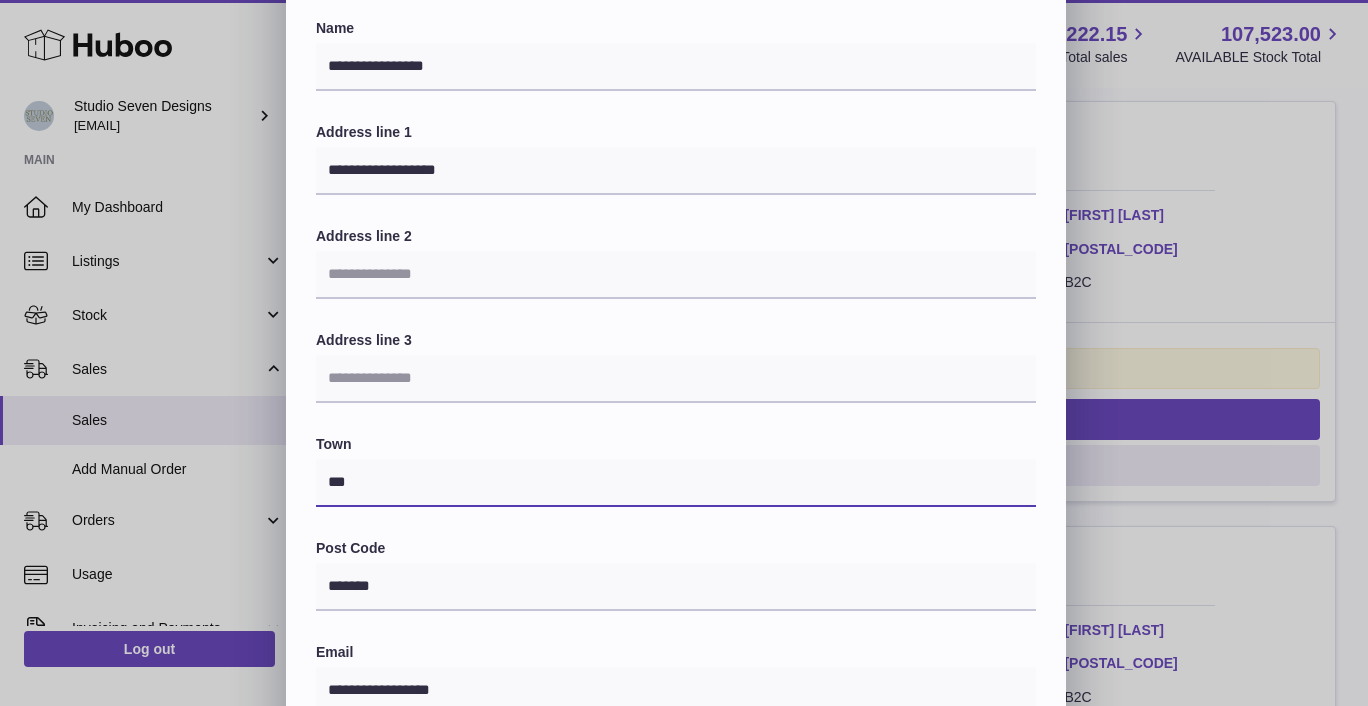 type on "**********" 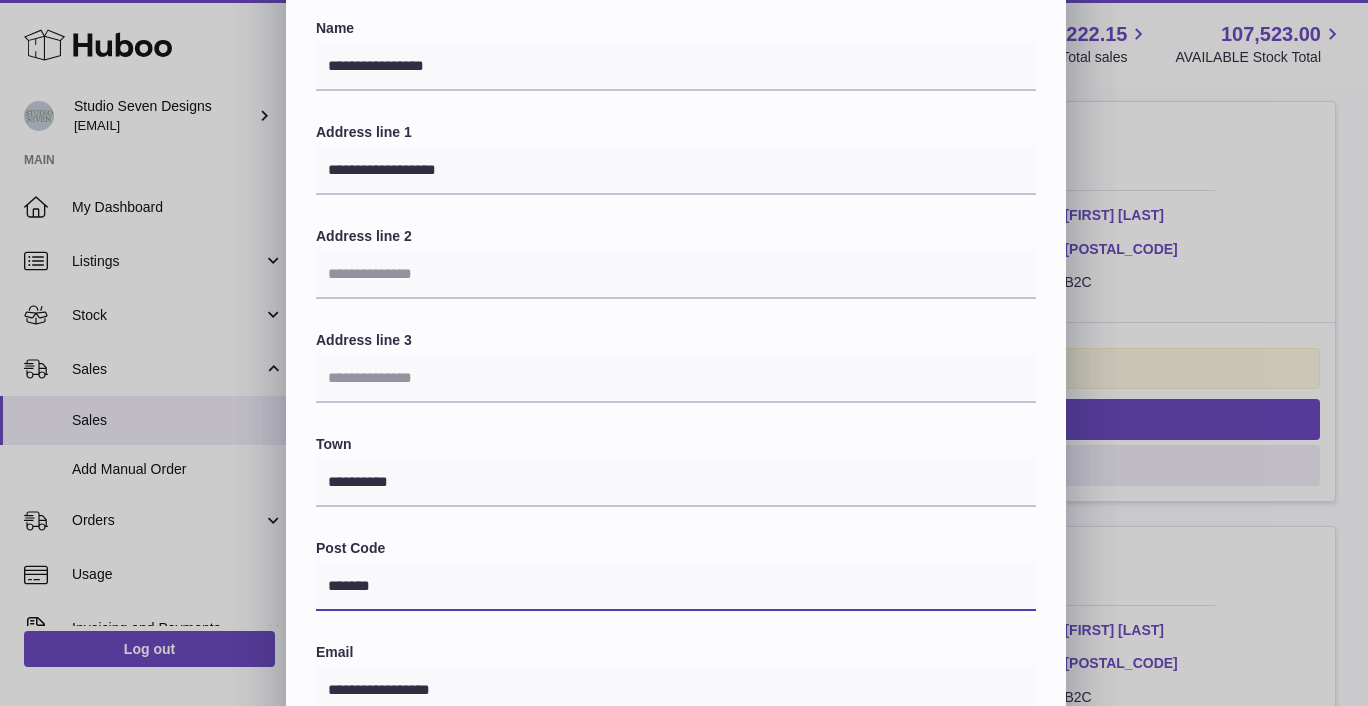click on "*******" at bounding box center [676, 587] 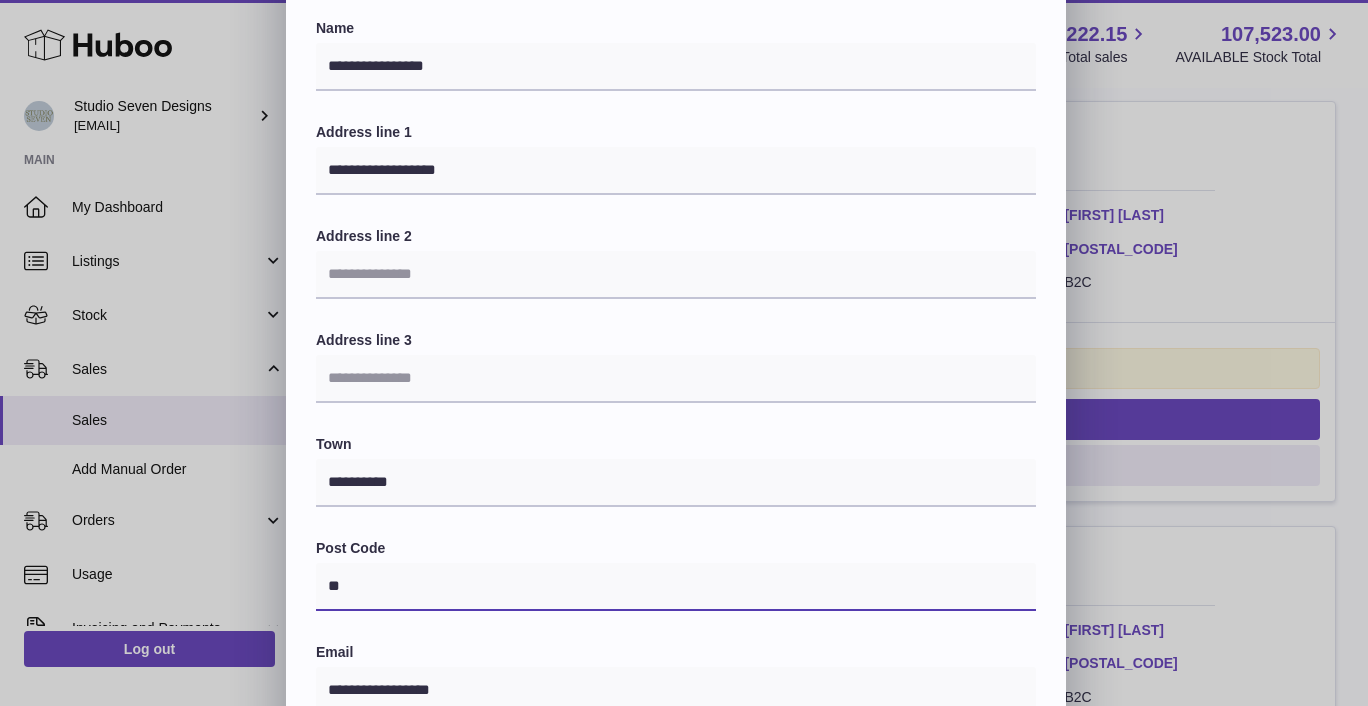 type on "*" 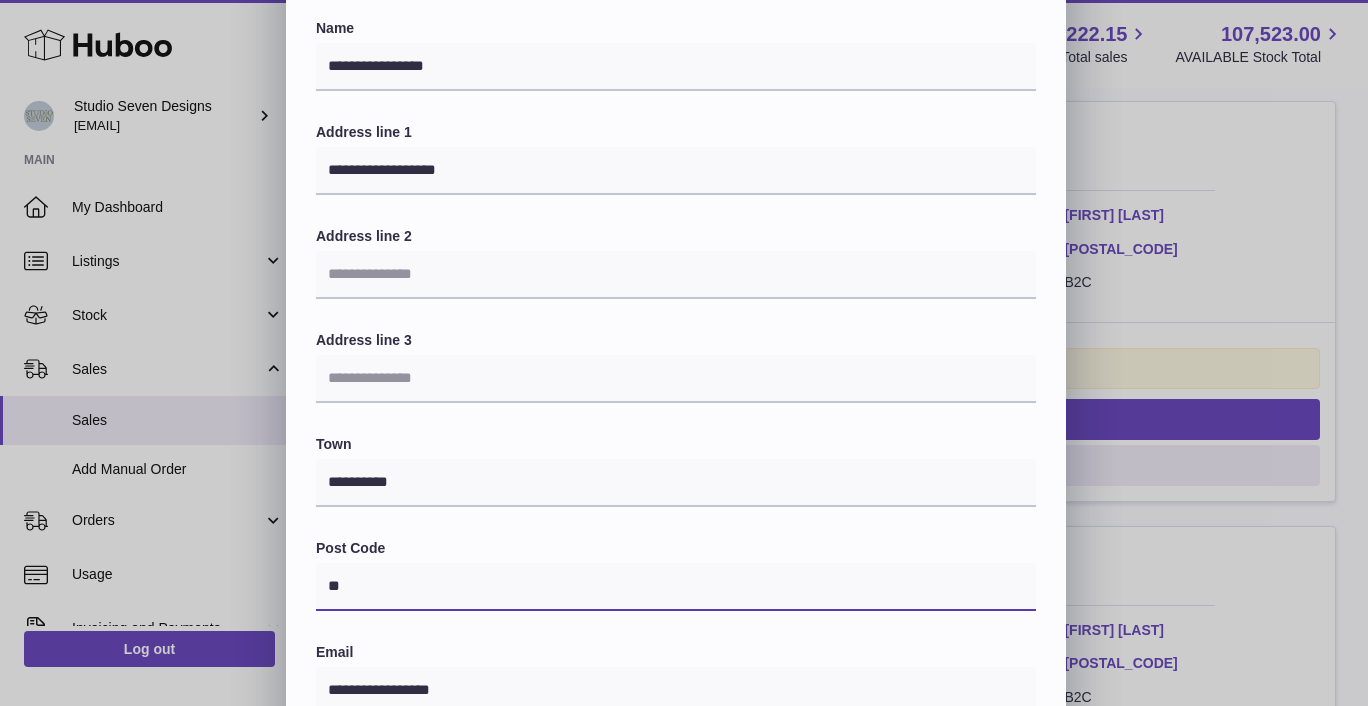 type on "********" 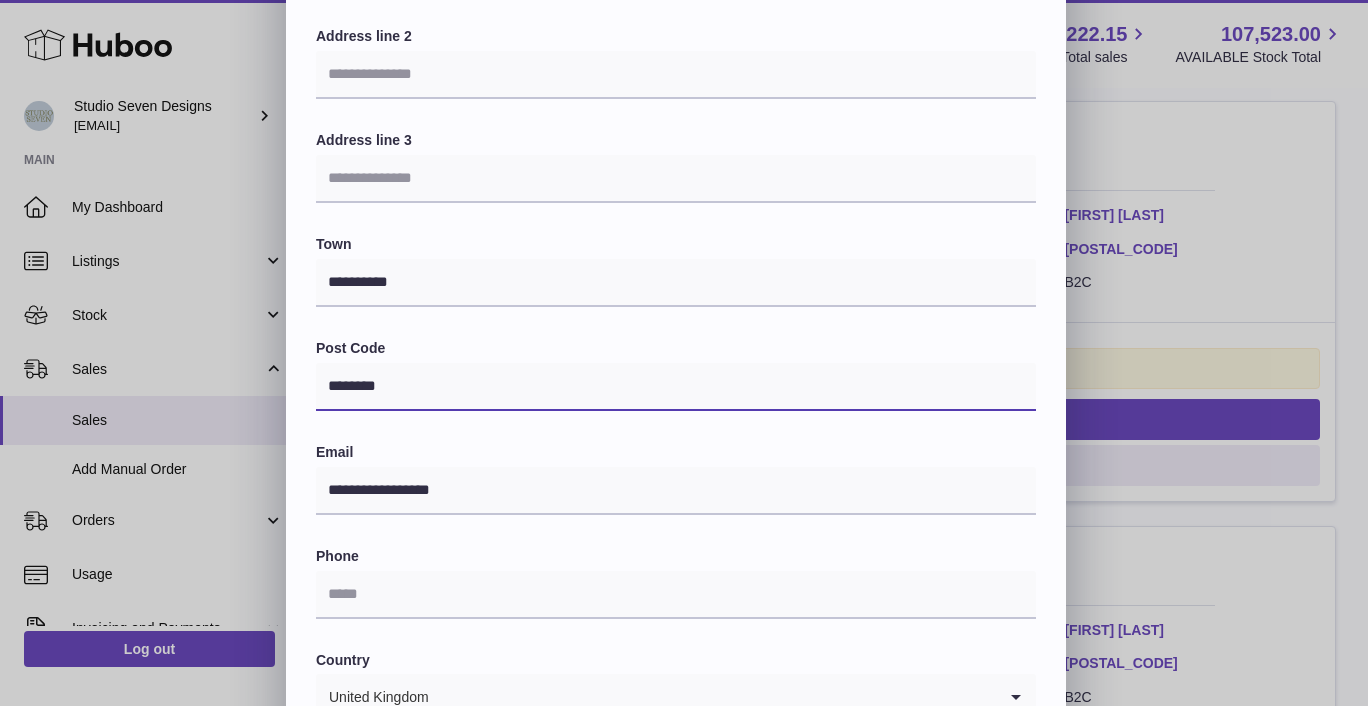 scroll, scrollTop: 284, scrollLeft: 0, axis: vertical 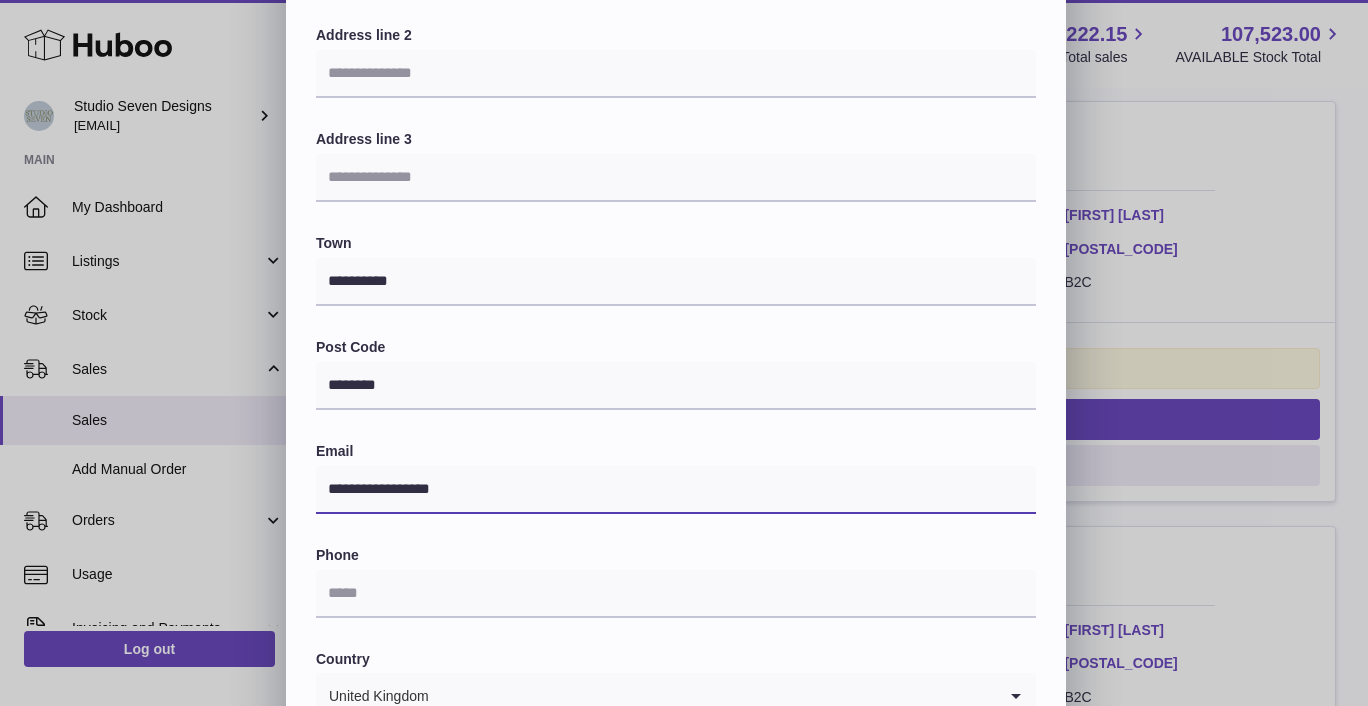 click on "**********" at bounding box center [676, 490] 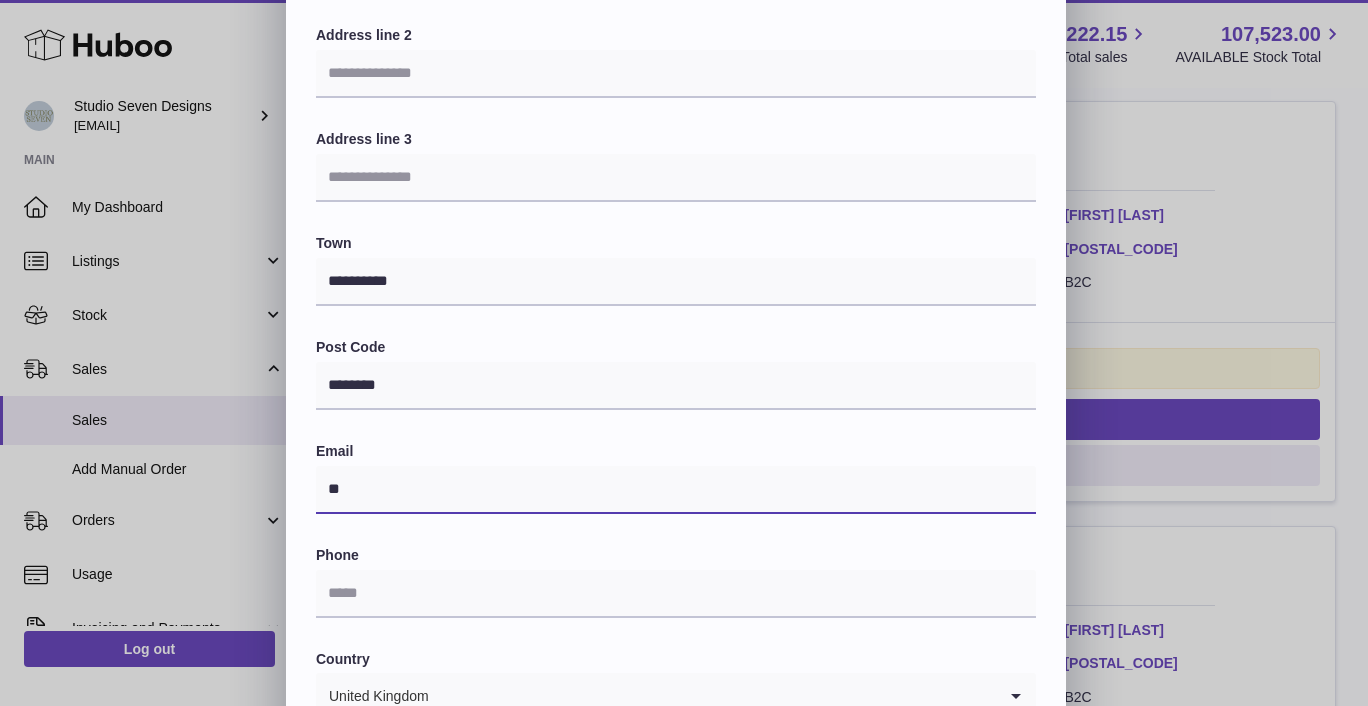 type on "*" 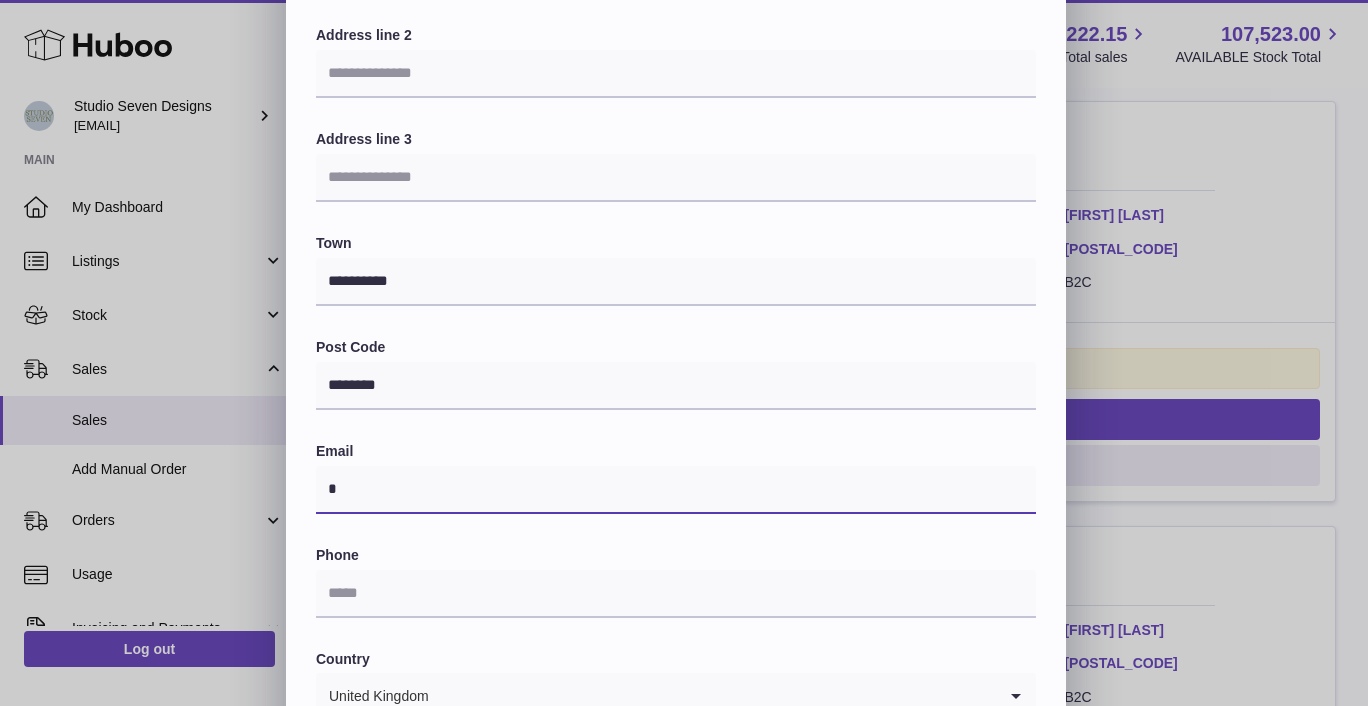type on "**********" 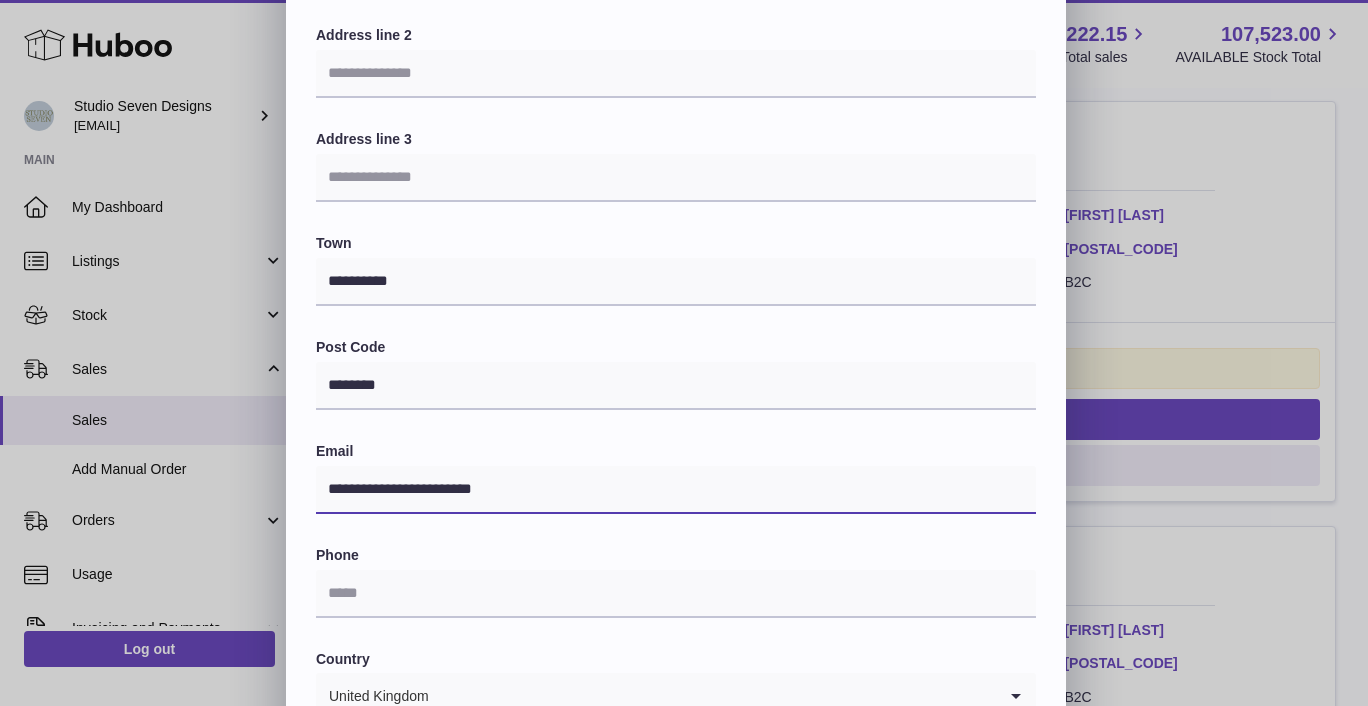 scroll, scrollTop: 487, scrollLeft: 0, axis: vertical 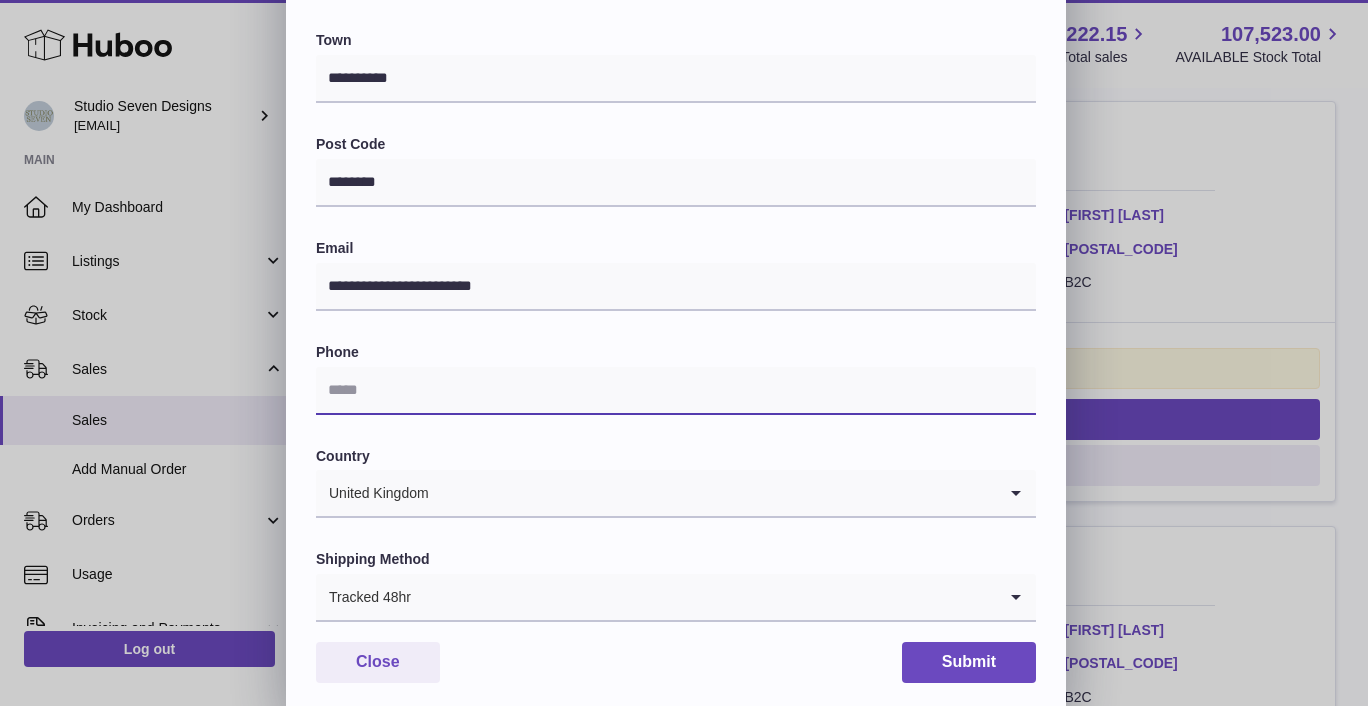 click at bounding box center (676, 391) 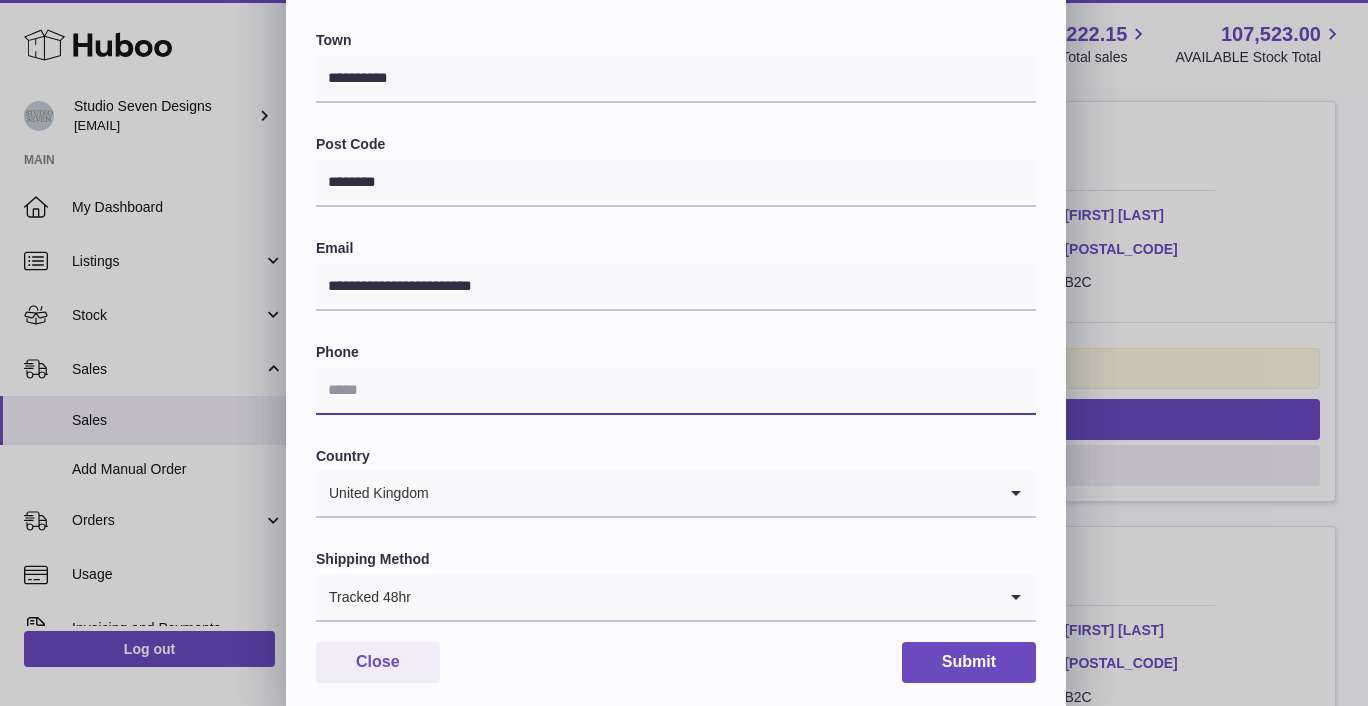 type on "**********" 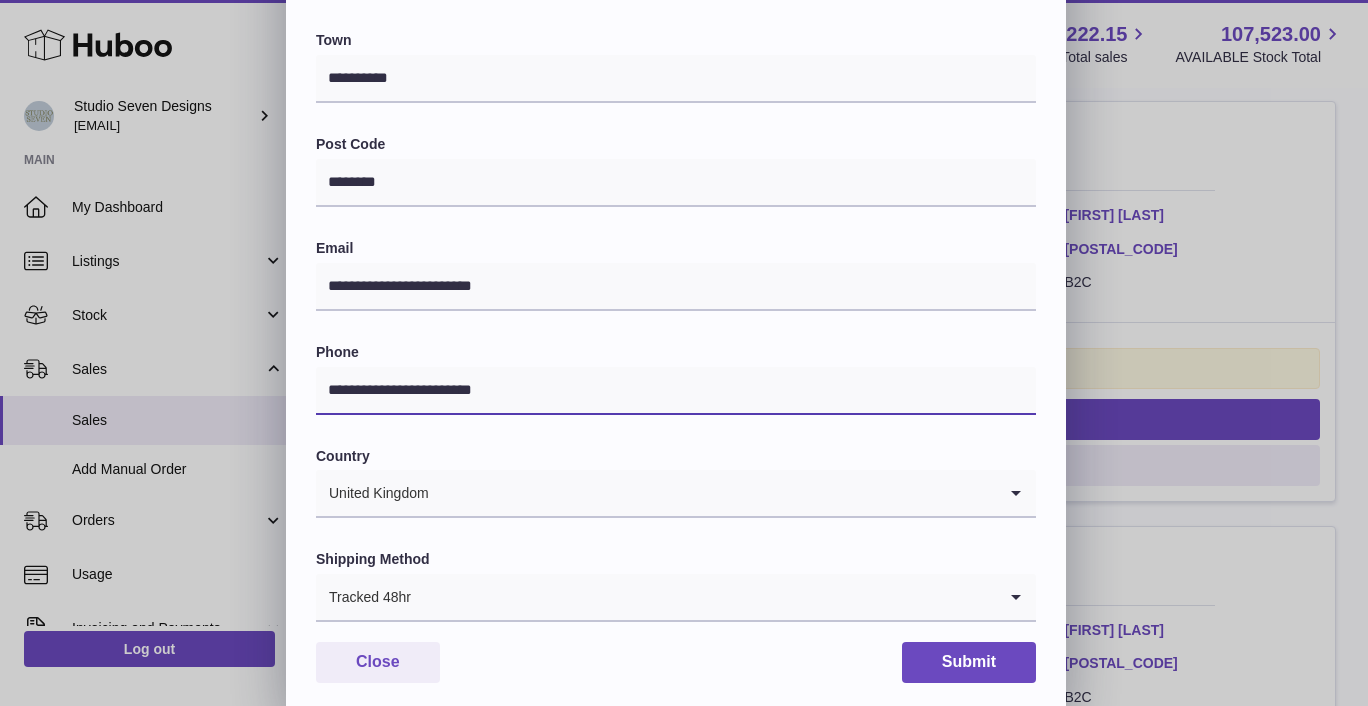scroll, scrollTop: 496, scrollLeft: 0, axis: vertical 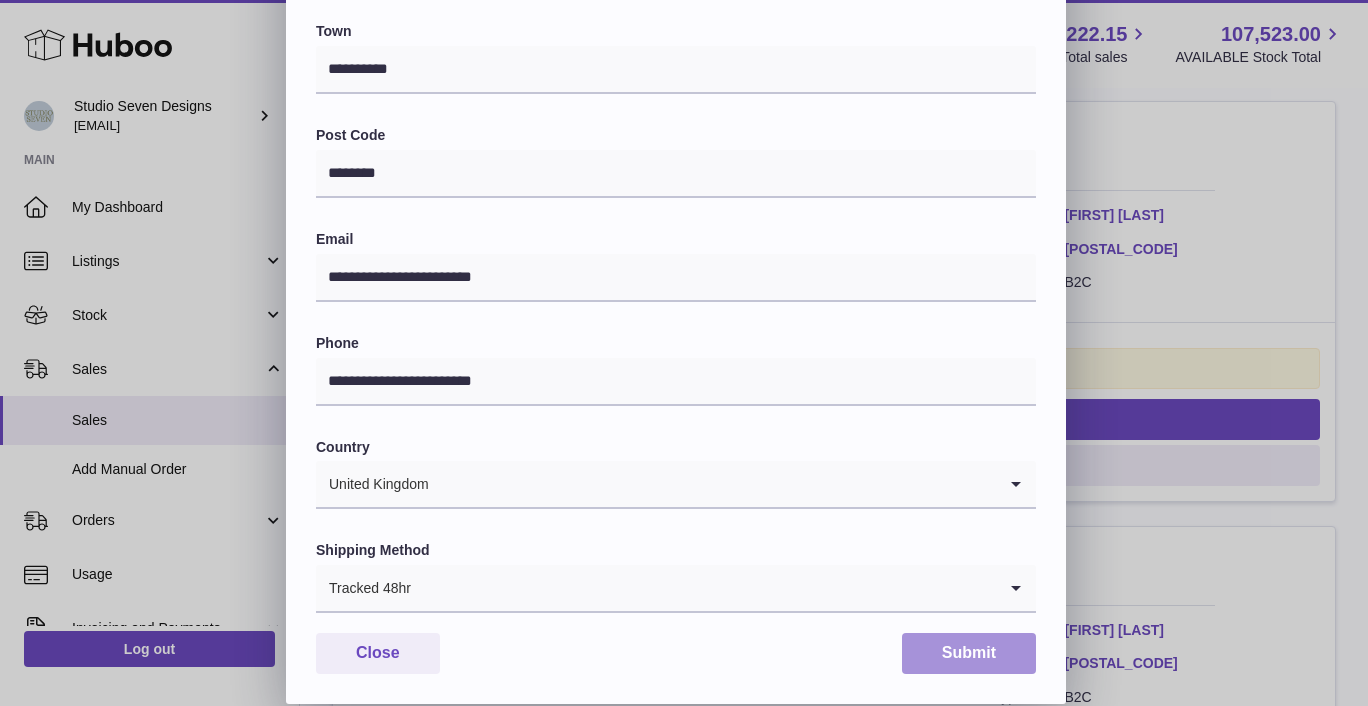 click on "Submit" at bounding box center (969, 653) 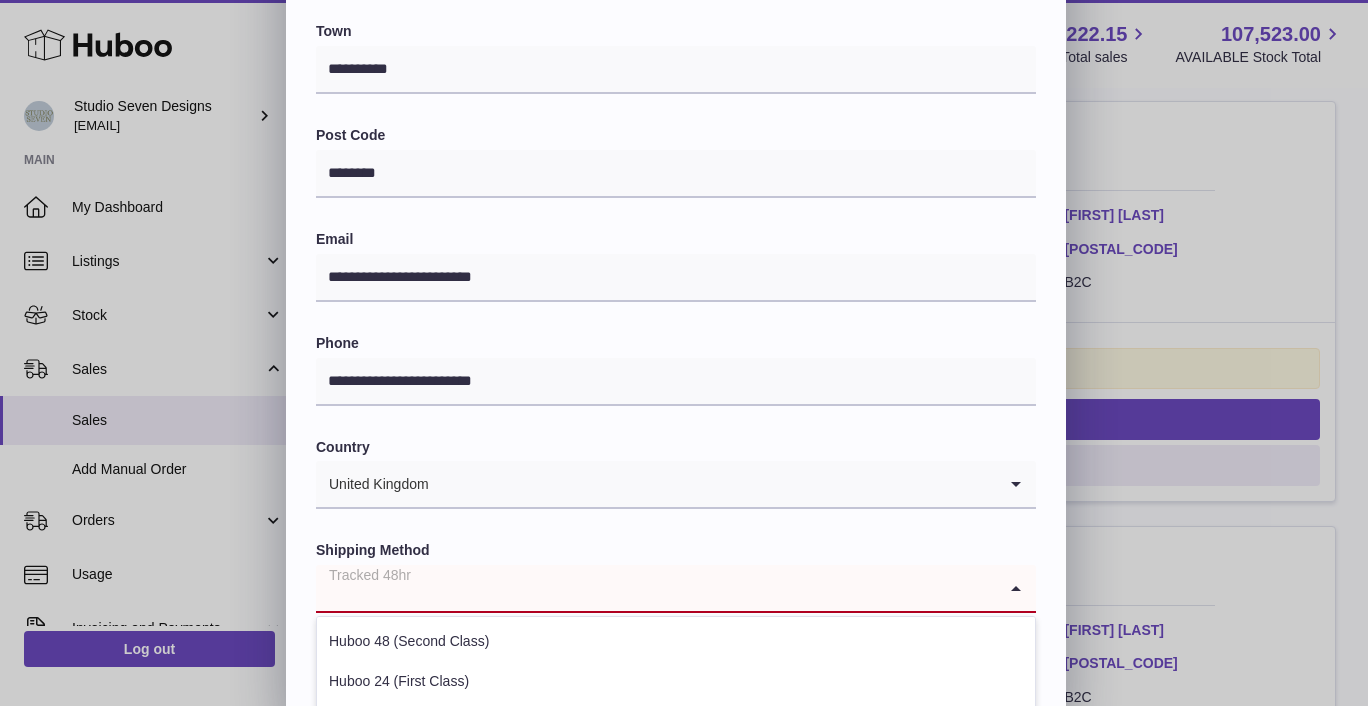 click at bounding box center (656, 588) 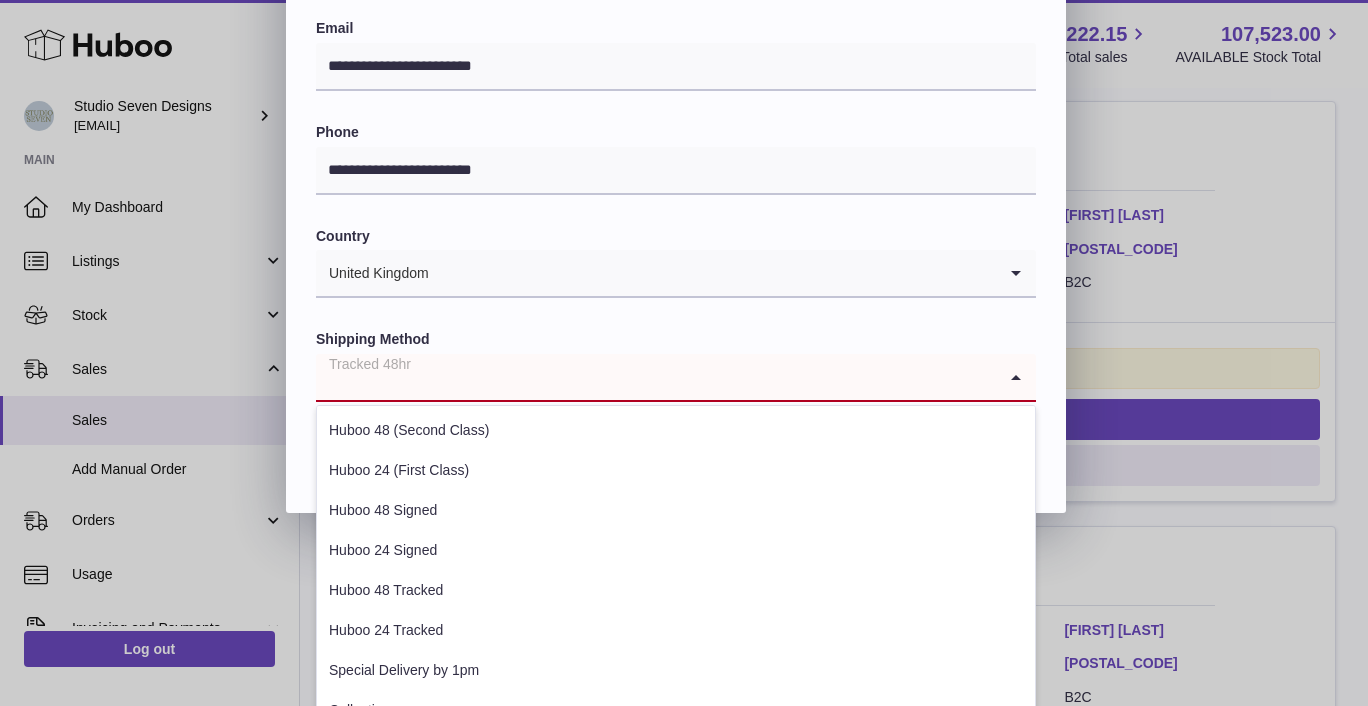 scroll, scrollTop: 714, scrollLeft: 0, axis: vertical 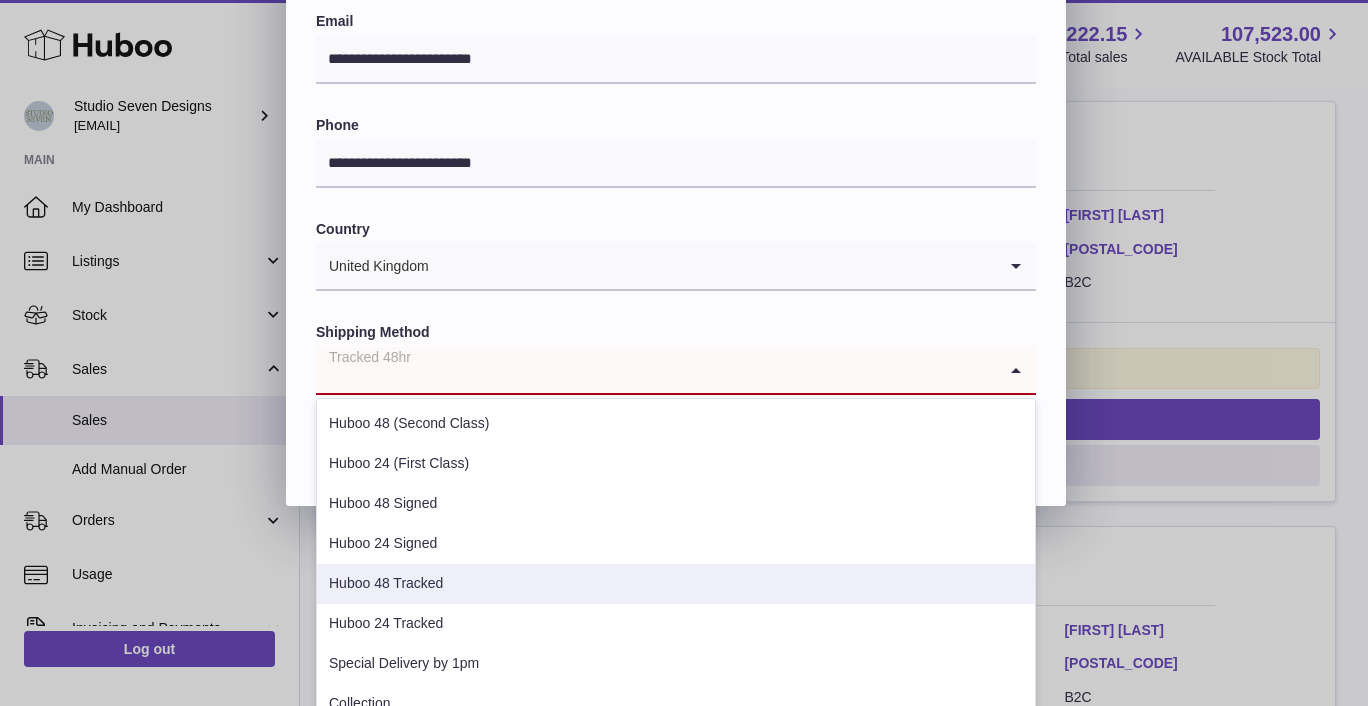click on "Huboo 48 Tracked" at bounding box center [676, 584] 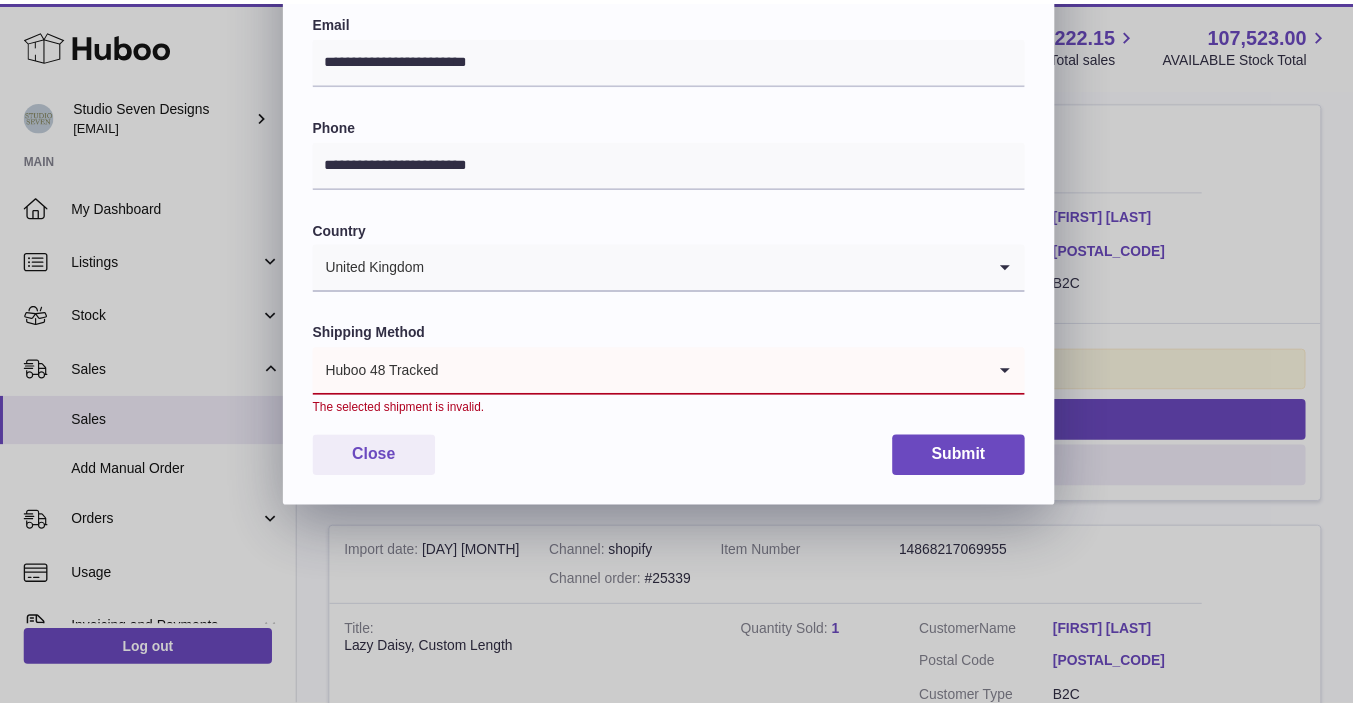 scroll, scrollTop: 516, scrollLeft: 0, axis: vertical 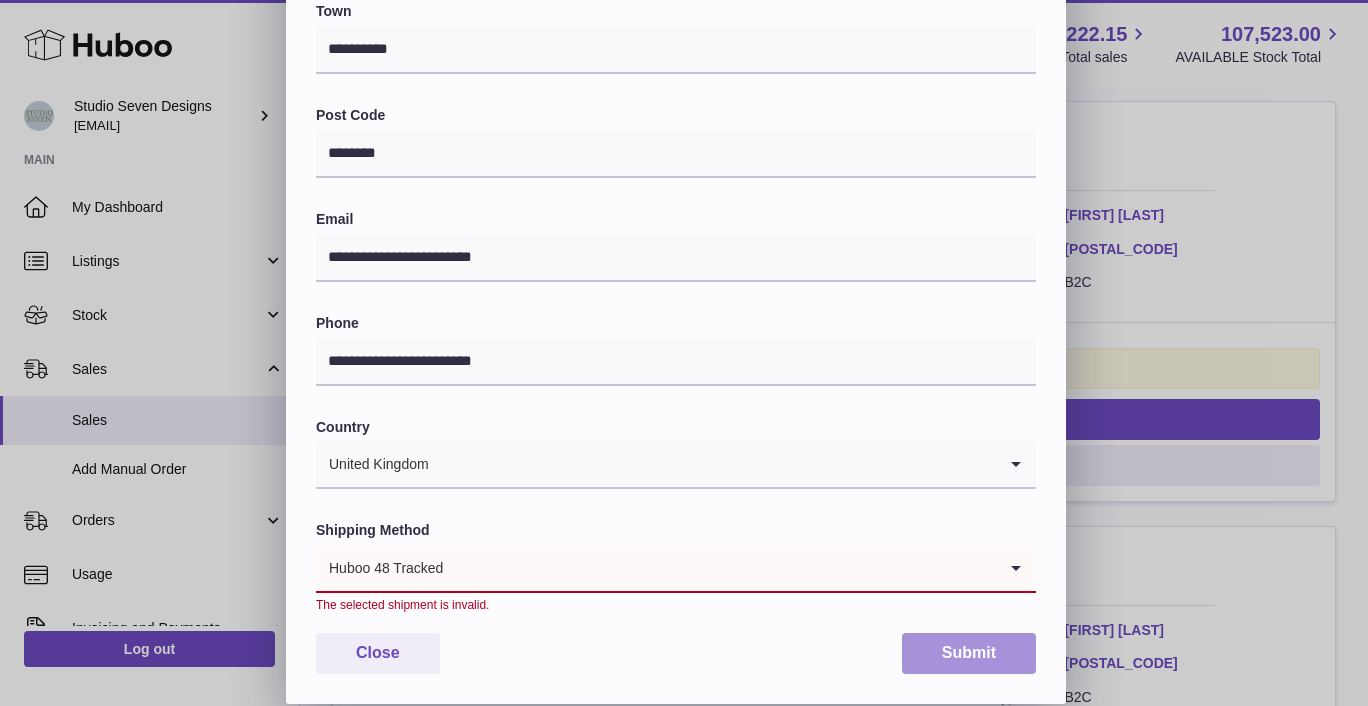 click on "Submit" at bounding box center [969, 653] 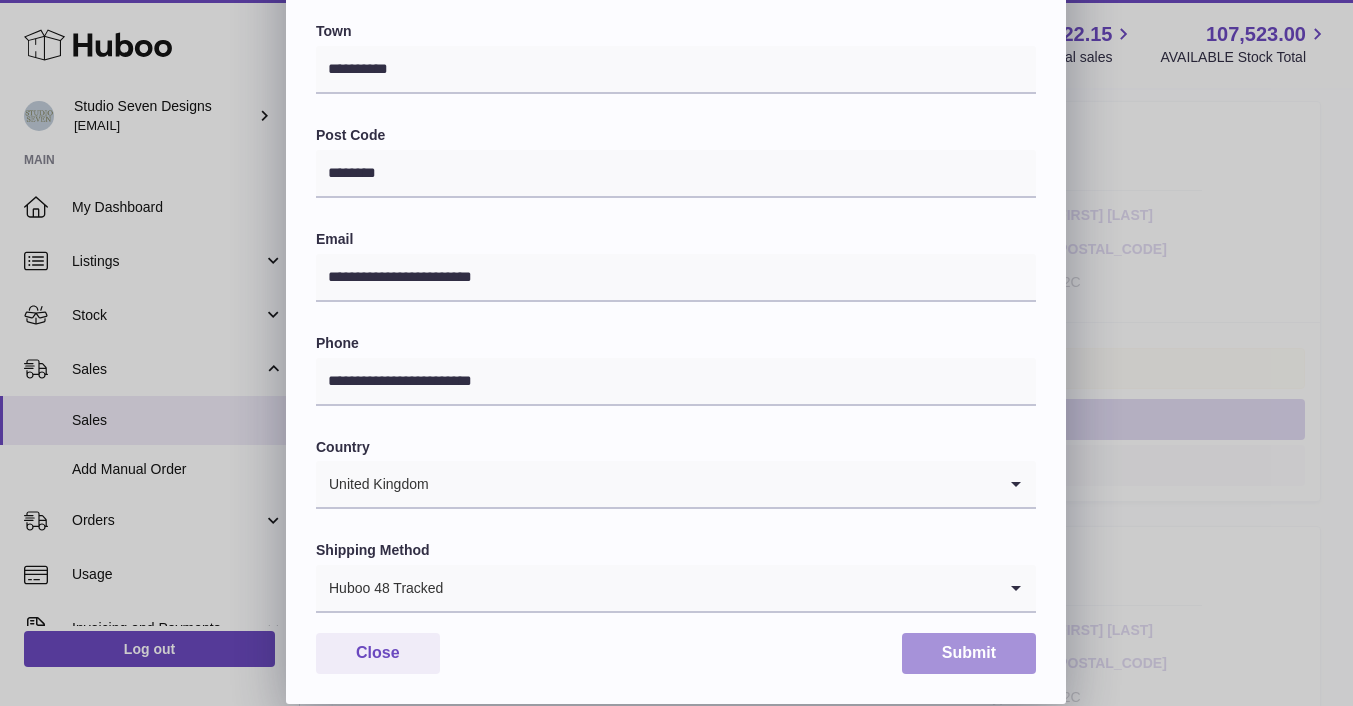 scroll, scrollTop: 0, scrollLeft: 0, axis: both 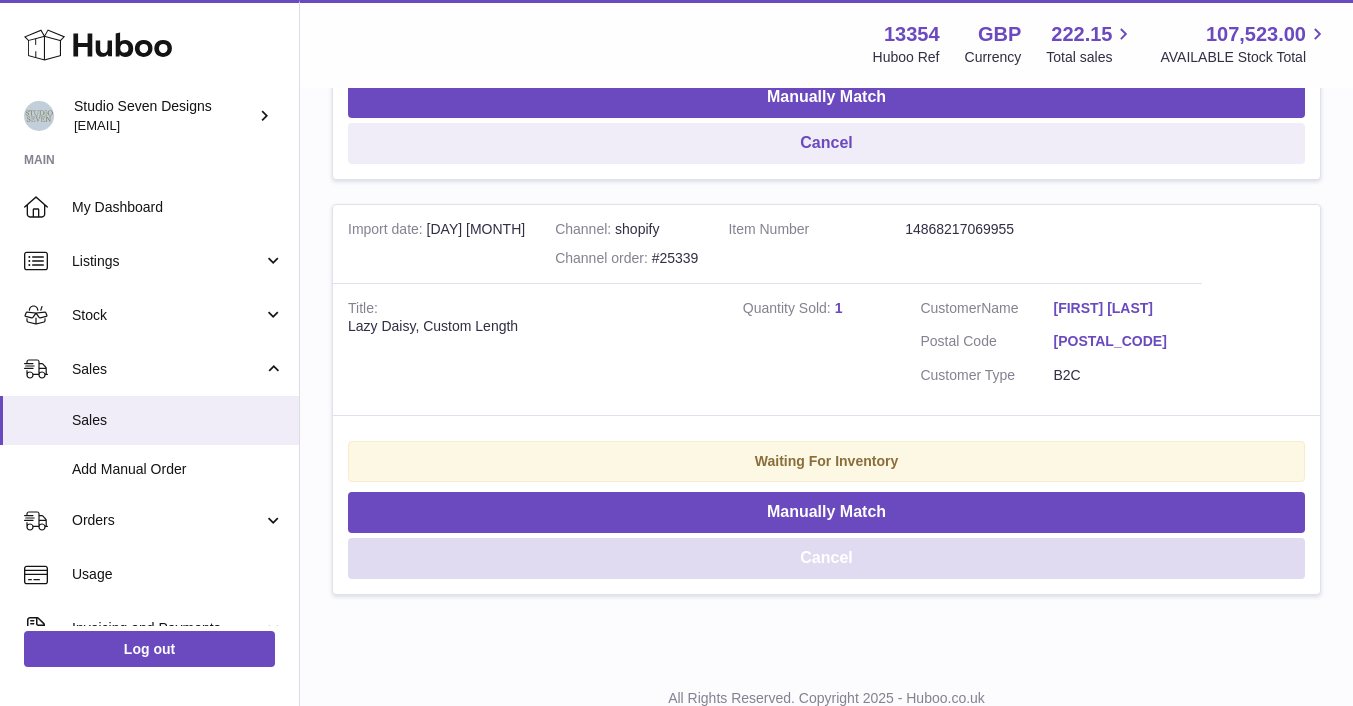 click on "Cancel" at bounding box center [826, 558] 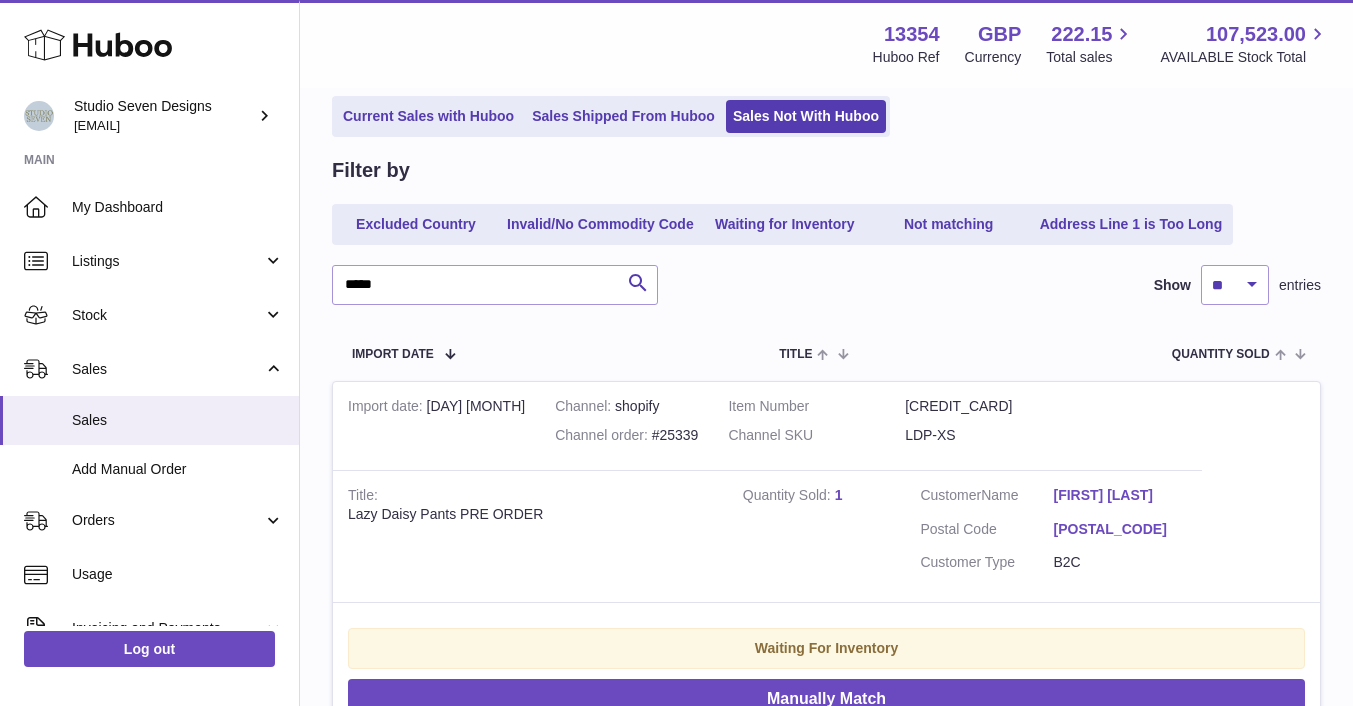 scroll, scrollTop: 0, scrollLeft: 0, axis: both 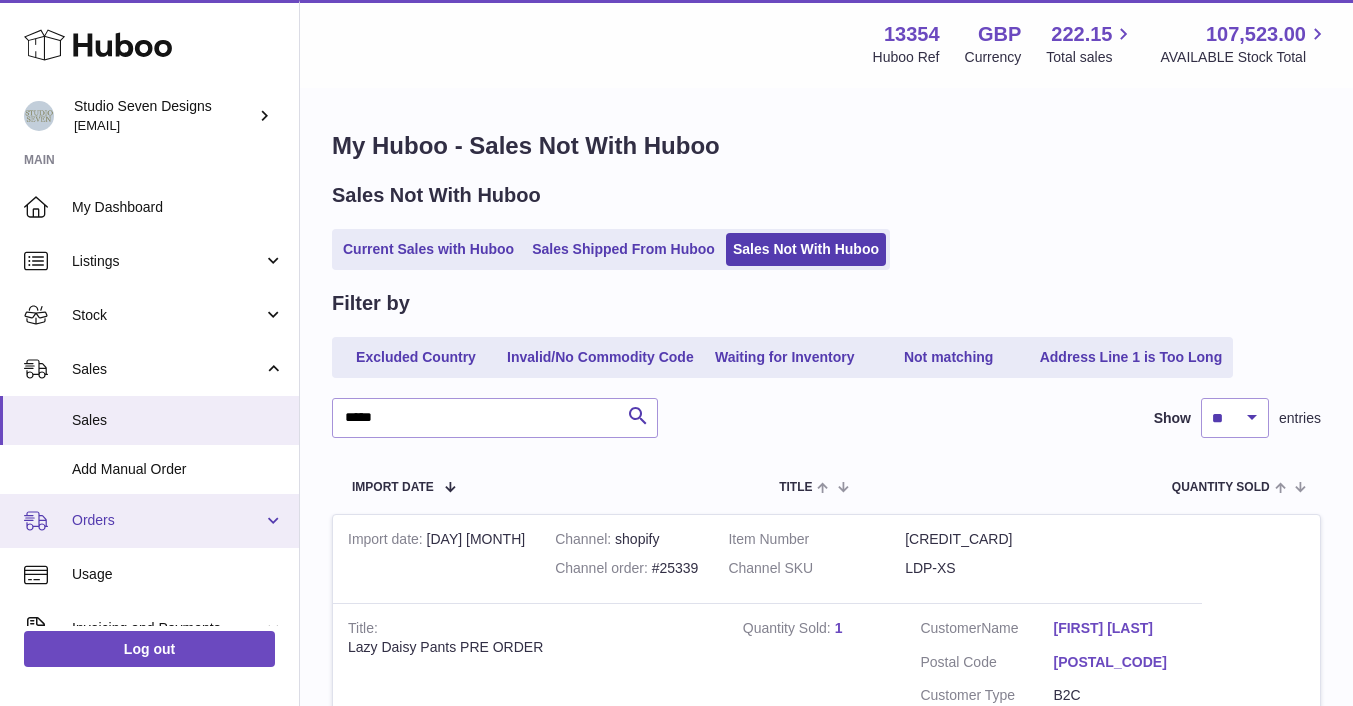 click on "Orders" at bounding box center [167, 520] 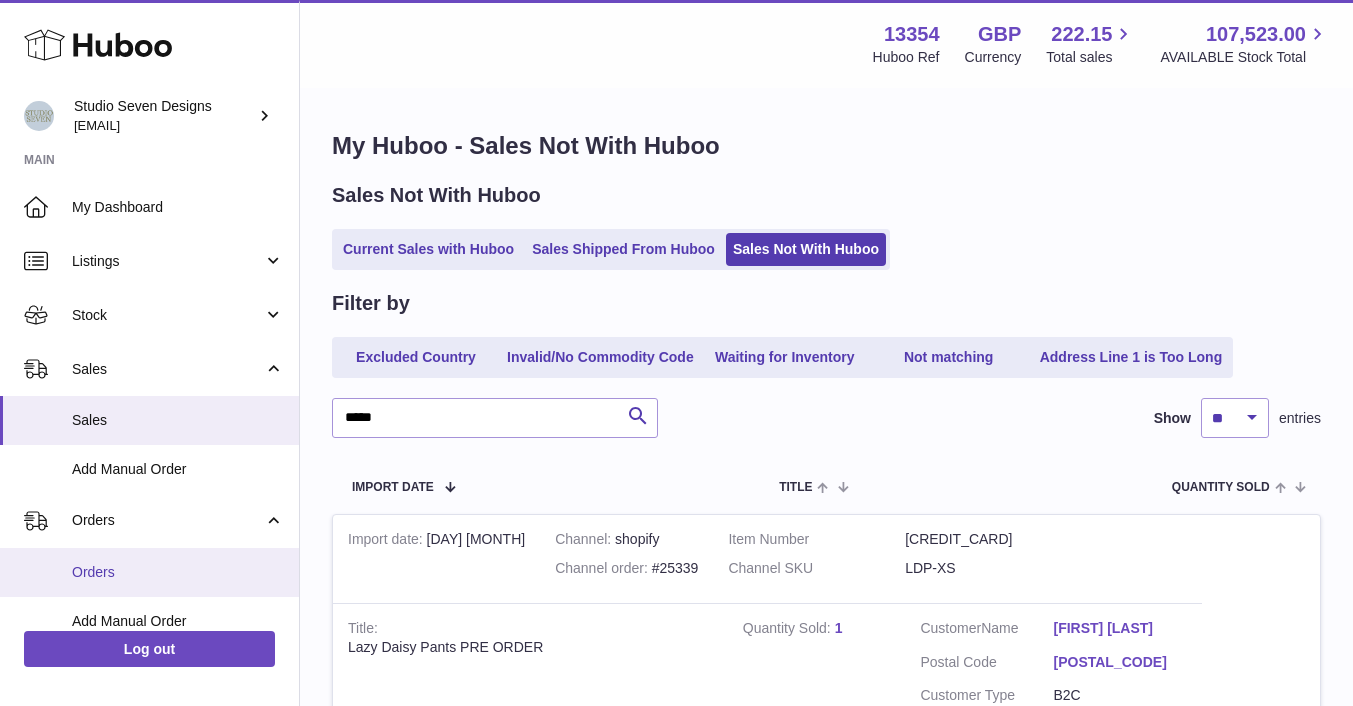 click on "Orders" at bounding box center (178, 572) 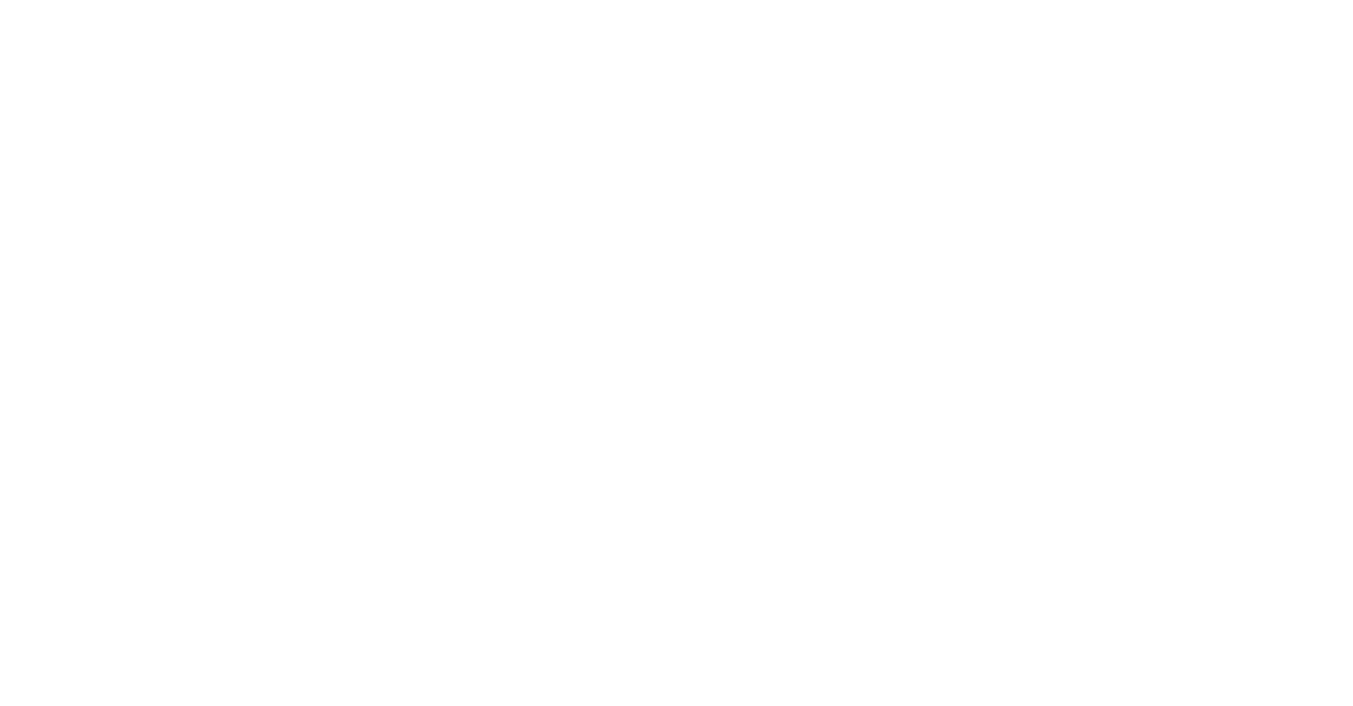 scroll, scrollTop: 0, scrollLeft: 0, axis: both 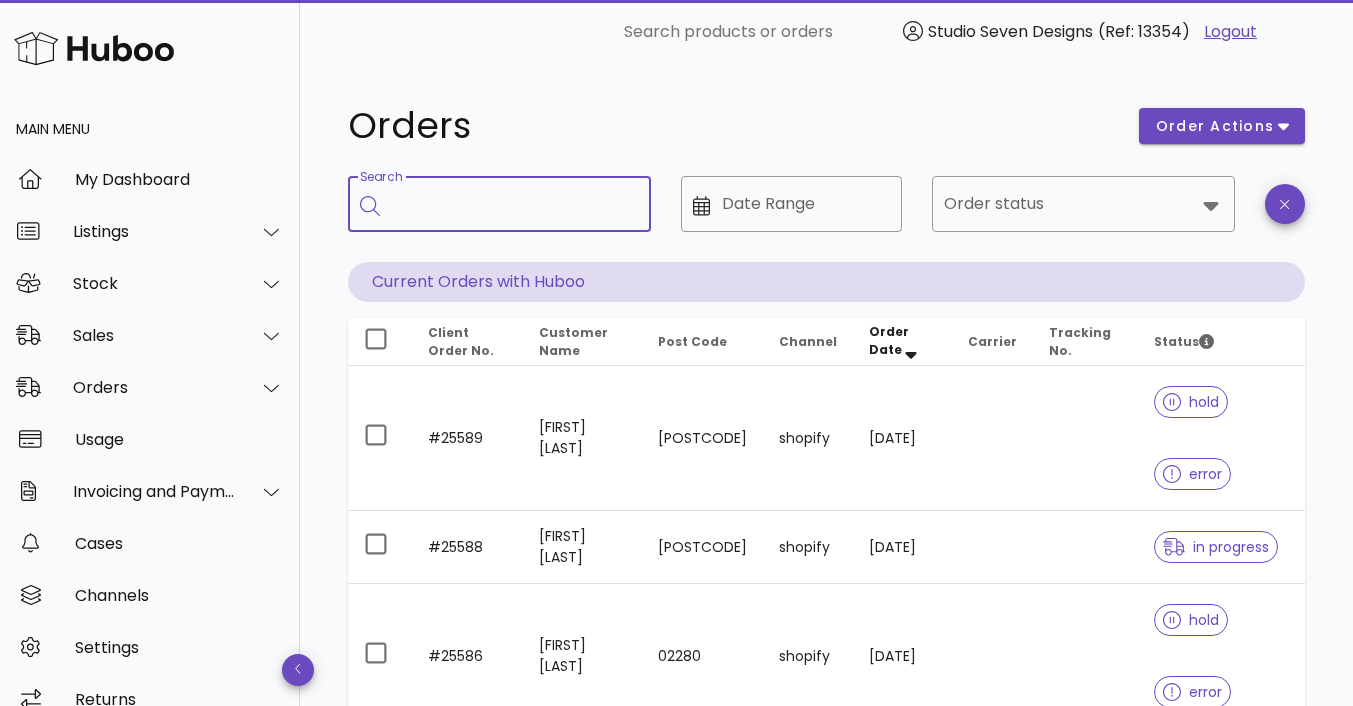 click on "Search" at bounding box center [513, 204] 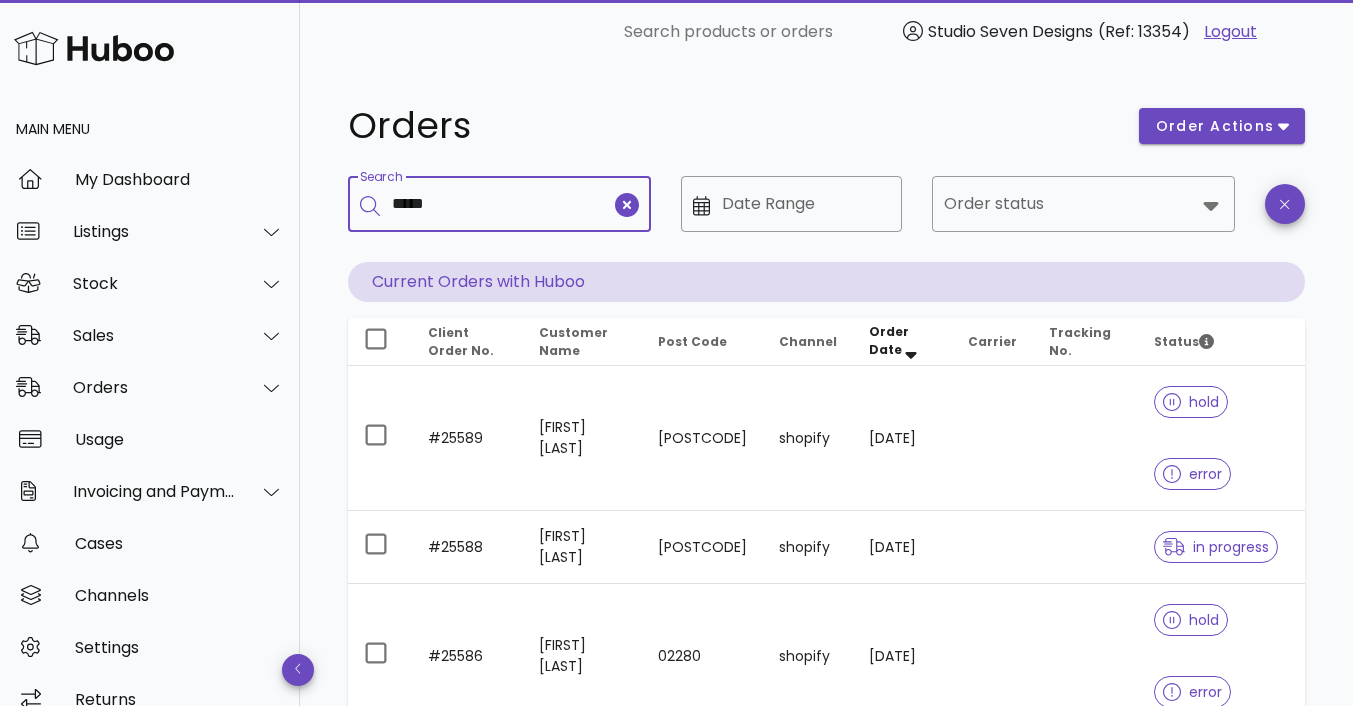 type on "*****" 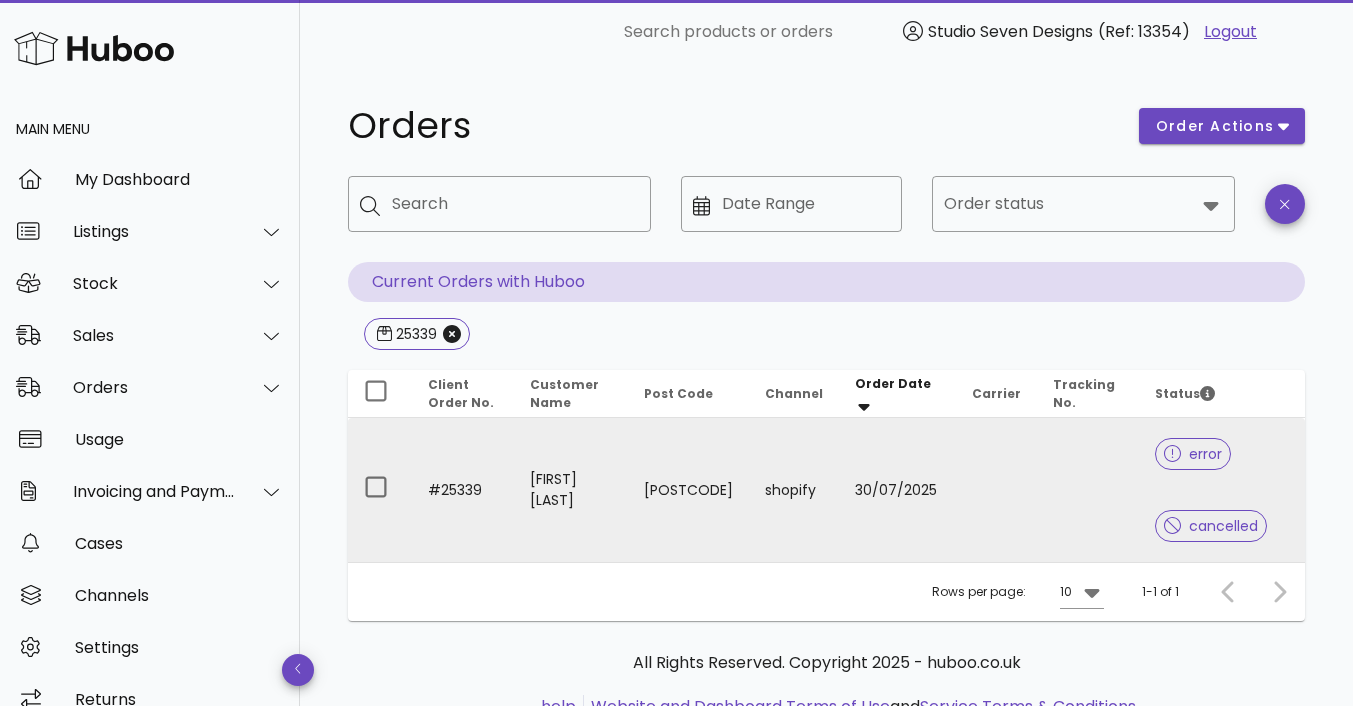 click on "30/07/2025" at bounding box center (897, 490) 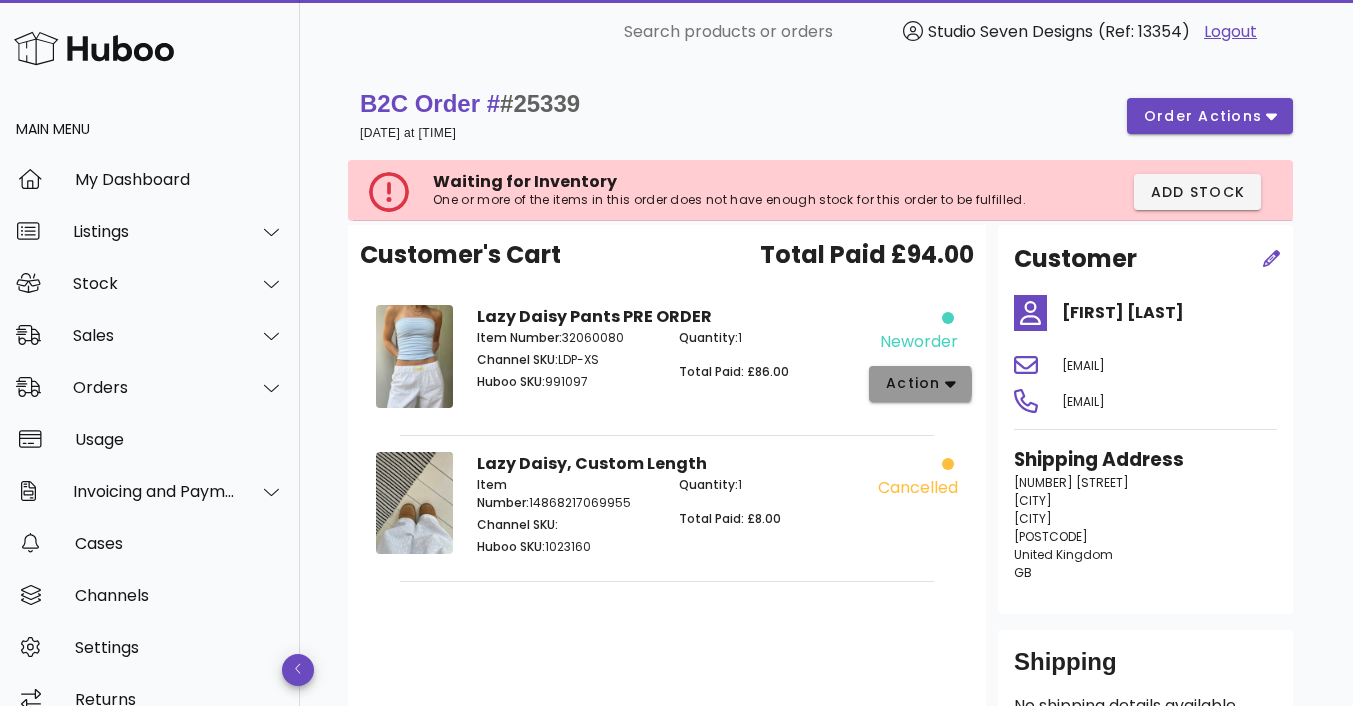 click on "action" at bounding box center [913, 383] 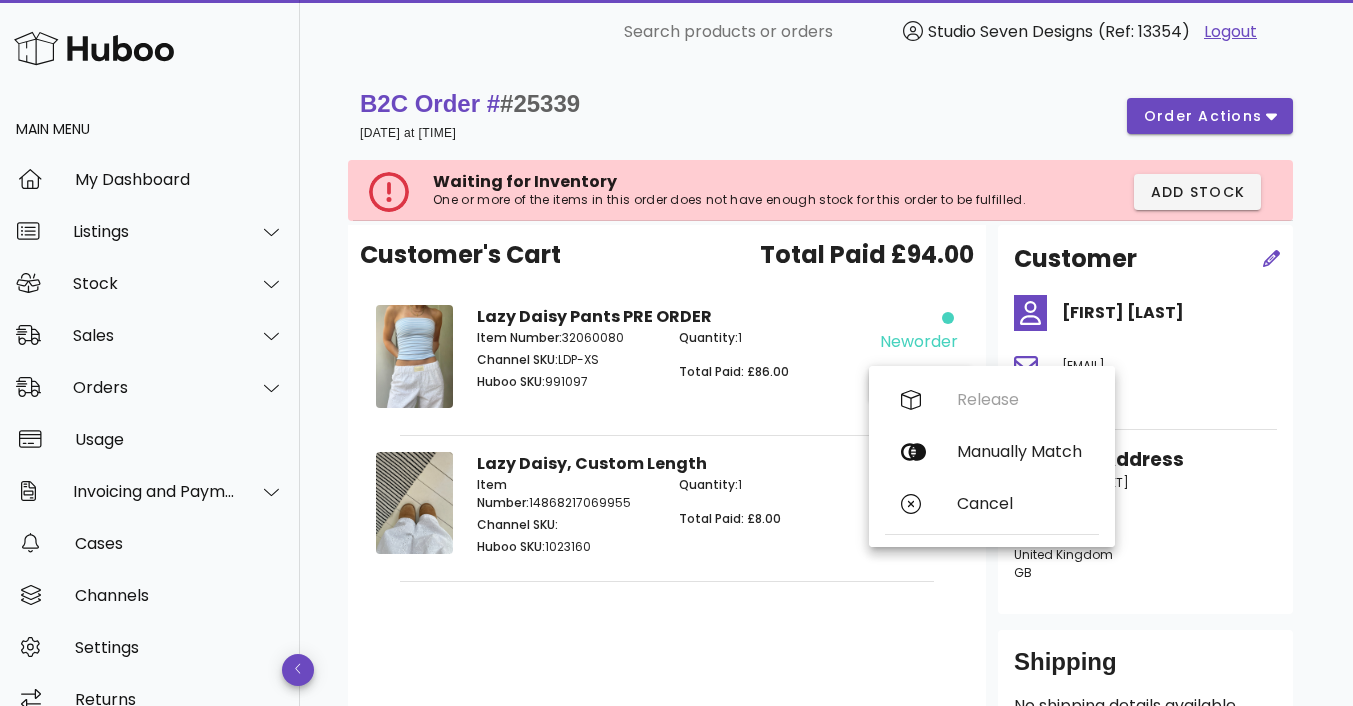 click on "Customer's Cart Total Paid £94.00 Lazy Daisy Pants PRE ORDER Item Number: 32060080 Channel SKU: LDP-XS Huboo SKU: 991097 Quantity: 1 Total Paid: £86.00 neworder action Lazy Daisy, Custom Length Item Number: 14868217069955 Channel SKU: Huboo SKU: 1023160 Quantity: 1 Total Paid: £8.00 cancelled" at bounding box center [667, 487] 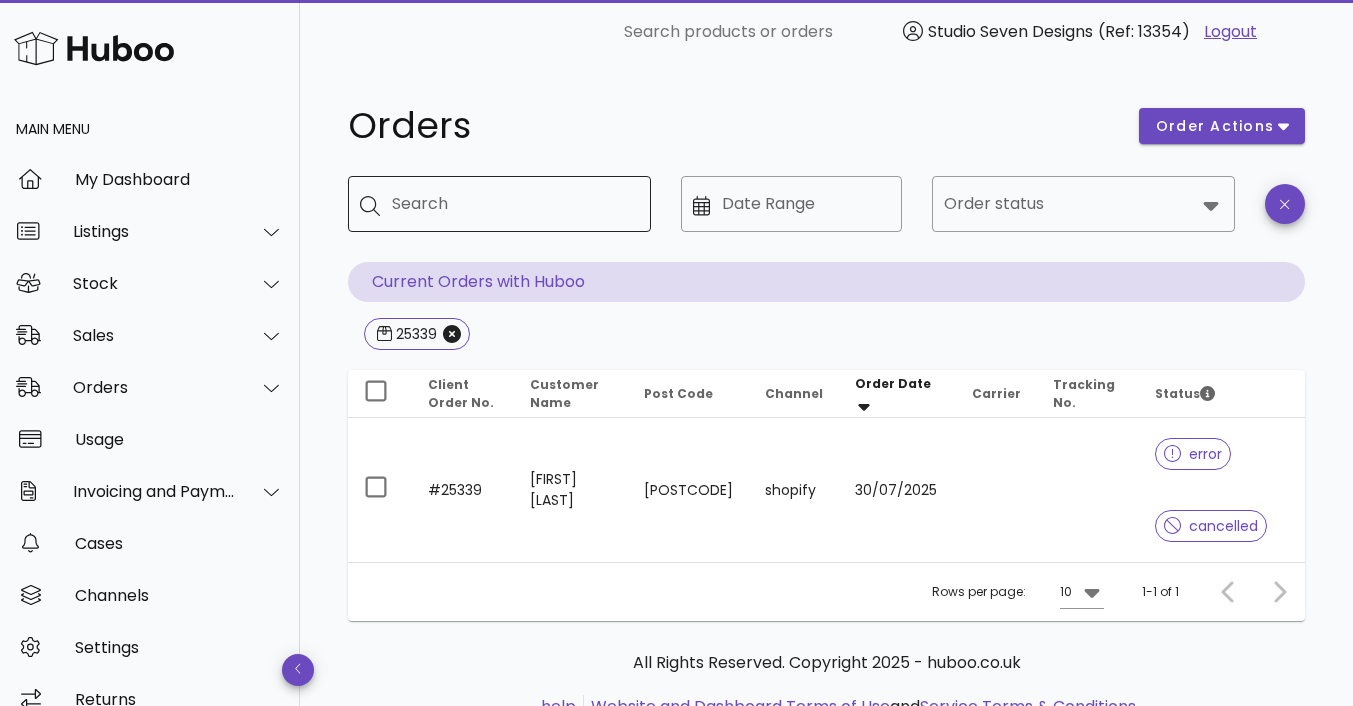 click on "Search" at bounding box center (513, 204) 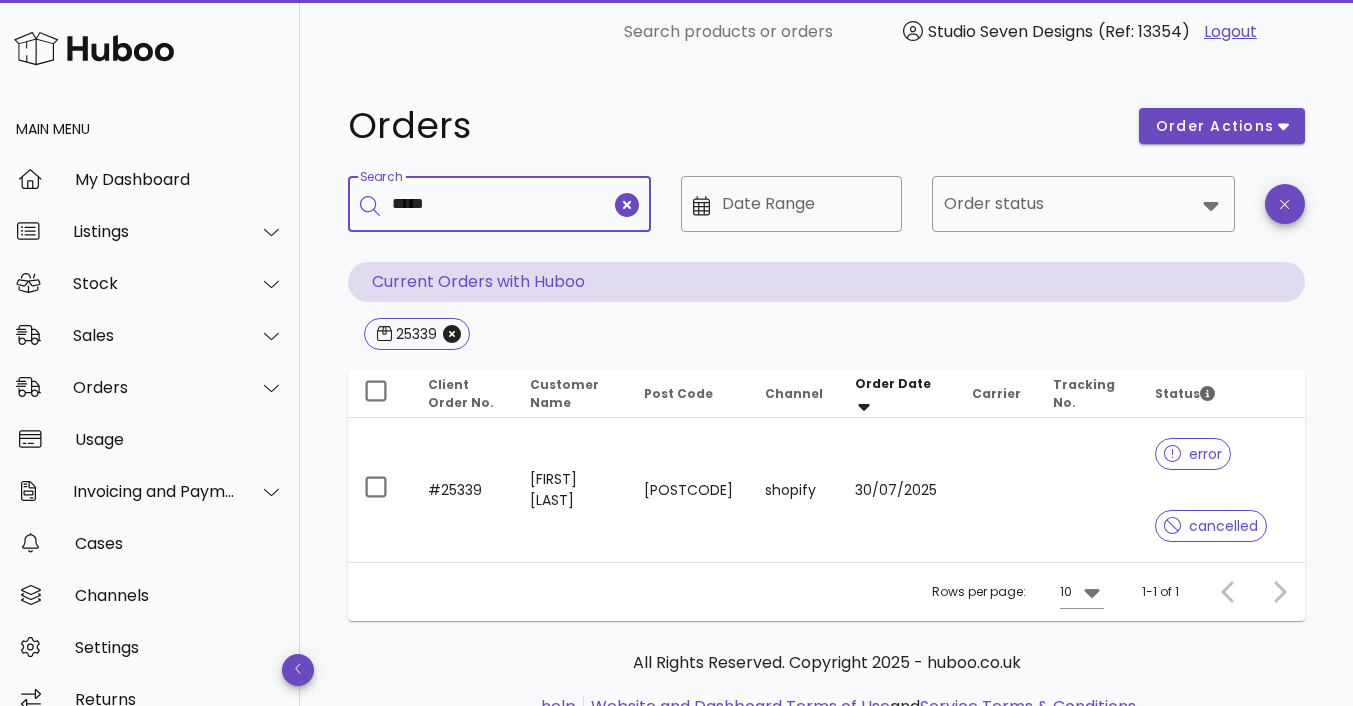 type on "*****" 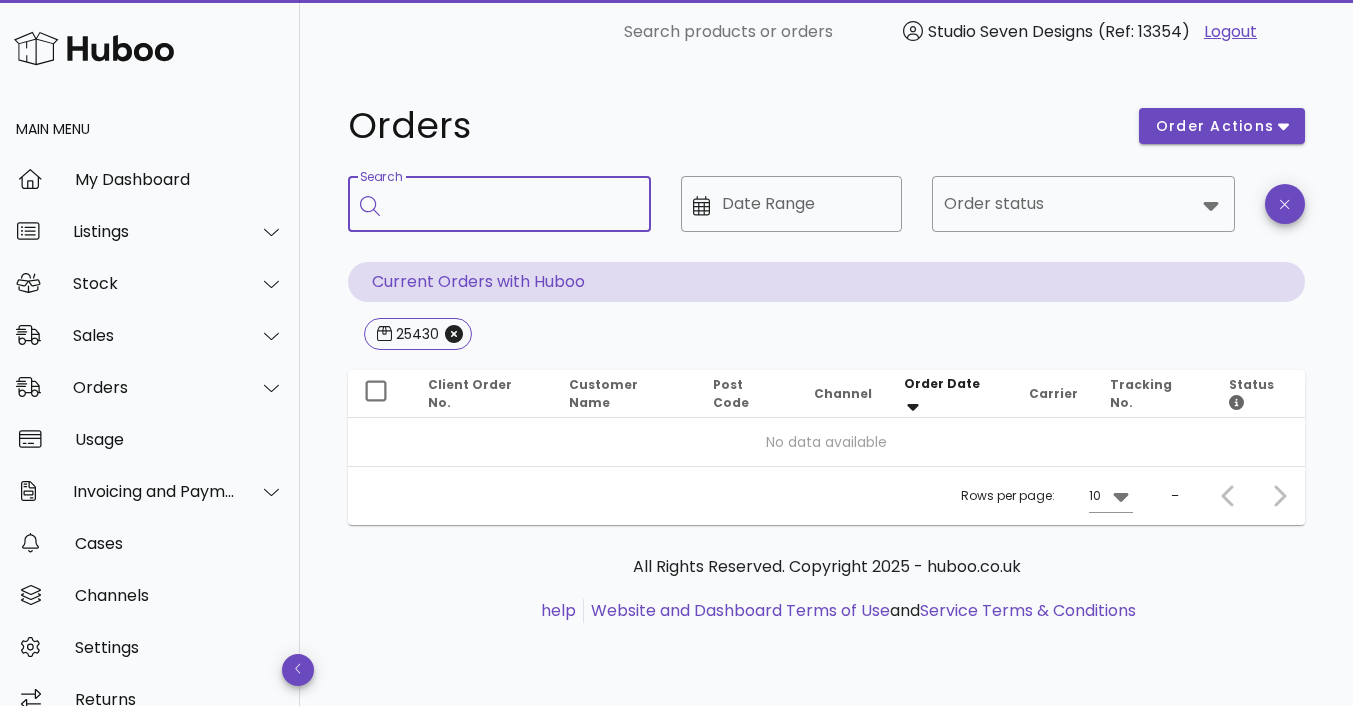 click on "Search" at bounding box center (513, 204) 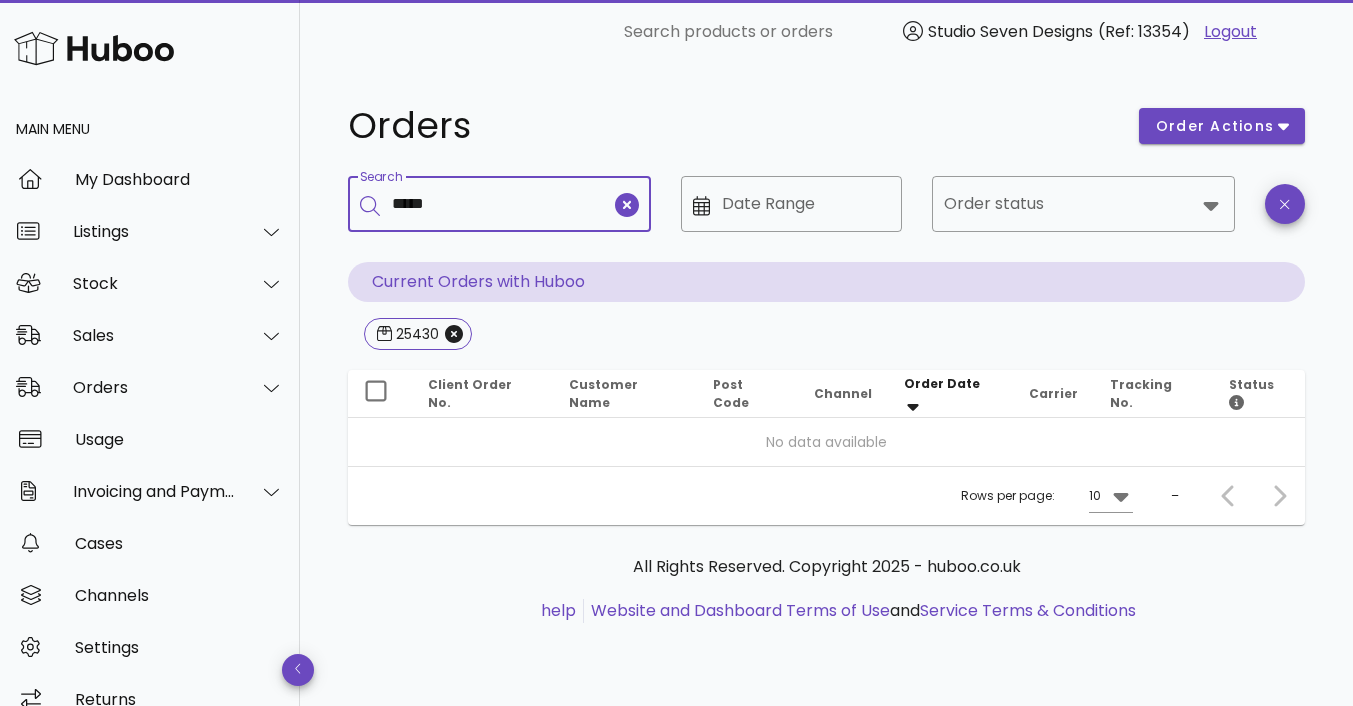 type on "*****" 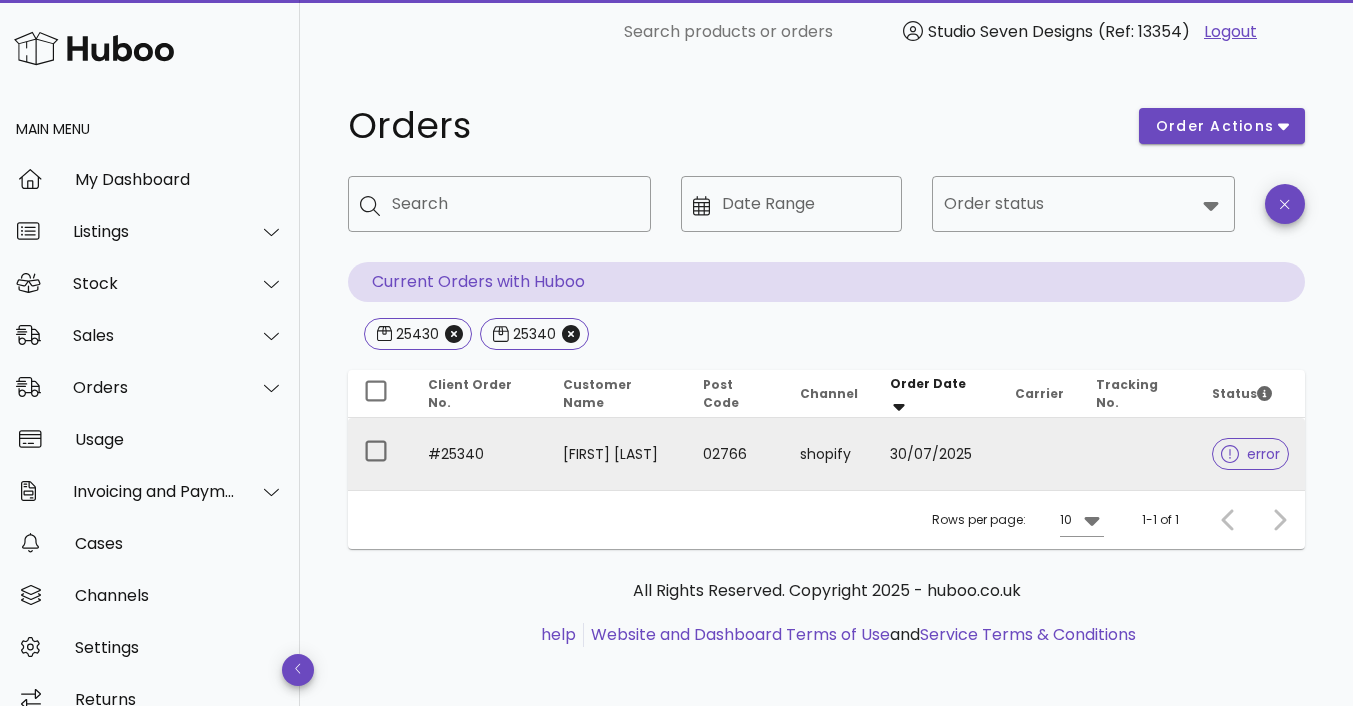 click on "[FIRST] [LAST]" at bounding box center [616, 454] 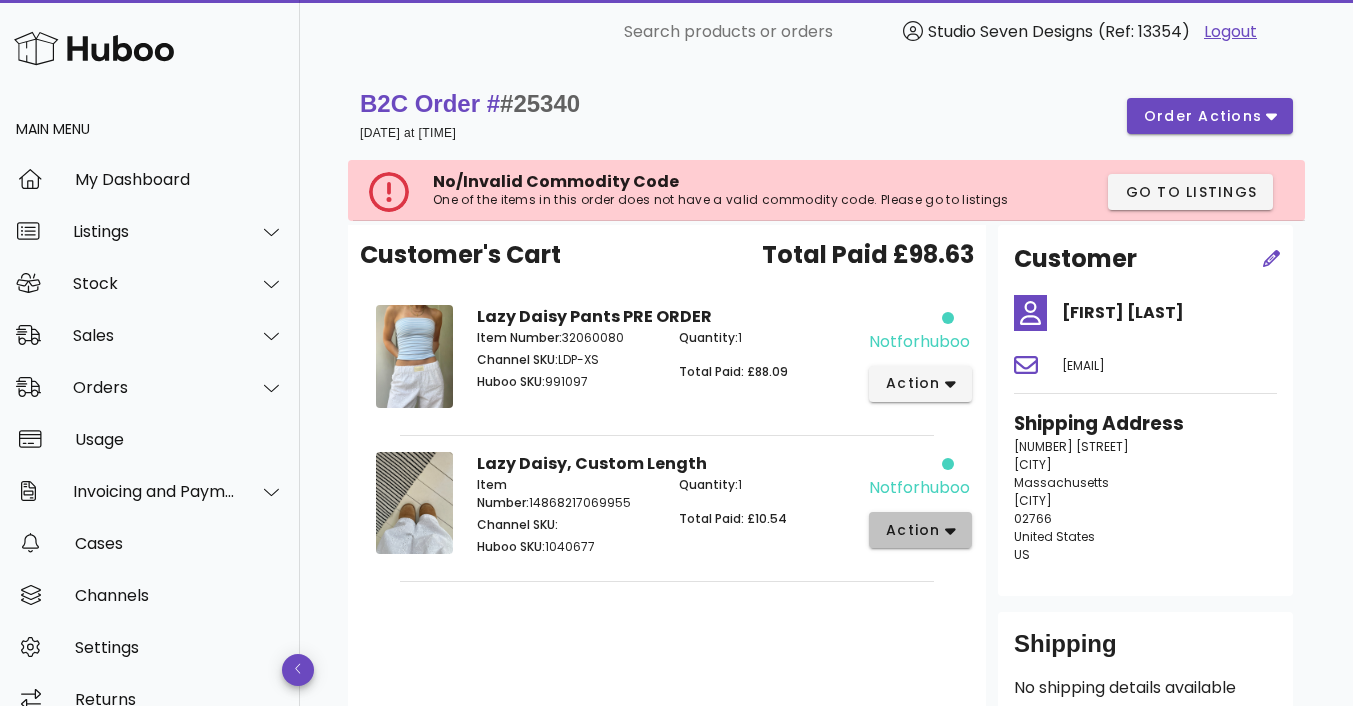 click on "action" at bounding box center [920, 530] 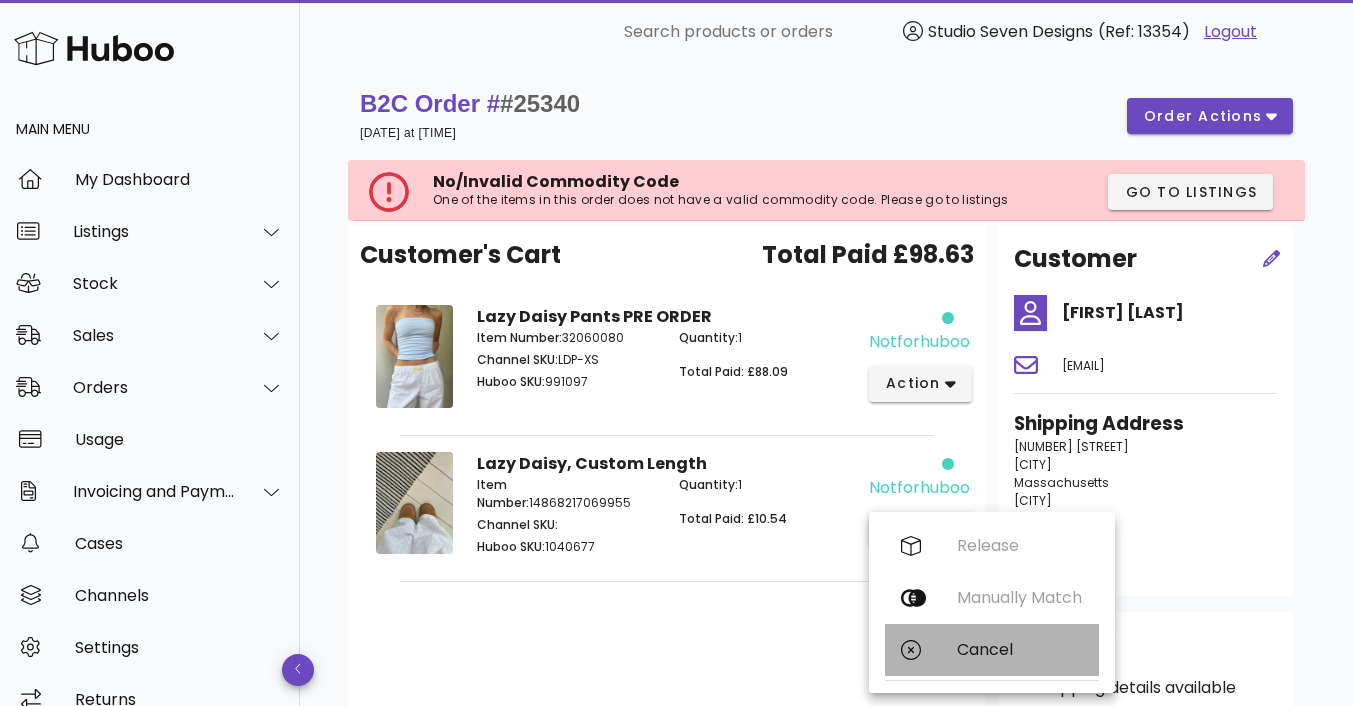 click on "Cancel" at bounding box center [1020, 649] 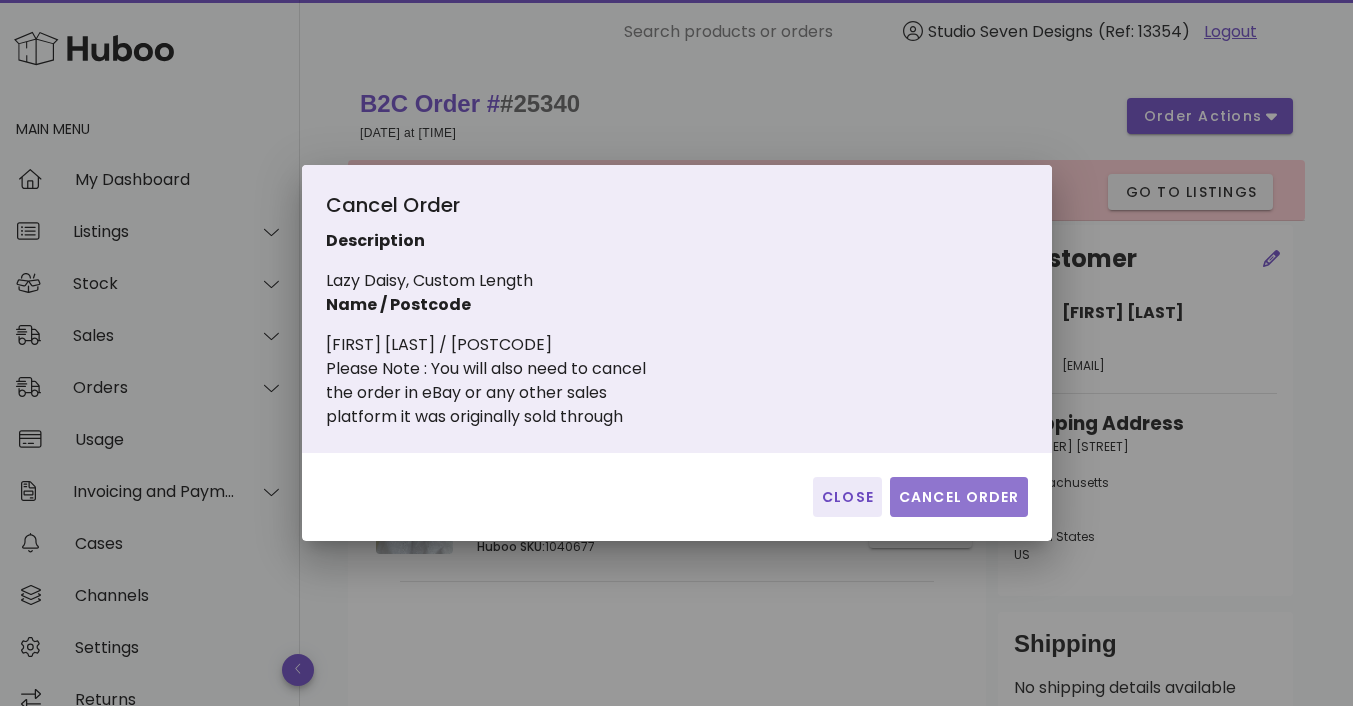 click on "Cancel Order" at bounding box center (959, 497) 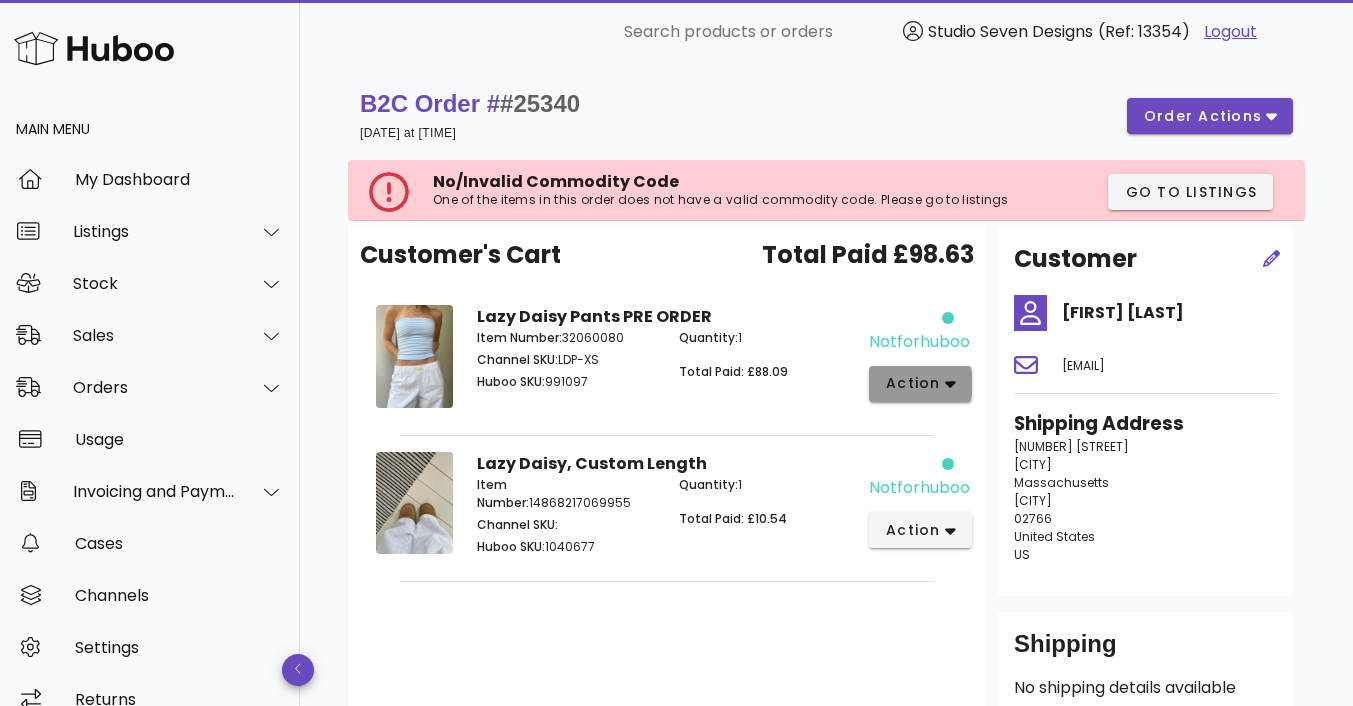 click 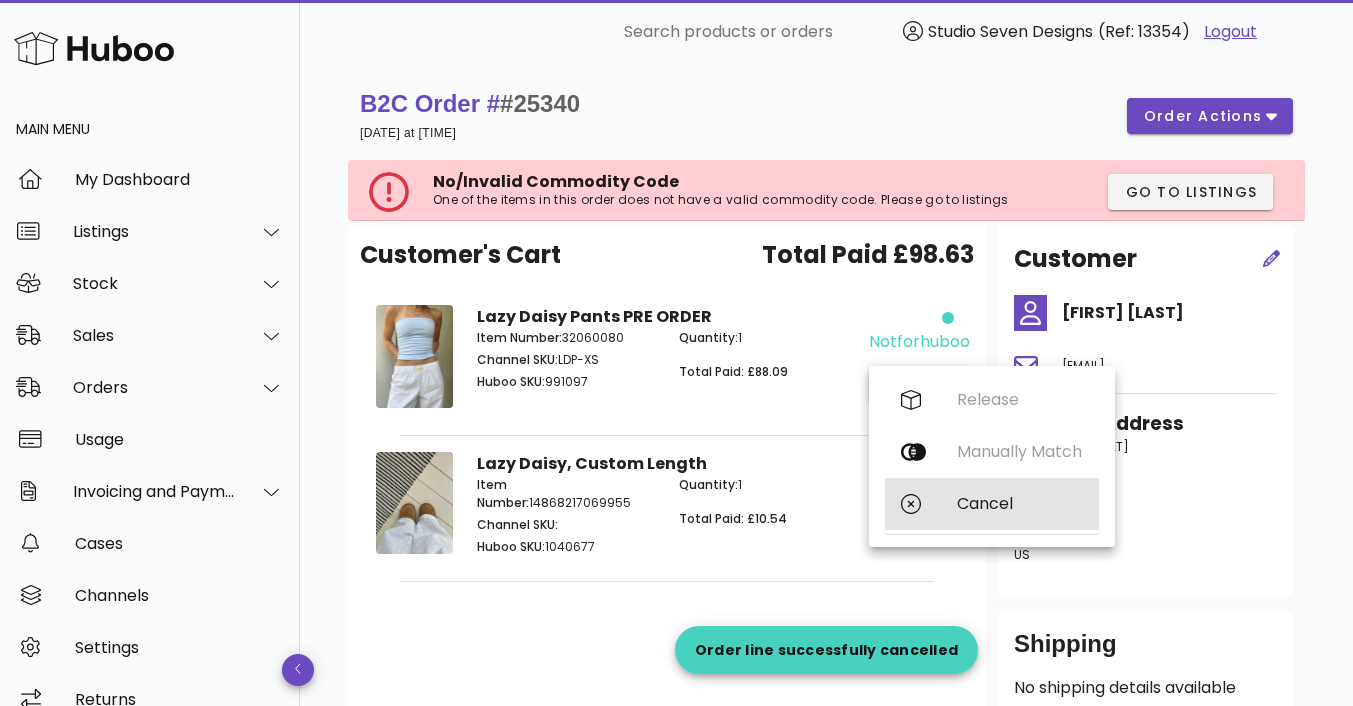 click on "Cancel" at bounding box center (1020, 503) 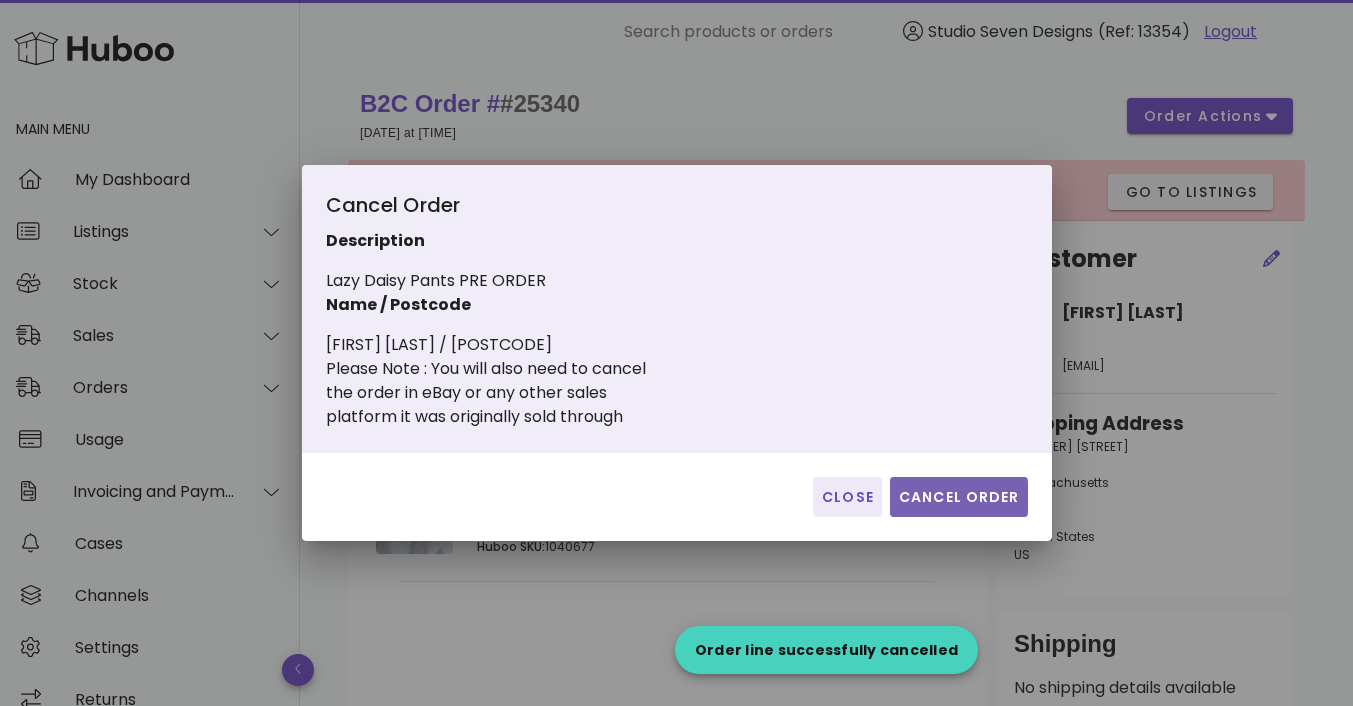 click on "Cancel Order" at bounding box center (959, 497) 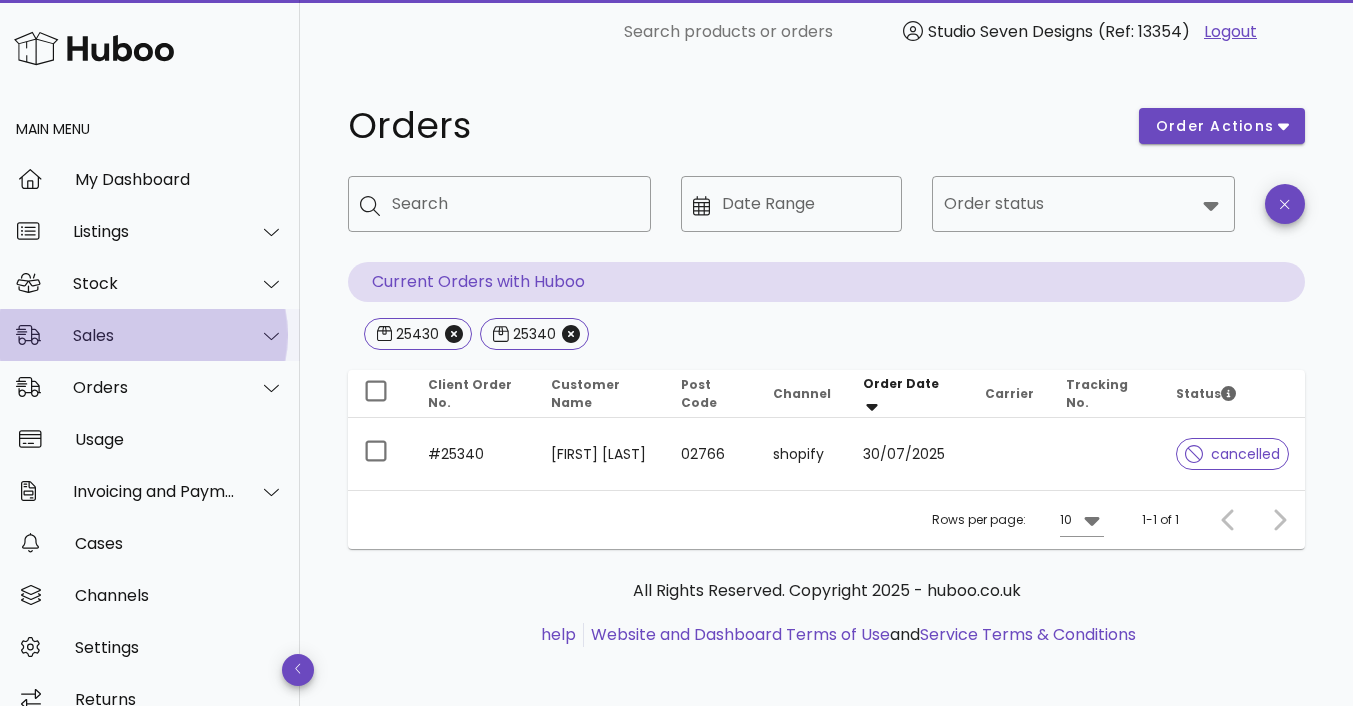 click on "Sales" at bounding box center [154, 335] 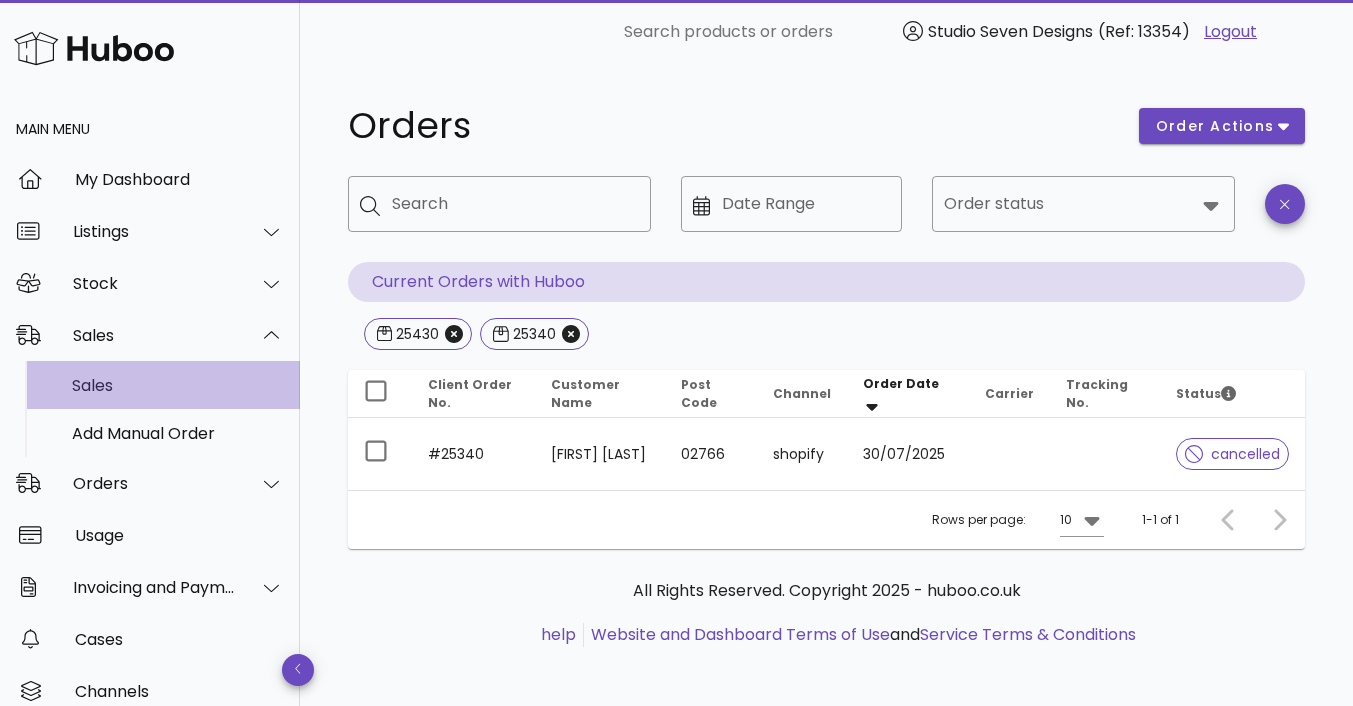 click on "Sales" at bounding box center [178, 385] 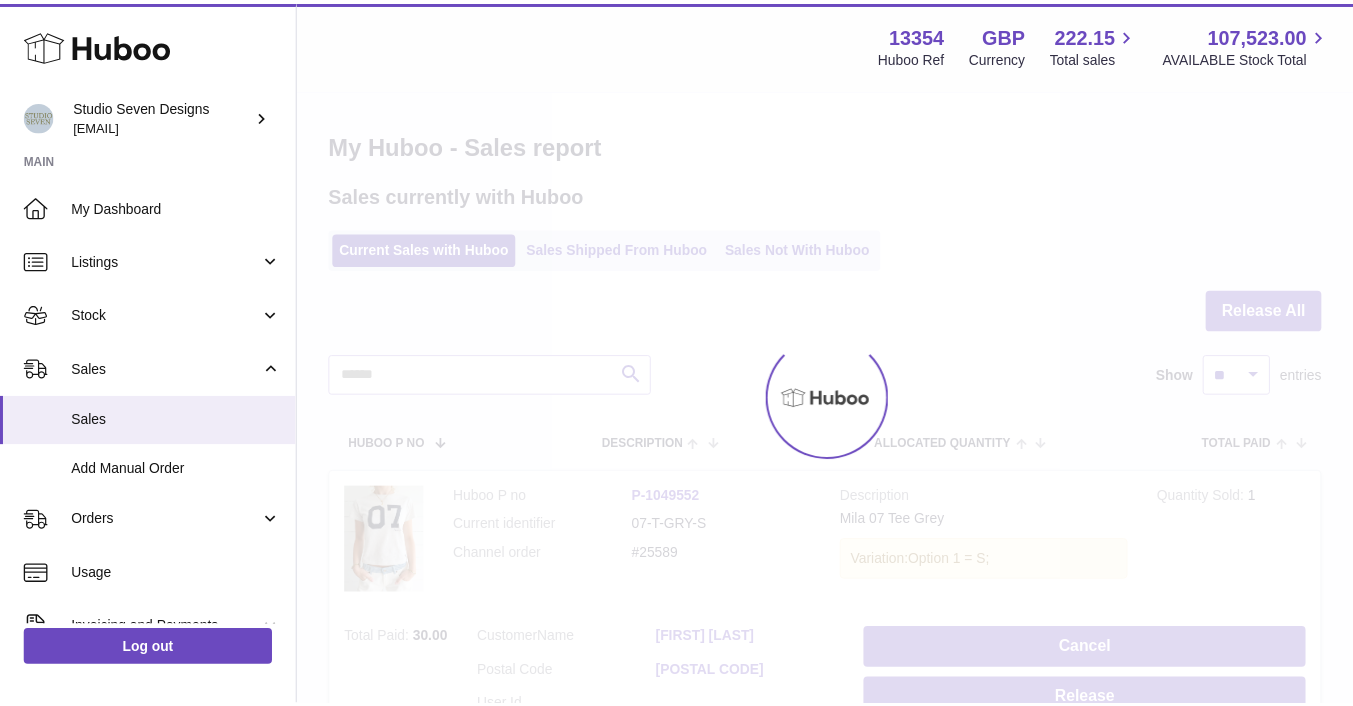 scroll, scrollTop: 0, scrollLeft: 0, axis: both 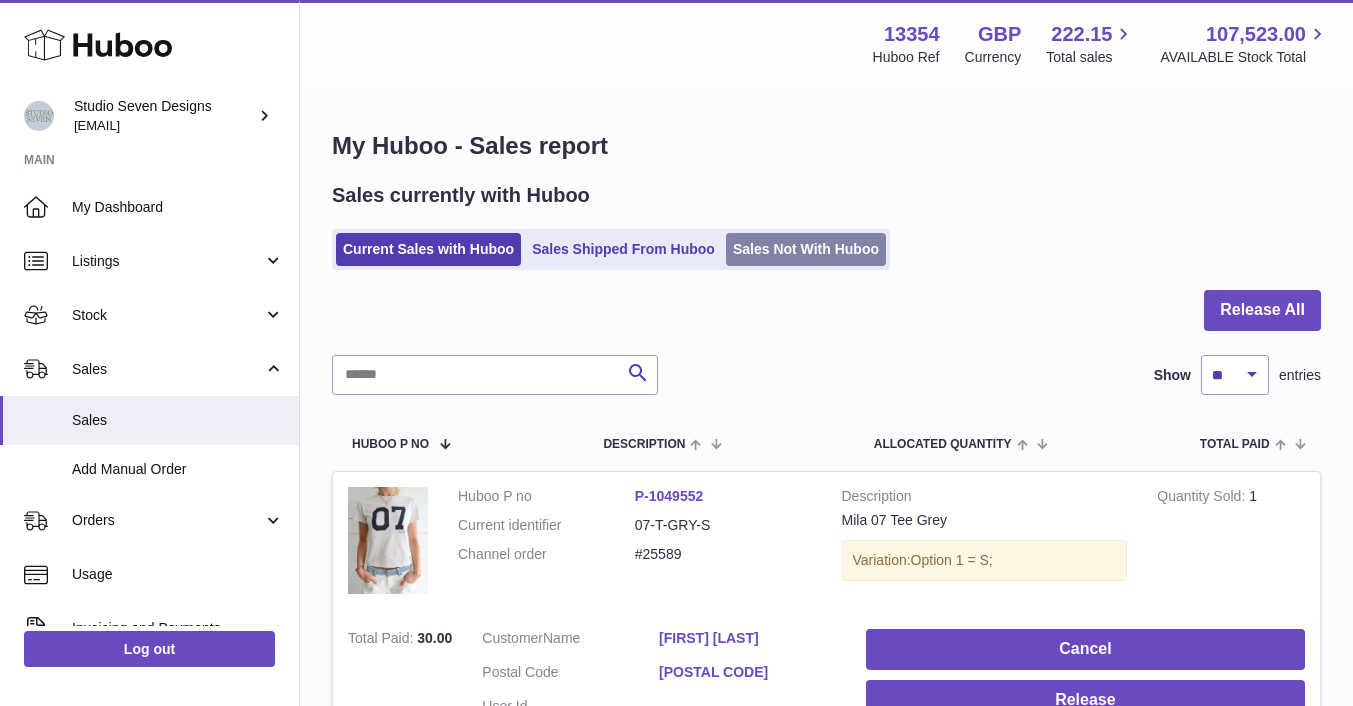 click on "Sales Not With Huboo" at bounding box center [806, 249] 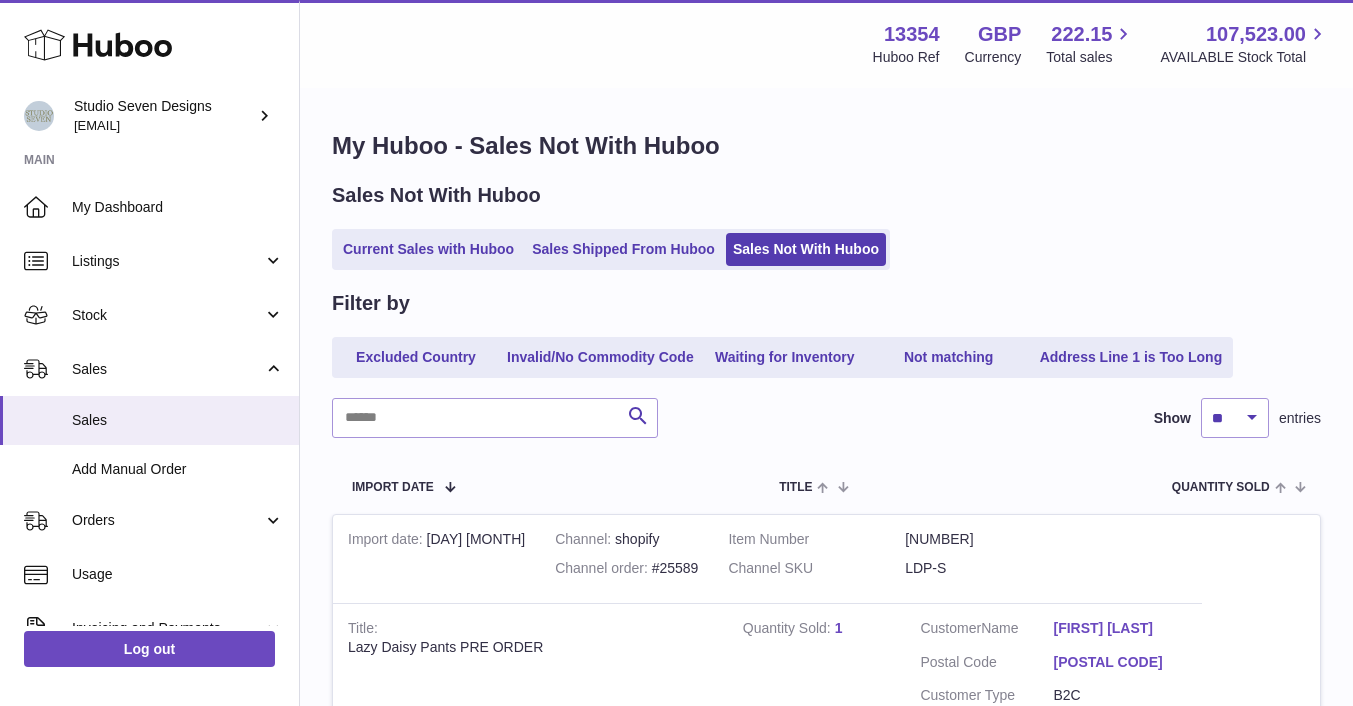 scroll, scrollTop: 0, scrollLeft: 0, axis: both 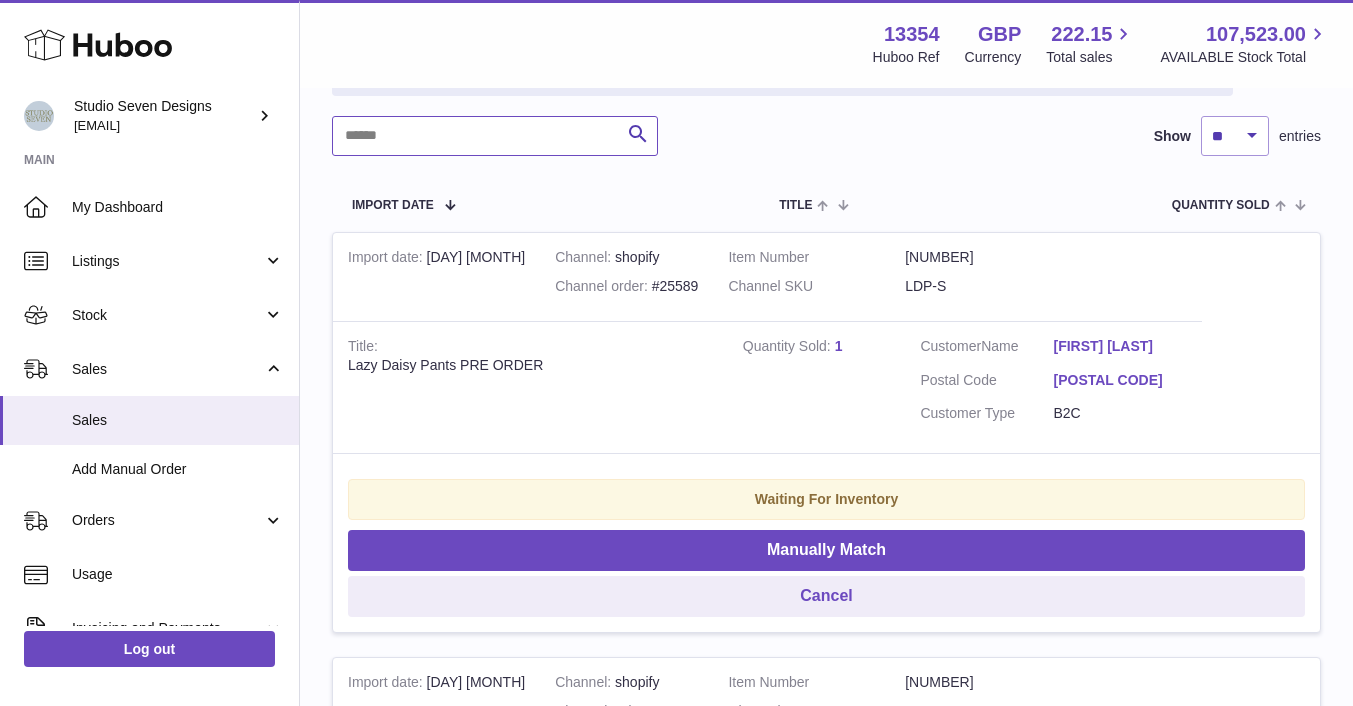 click at bounding box center [495, 136] 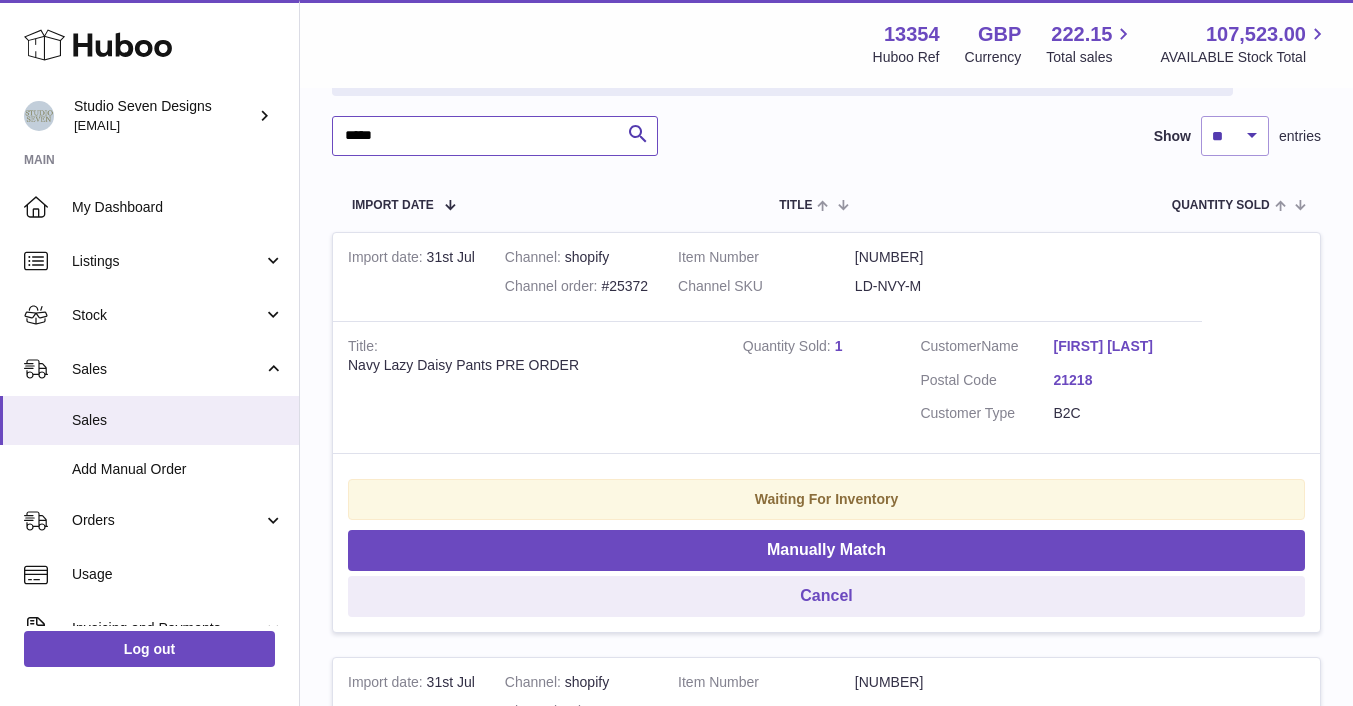 type on "*****" 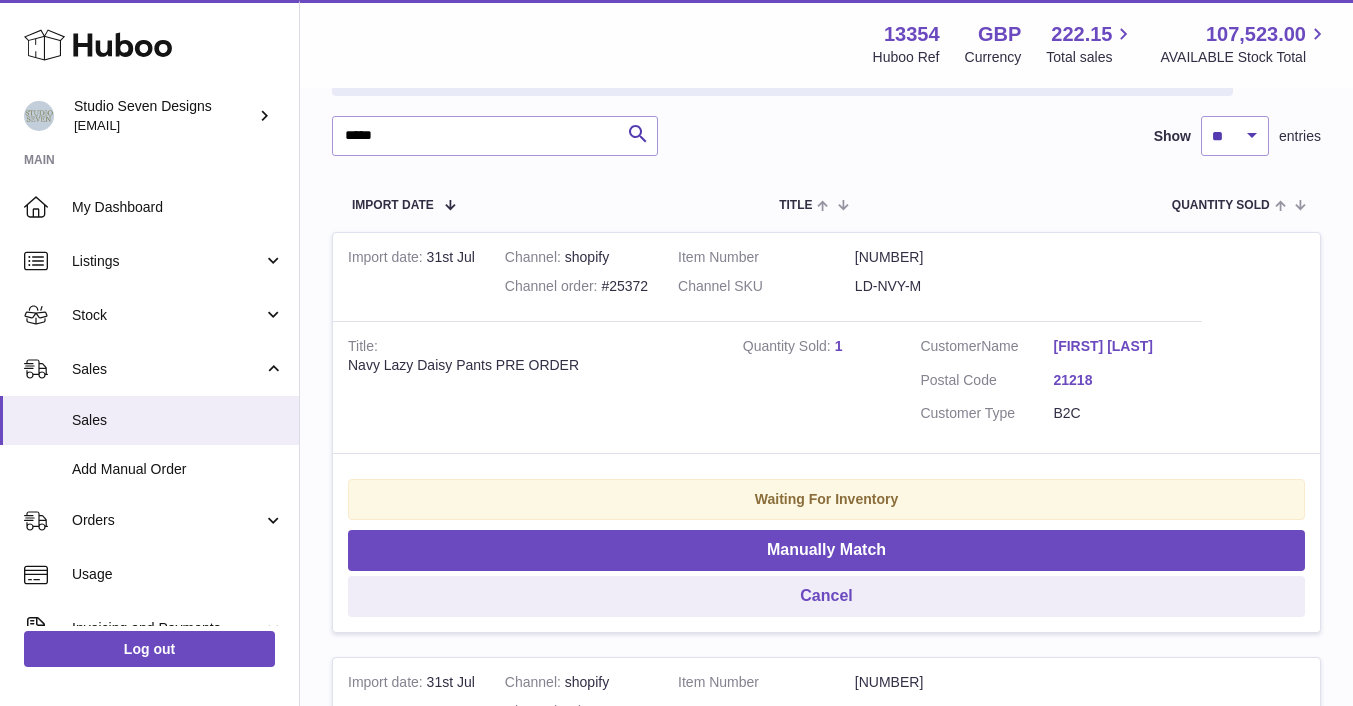 click on "[FIRST] [LAST]" at bounding box center (1120, 346) 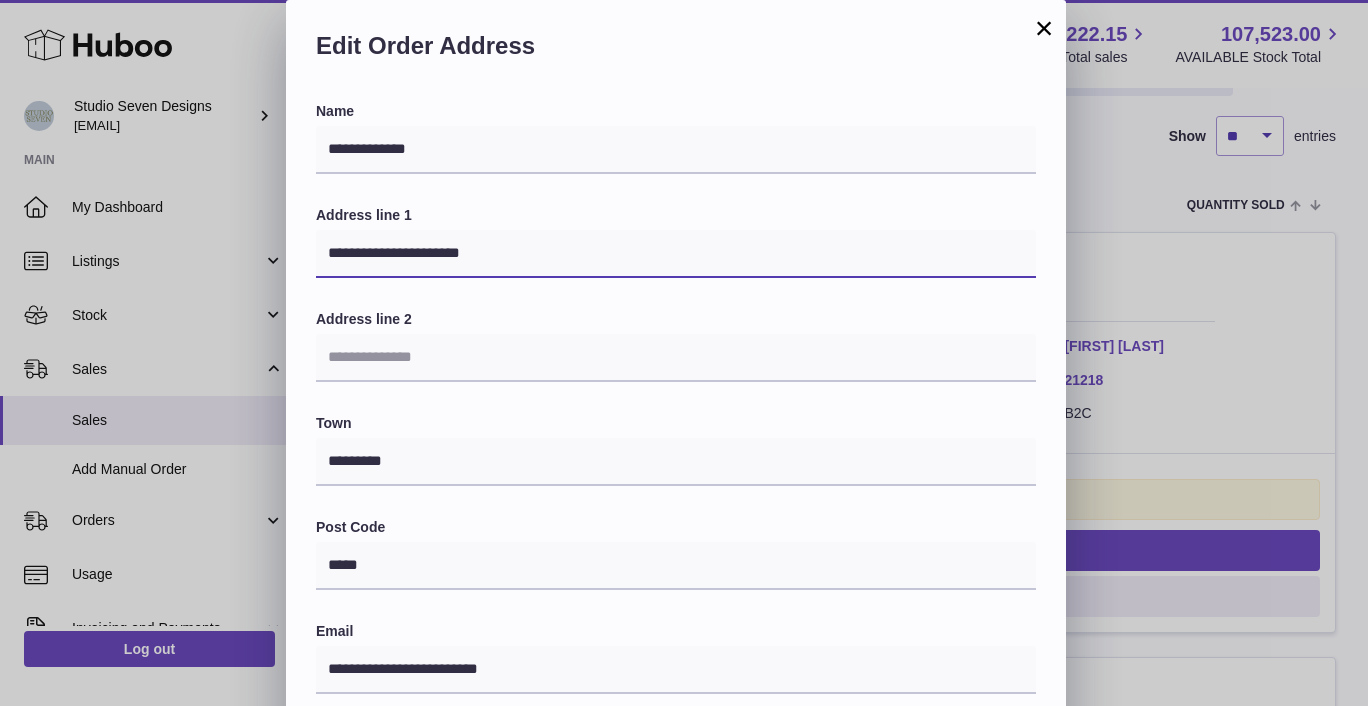 click on "**********" at bounding box center (676, 254) 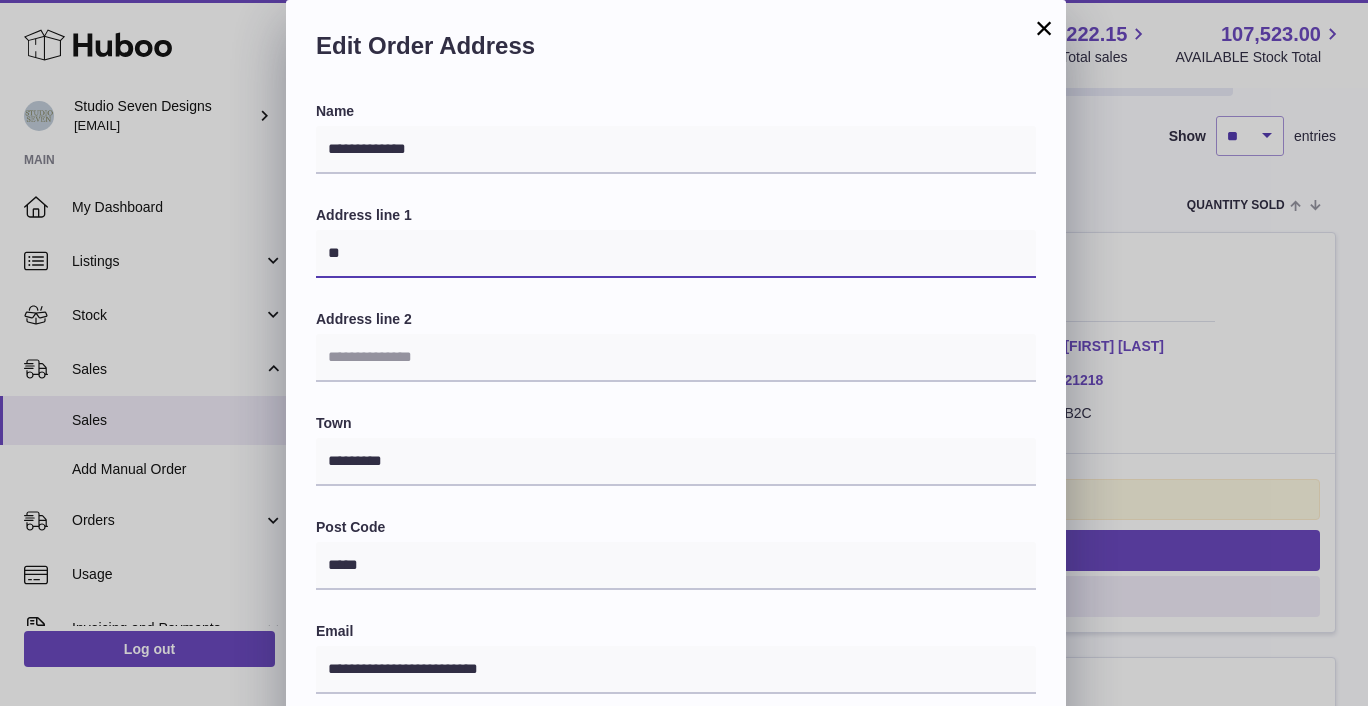 type on "*" 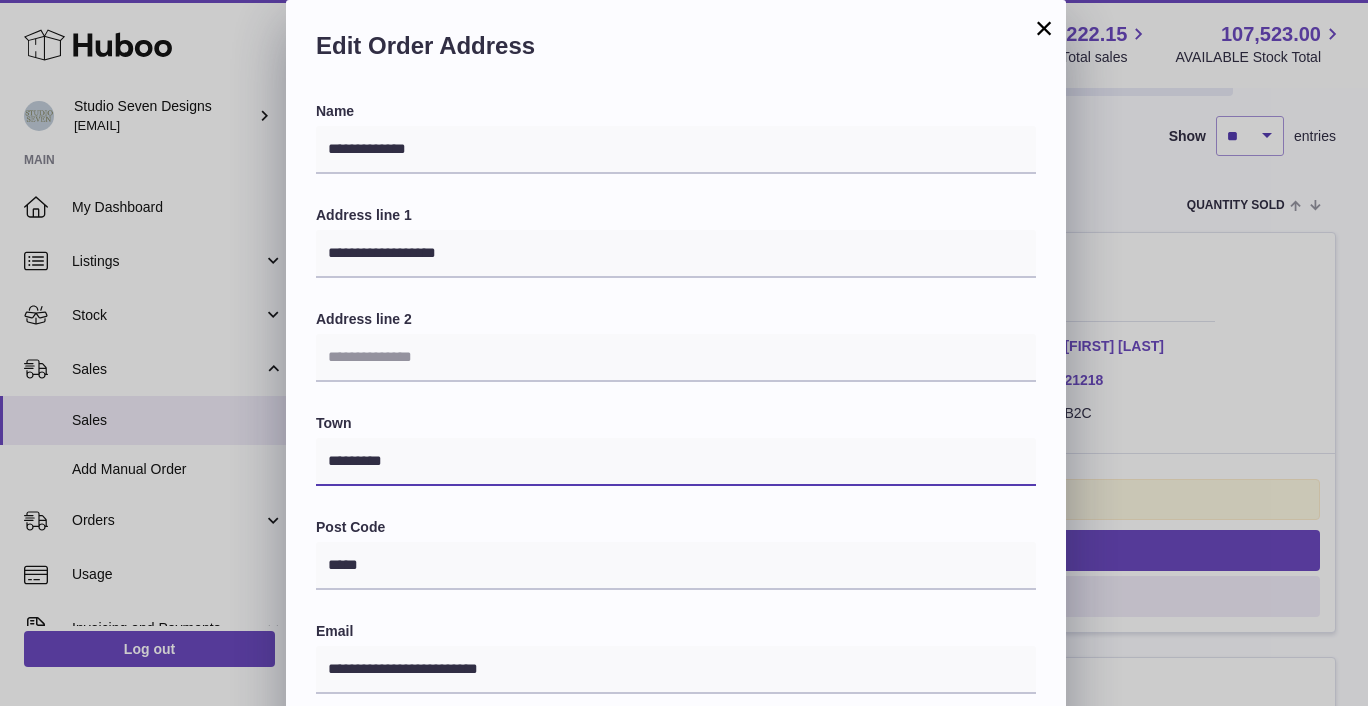 click on "*********" at bounding box center (676, 462) 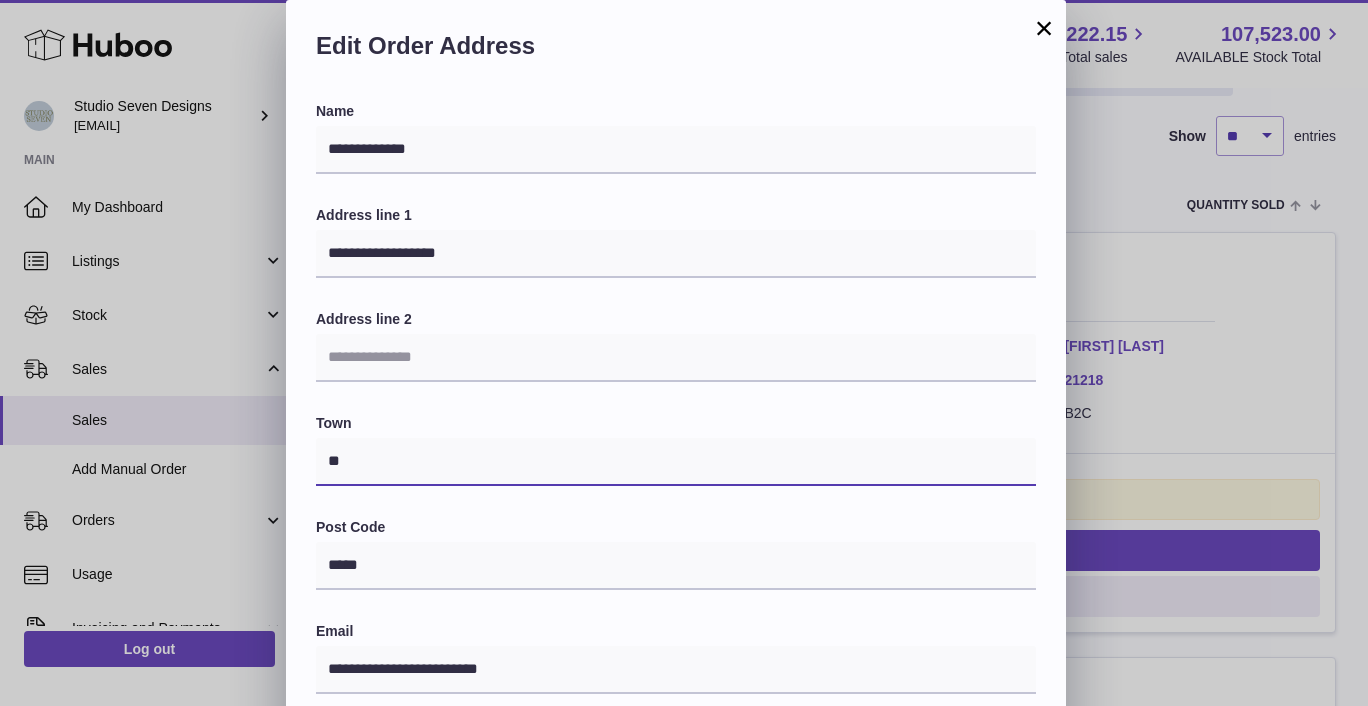 type on "*" 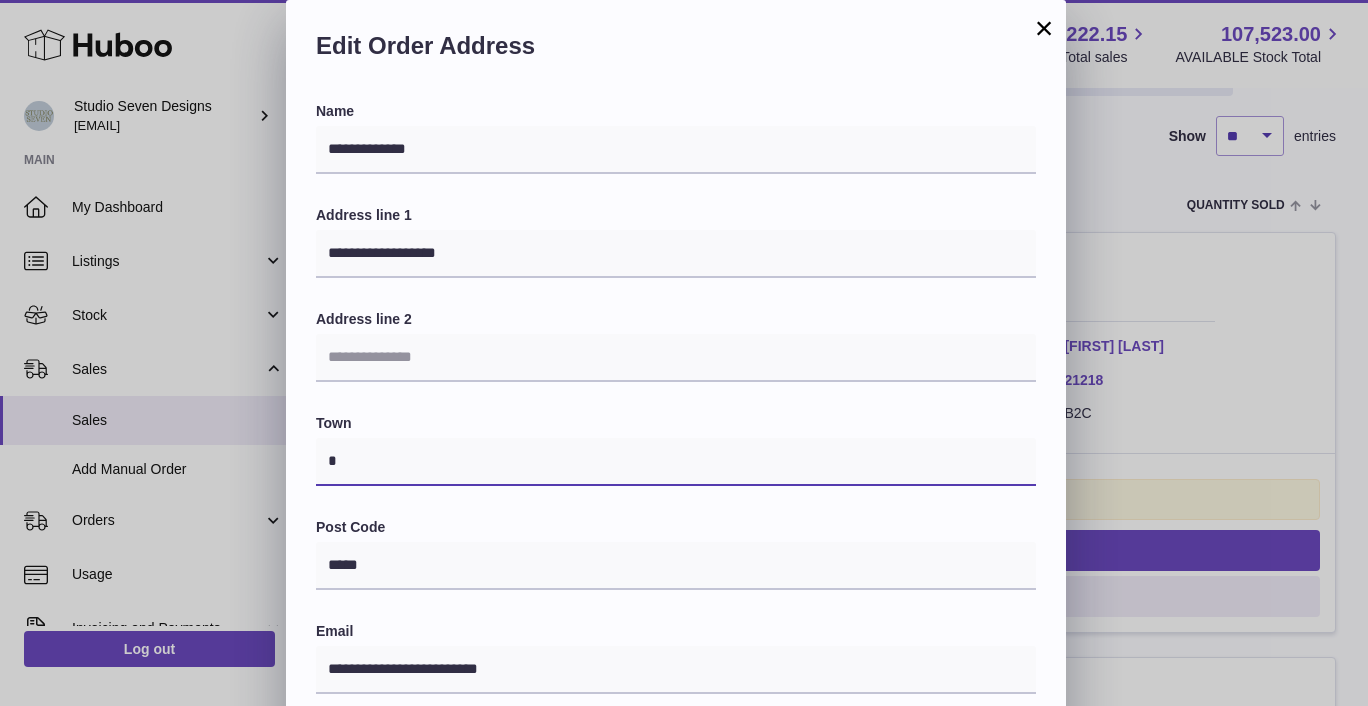 type on "**********" 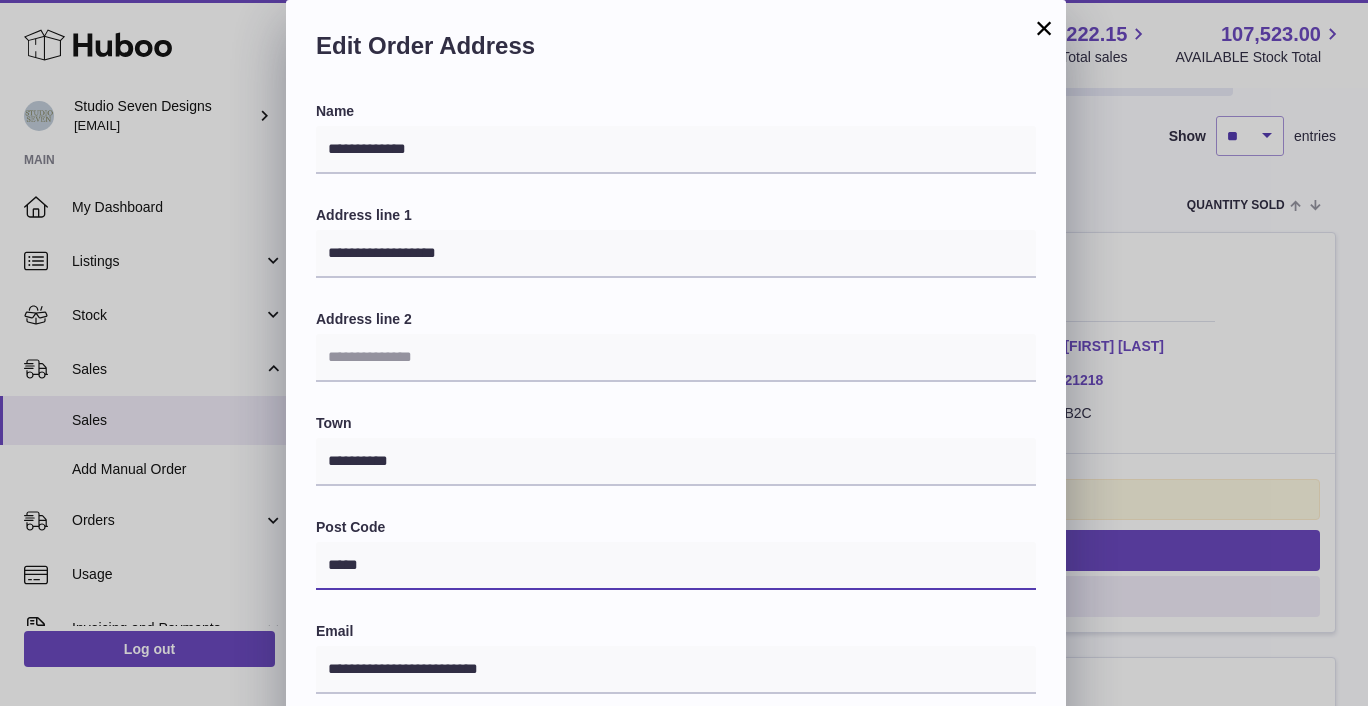 click on "*****" at bounding box center (676, 566) 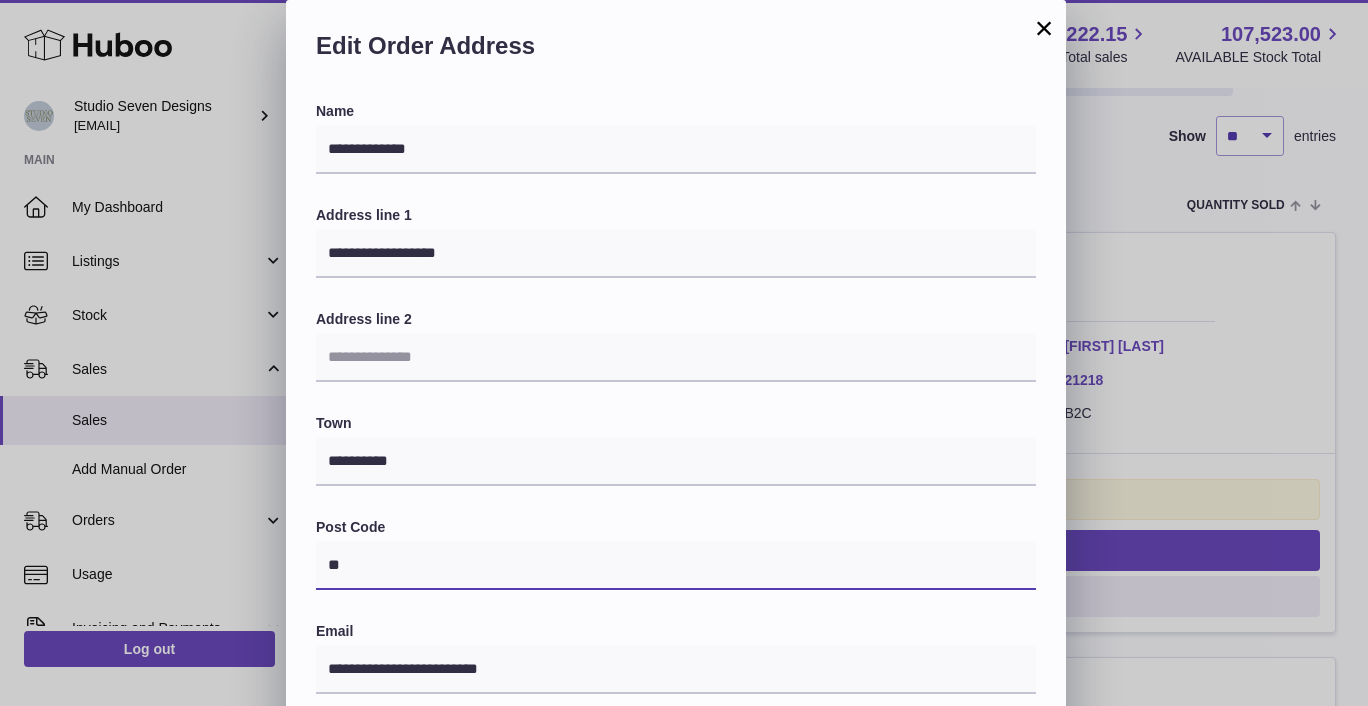 type on "*" 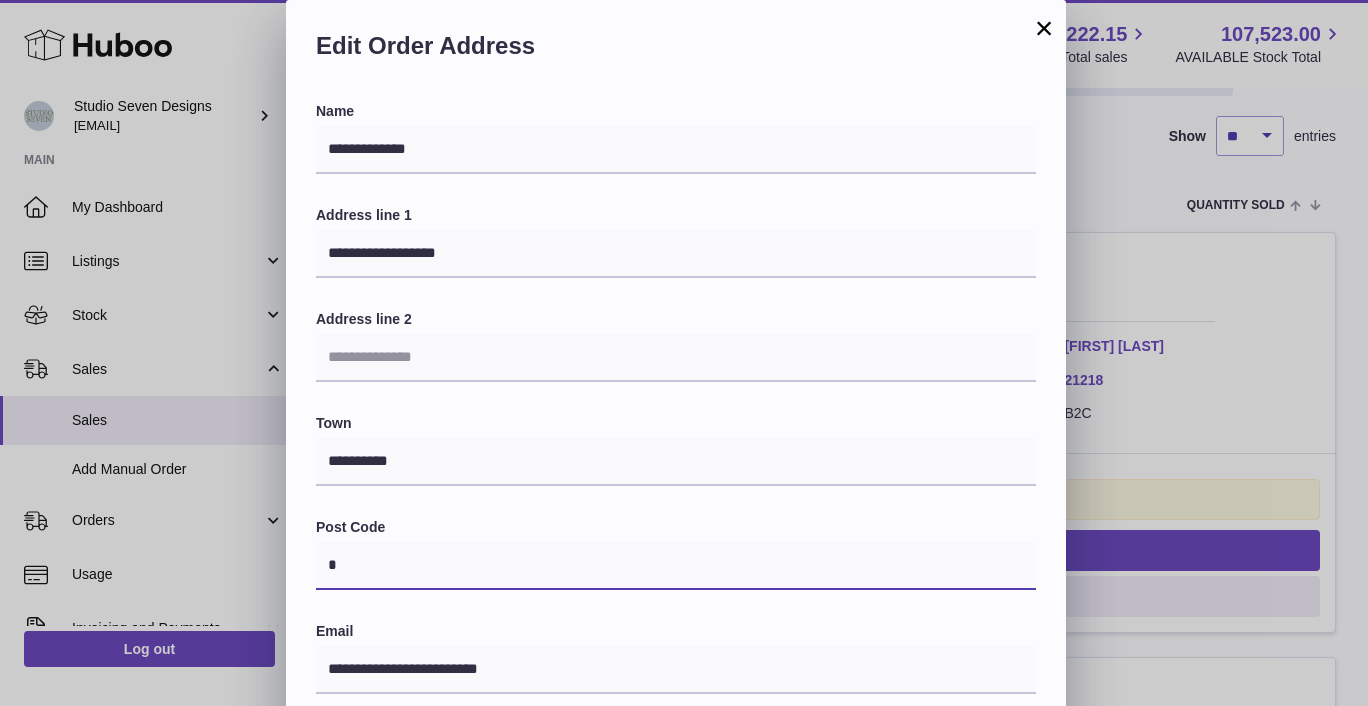 type on "********" 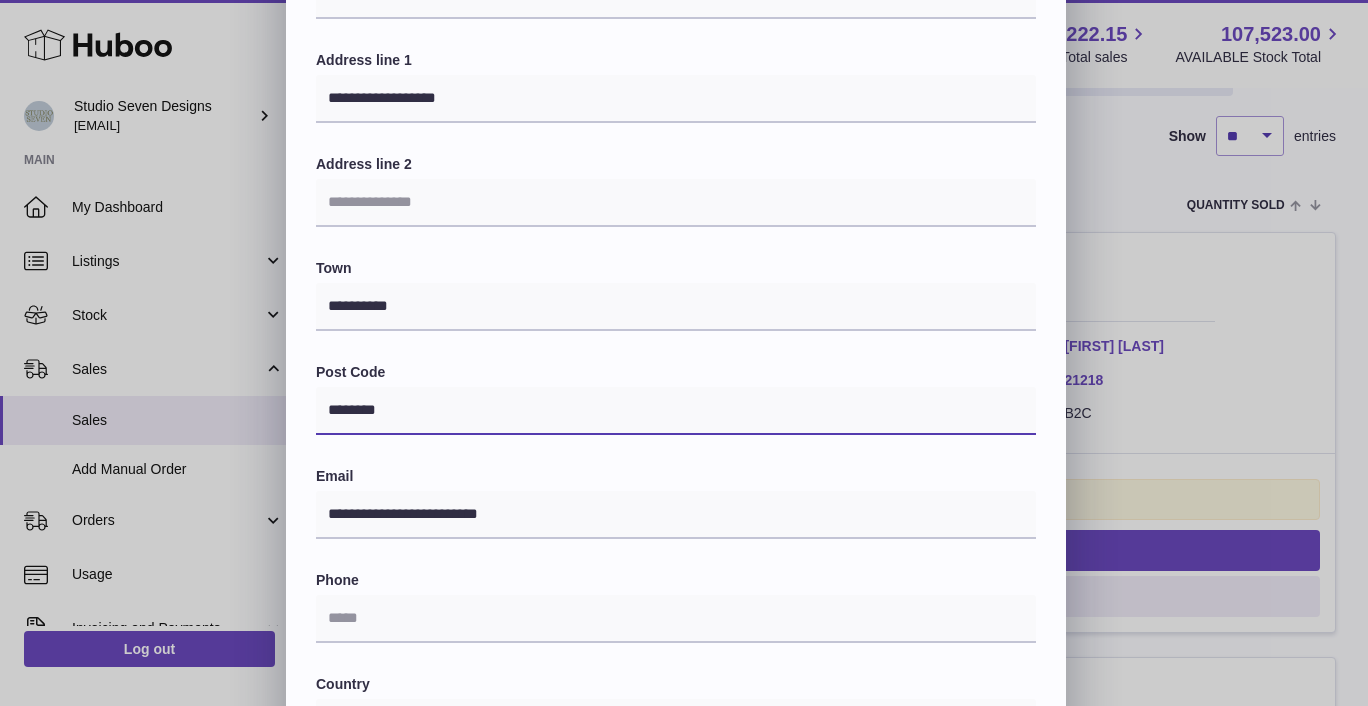 scroll, scrollTop: 162, scrollLeft: 0, axis: vertical 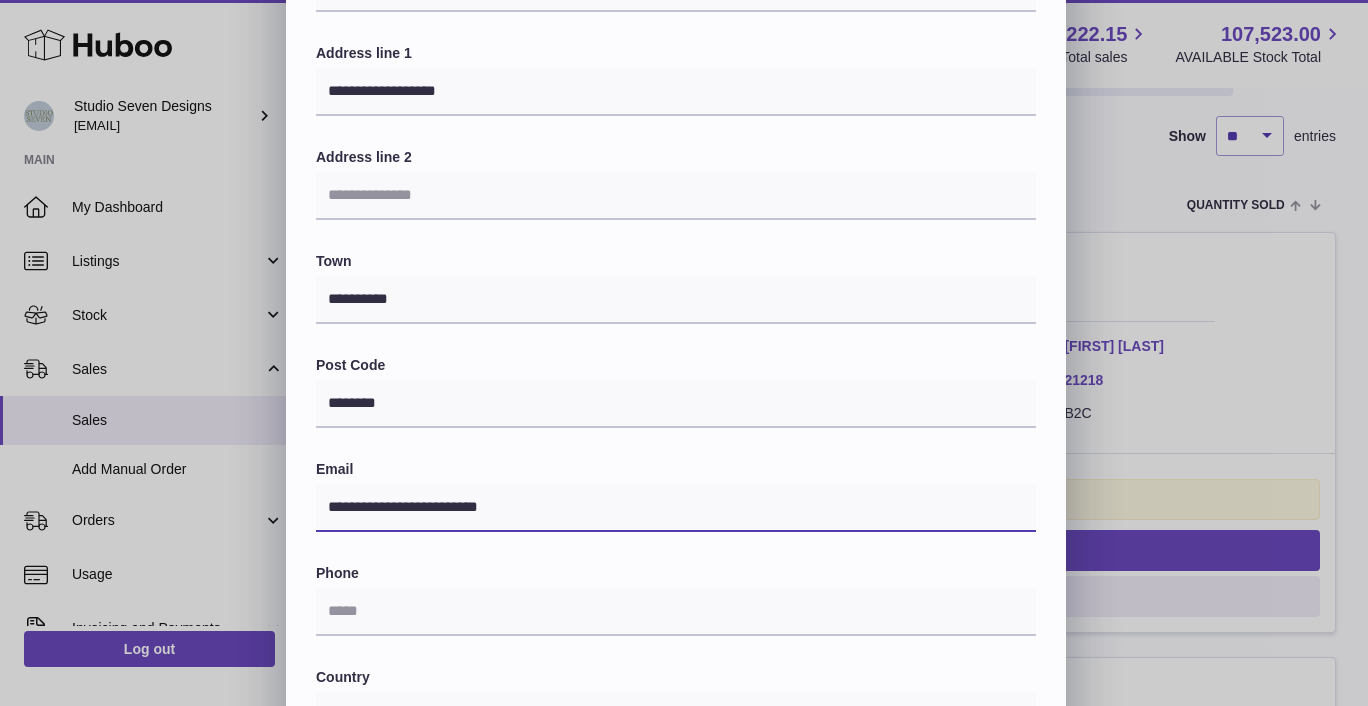 click on "**********" at bounding box center [676, 508] 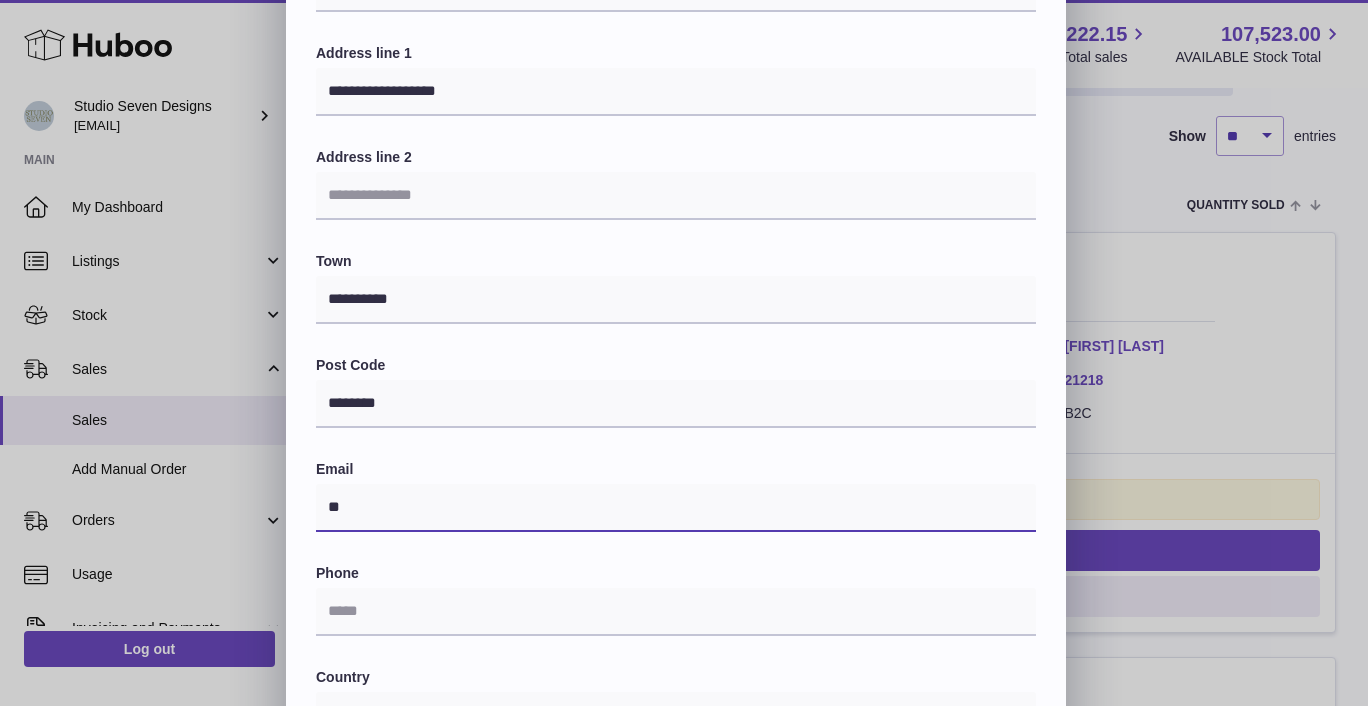 type on "*" 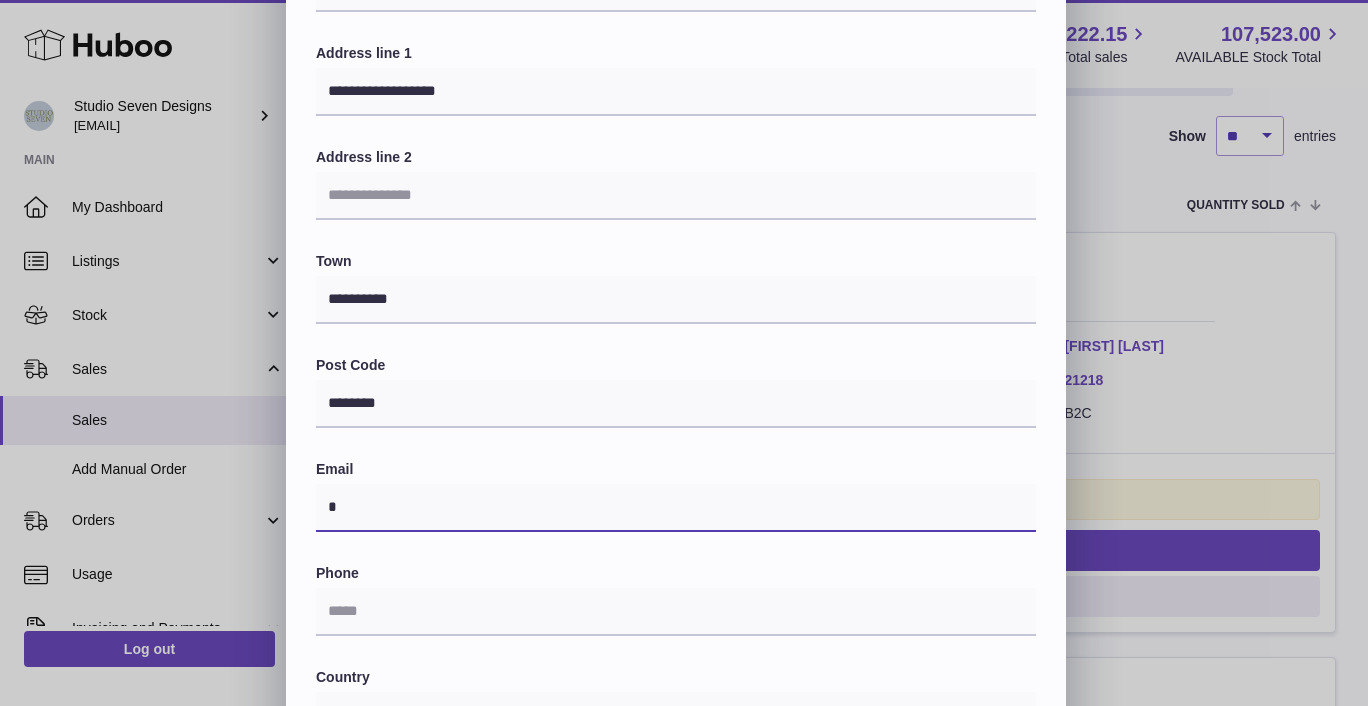 type on "**********" 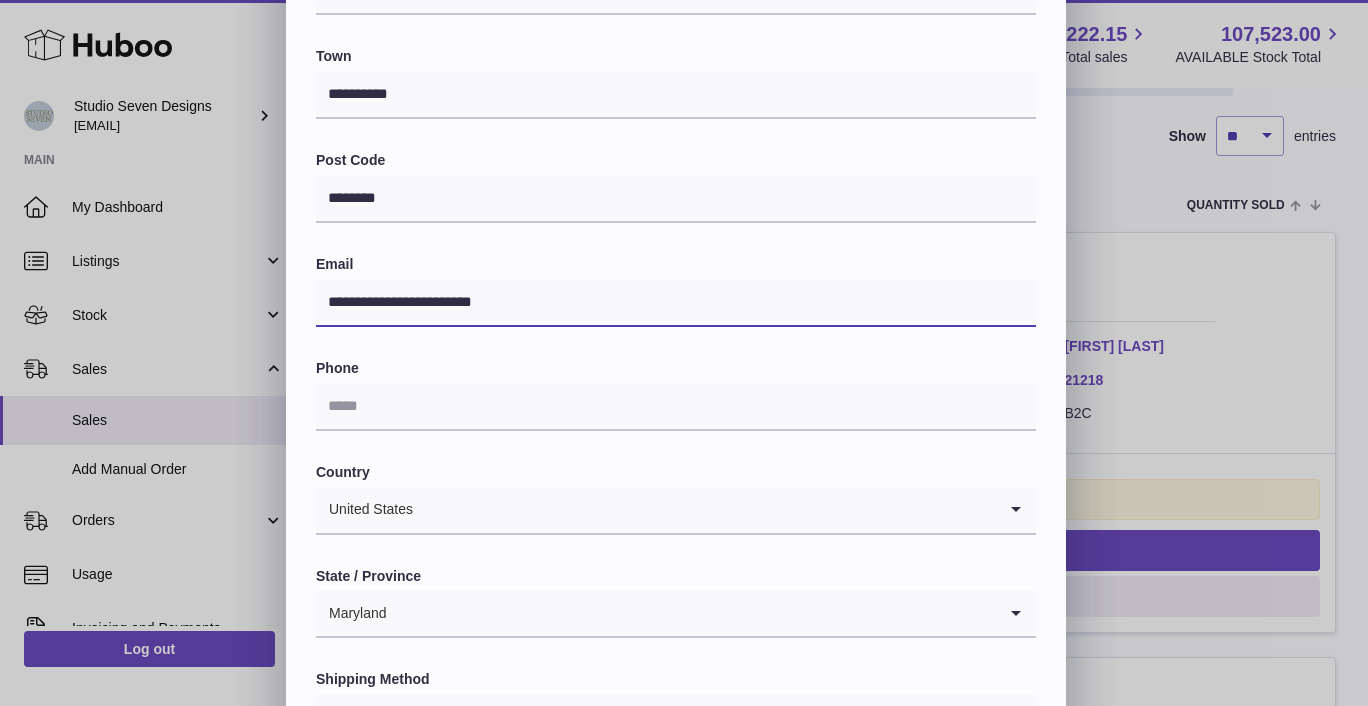 scroll, scrollTop: 371, scrollLeft: 0, axis: vertical 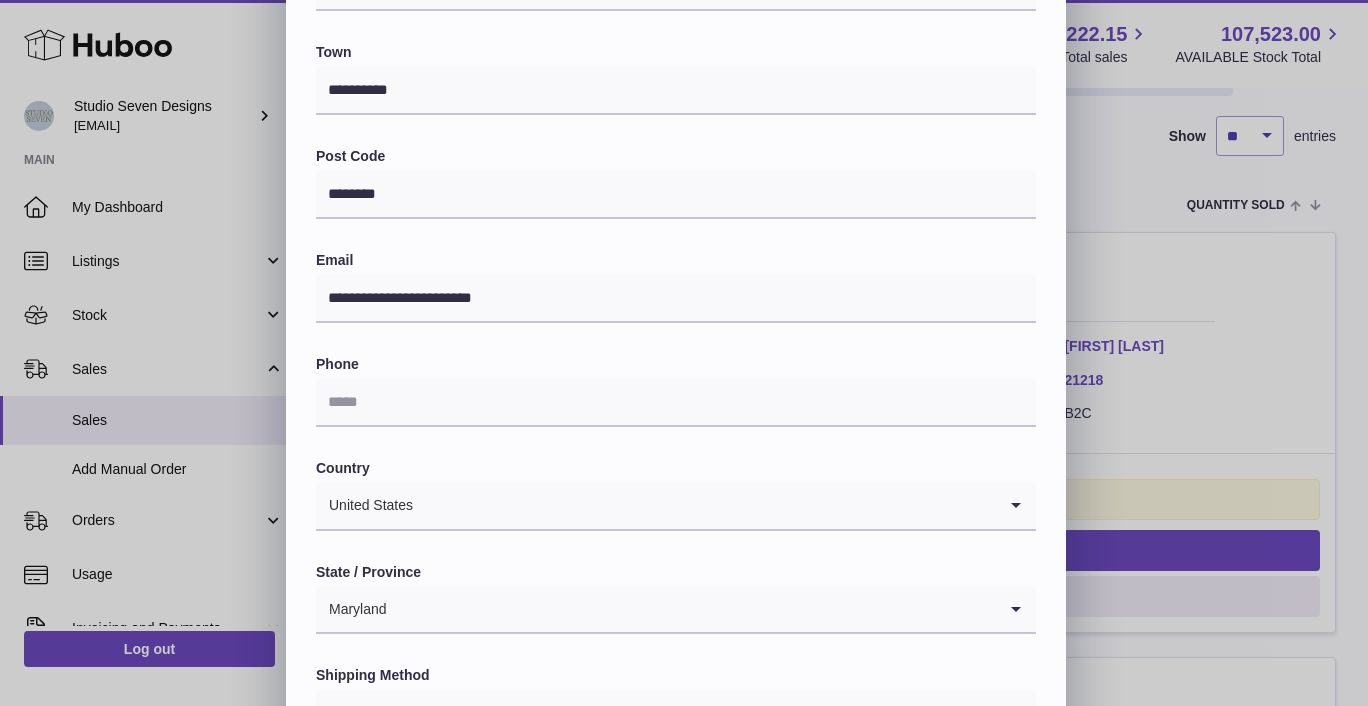 click at bounding box center [705, 506] 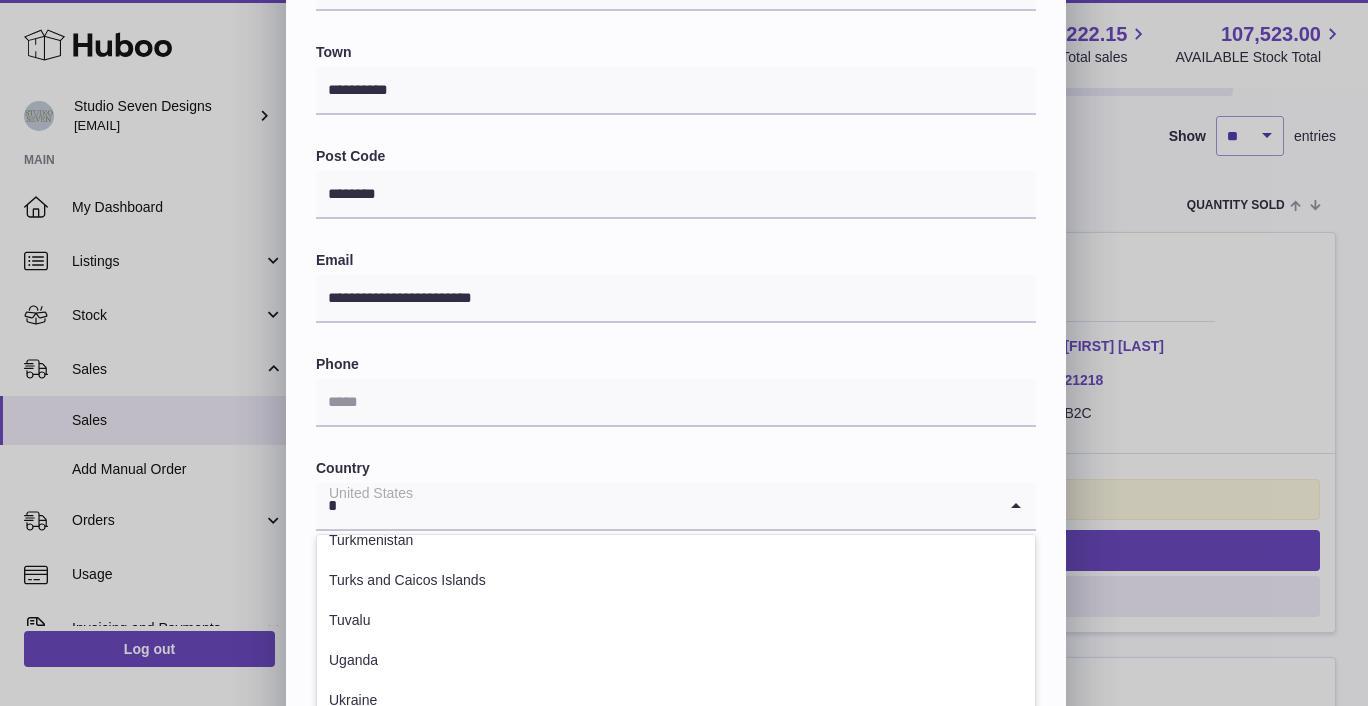 scroll, scrollTop: 5, scrollLeft: 0, axis: vertical 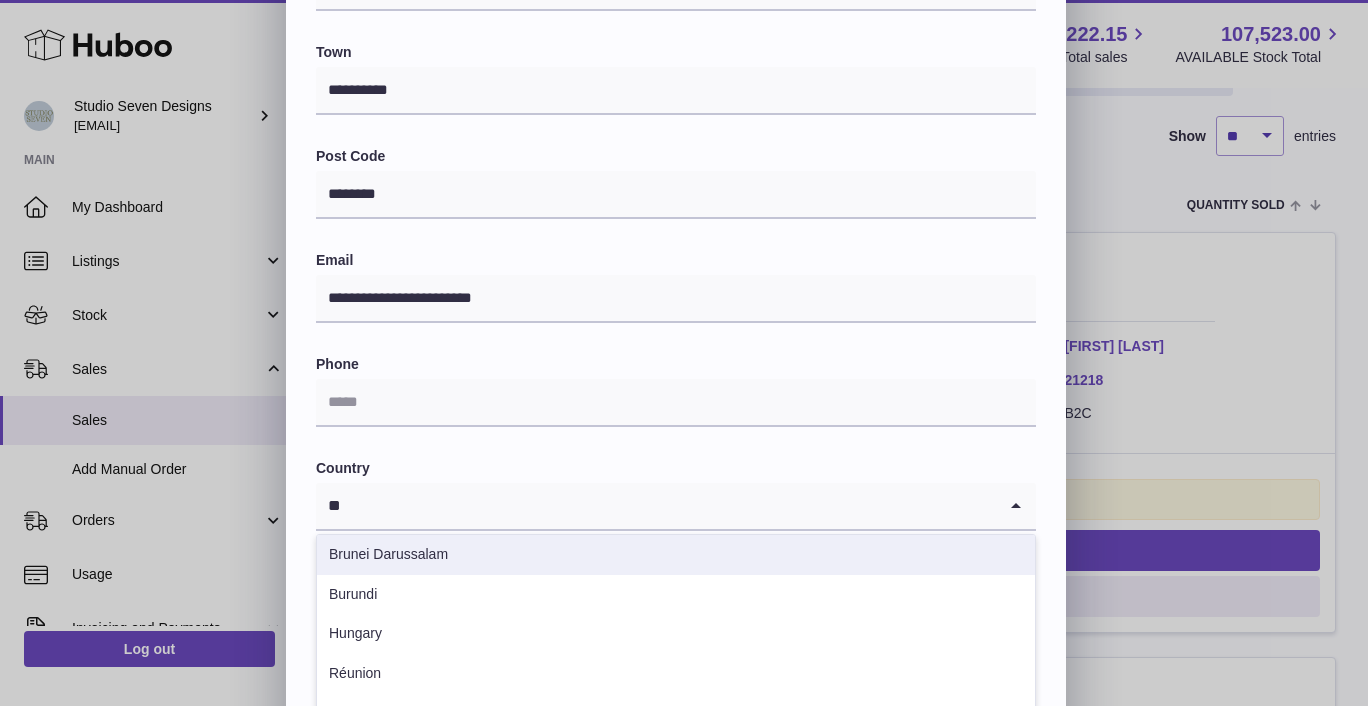 type on "***" 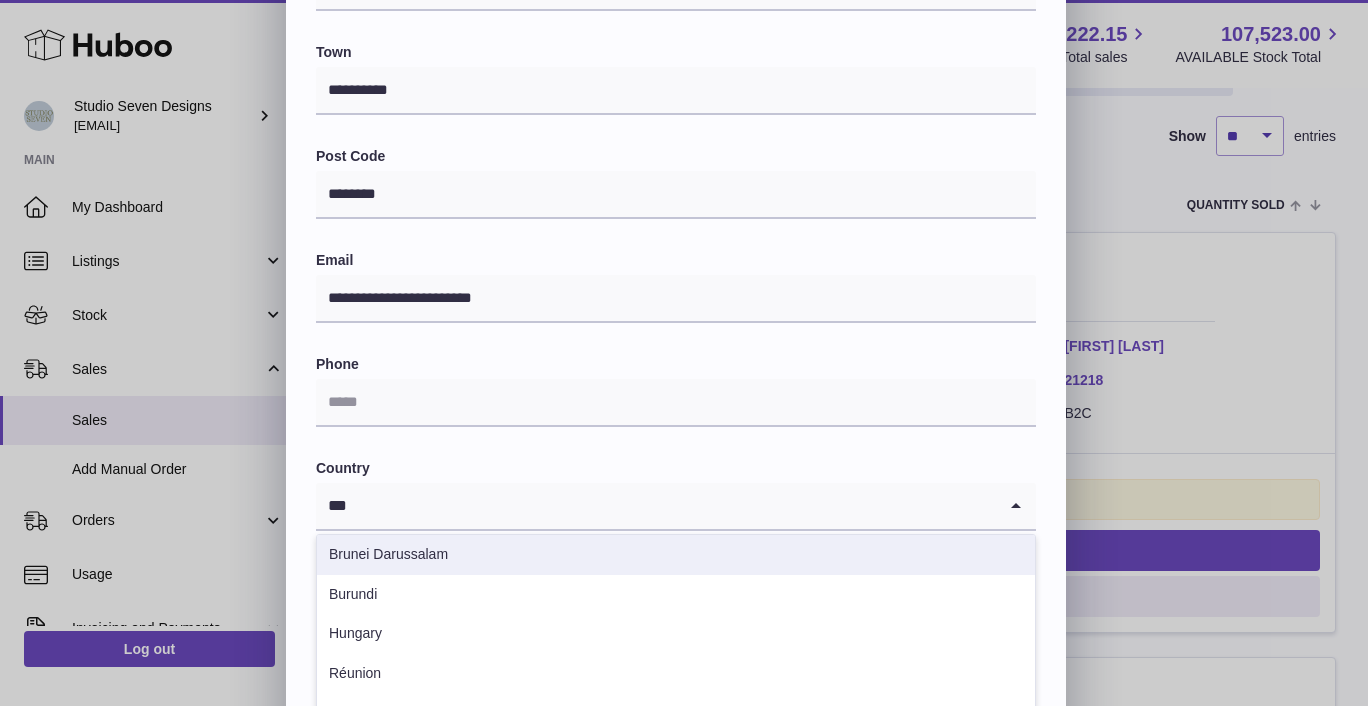scroll, scrollTop: 0, scrollLeft: 0, axis: both 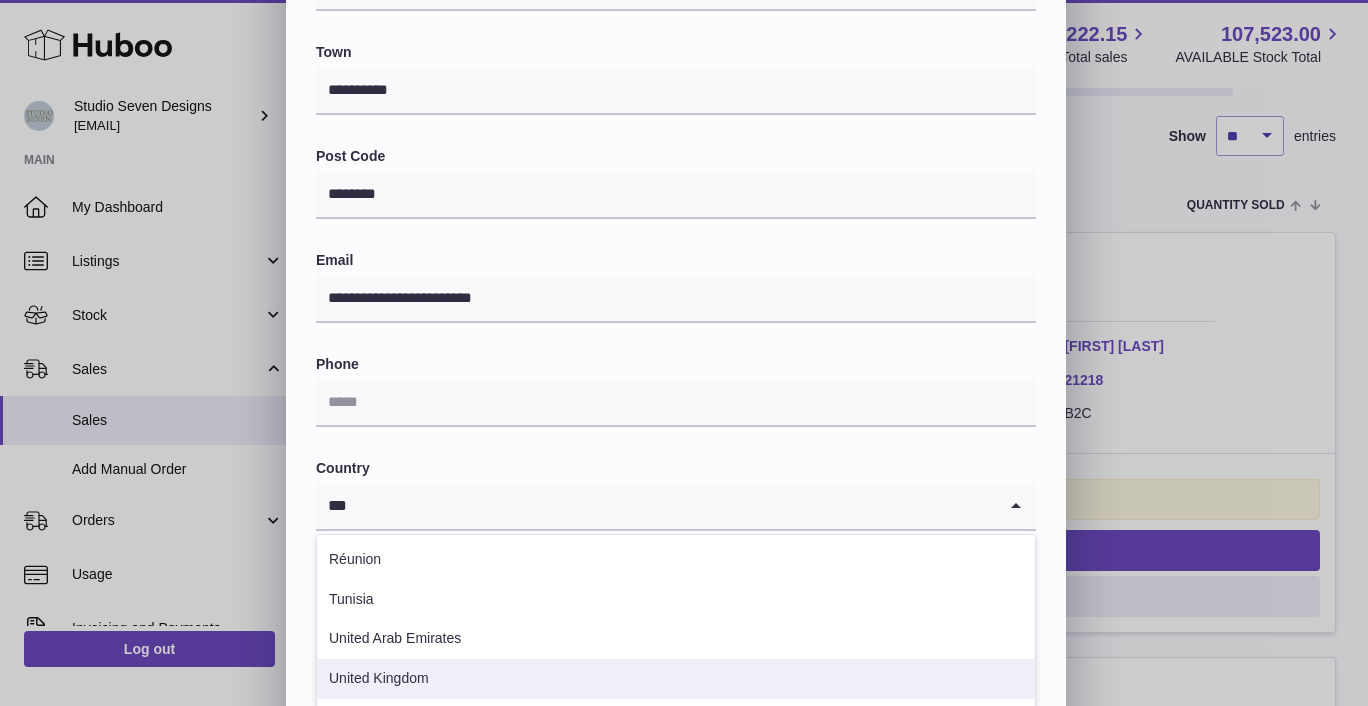 click on "United Kingdom" at bounding box center [676, 679] 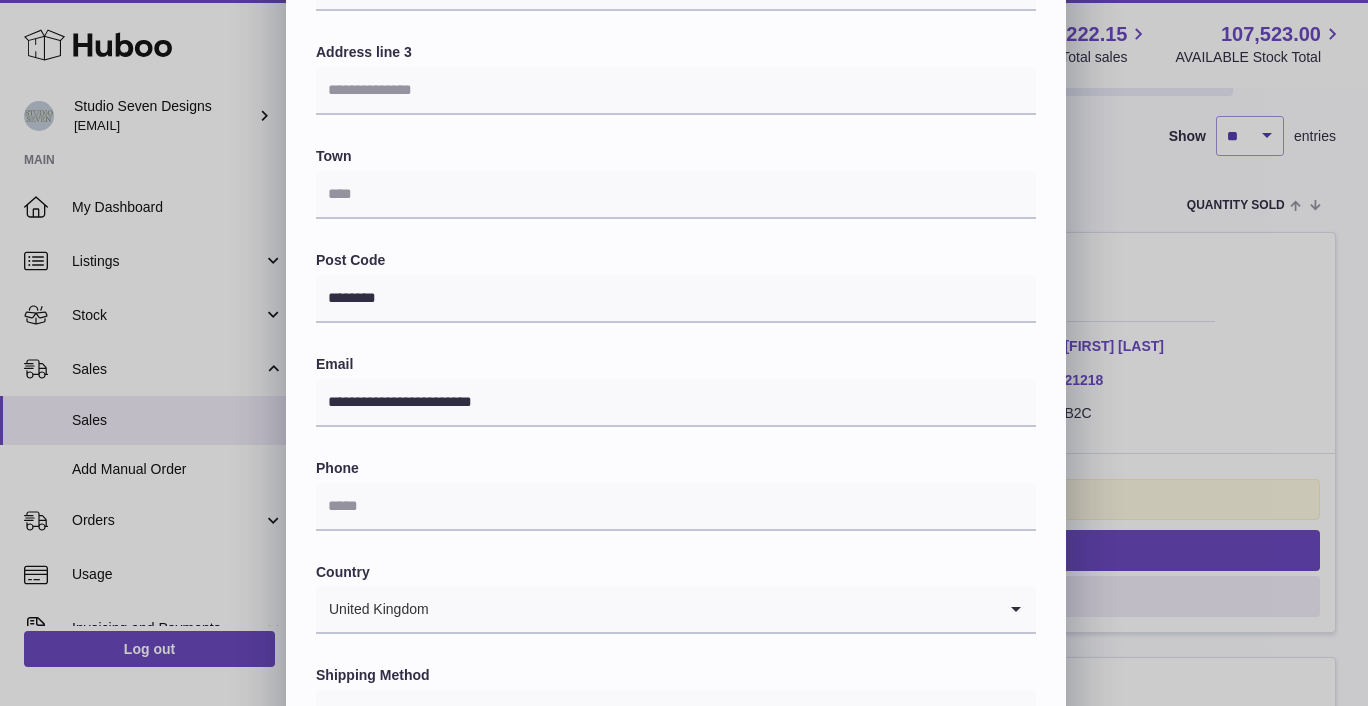 scroll, scrollTop: 496, scrollLeft: 0, axis: vertical 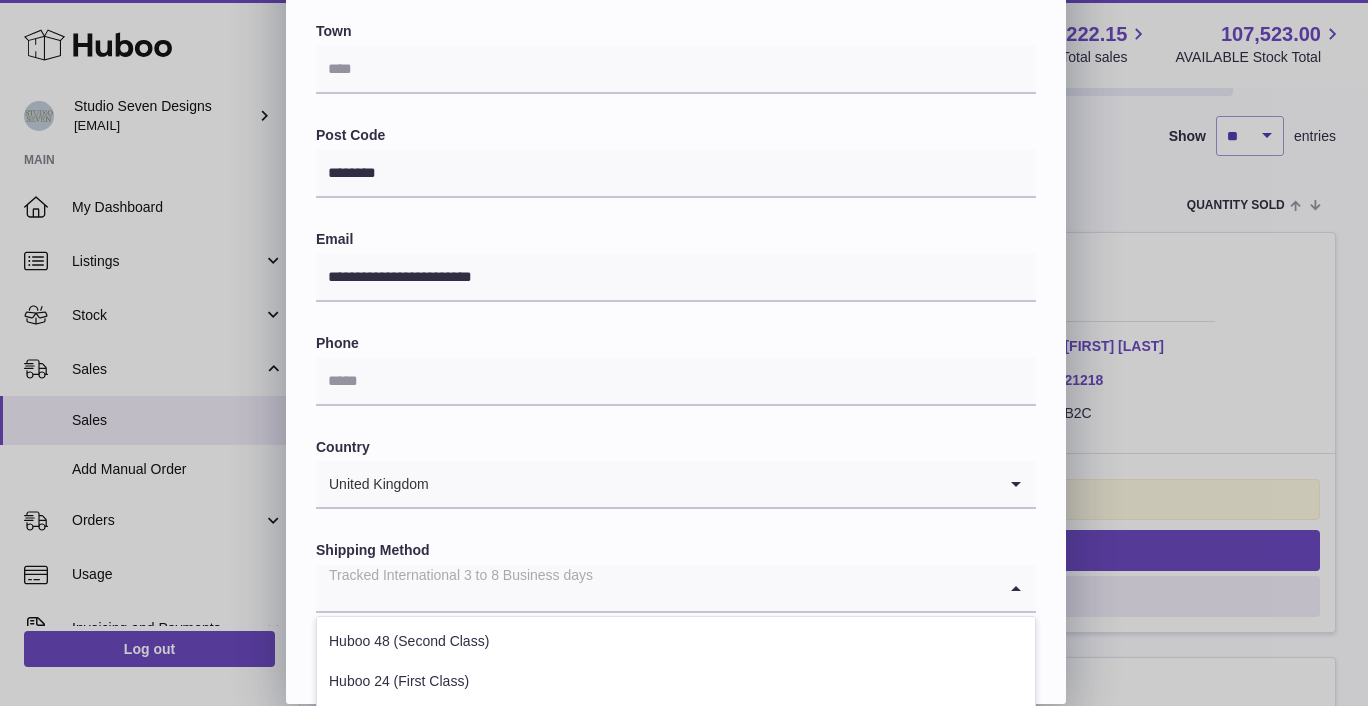 click on "Tracked International 3 to 8 Business days" at bounding box center [656, 588] 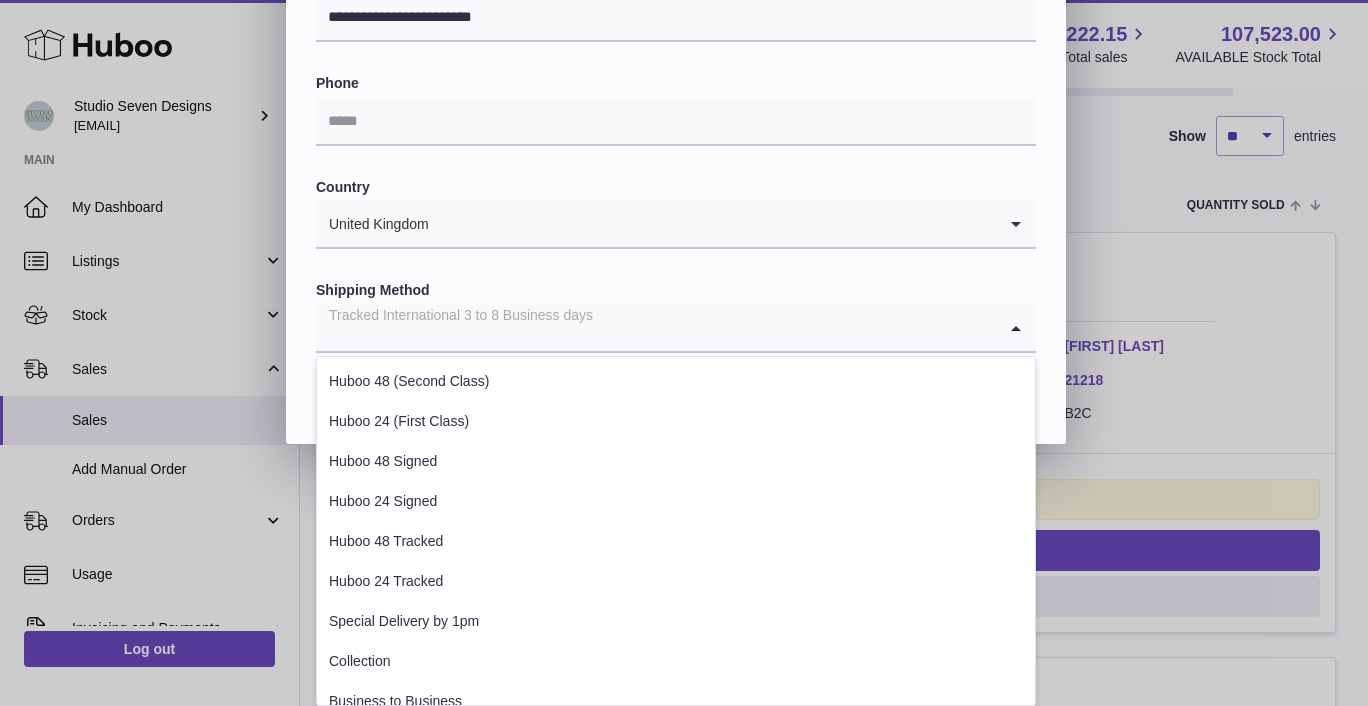 scroll, scrollTop: 755, scrollLeft: 0, axis: vertical 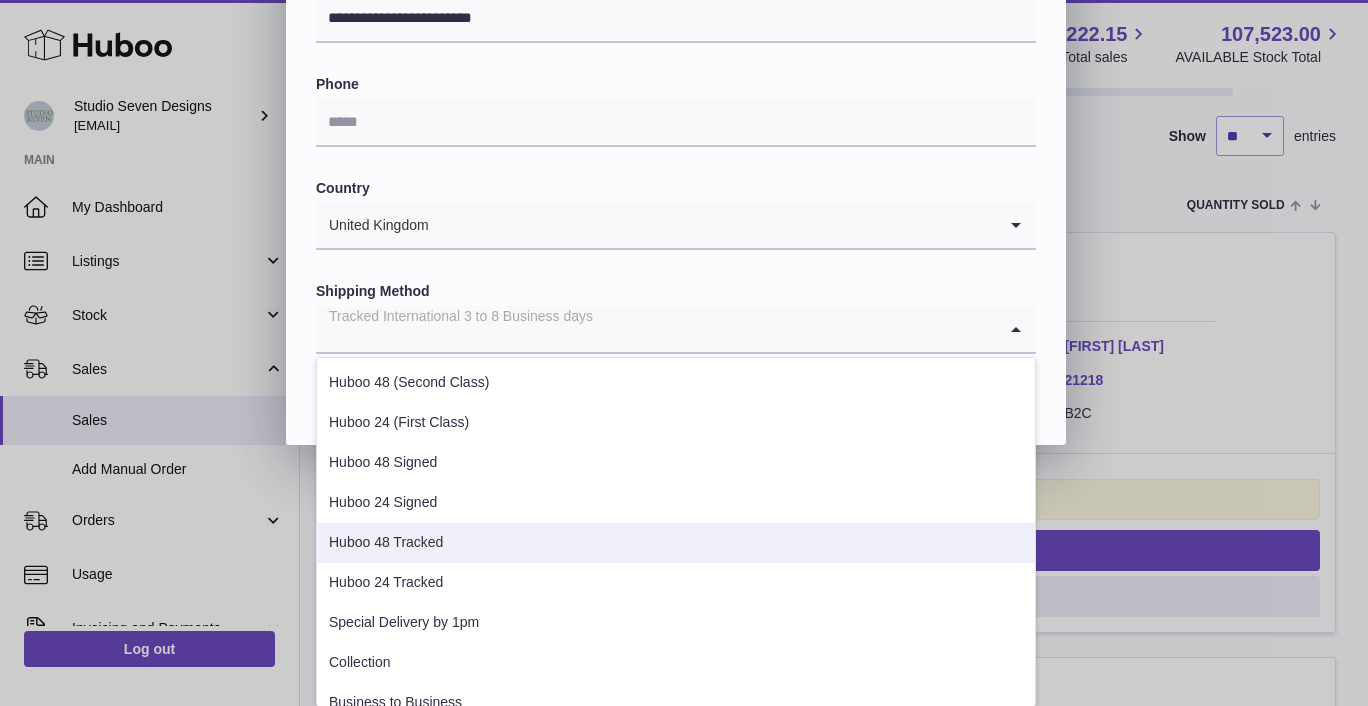 click on "Huboo 48 Tracked" at bounding box center [676, 543] 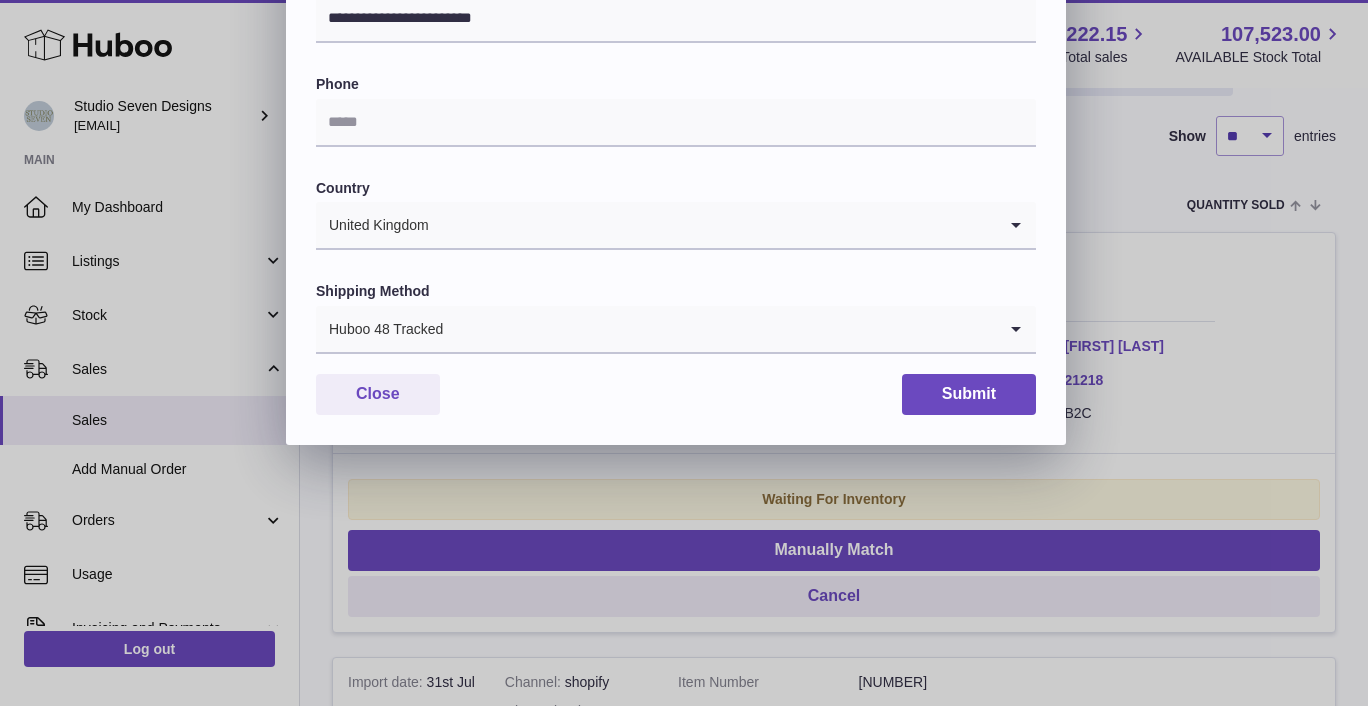 scroll, scrollTop: 496, scrollLeft: 0, axis: vertical 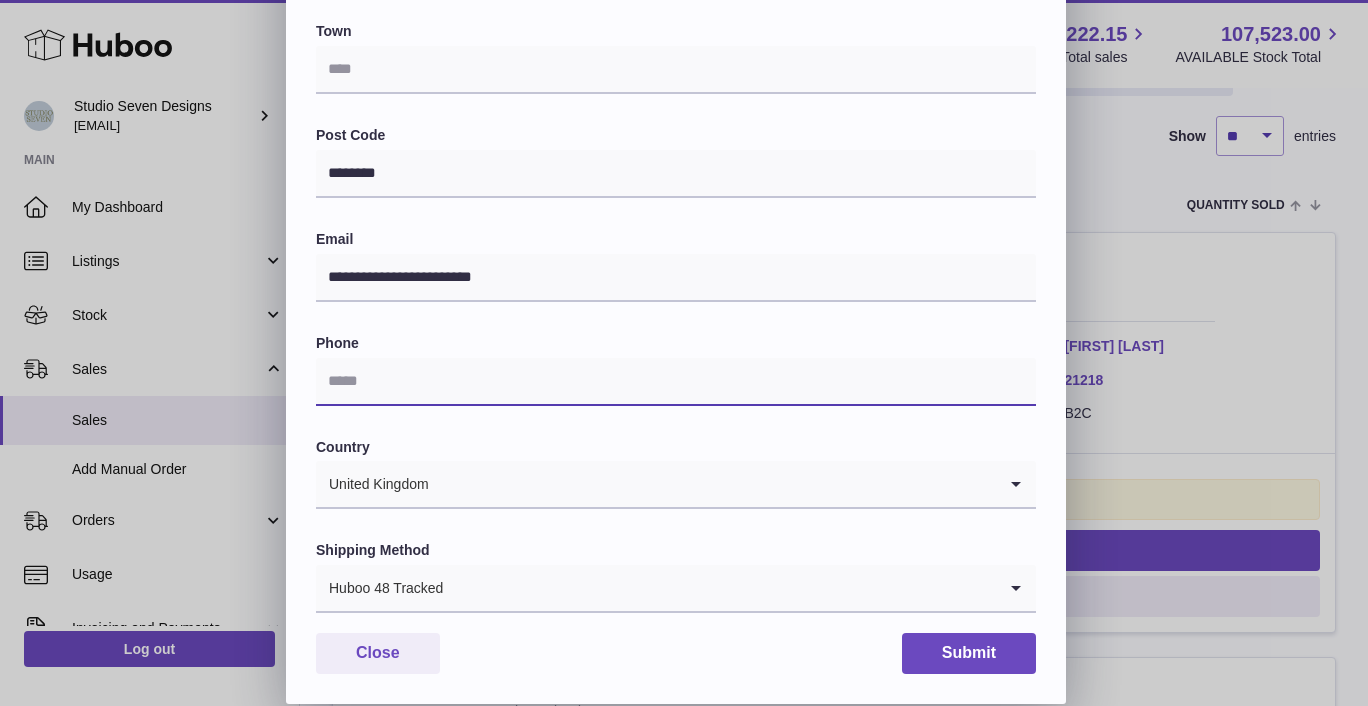 click at bounding box center (676, 382) 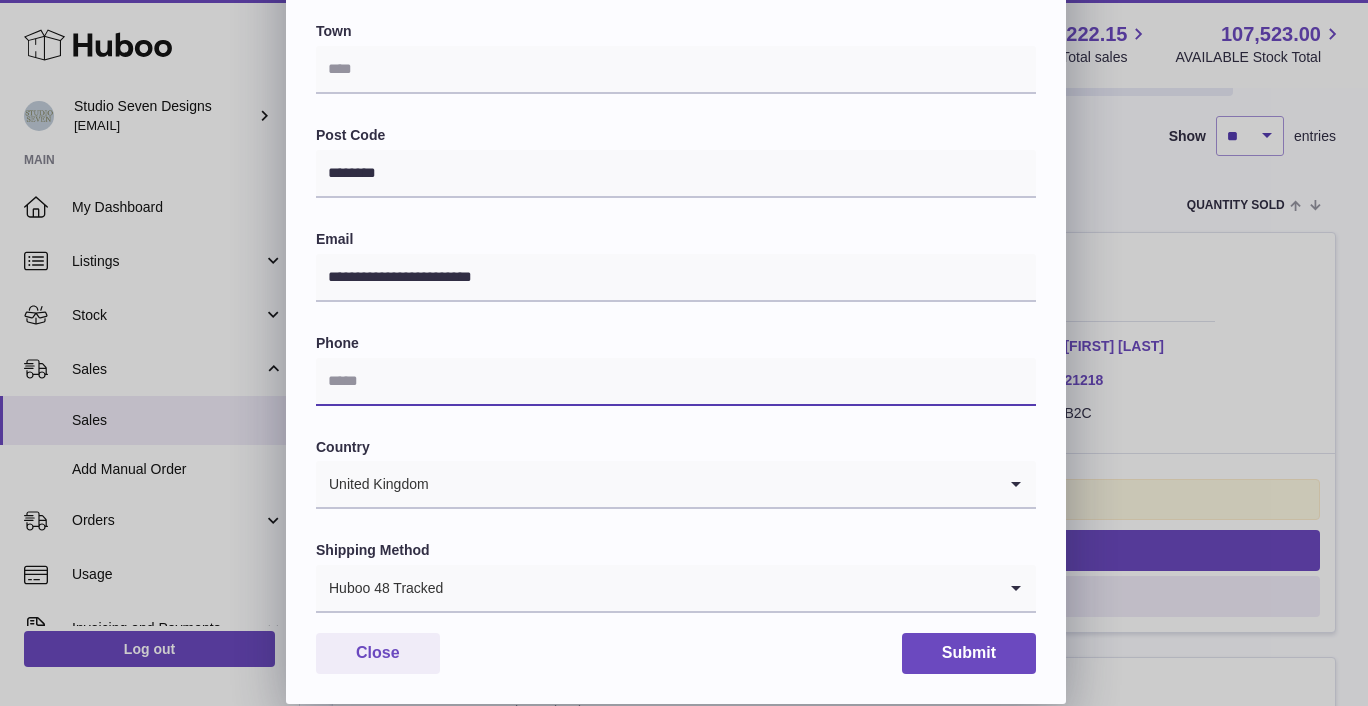 type on "**********" 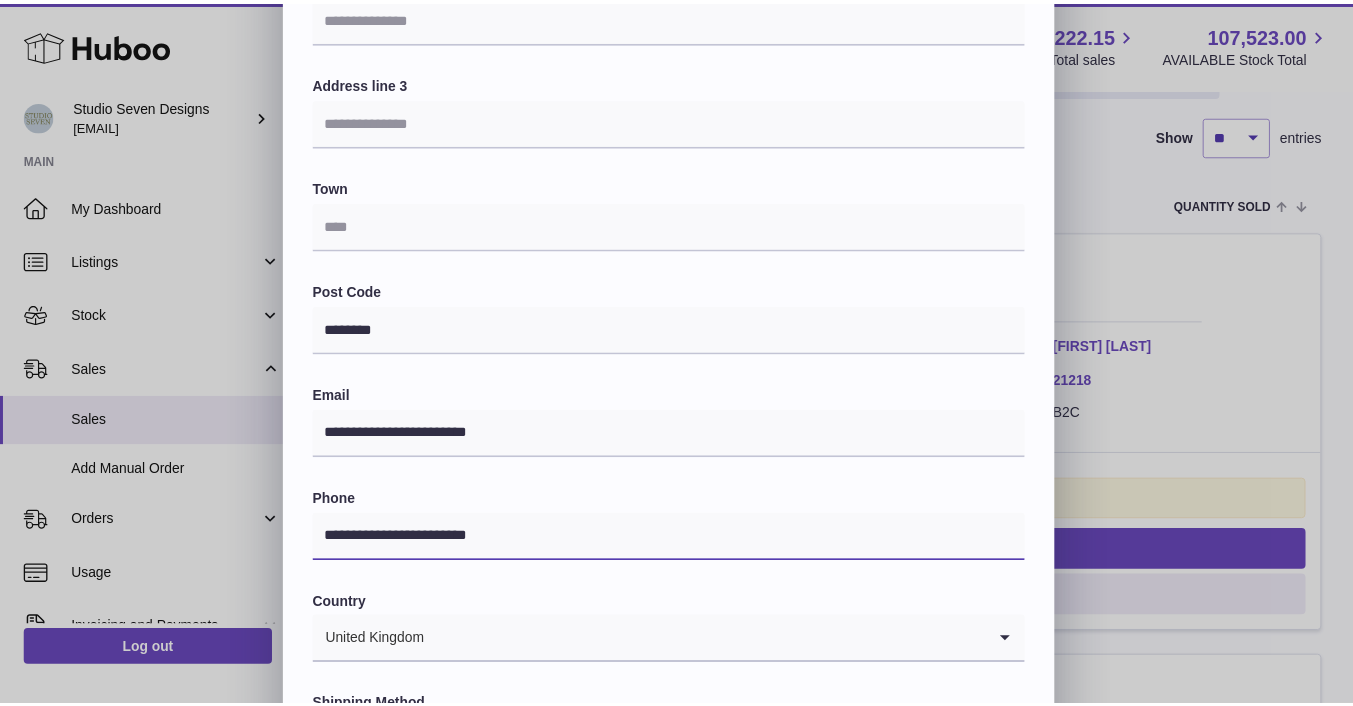 scroll, scrollTop: 496, scrollLeft: 0, axis: vertical 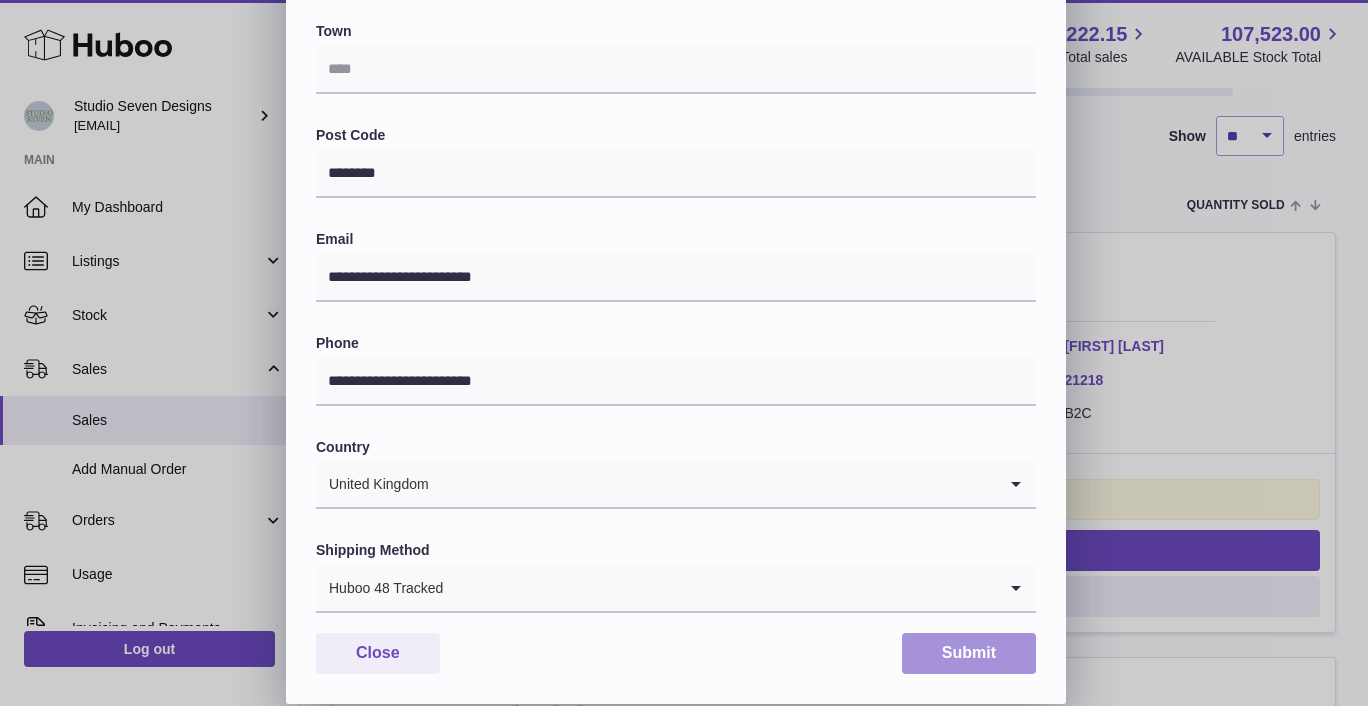 click on "Submit" at bounding box center (969, 653) 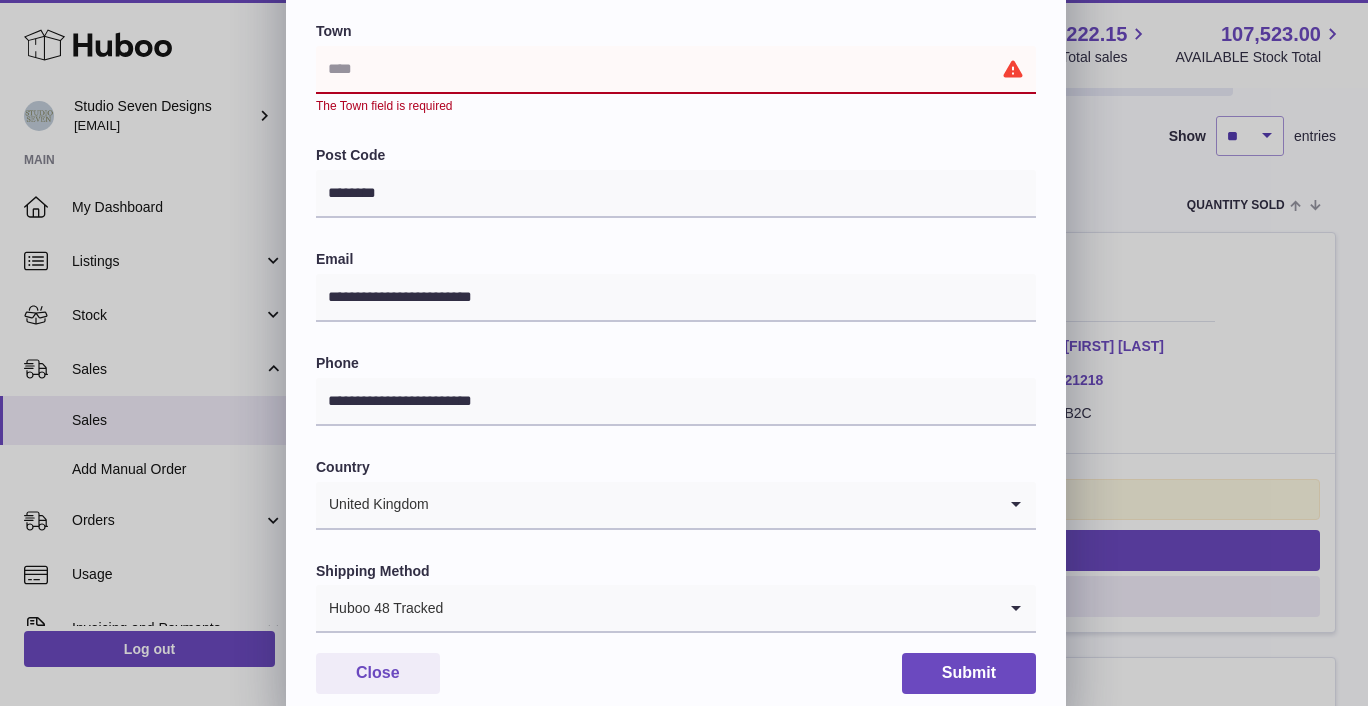 click at bounding box center [676, 70] 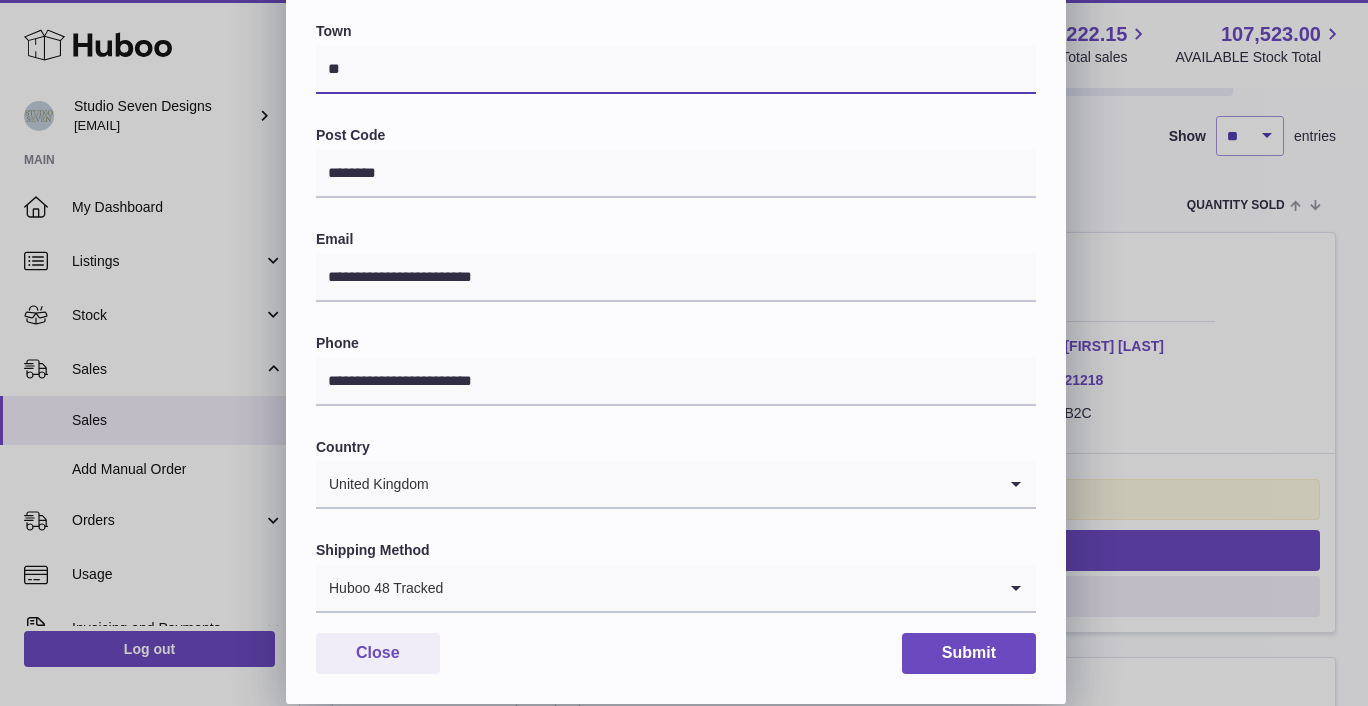 type on "**********" 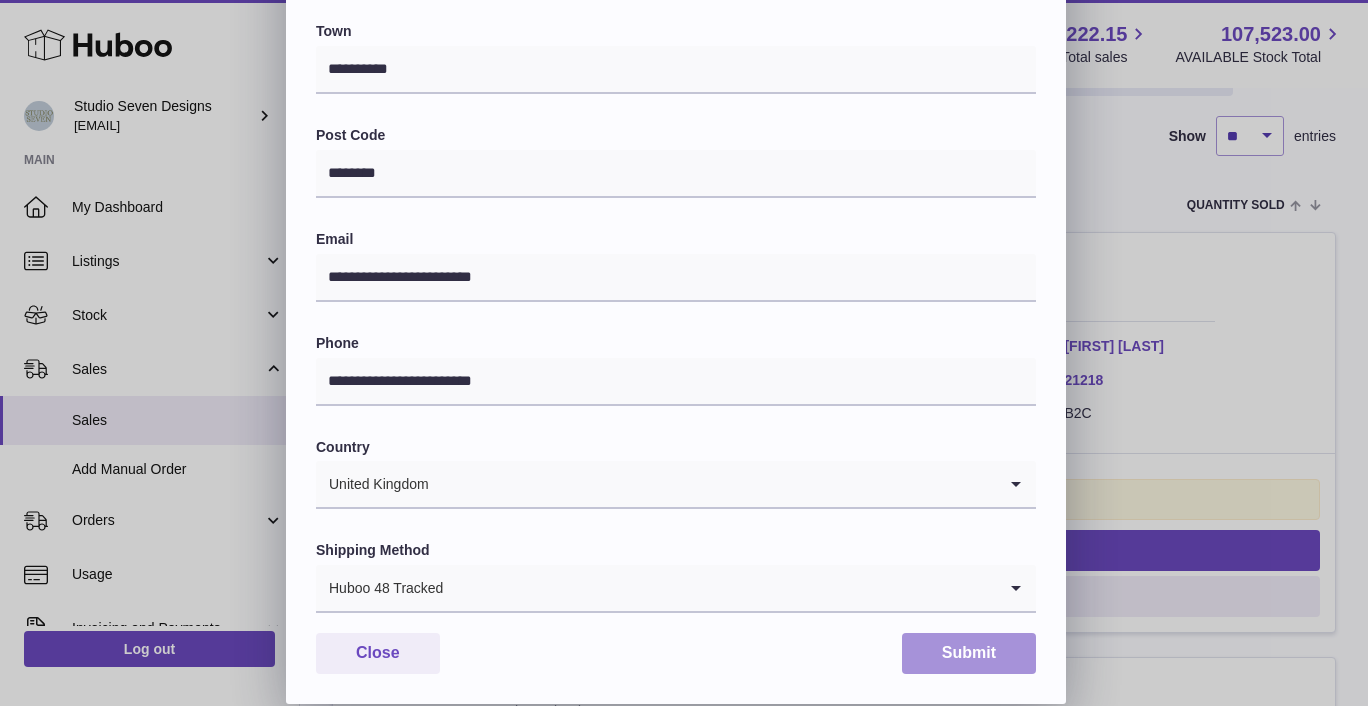 click on "Submit" at bounding box center (969, 653) 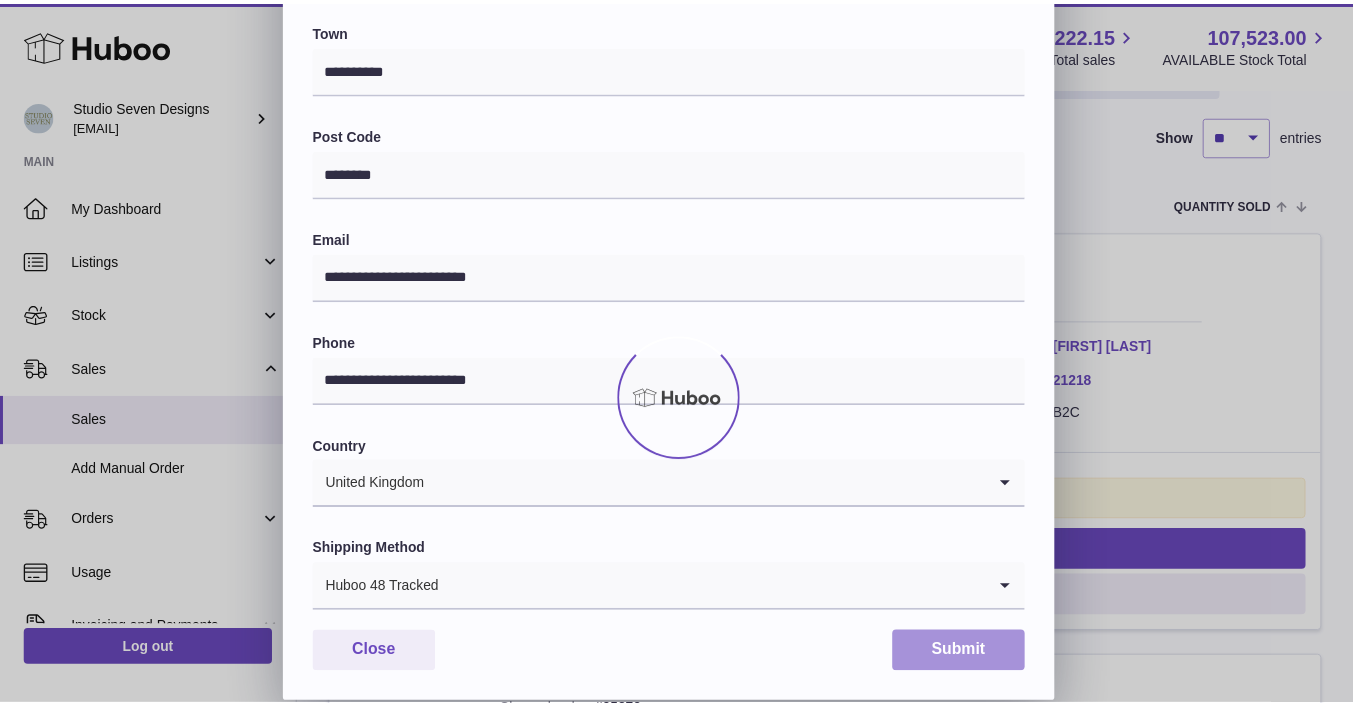 scroll, scrollTop: 0, scrollLeft: 0, axis: both 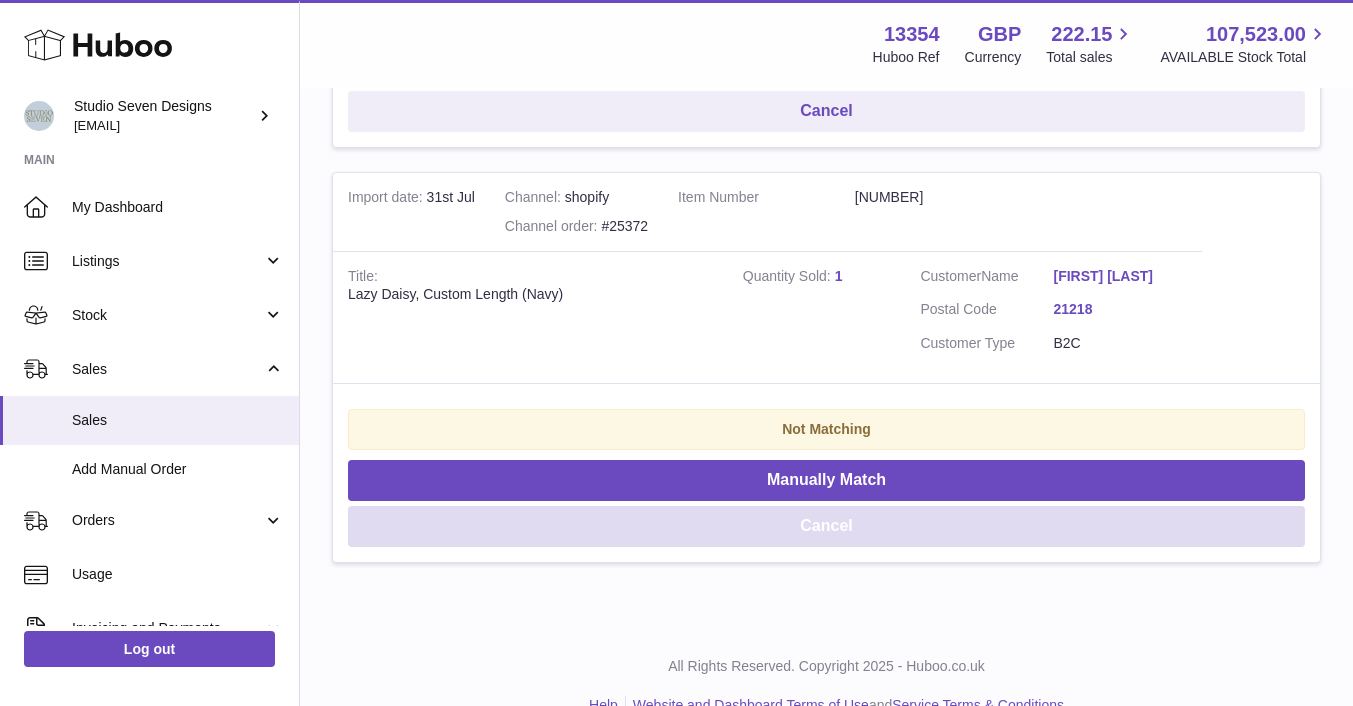 click on "Cancel" at bounding box center [826, 526] 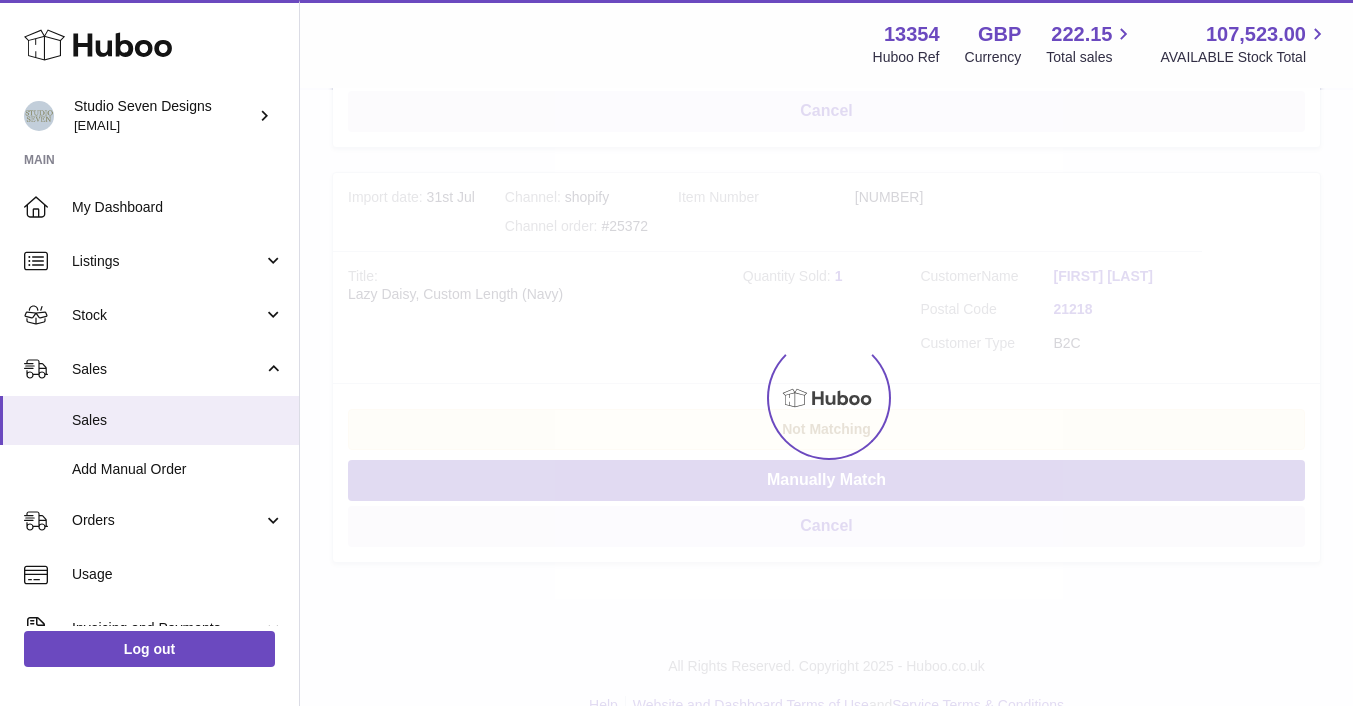 scroll, scrollTop: 390, scrollLeft: 0, axis: vertical 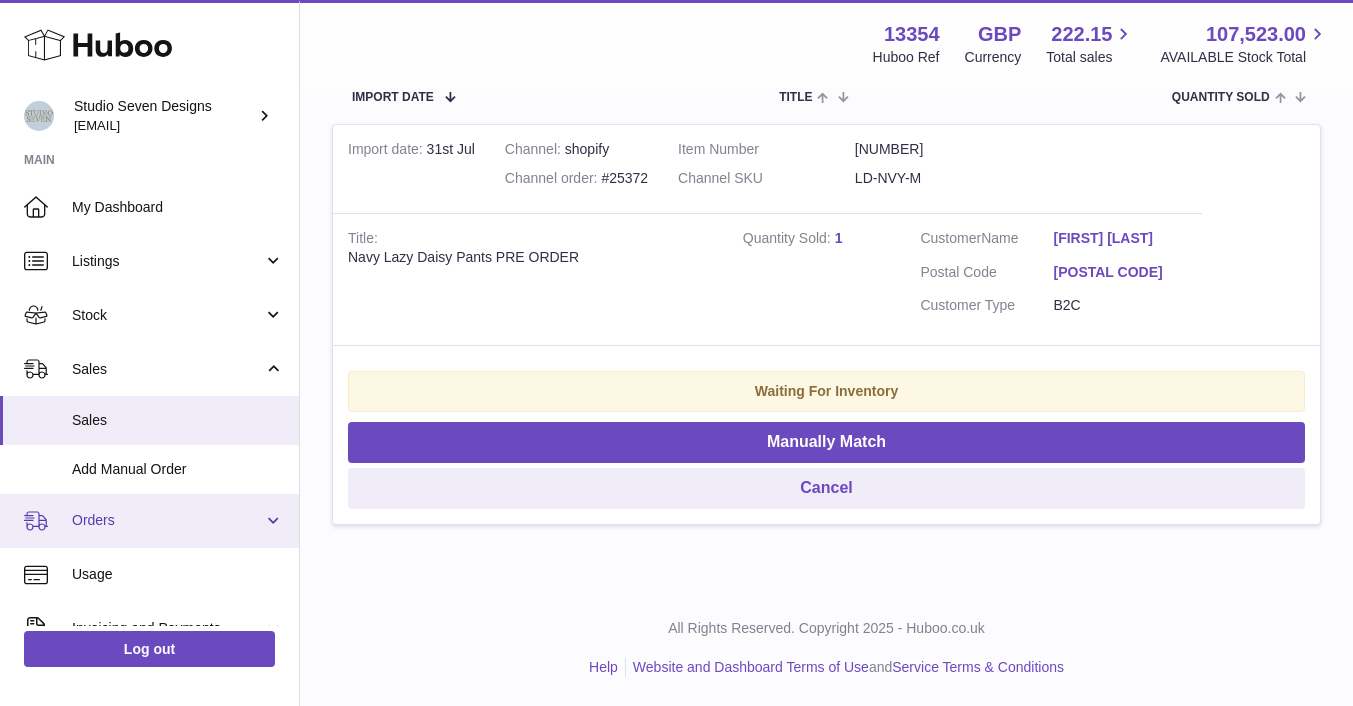 click on "Orders" at bounding box center [167, 520] 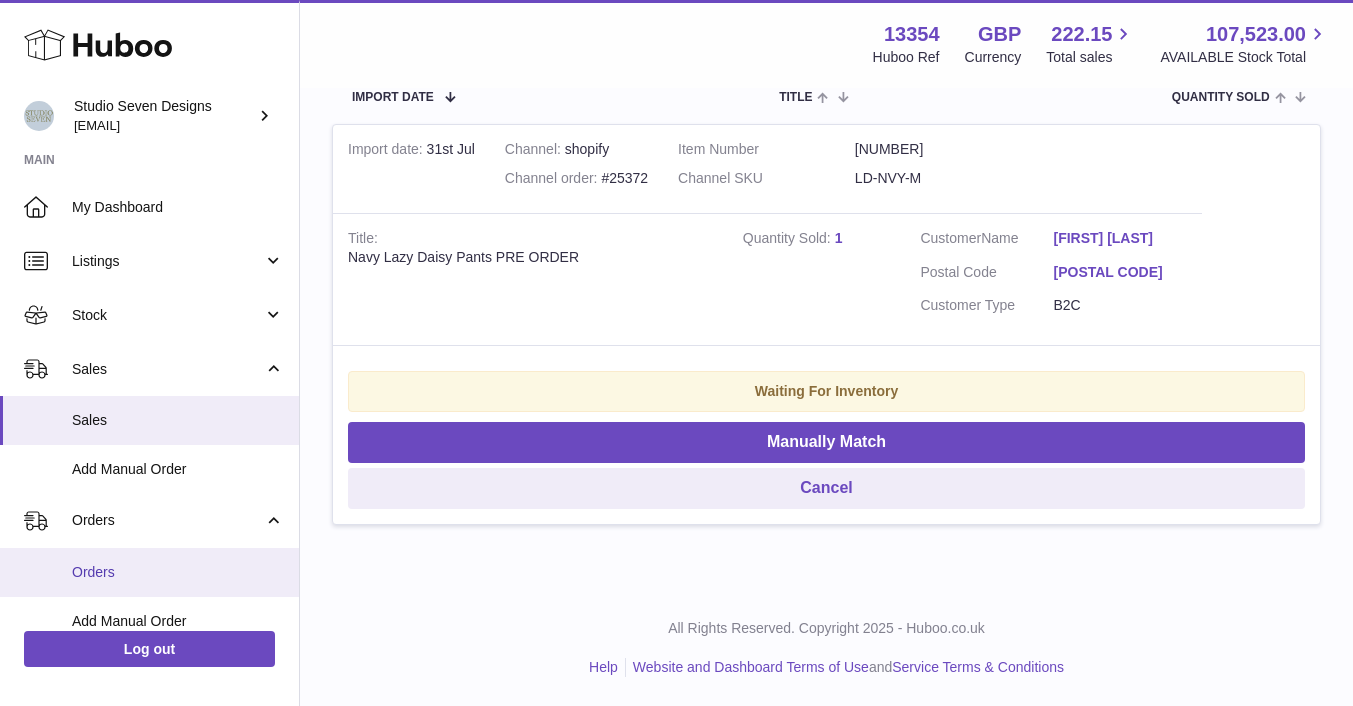 click on "Orders" at bounding box center [178, 572] 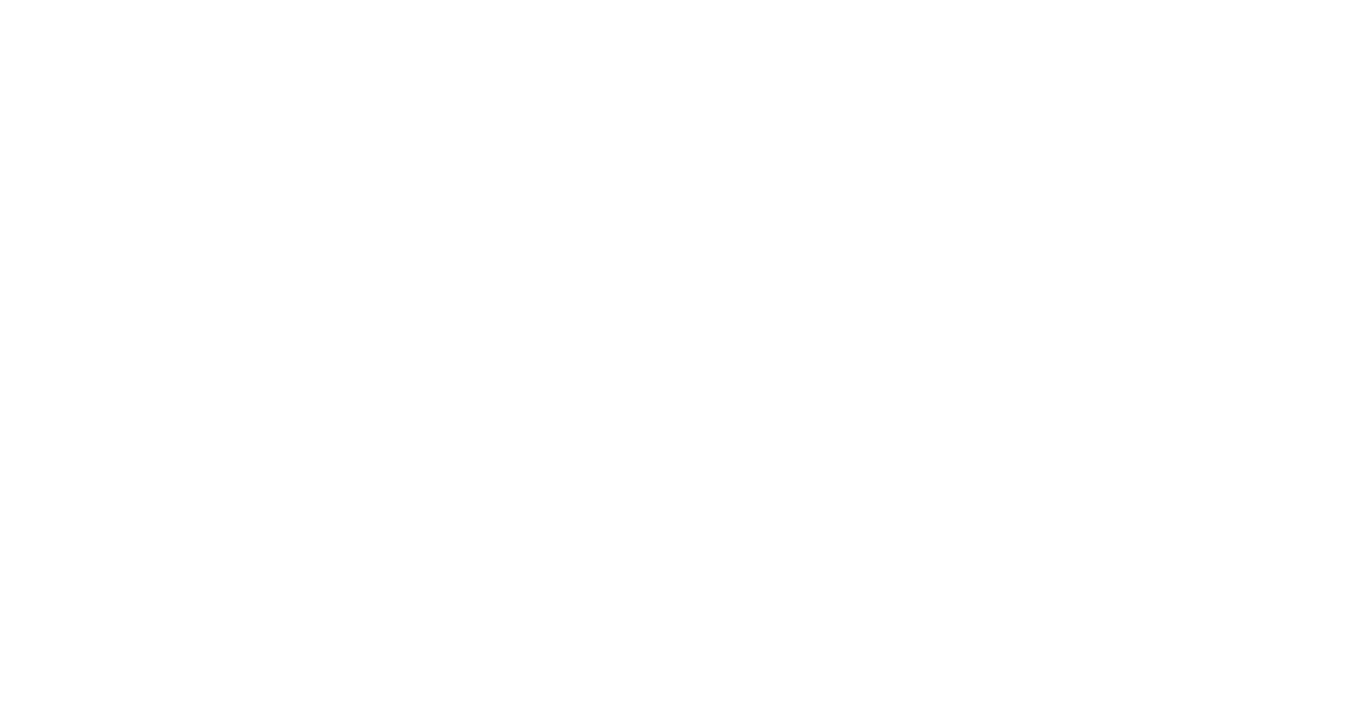 scroll, scrollTop: 0, scrollLeft: 0, axis: both 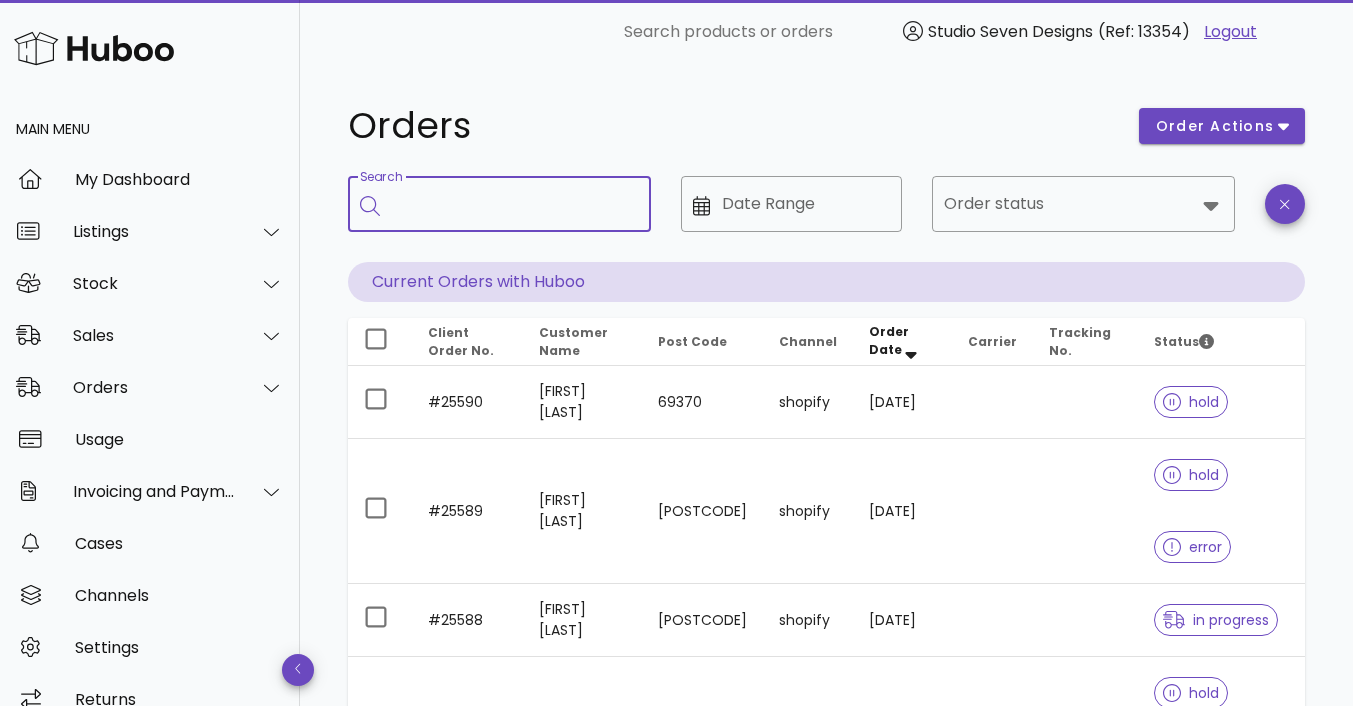 click on "Search" at bounding box center (513, 204) 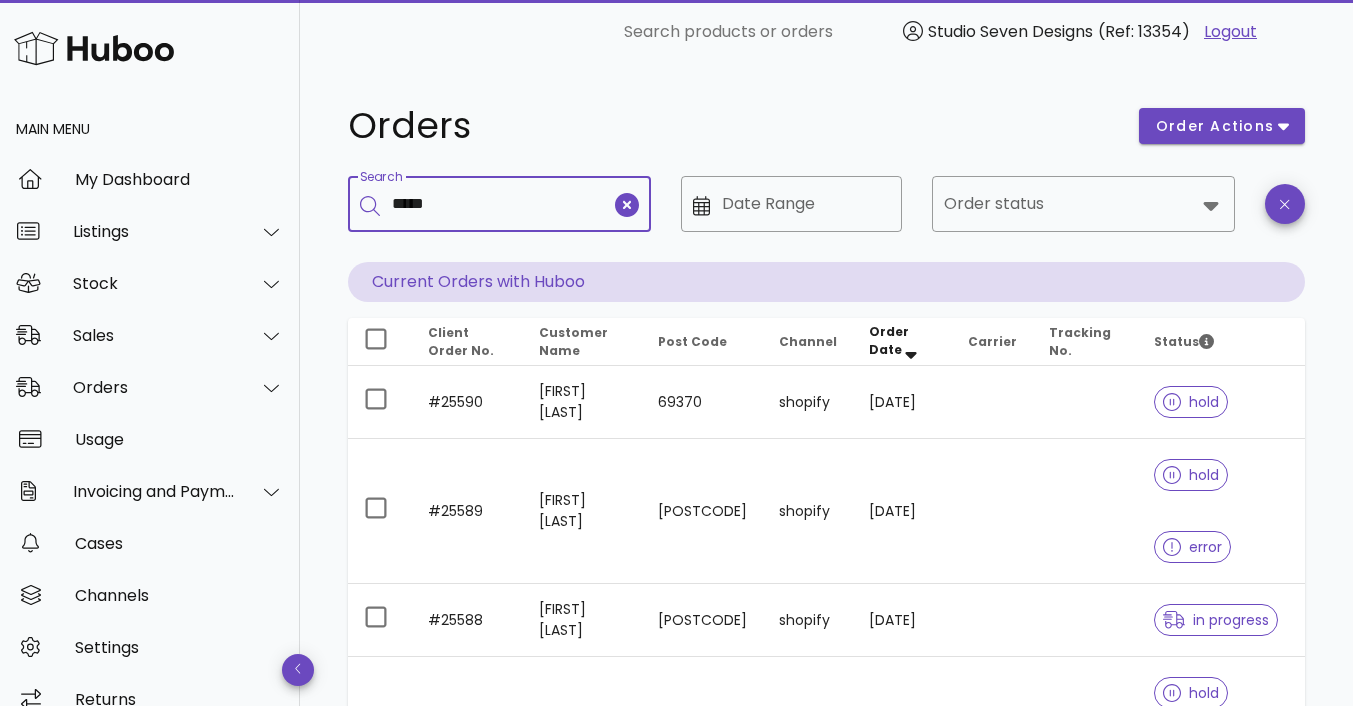 type on "*****" 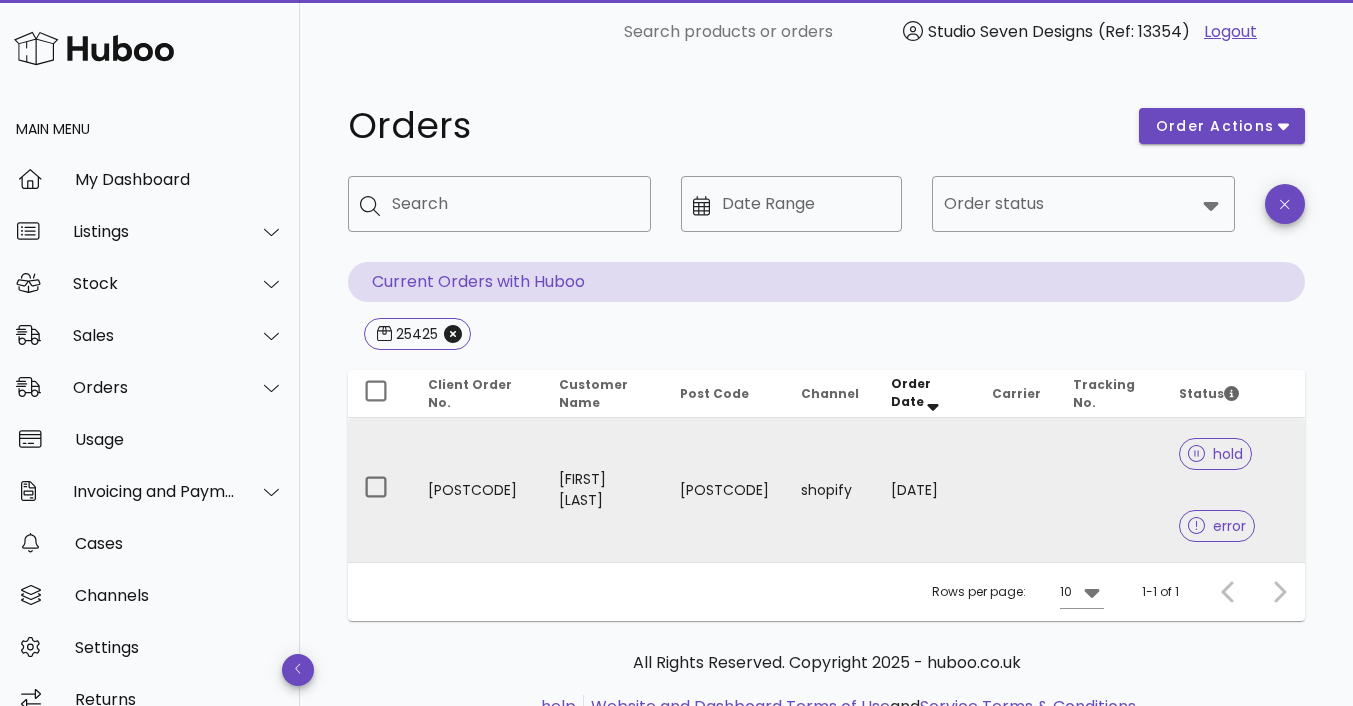 click on "[POSTCODE]" at bounding box center [724, 490] 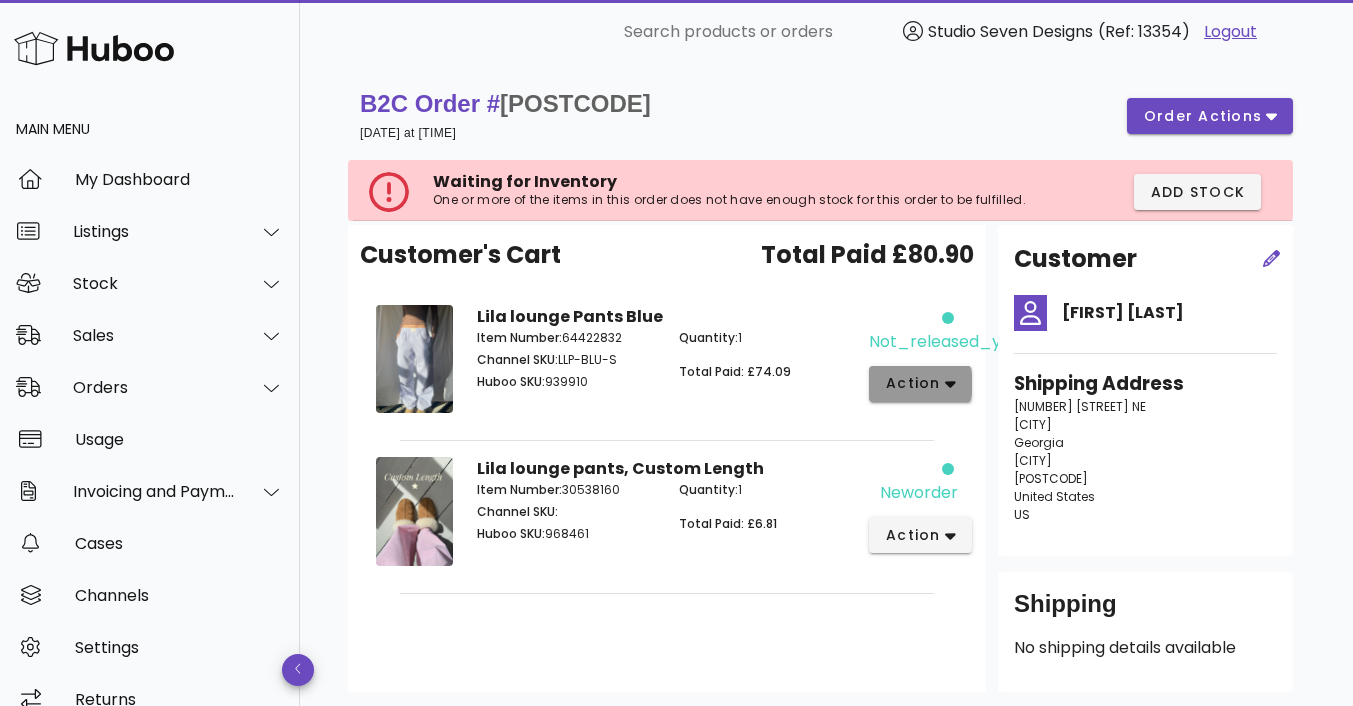 click on "action" at bounding box center (920, 384) 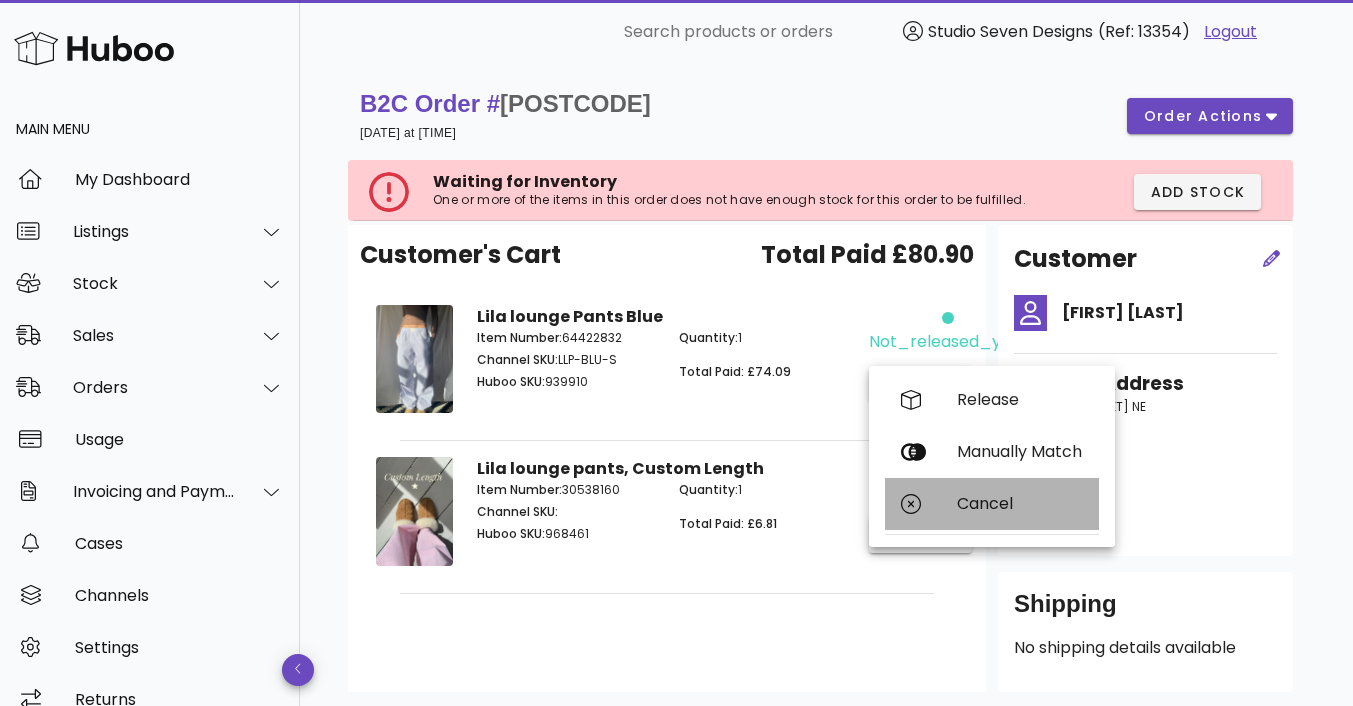 click on "Cancel" at bounding box center (1020, 503) 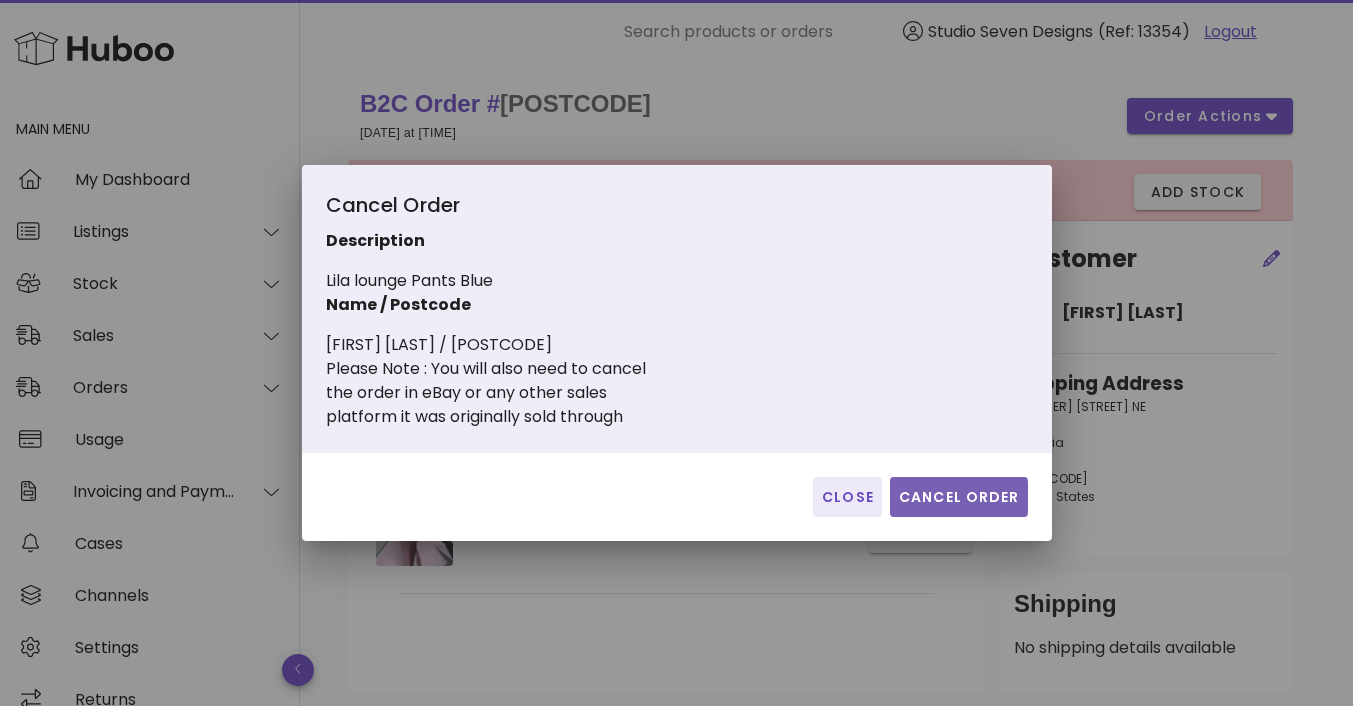 click on "Cancel Order" at bounding box center (959, 497) 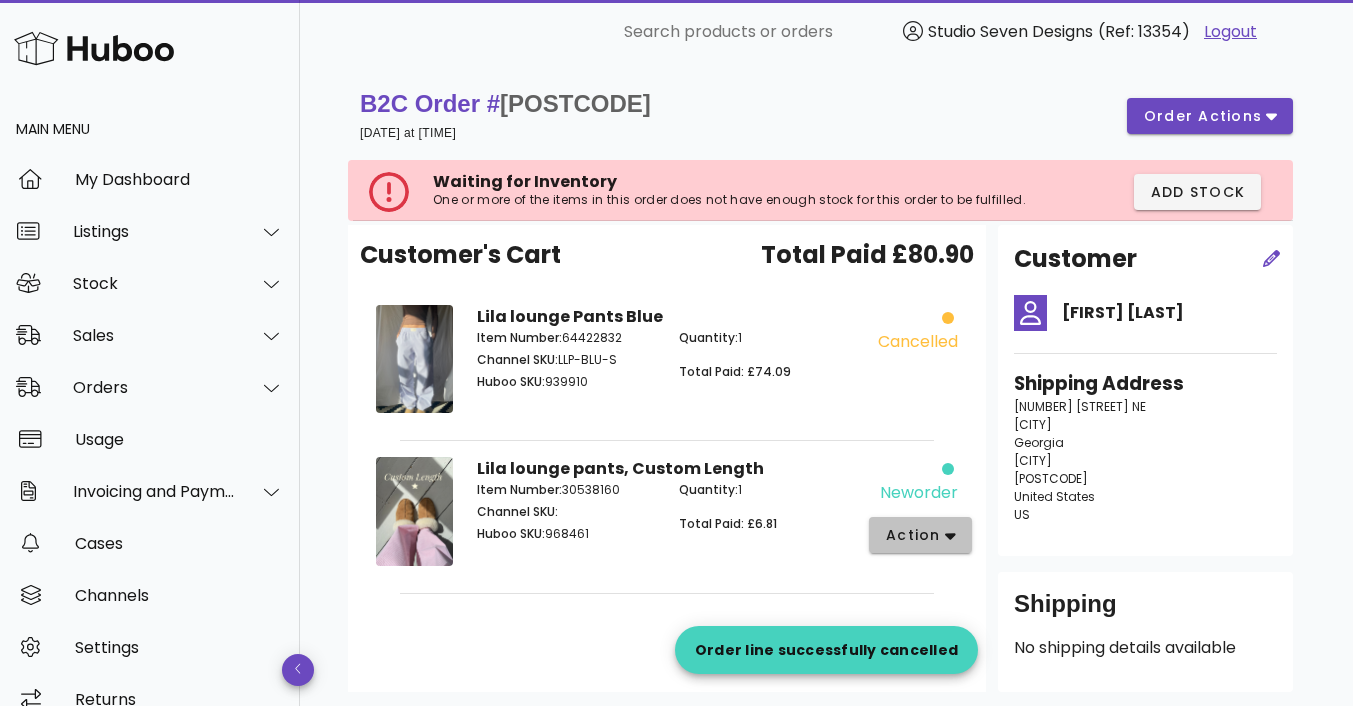 click 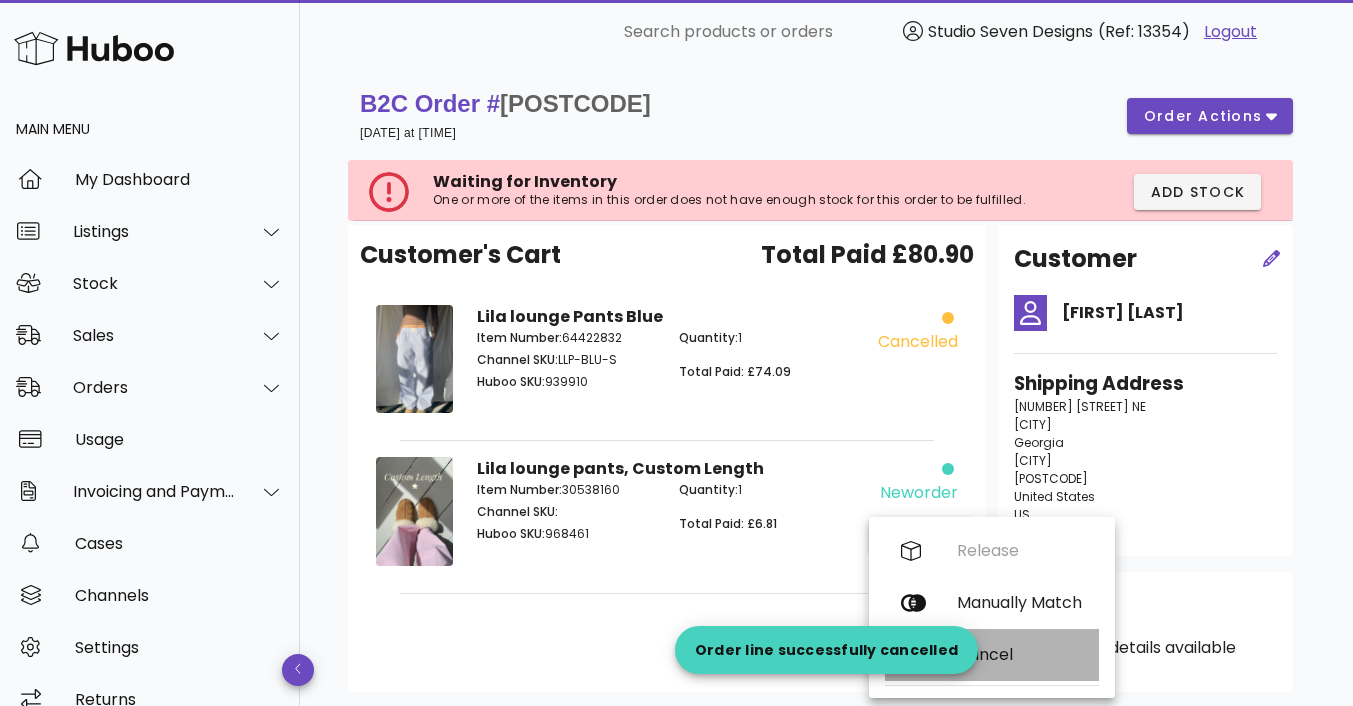 click on "Cancel" at bounding box center [1020, 654] 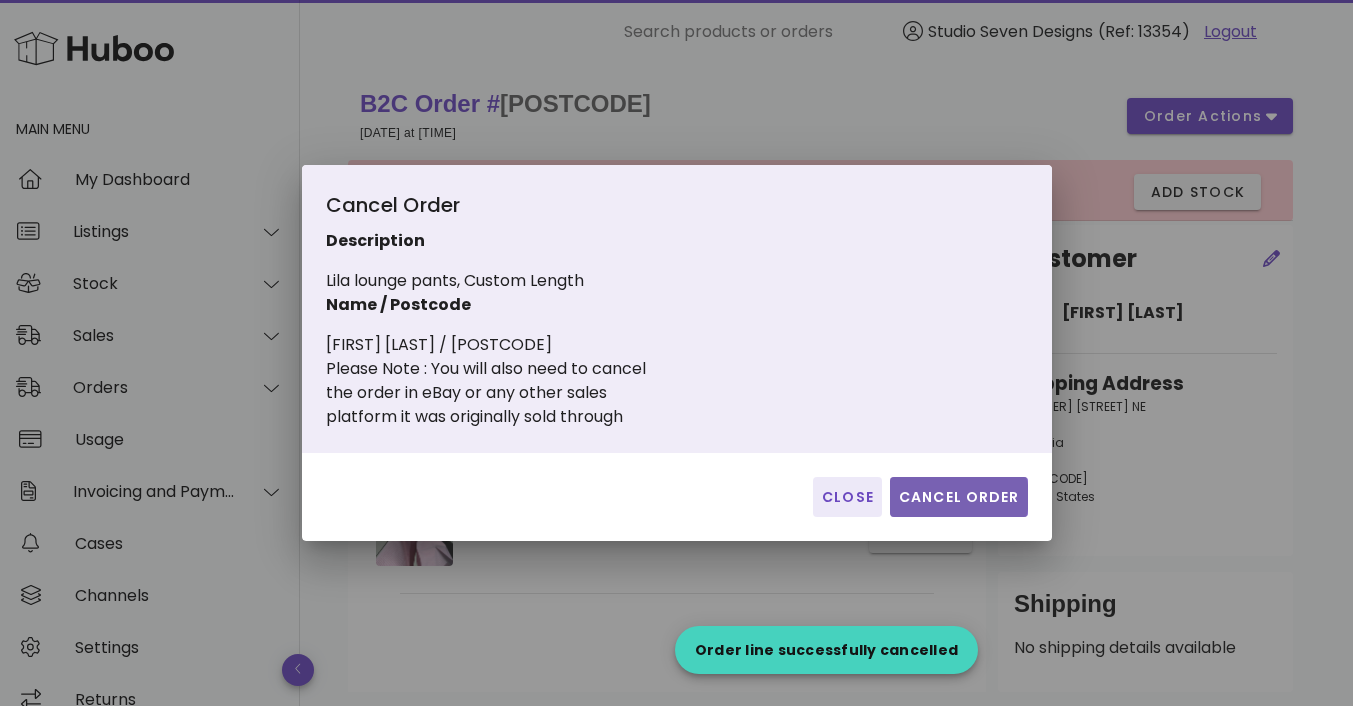 click on "Cancel Order" at bounding box center [959, 497] 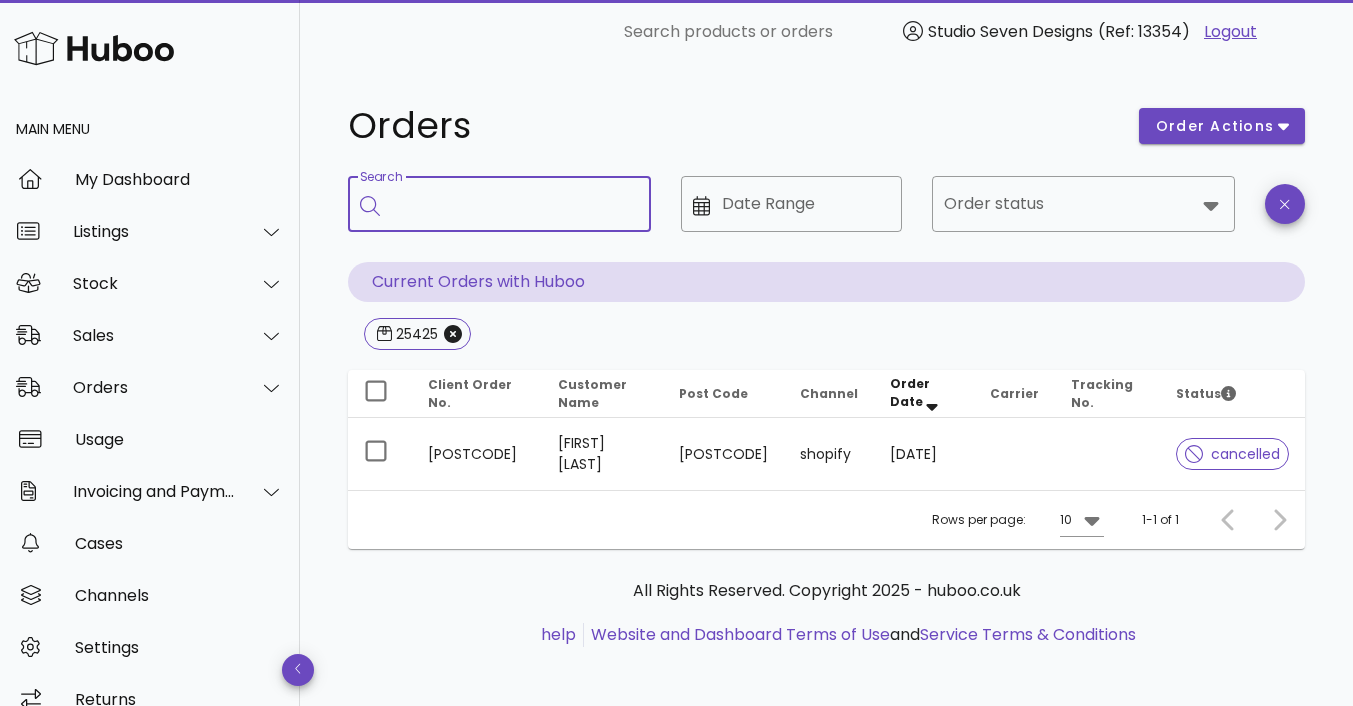 click on "Search" at bounding box center (513, 204) 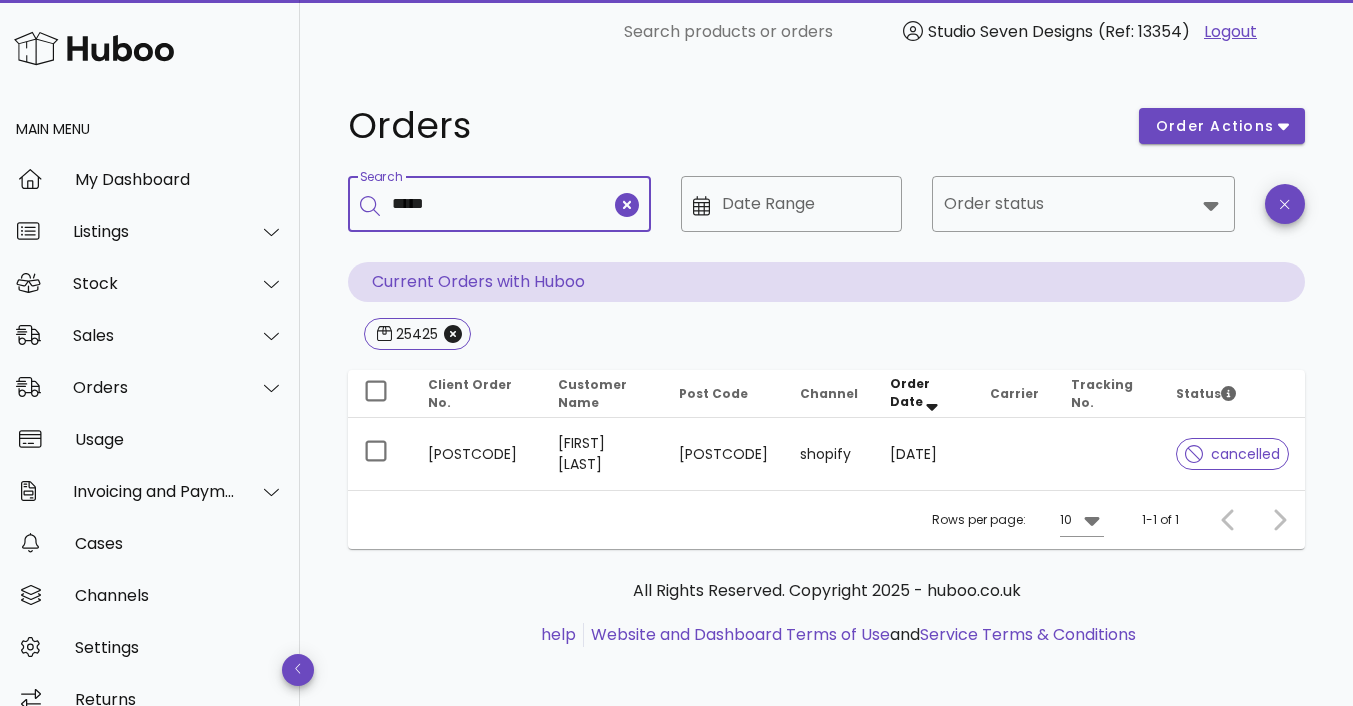 type on "*****" 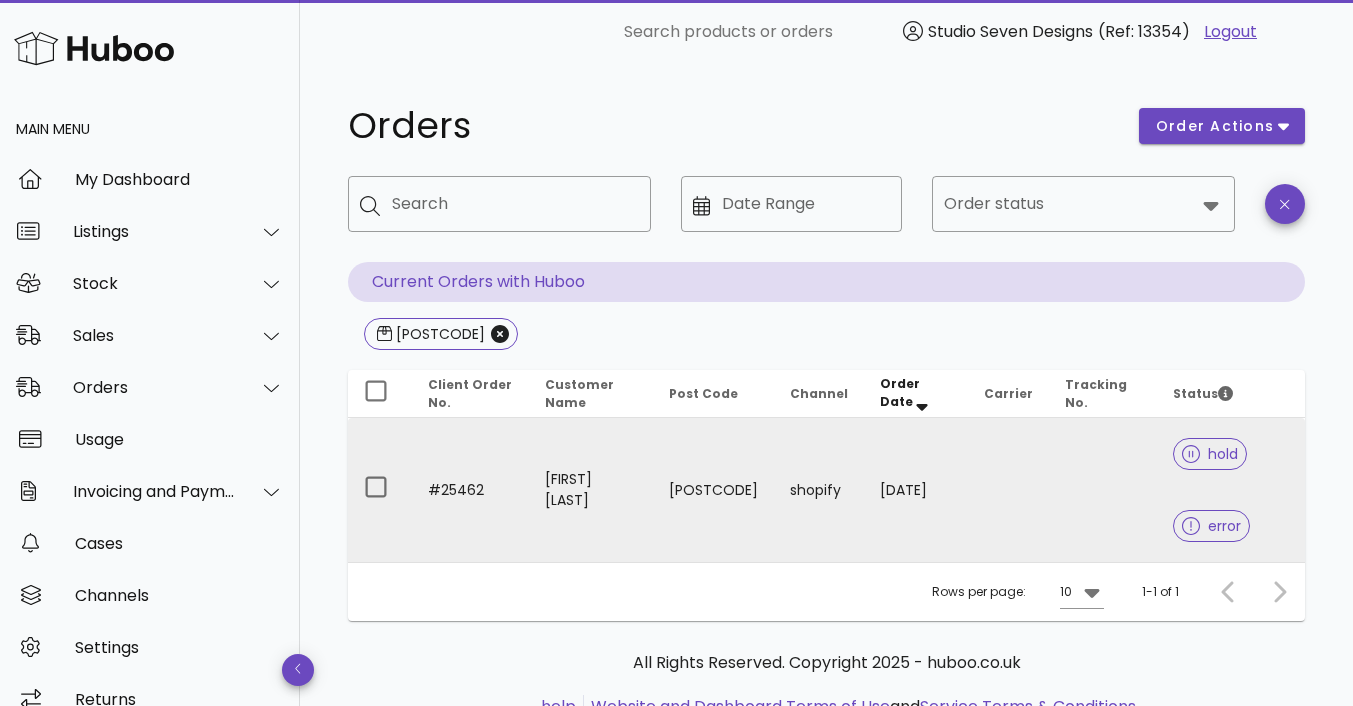 click on "01/08/2025" at bounding box center (916, 490) 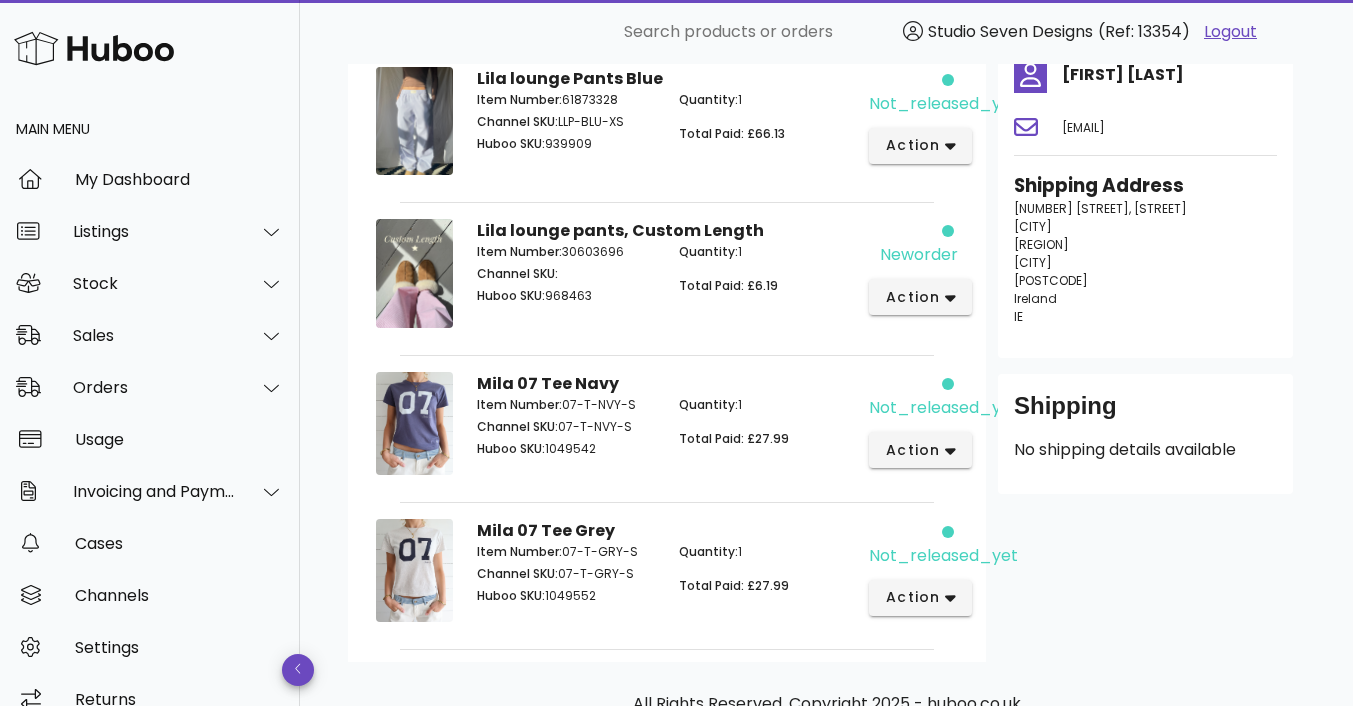 scroll, scrollTop: 273, scrollLeft: 0, axis: vertical 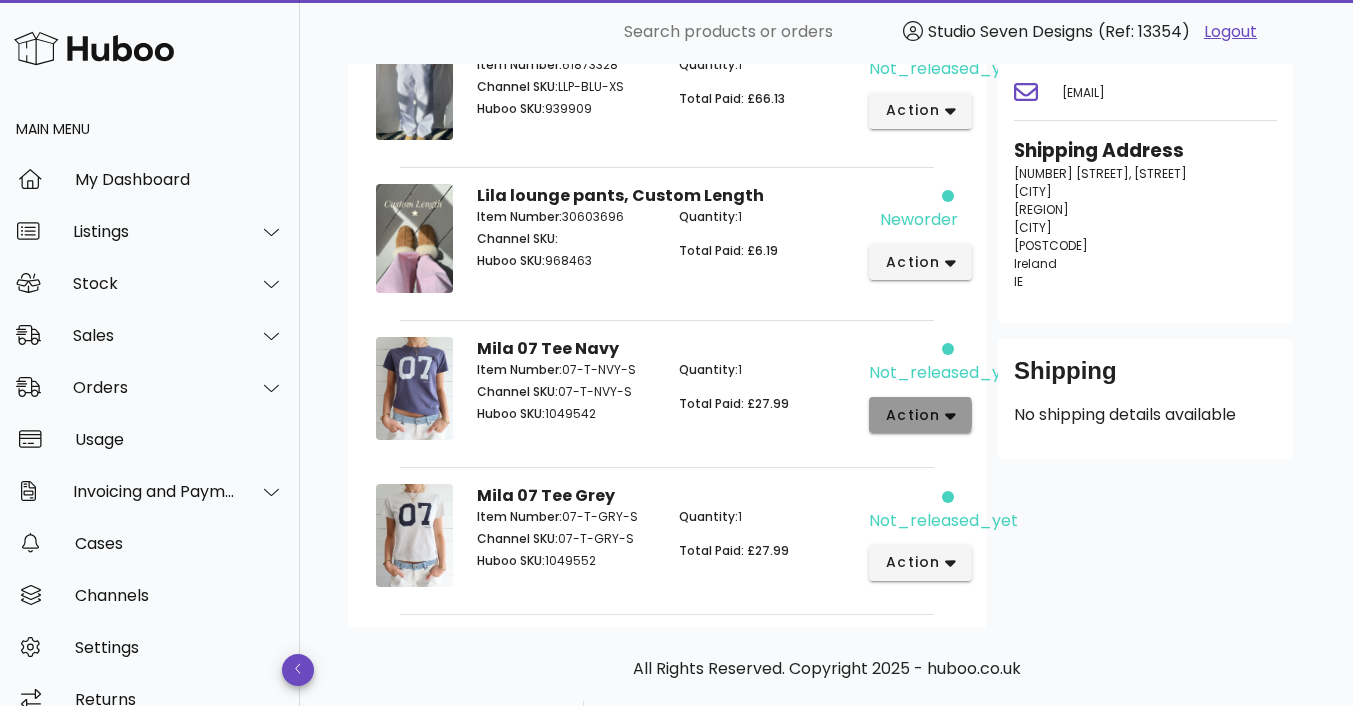 click 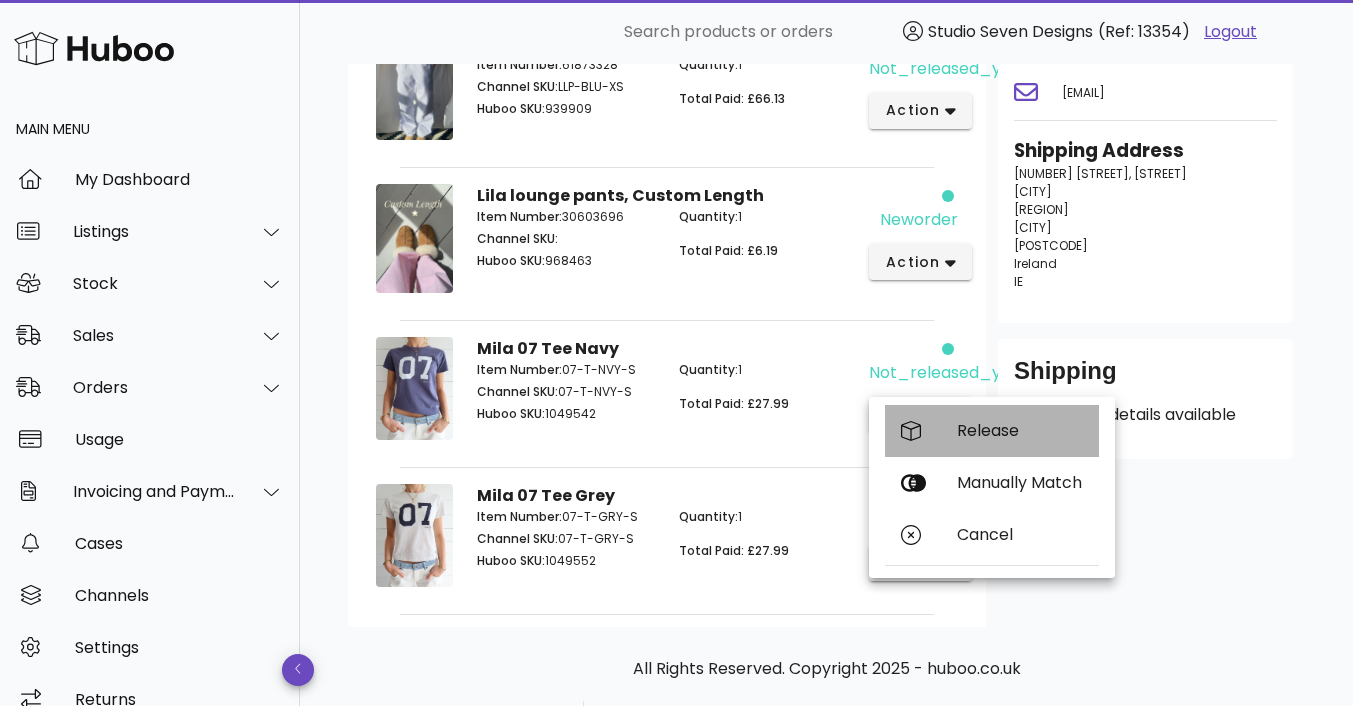 click on "Release" at bounding box center (1020, 430) 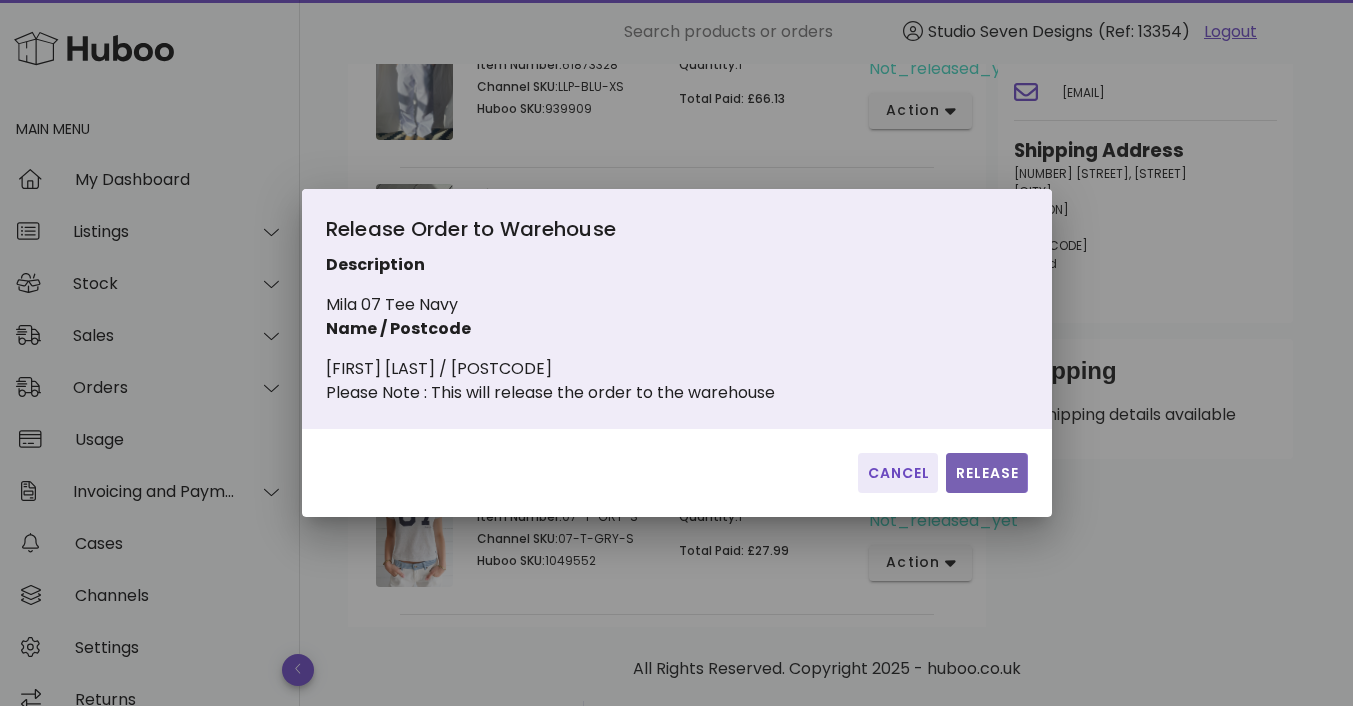 click on "Release" at bounding box center [986, 473] 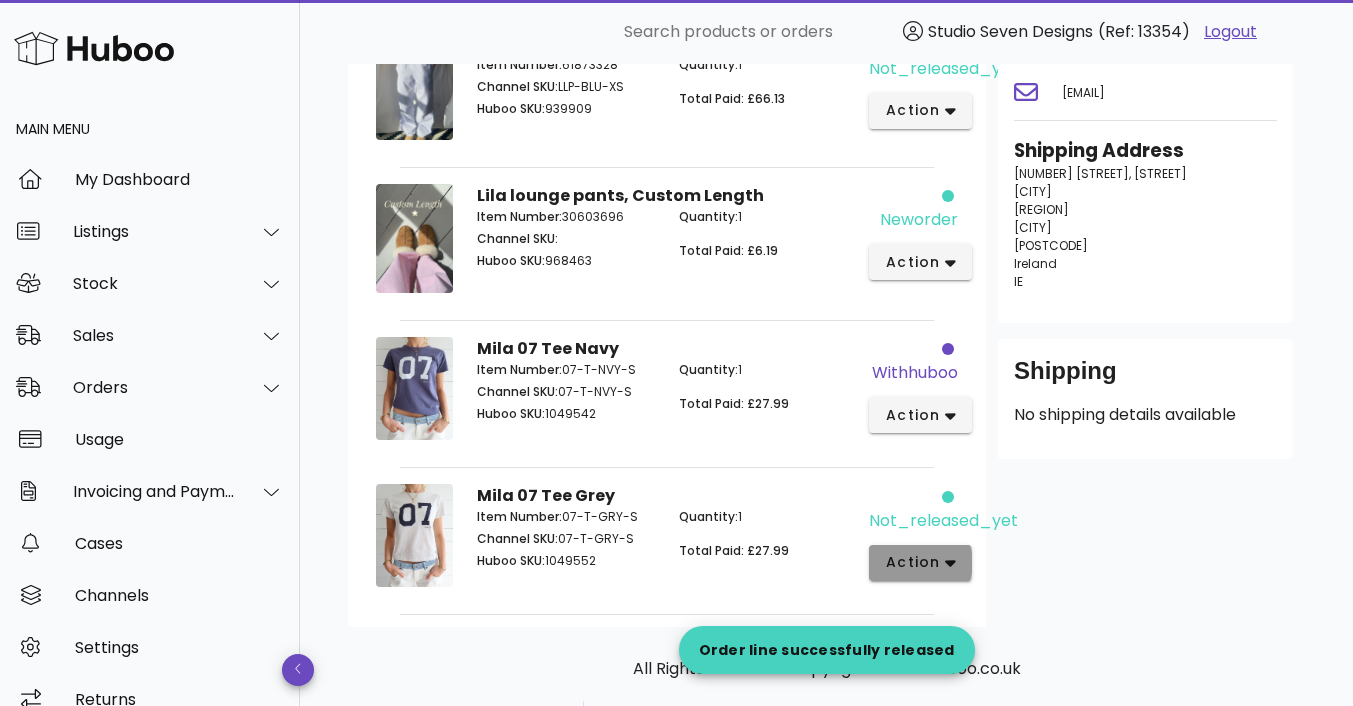 click 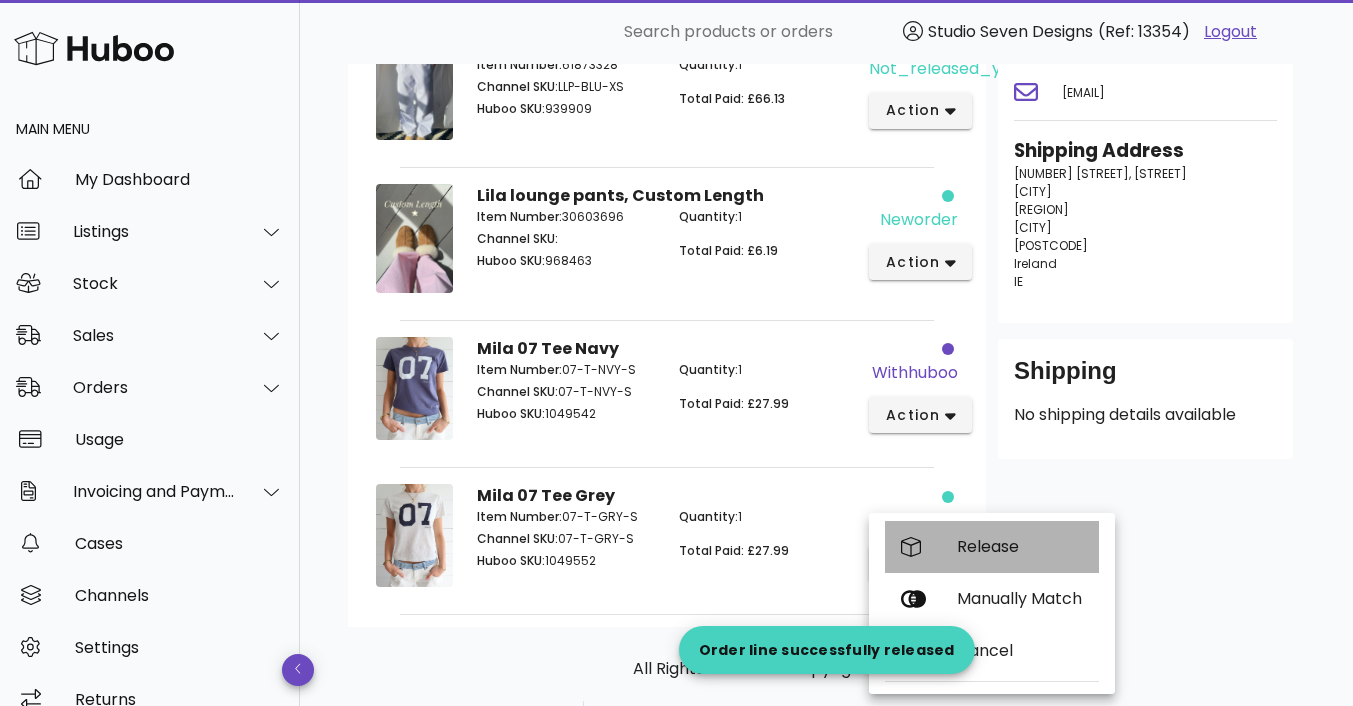click on "Release" at bounding box center [1020, 546] 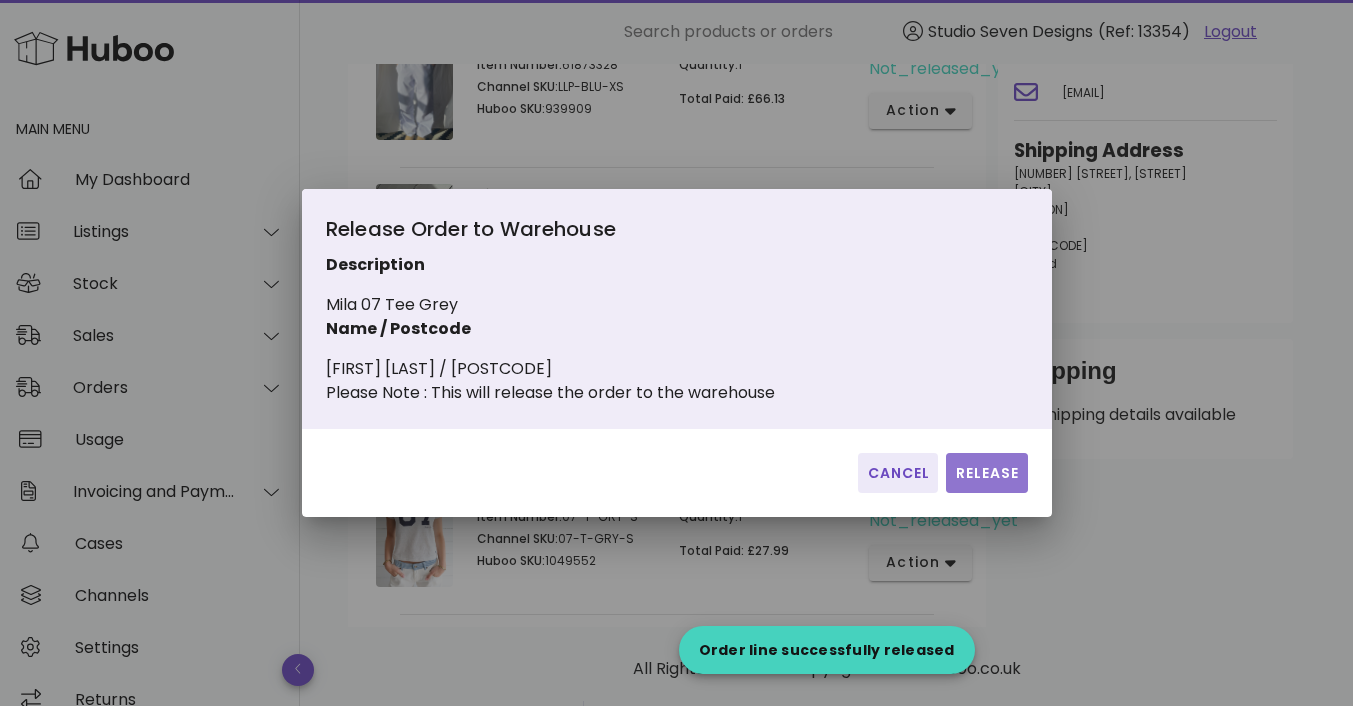 click on "Release" at bounding box center [986, 473] 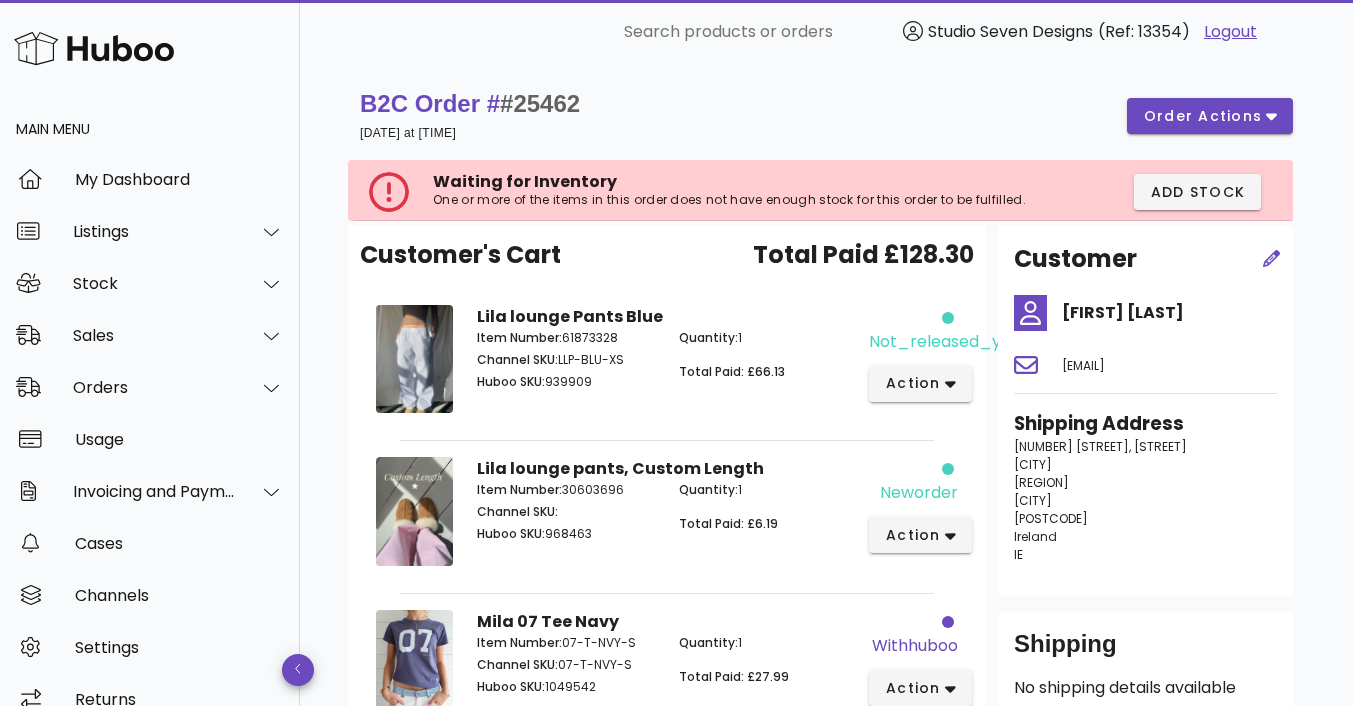 scroll, scrollTop: 4, scrollLeft: 0, axis: vertical 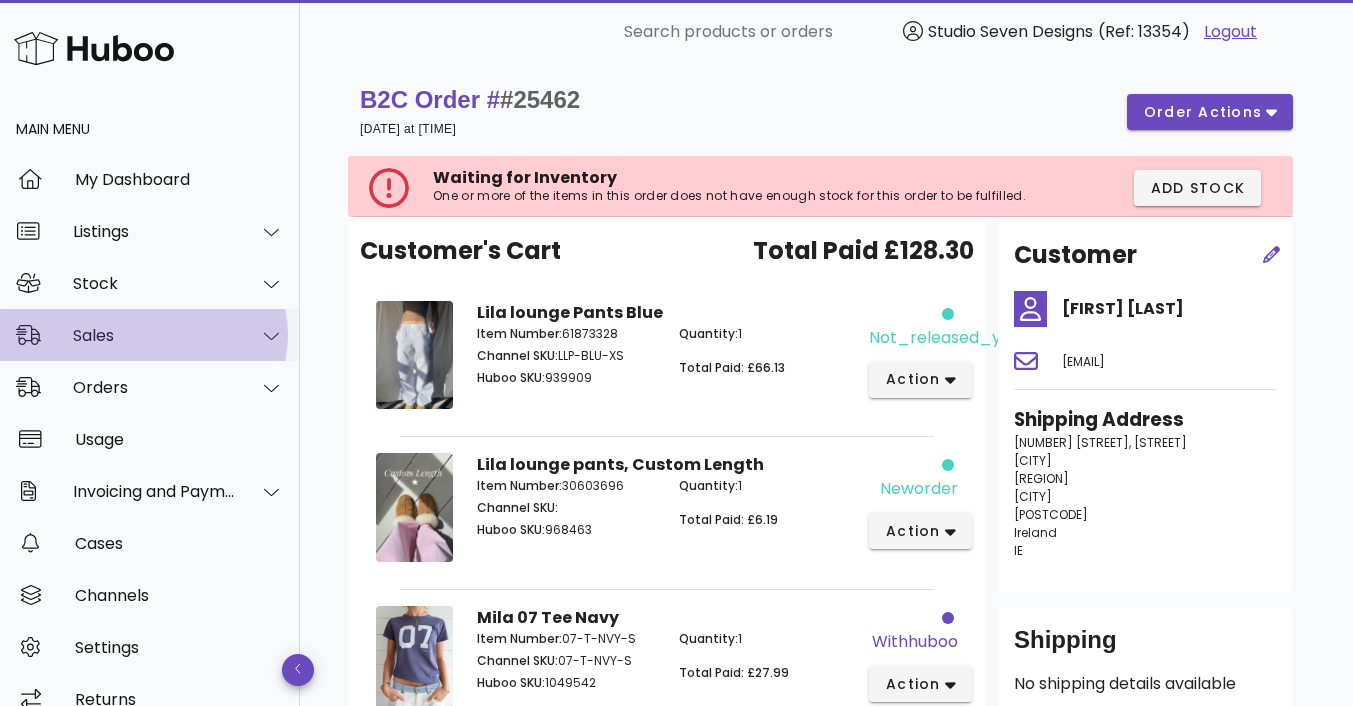 click on "Sales" at bounding box center [154, 335] 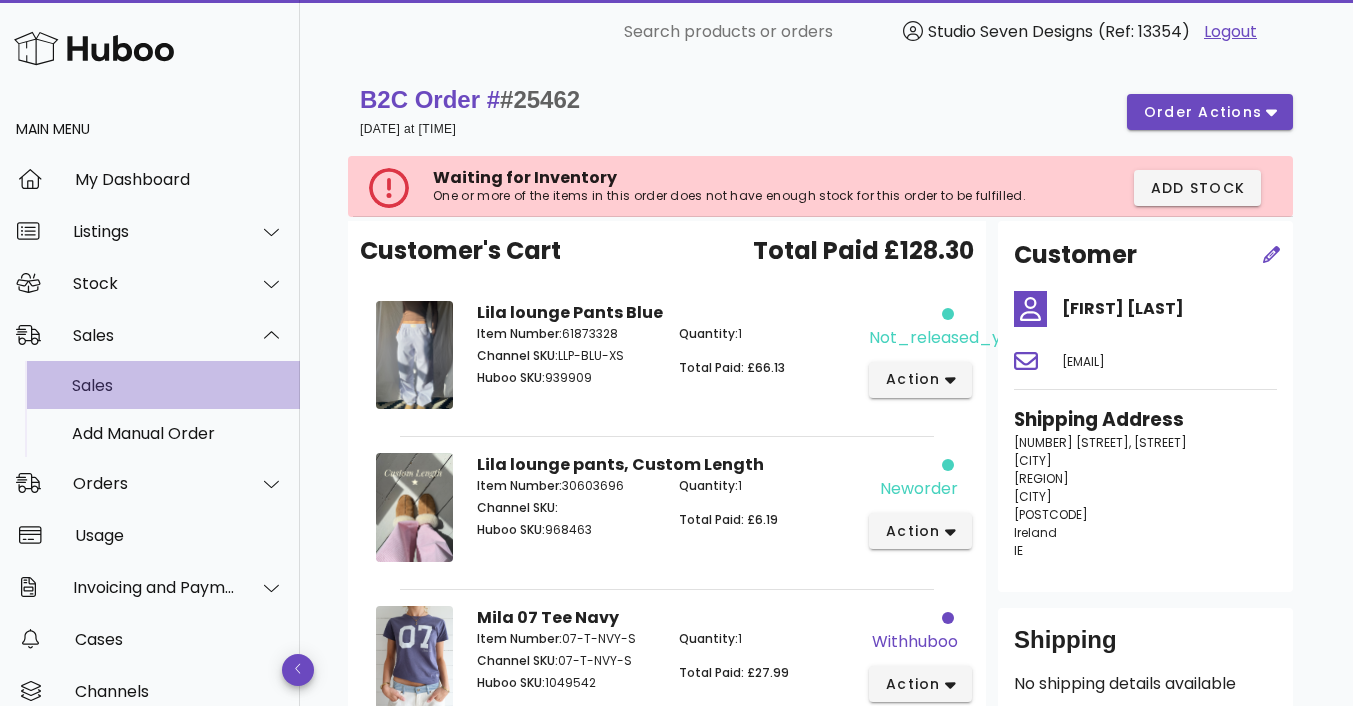 click on "Sales" at bounding box center (178, 385) 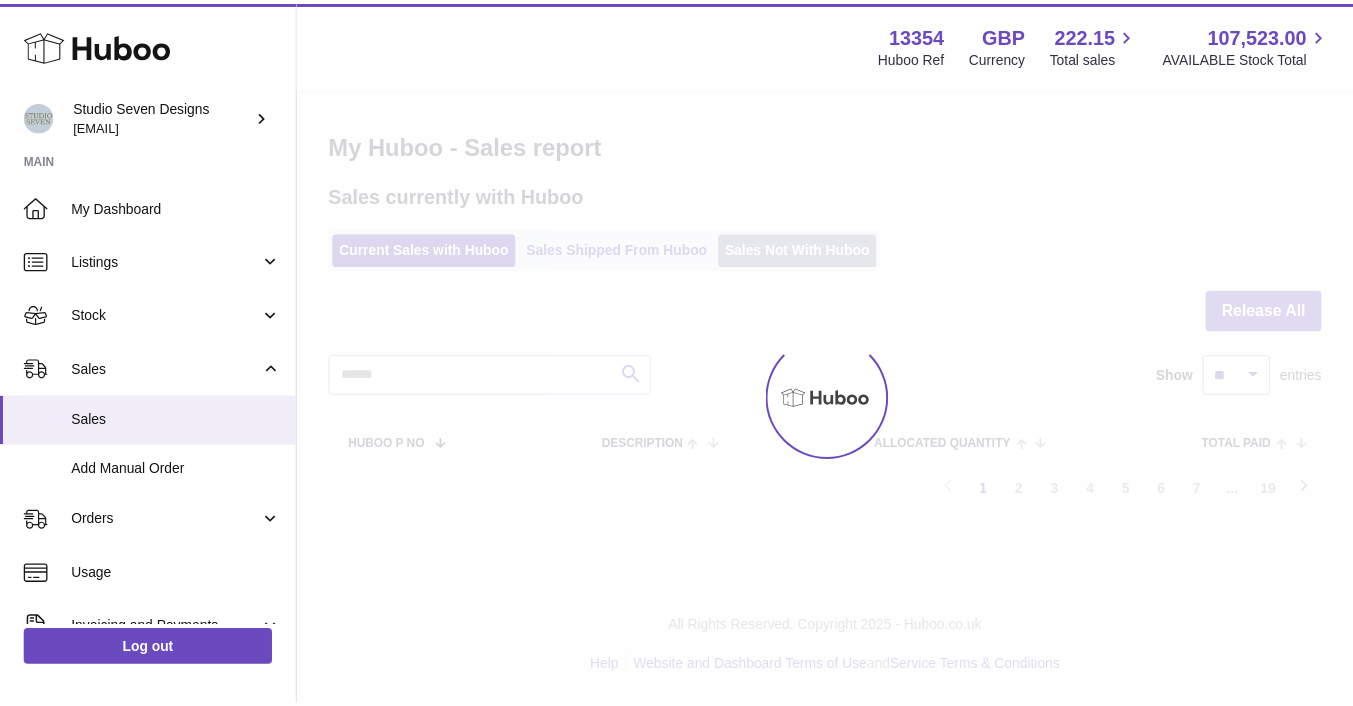 scroll, scrollTop: 0, scrollLeft: 0, axis: both 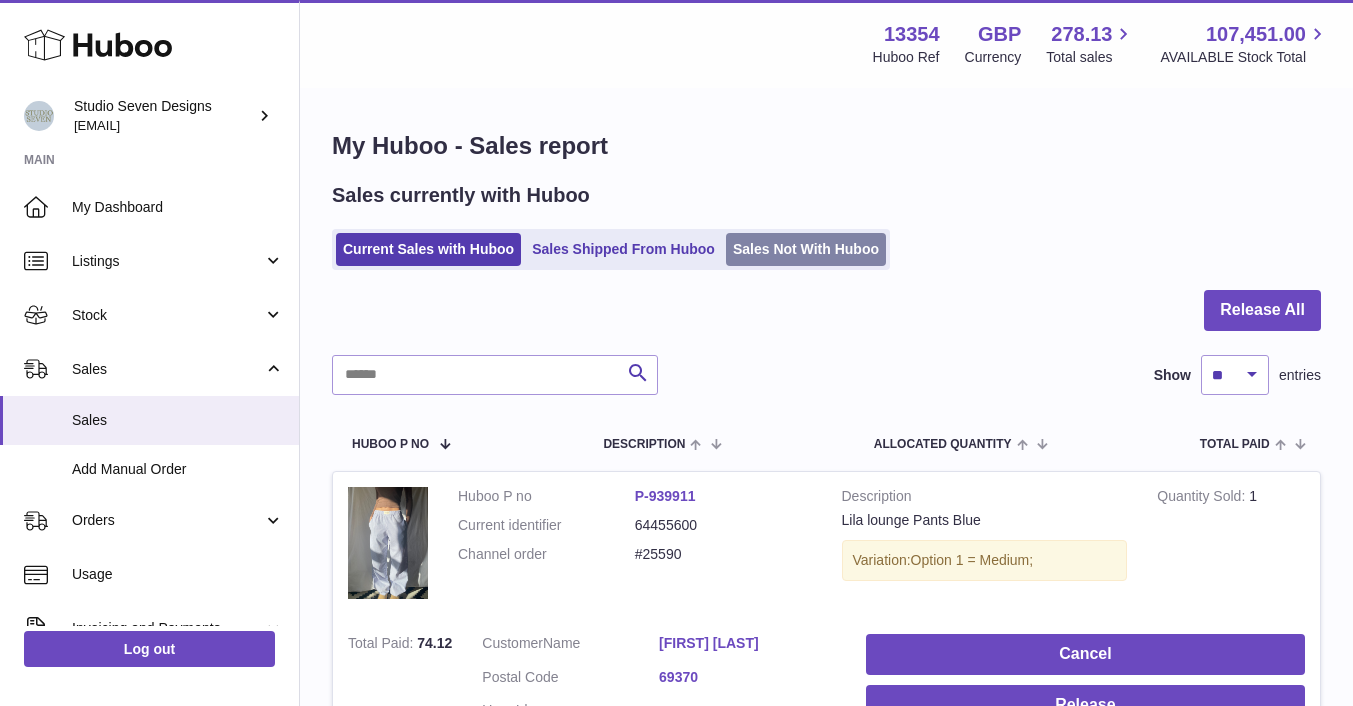 click on "Sales Not With Huboo" at bounding box center [806, 249] 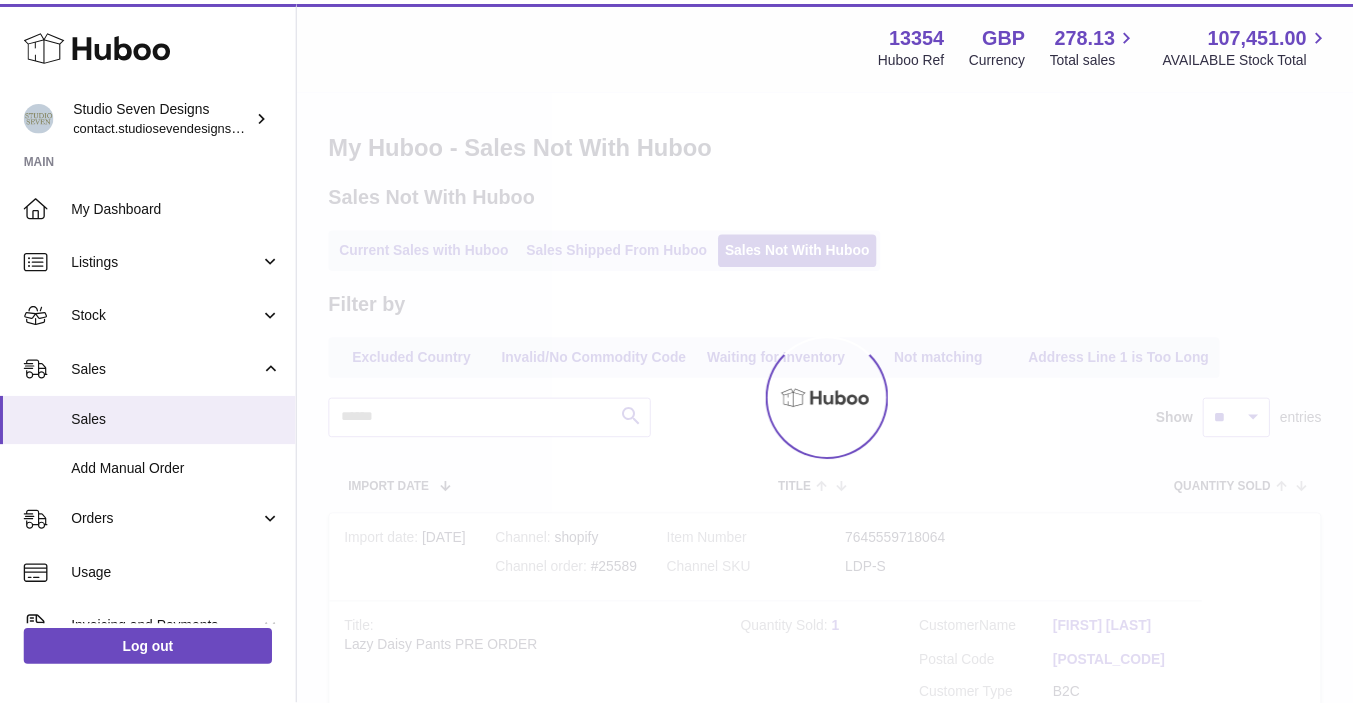 scroll, scrollTop: 0, scrollLeft: 0, axis: both 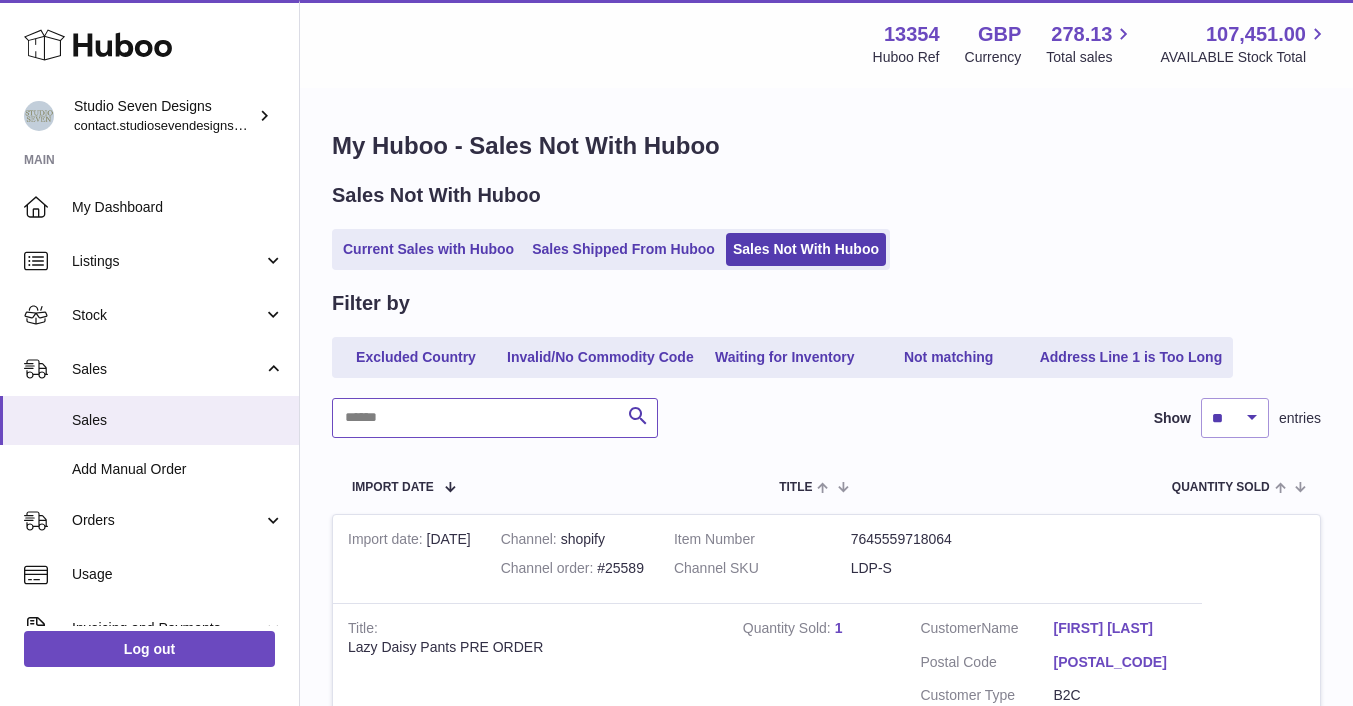 click at bounding box center [495, 418] 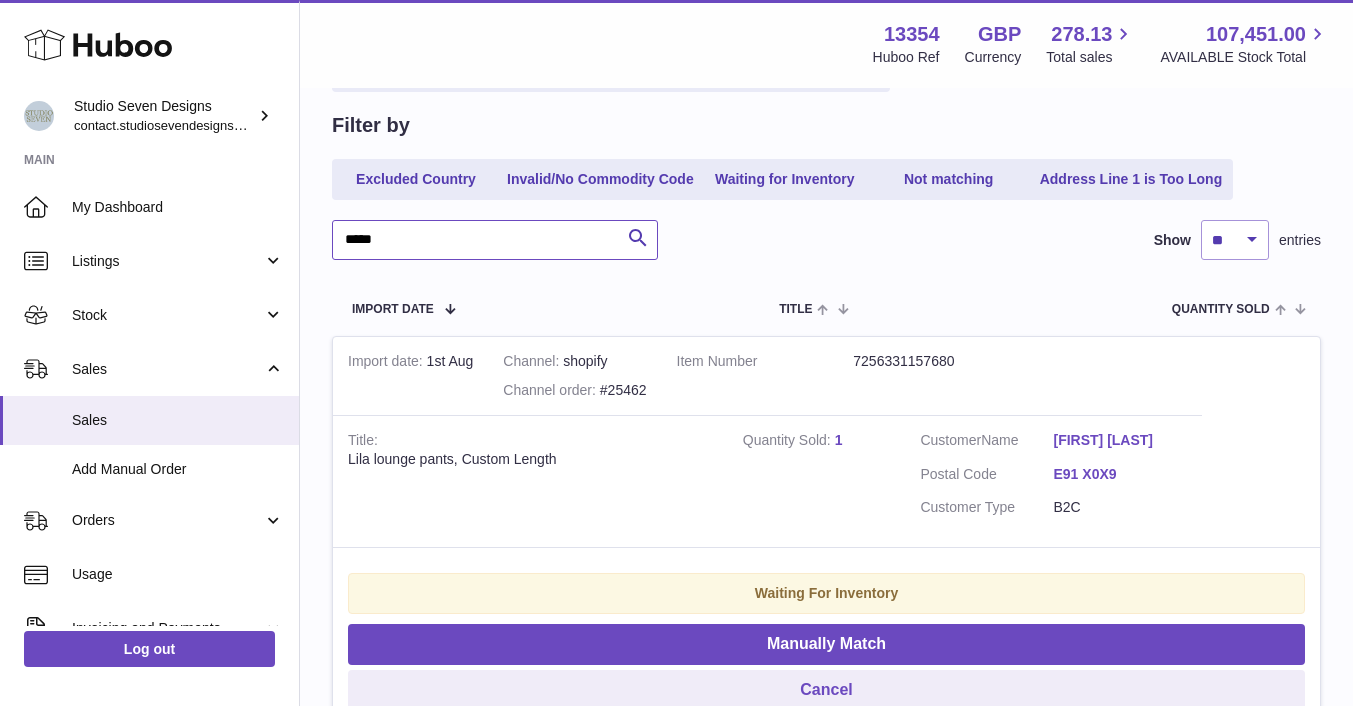 scroll, scrollTop: 380, scrollLeft: 0, axis: vertical 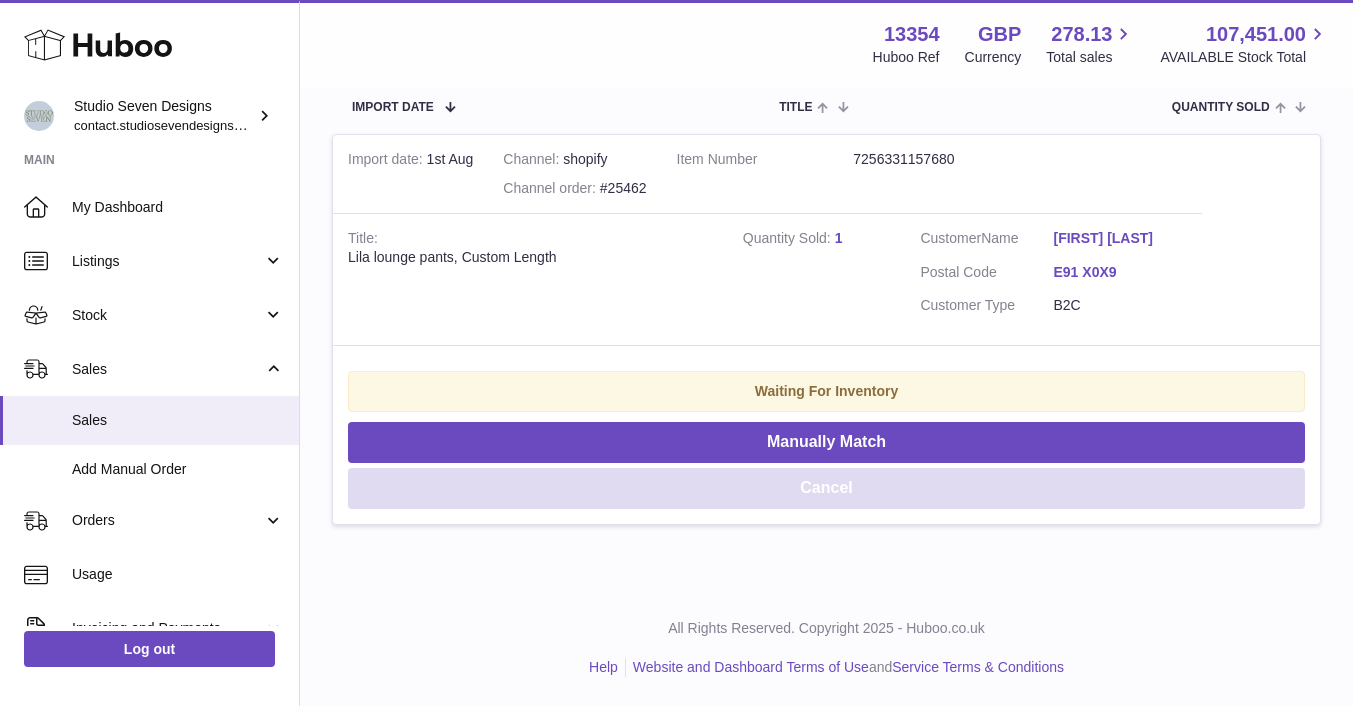 type on "*****" 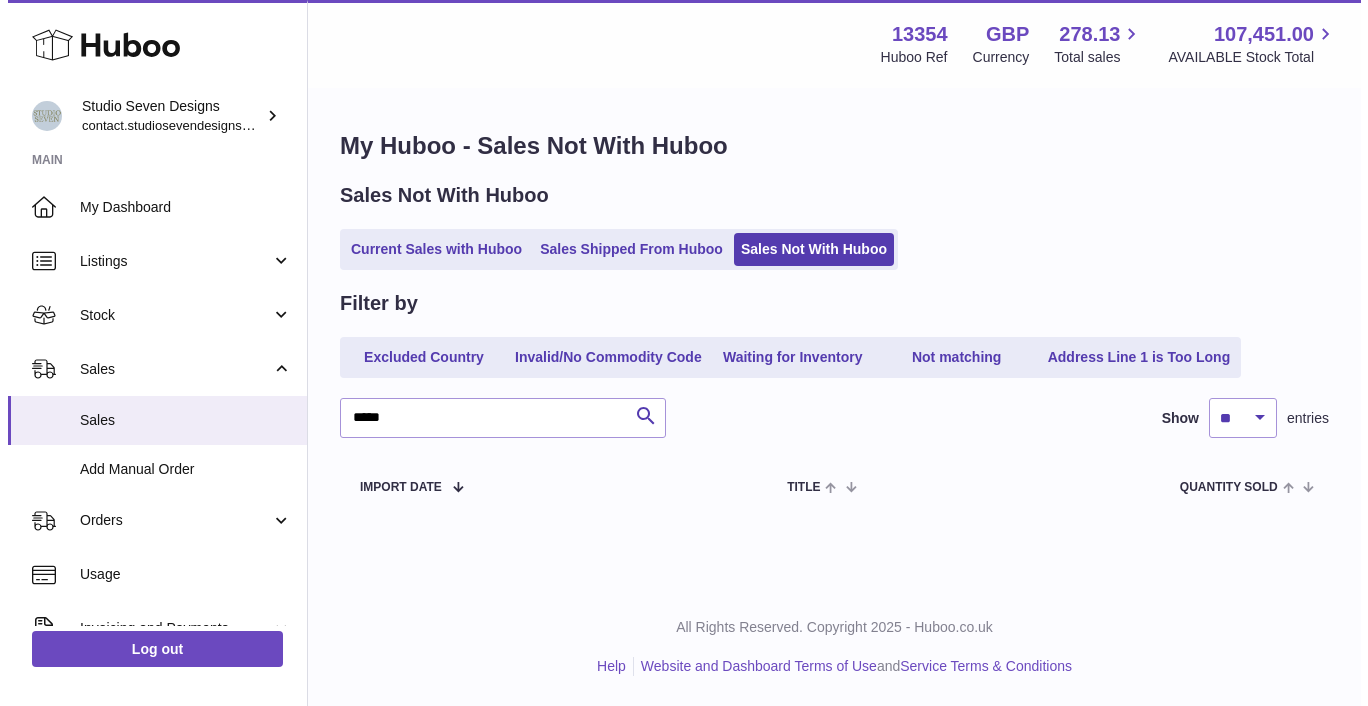 scroll, scrollTop: 0, scrollLeft: 0, axis: both 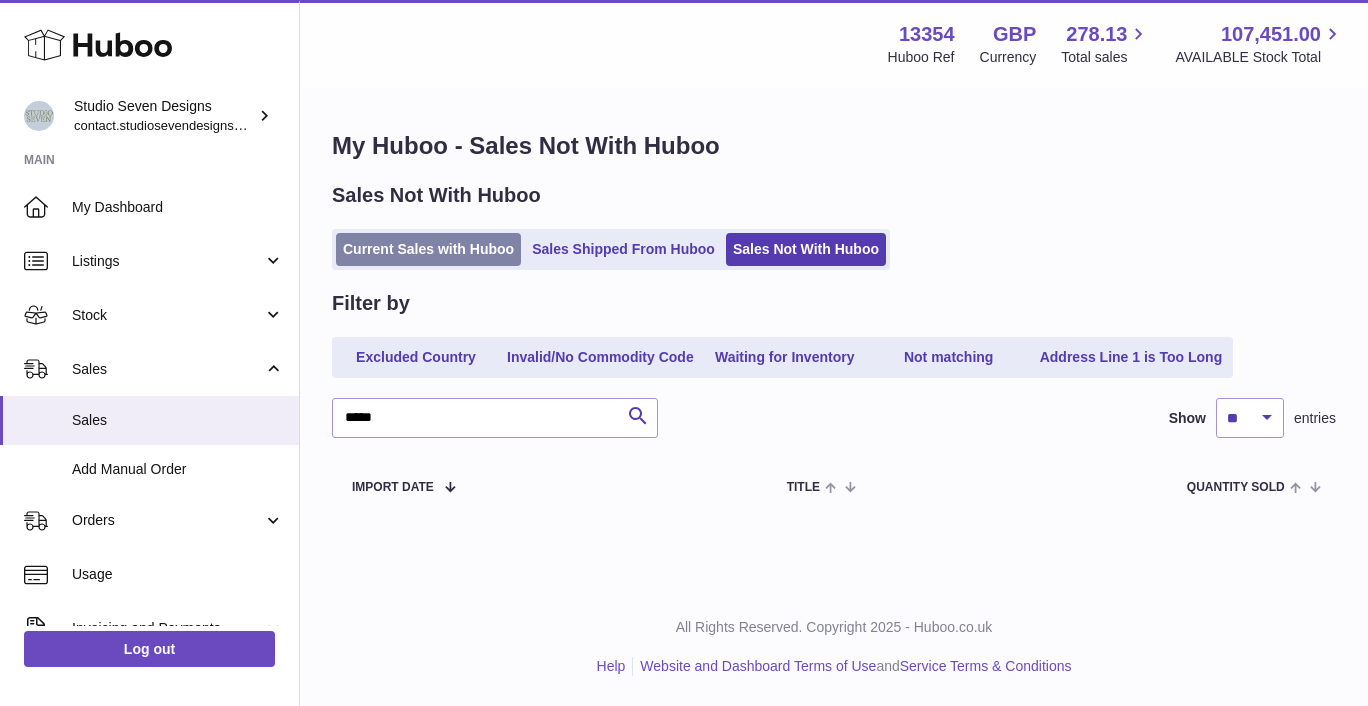 click on "Current Sales with Huboo" at bounding box center (428, 249) 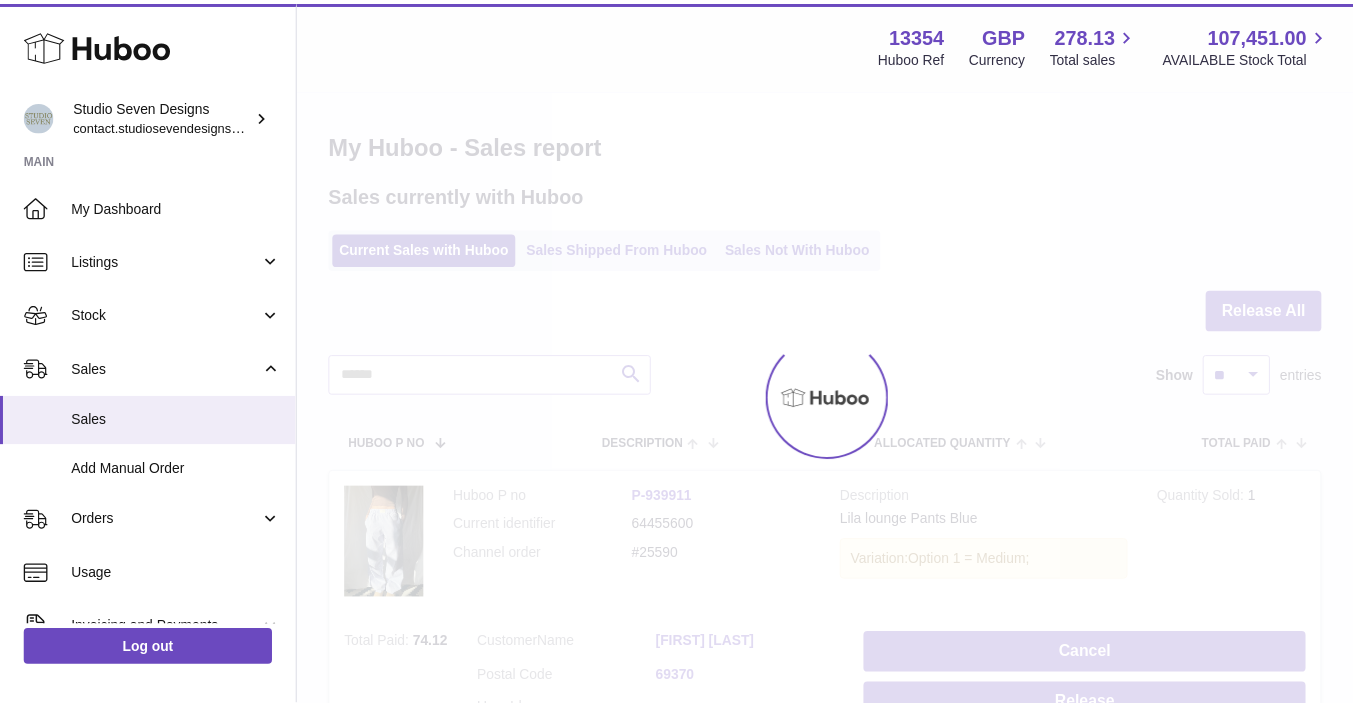 scroll, scrollTop: 0, scrollLeft: 0, axis: both 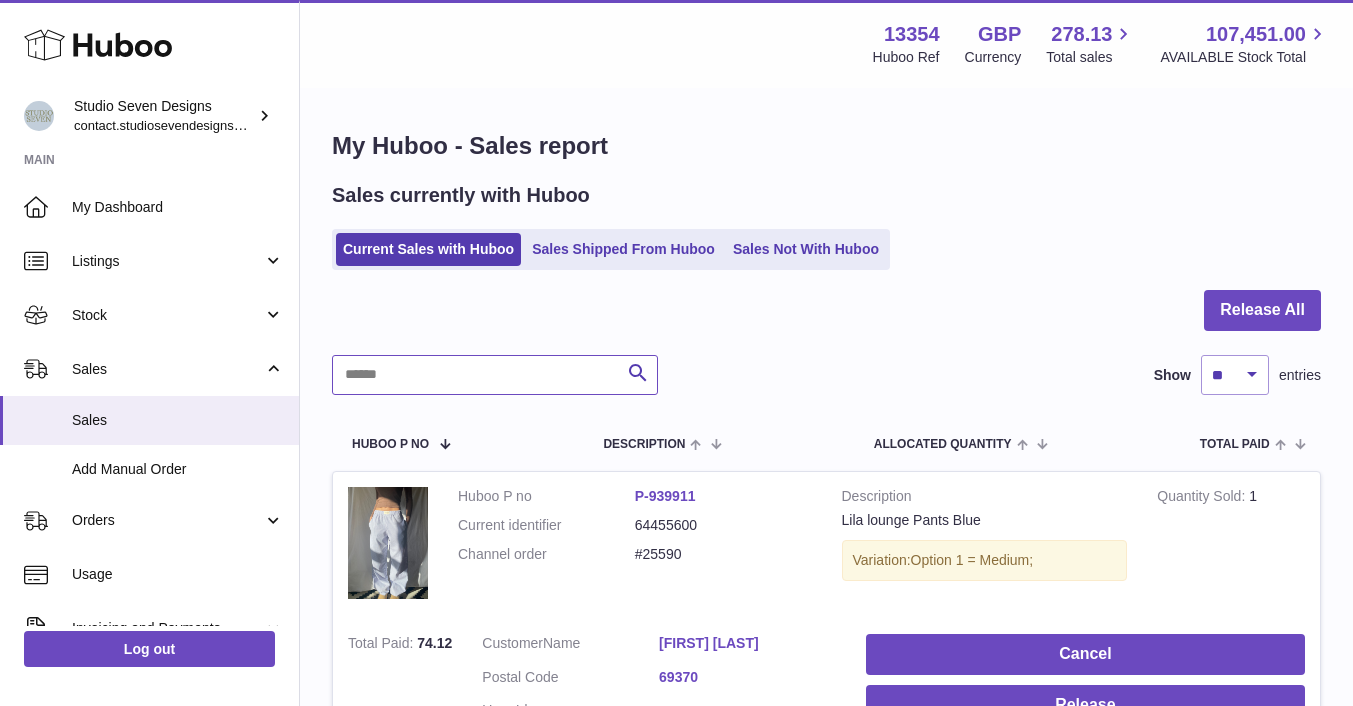 click at bounding box center [495, 375] 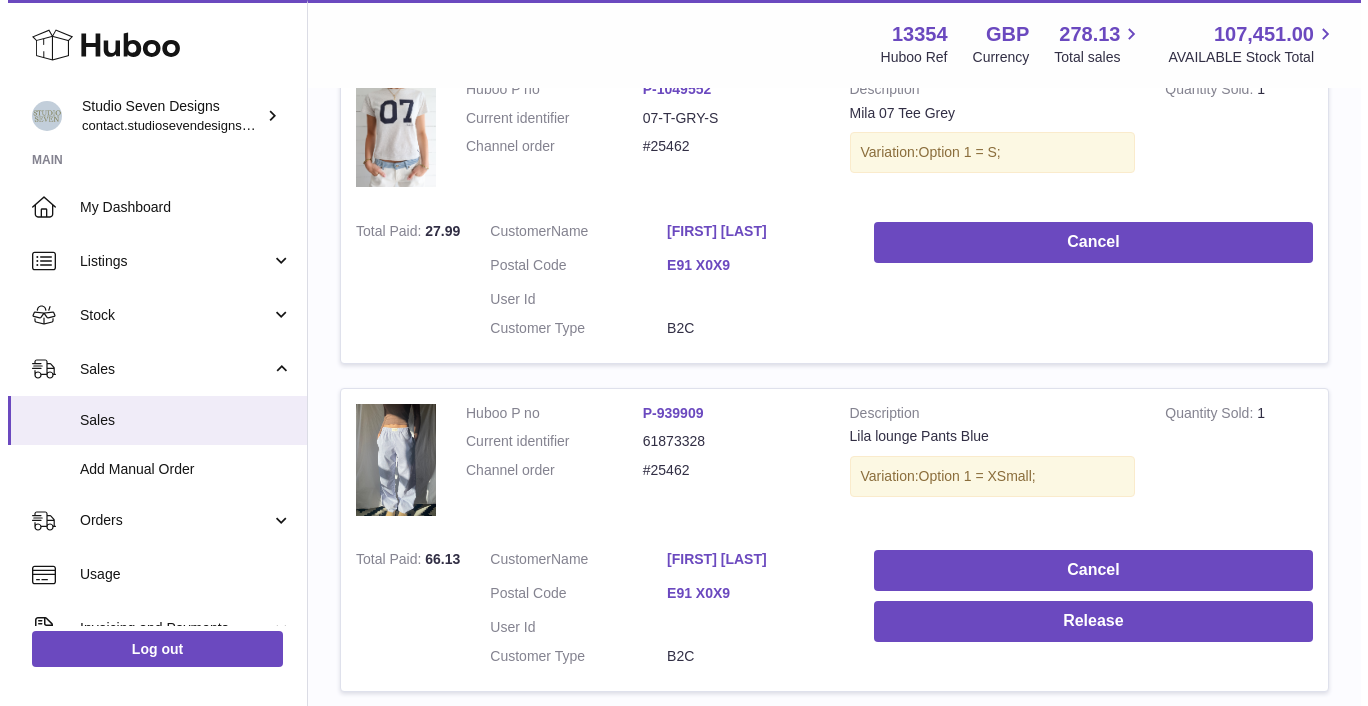 scroll, scrollTop: 791, scrollLeft: 0, axis: vertical 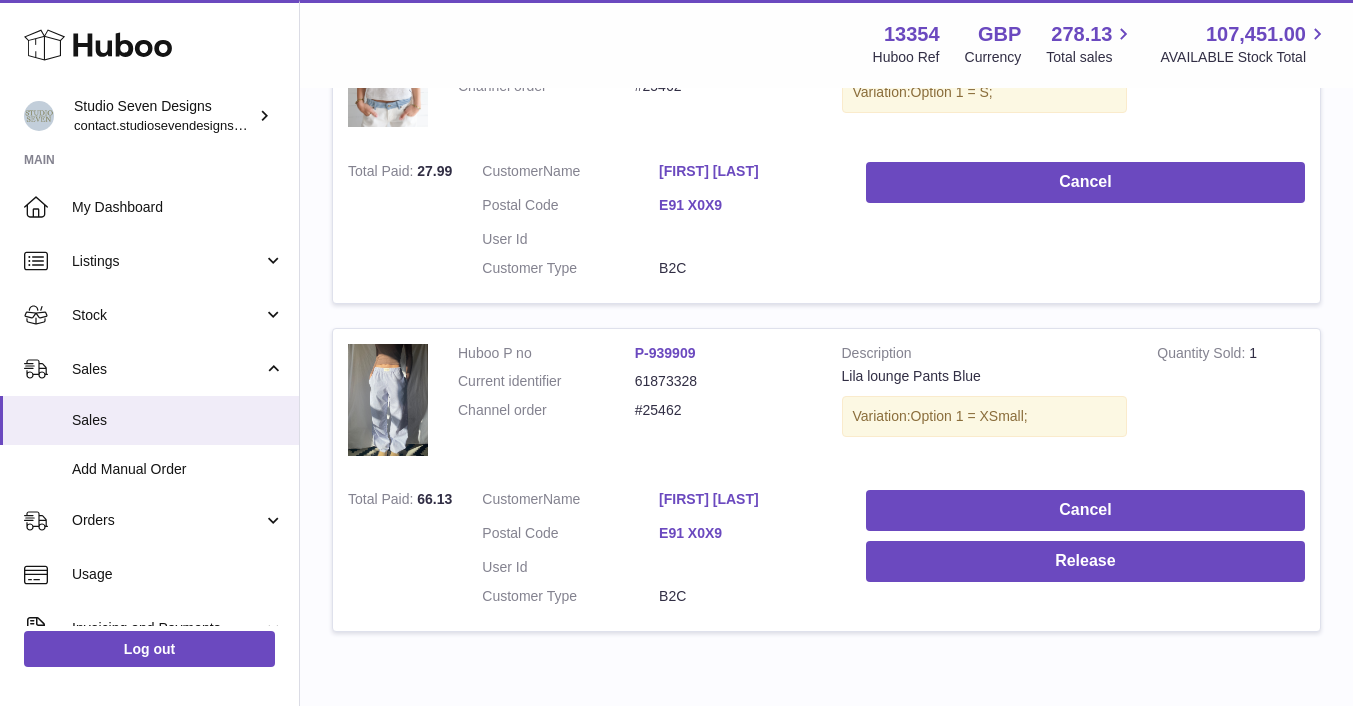 type on "*****" 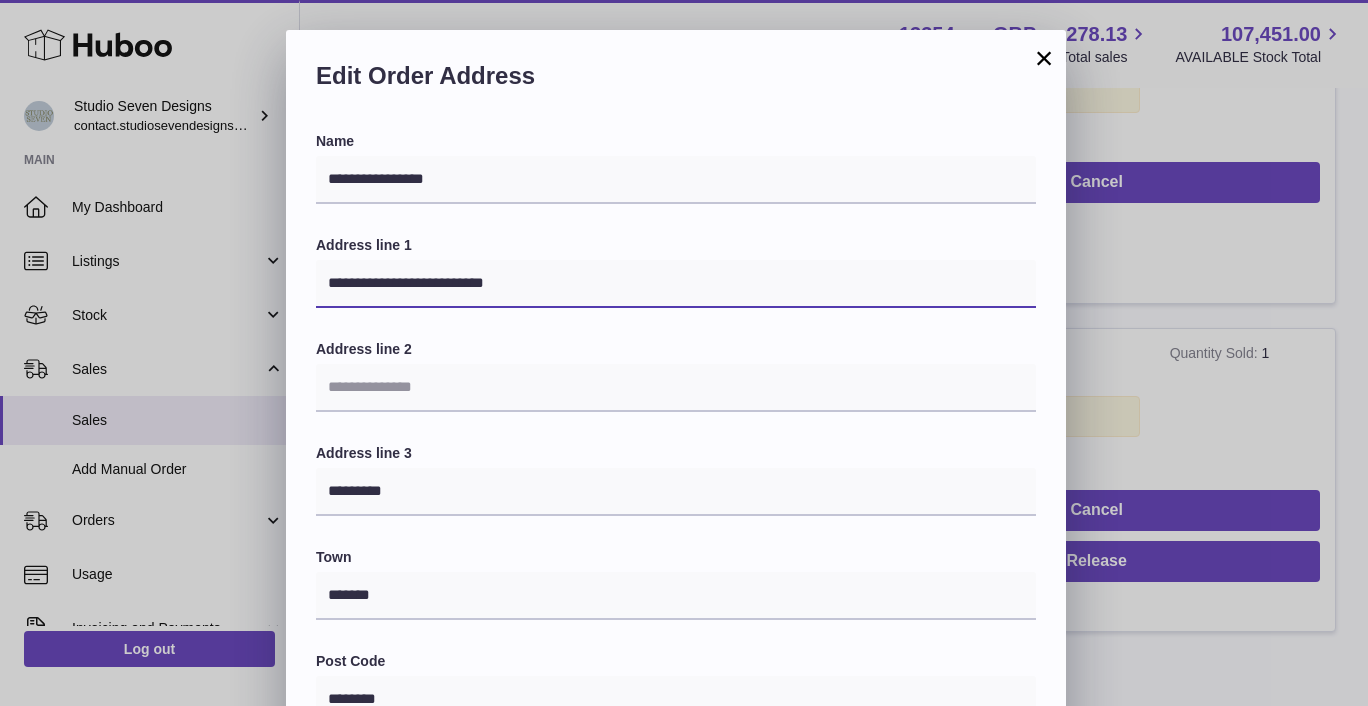 click on "**********" at bounding box center [676, 284] 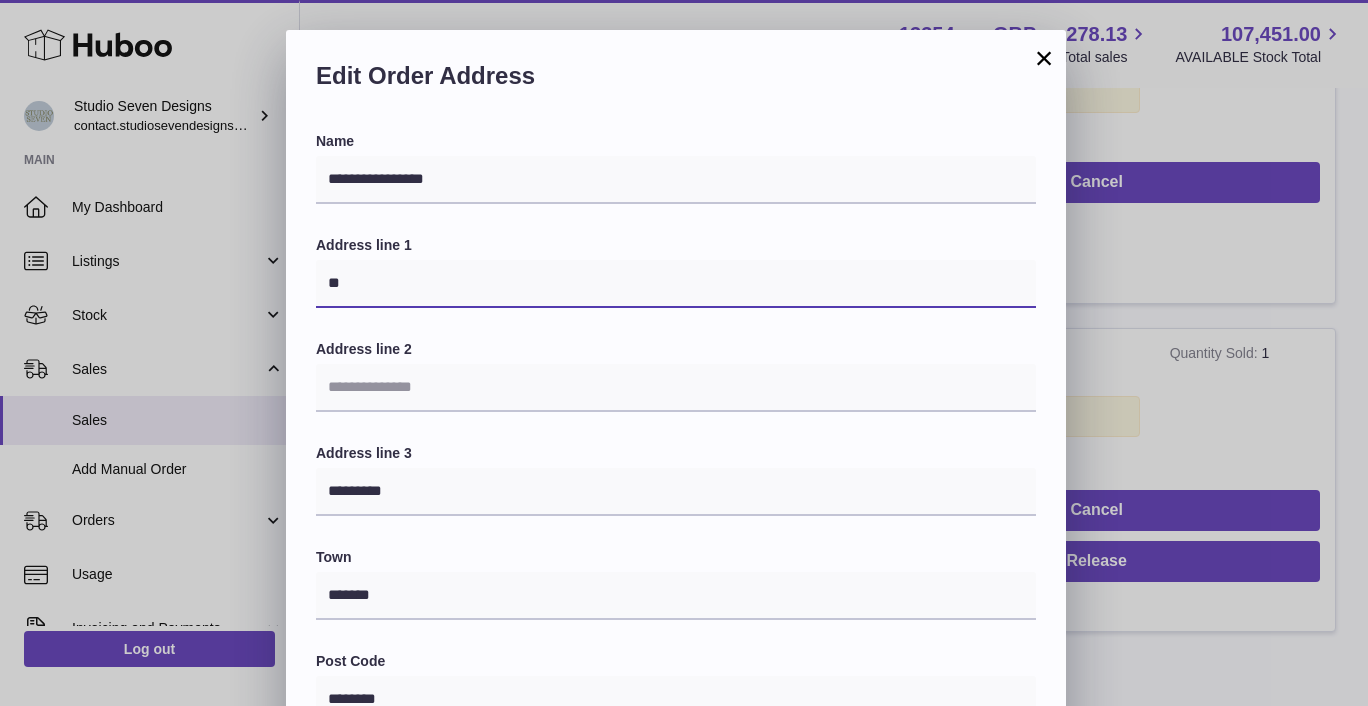 type on "*" 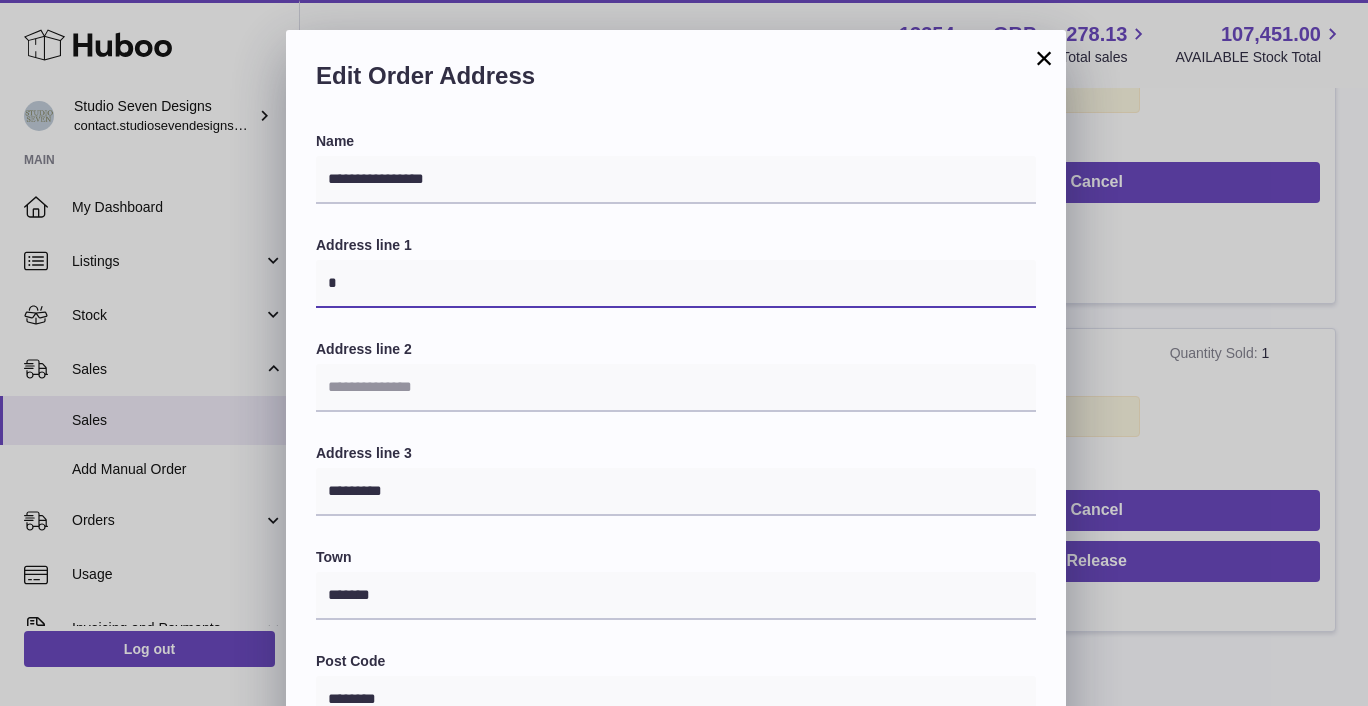 type on "**********" 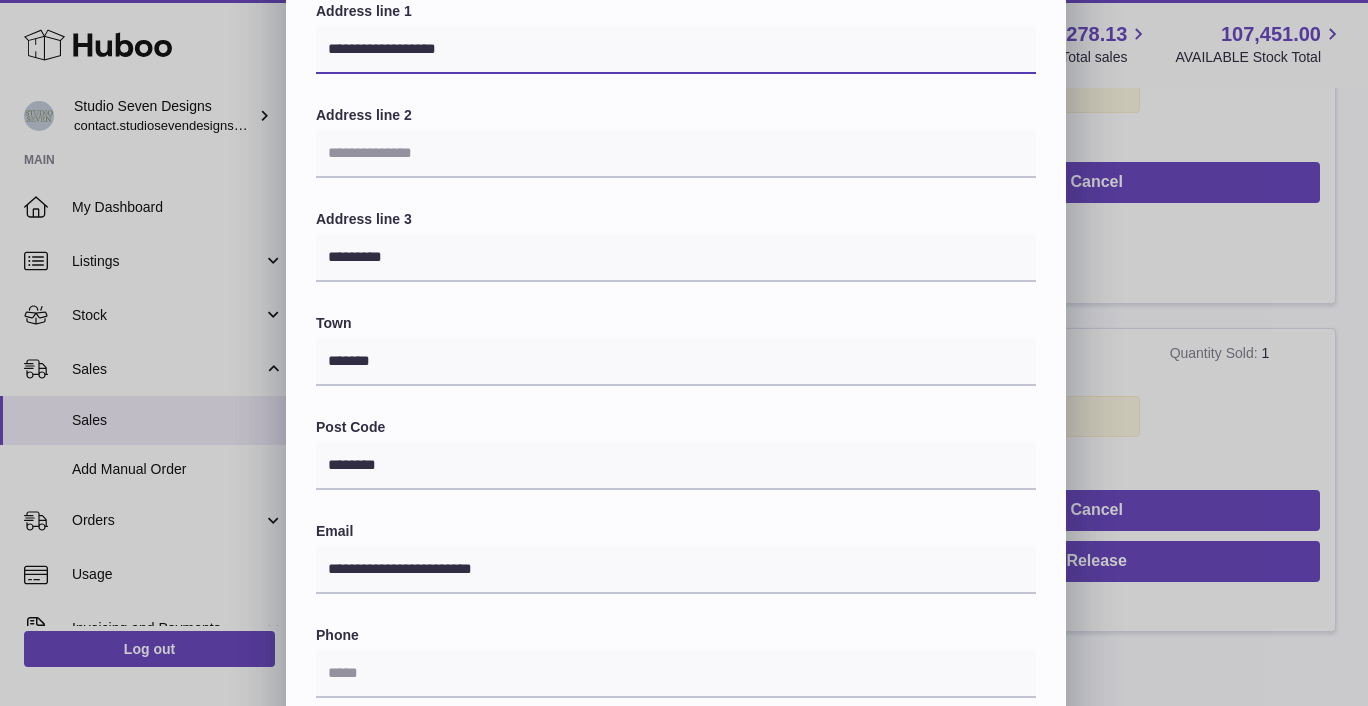 scroll, scrollTop: 235, scrollLeft: 0, axis: vertical 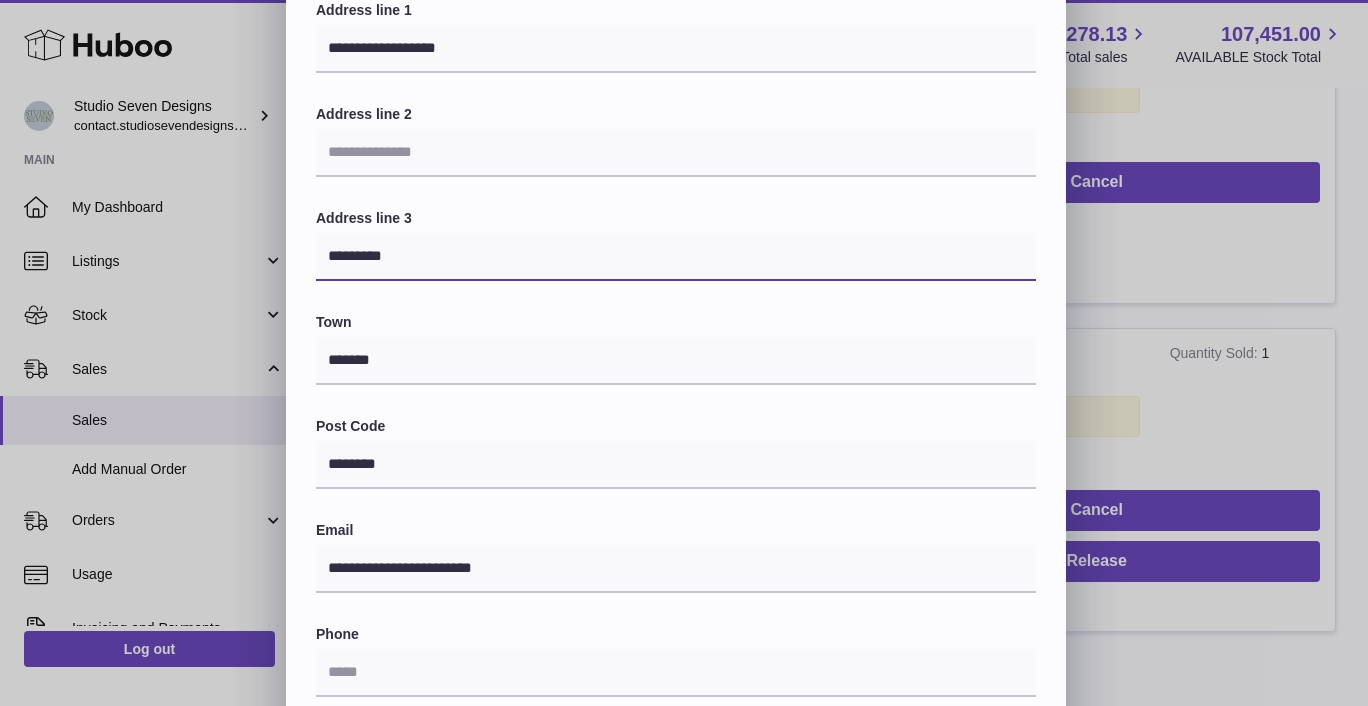 click on "*********" at bounding box center (676, 257) 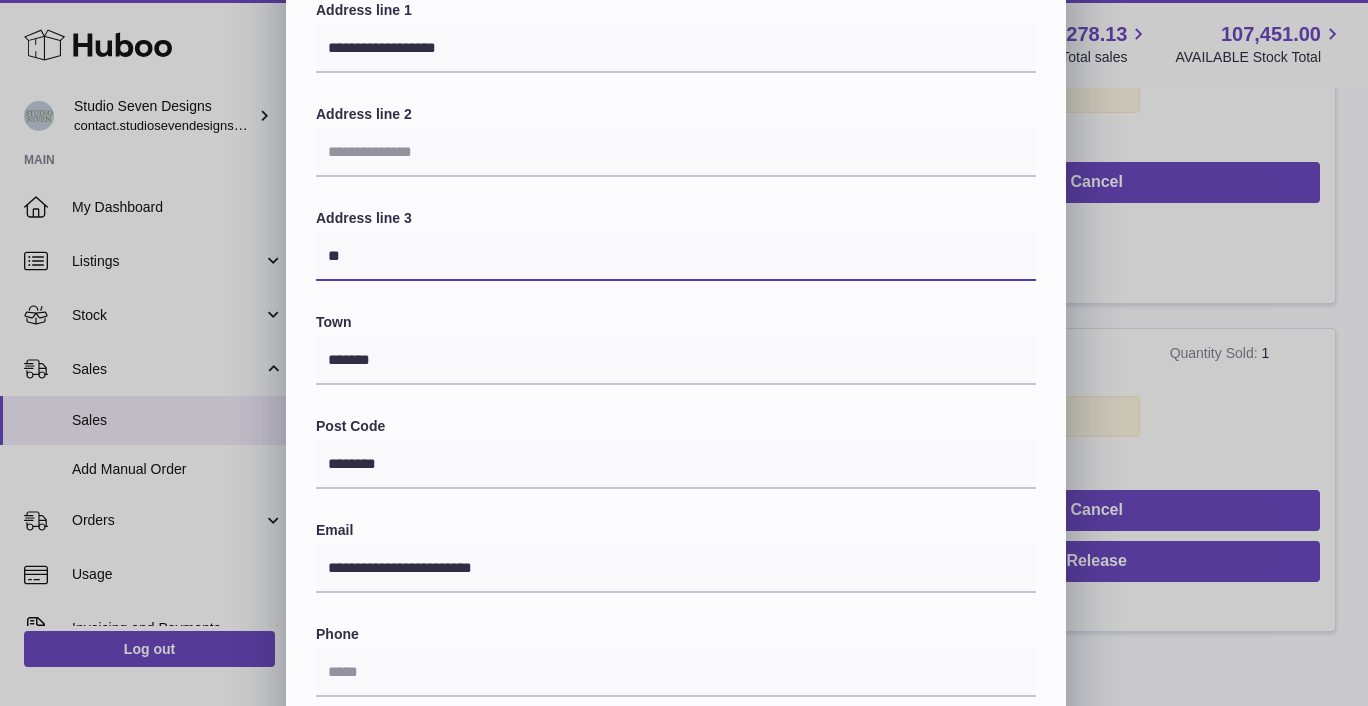 type on "*" 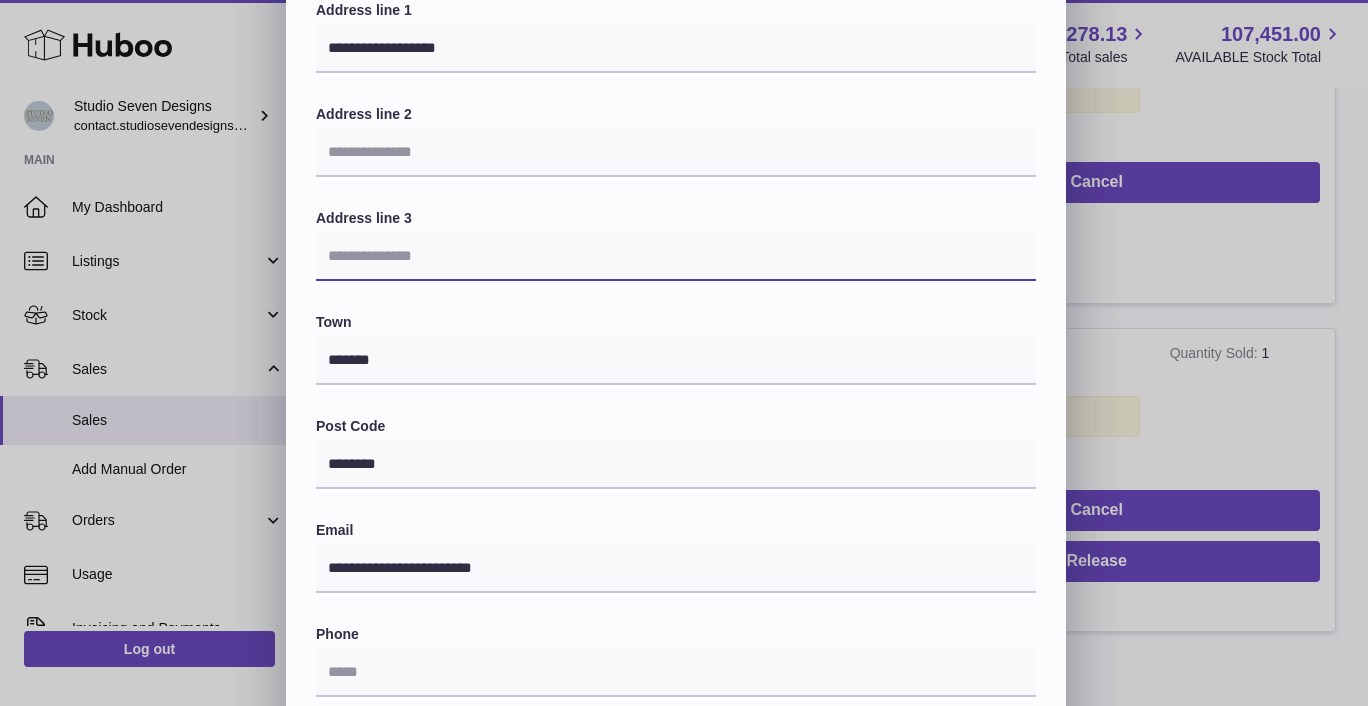 type 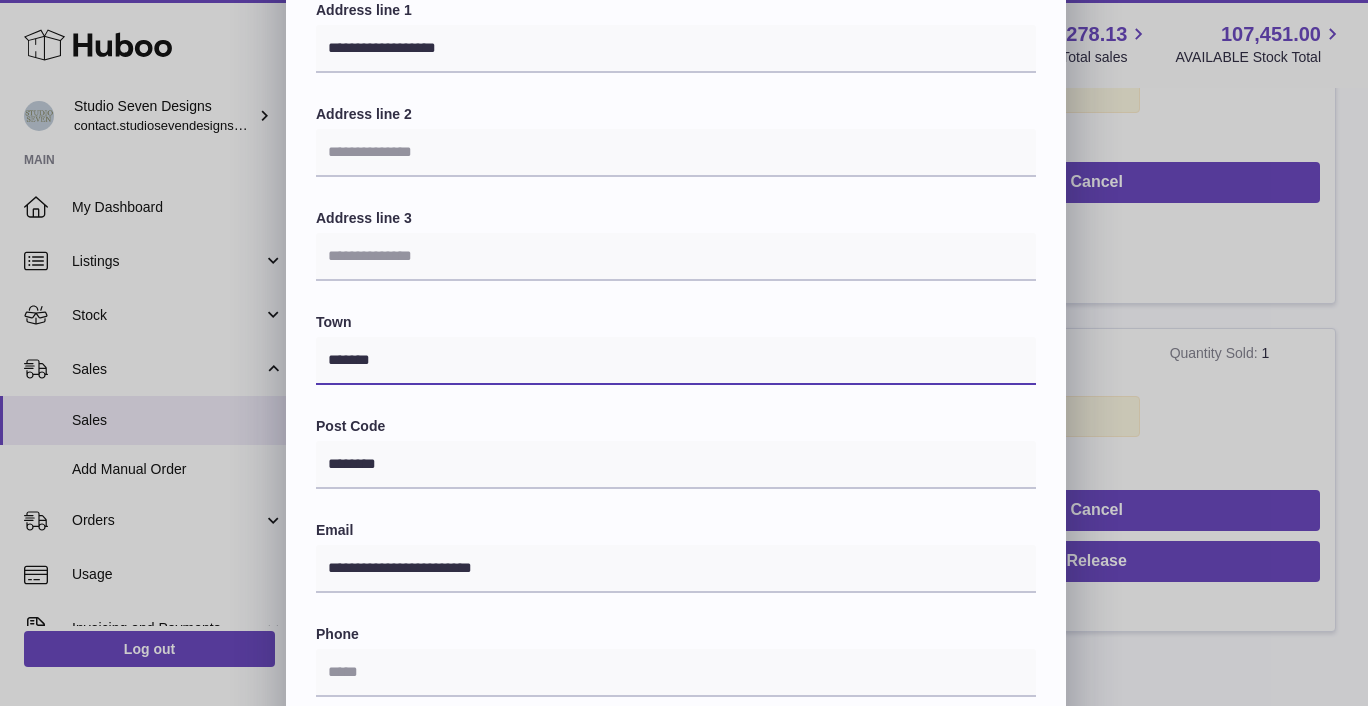 click on "*******" at bounding box center [676, 361] 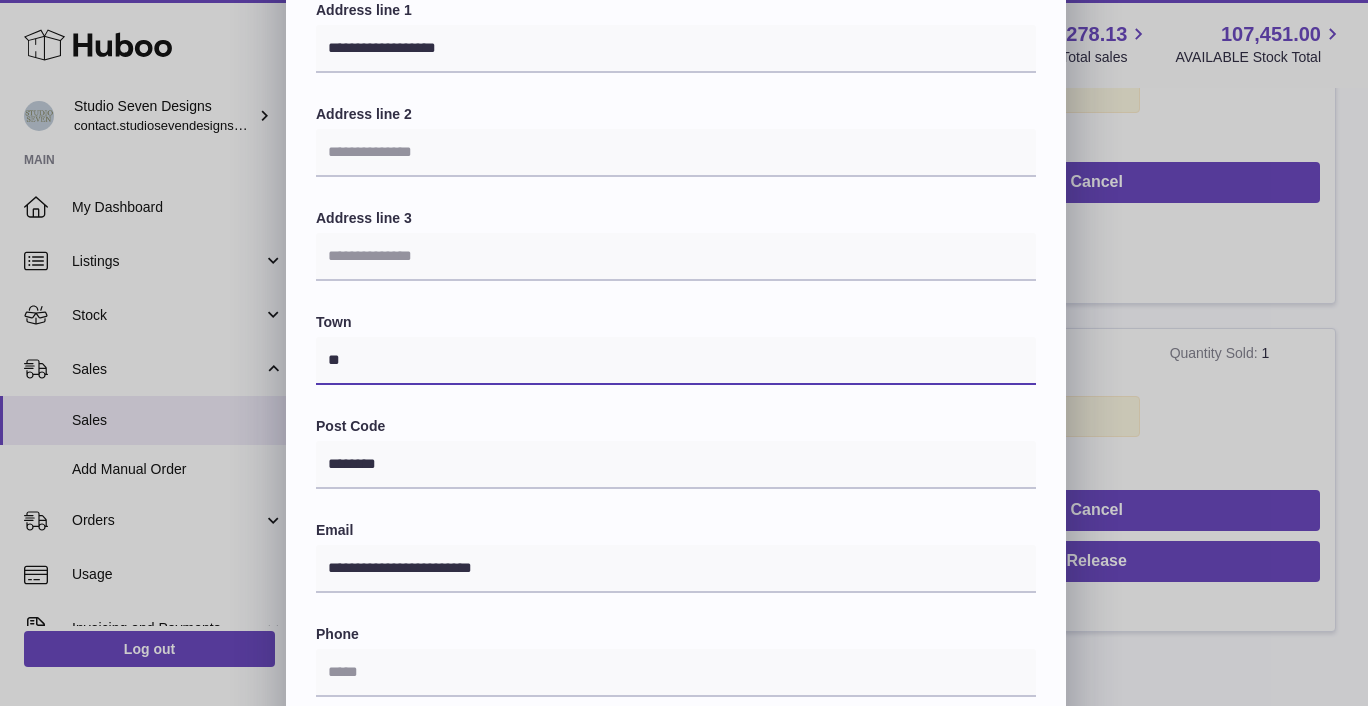 type on "*" 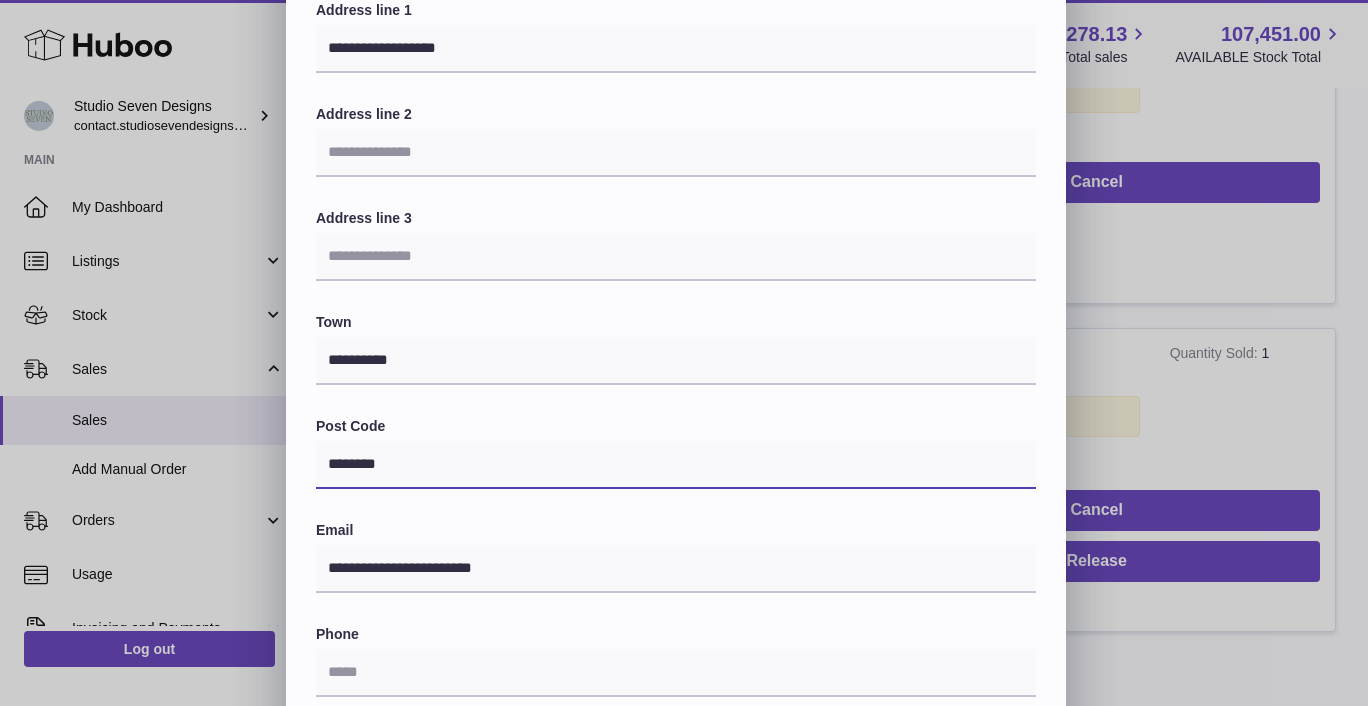 click on "********" at bounding box center [676, 465] 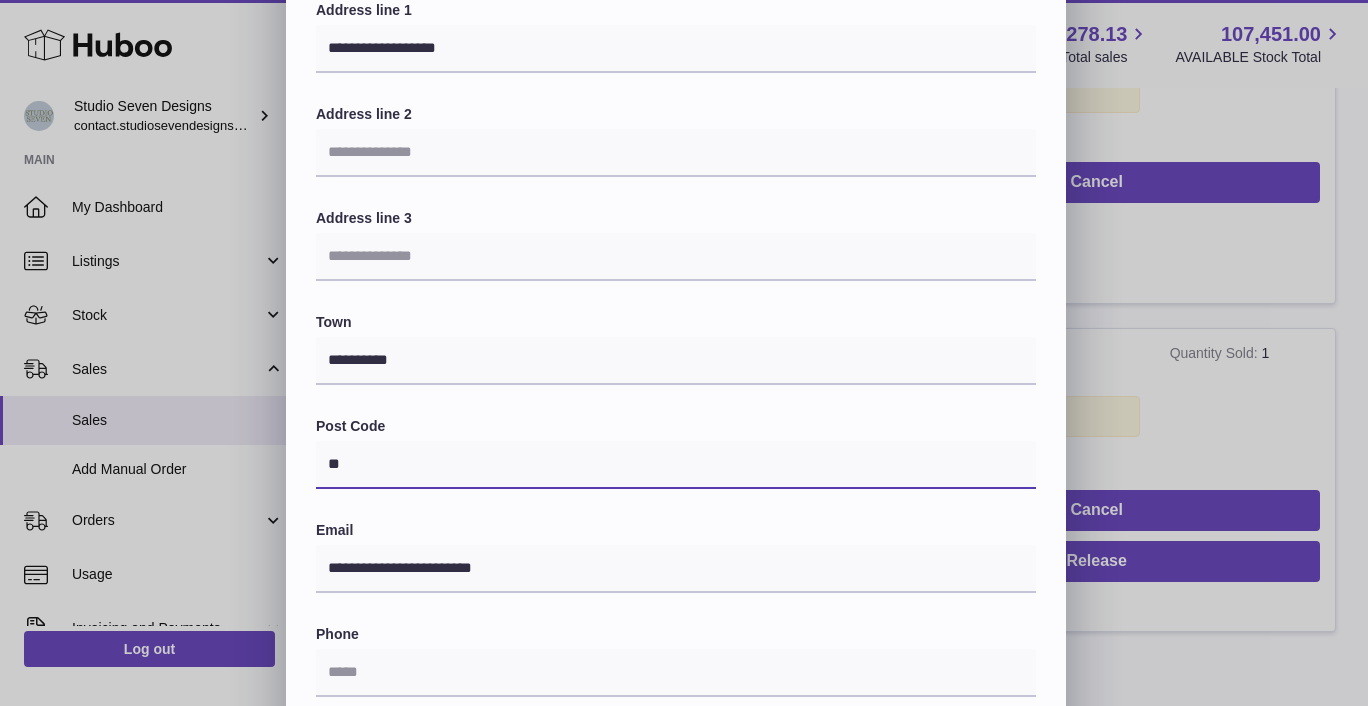 type on "*" 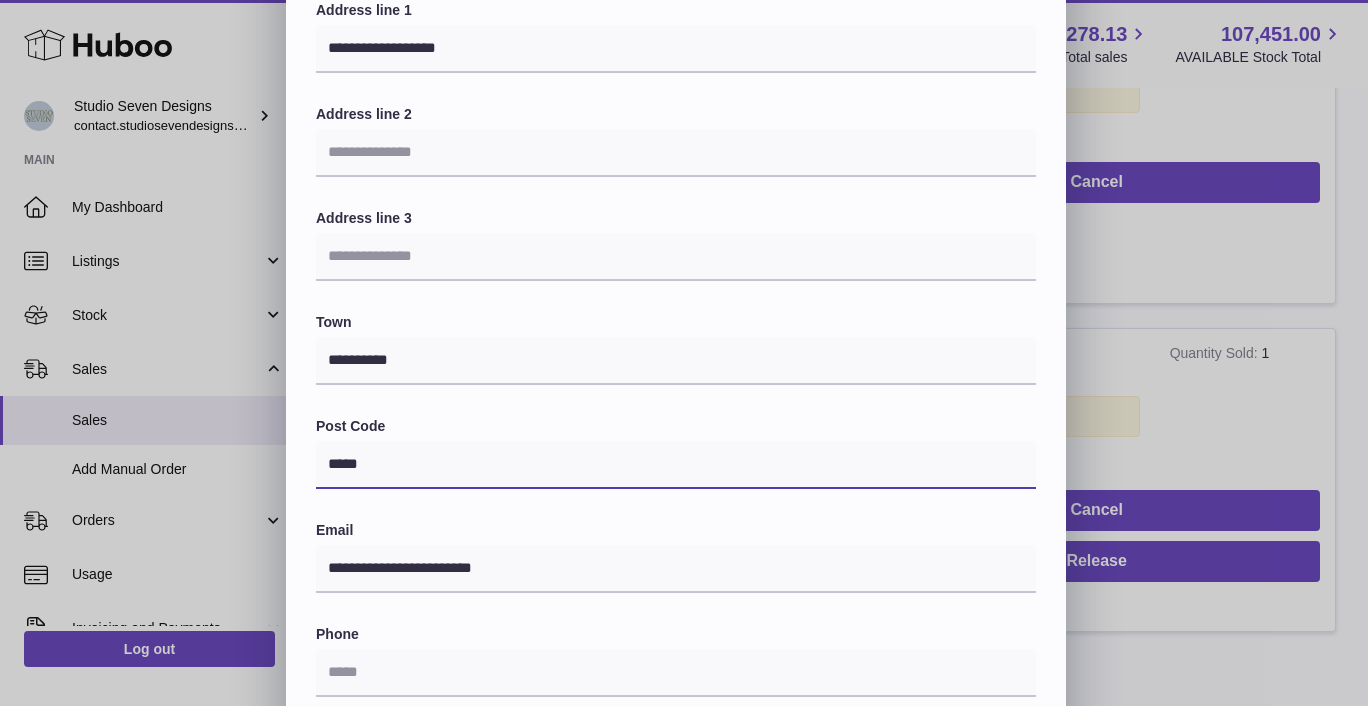type on "********" 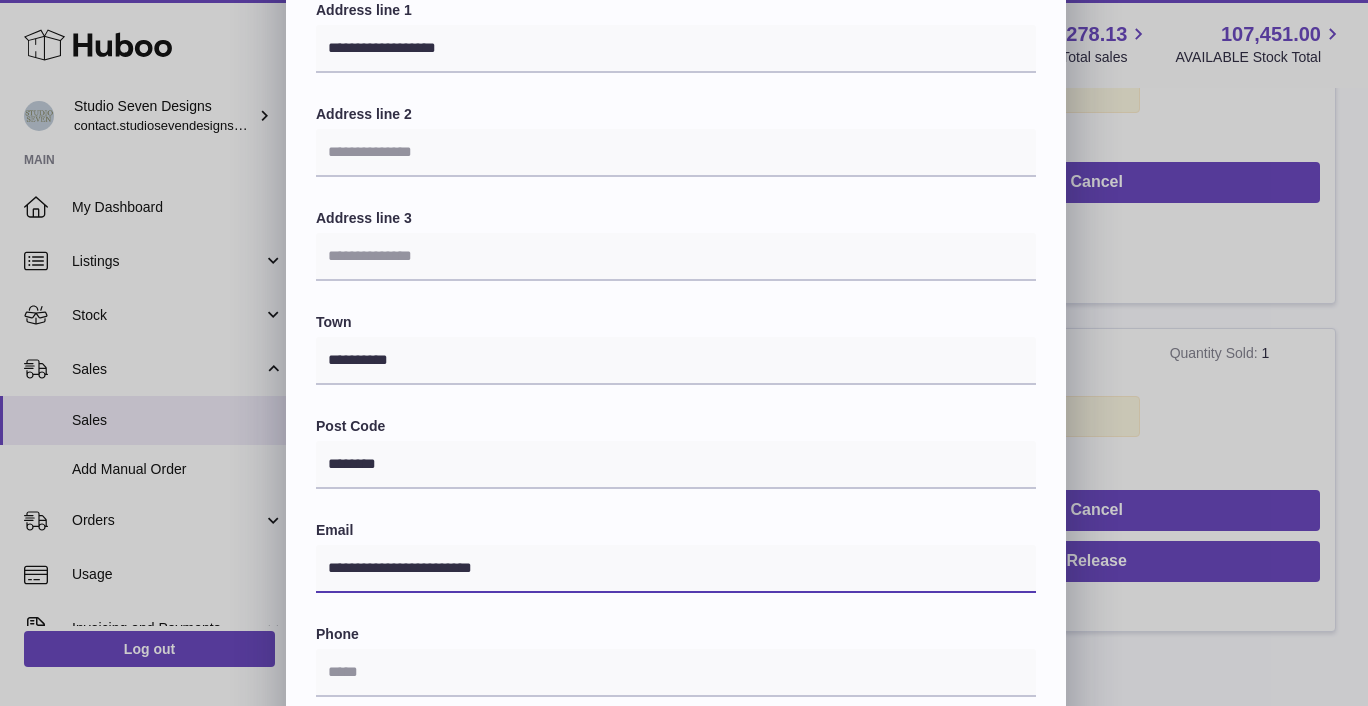 click on "**********" at bounding box center (676, 569) 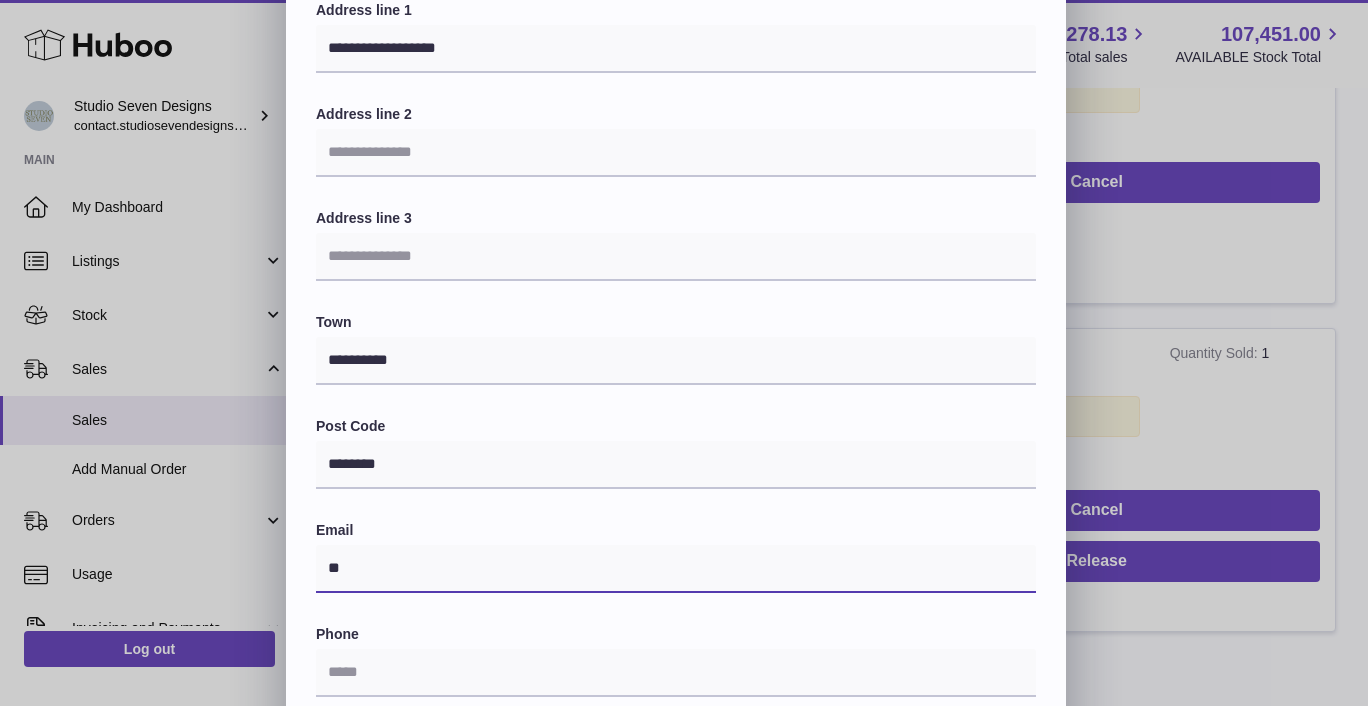type on "*" 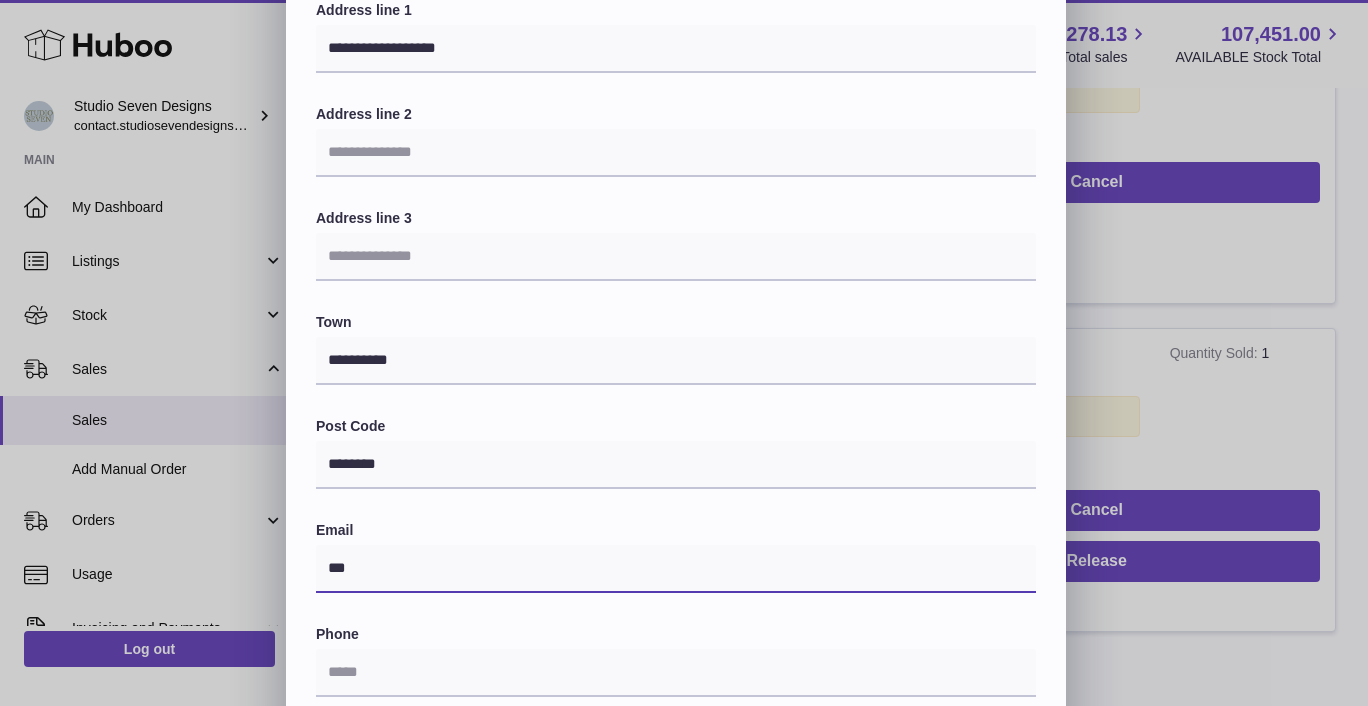 type on "**********" 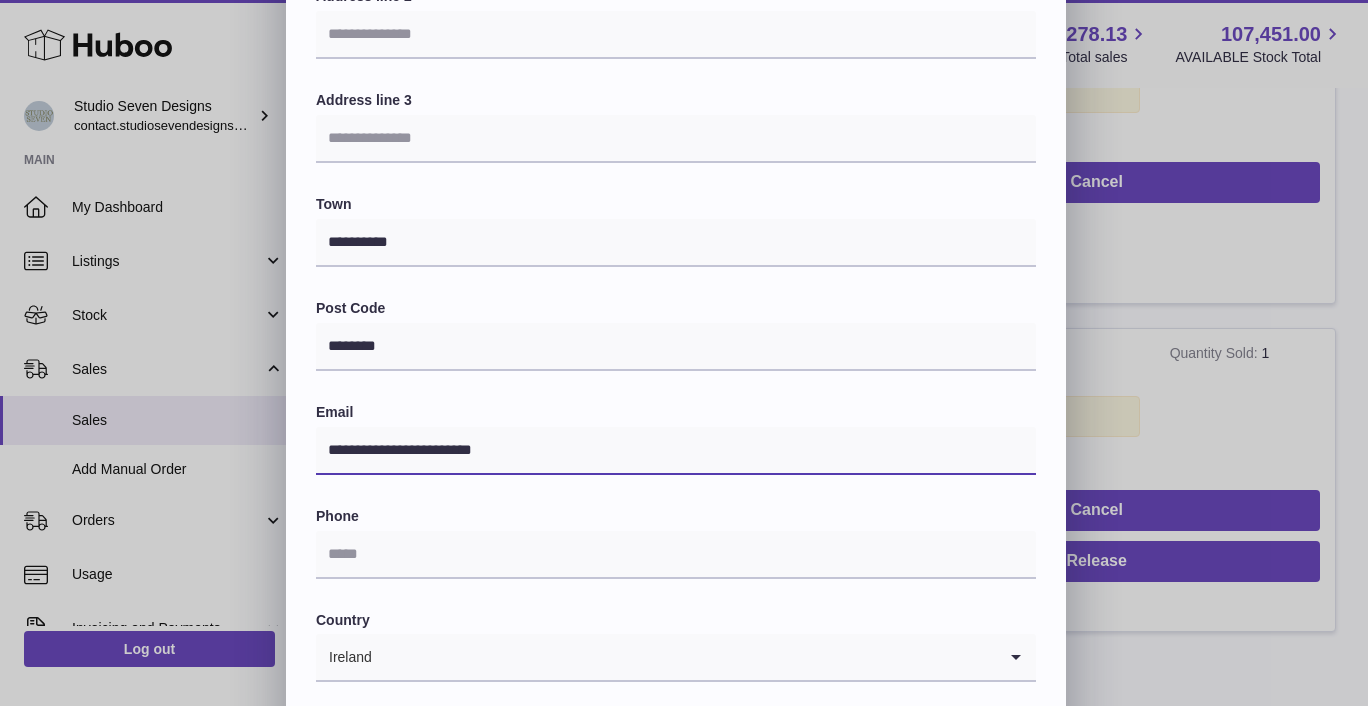 scroll, scrollTop: 355, scrollLeft: 0, axis: vertical 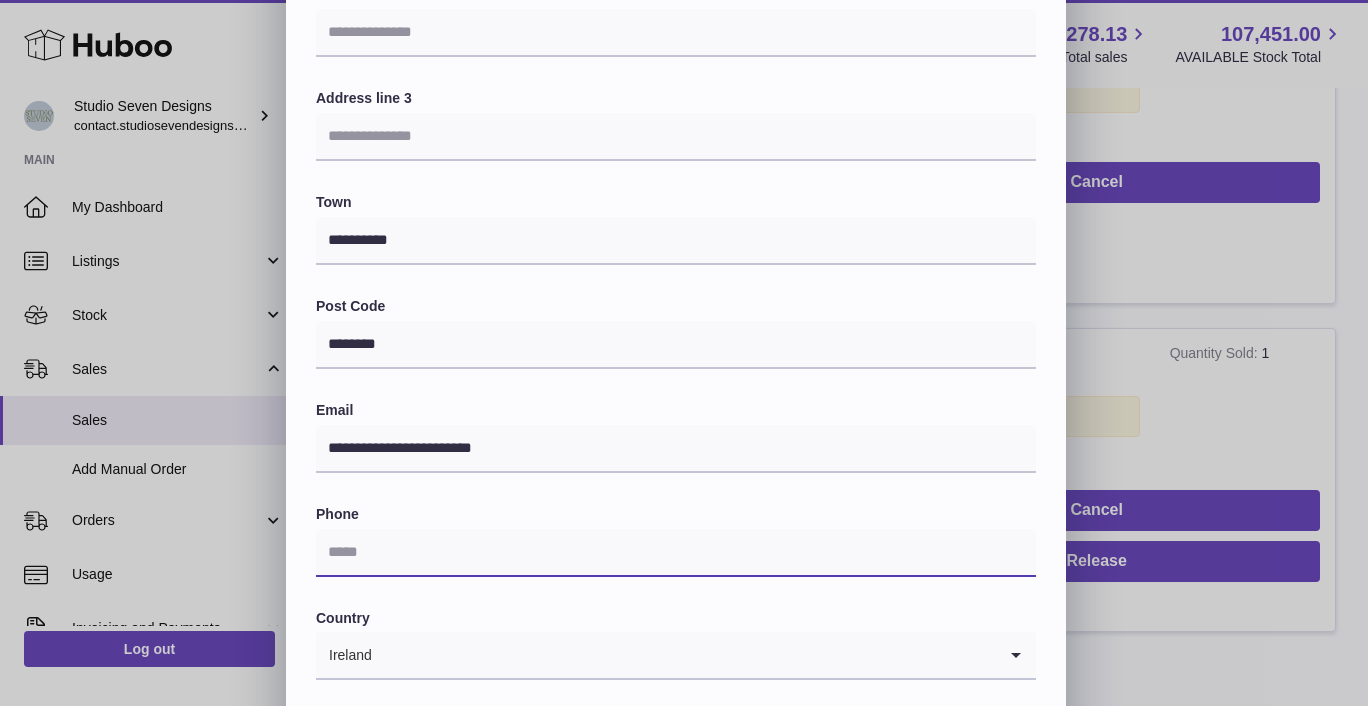 click at bounding box center (676, 553) 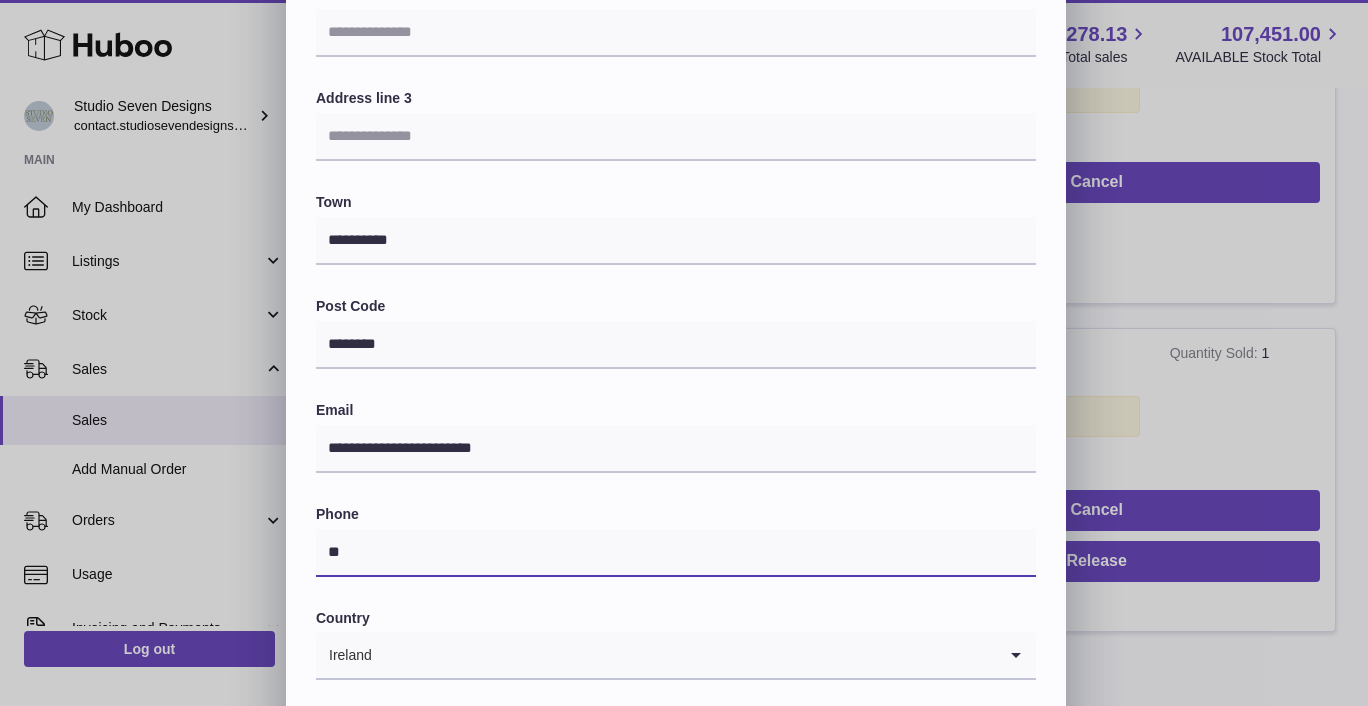 type on "**********" 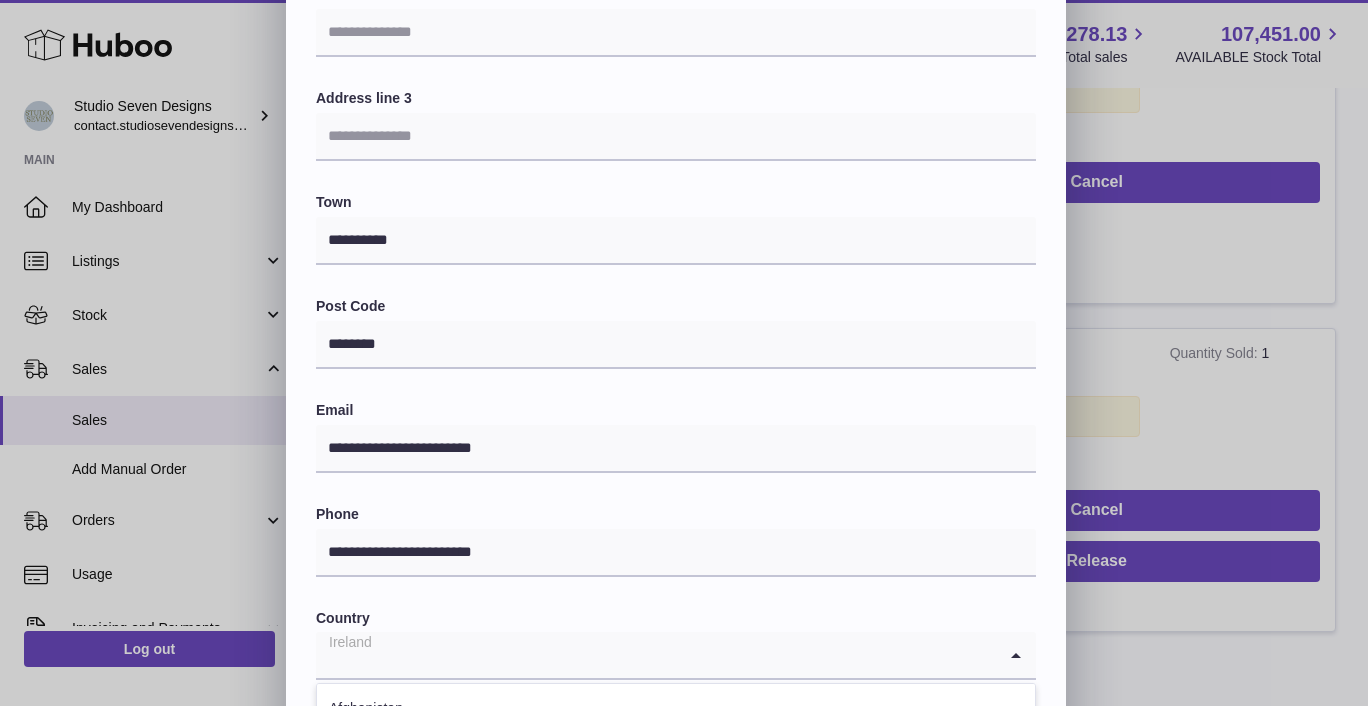 click at bounding box center (656, 655) 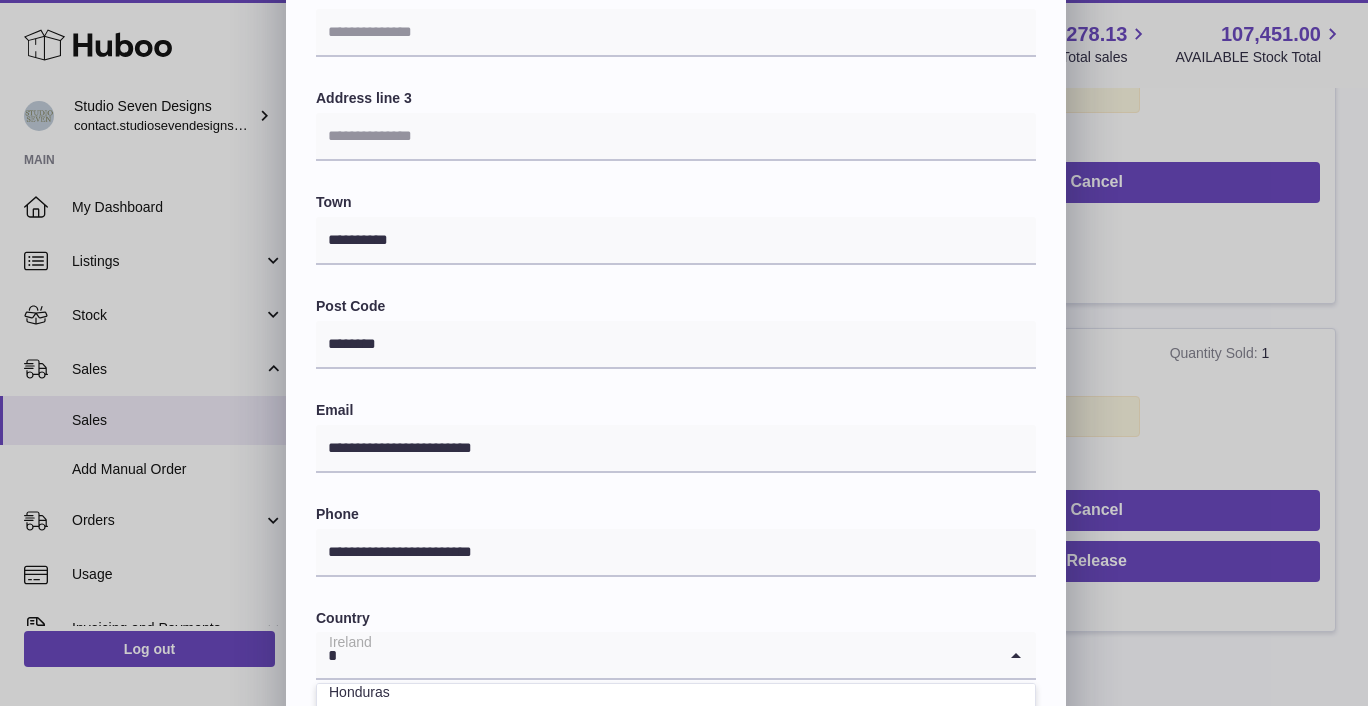 scroll, scrollTop: 5, scrollLeft: 0, axis: vertical 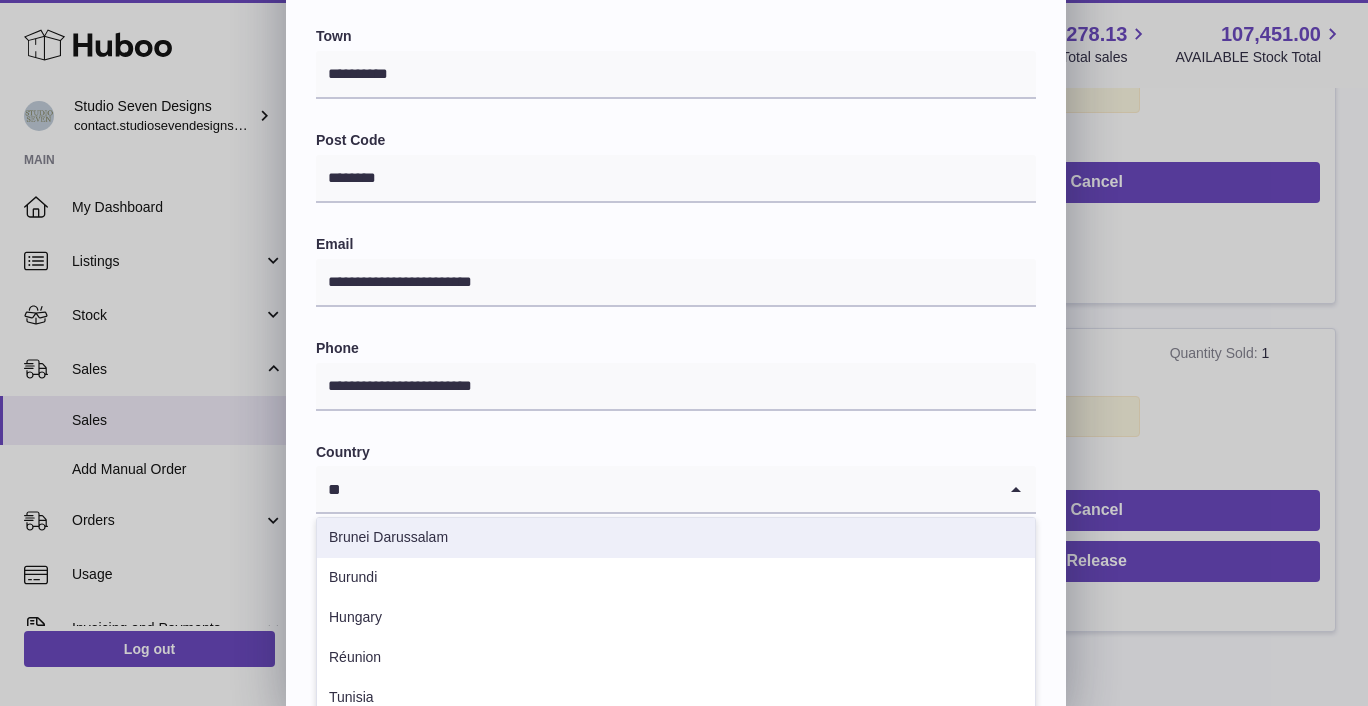 click on "**" at bounding box center [656, 489] 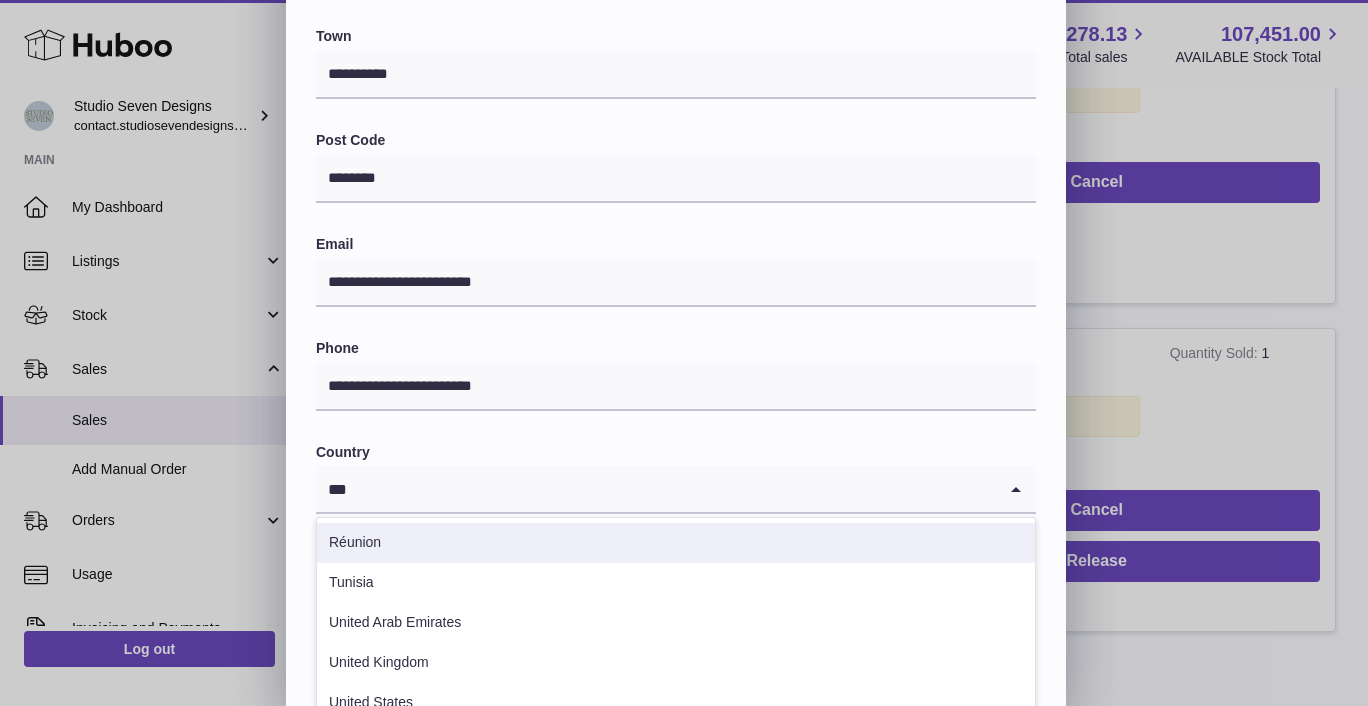 scroll, scrollTop: 0, scrollLeft: 0, axis: both 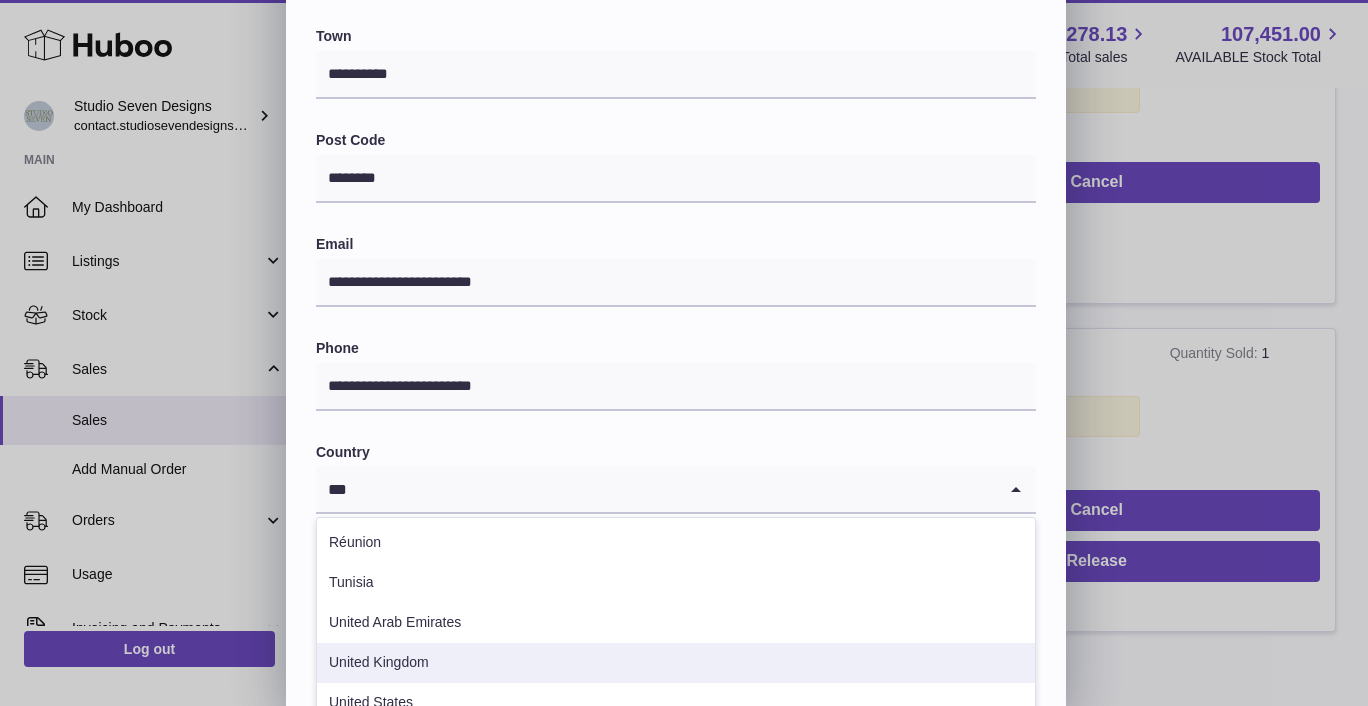 click on "United Kingdom" at bounding box center (676, 663) 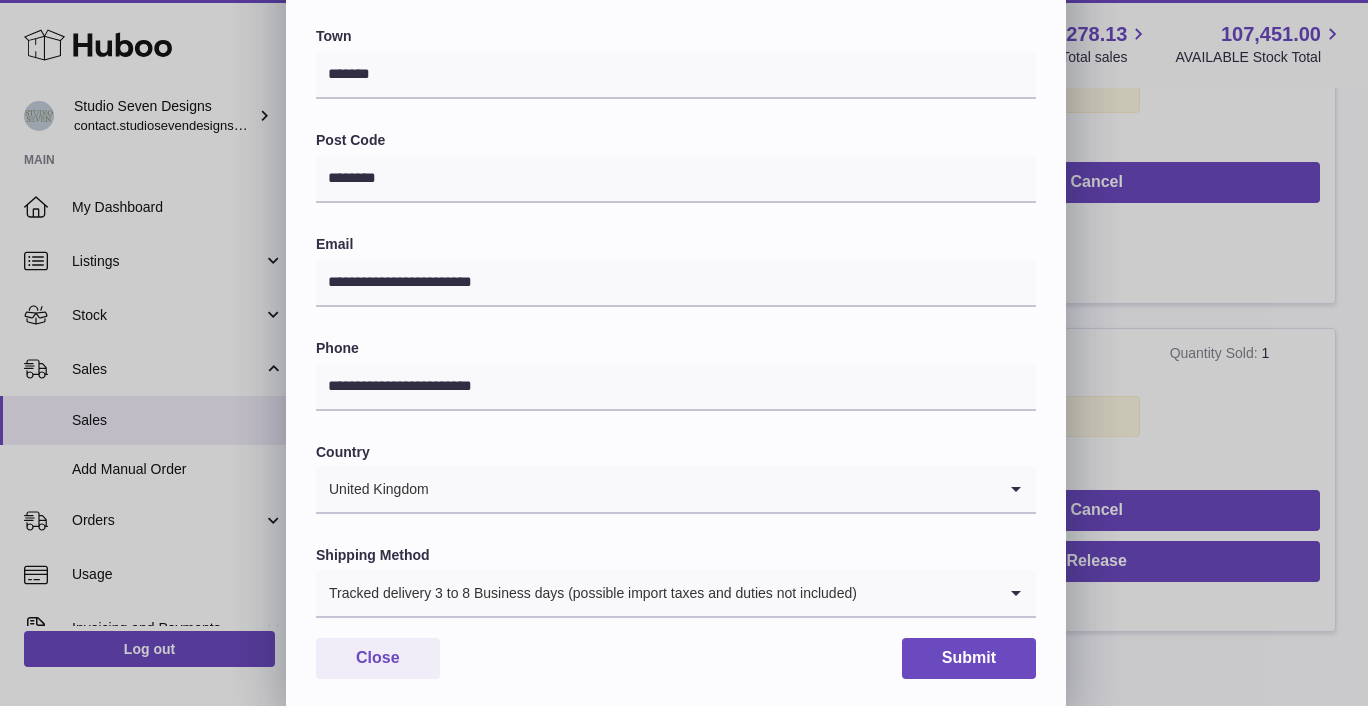 scroll, scrollTop: 554, scrollLeft: 0, axis: vertical 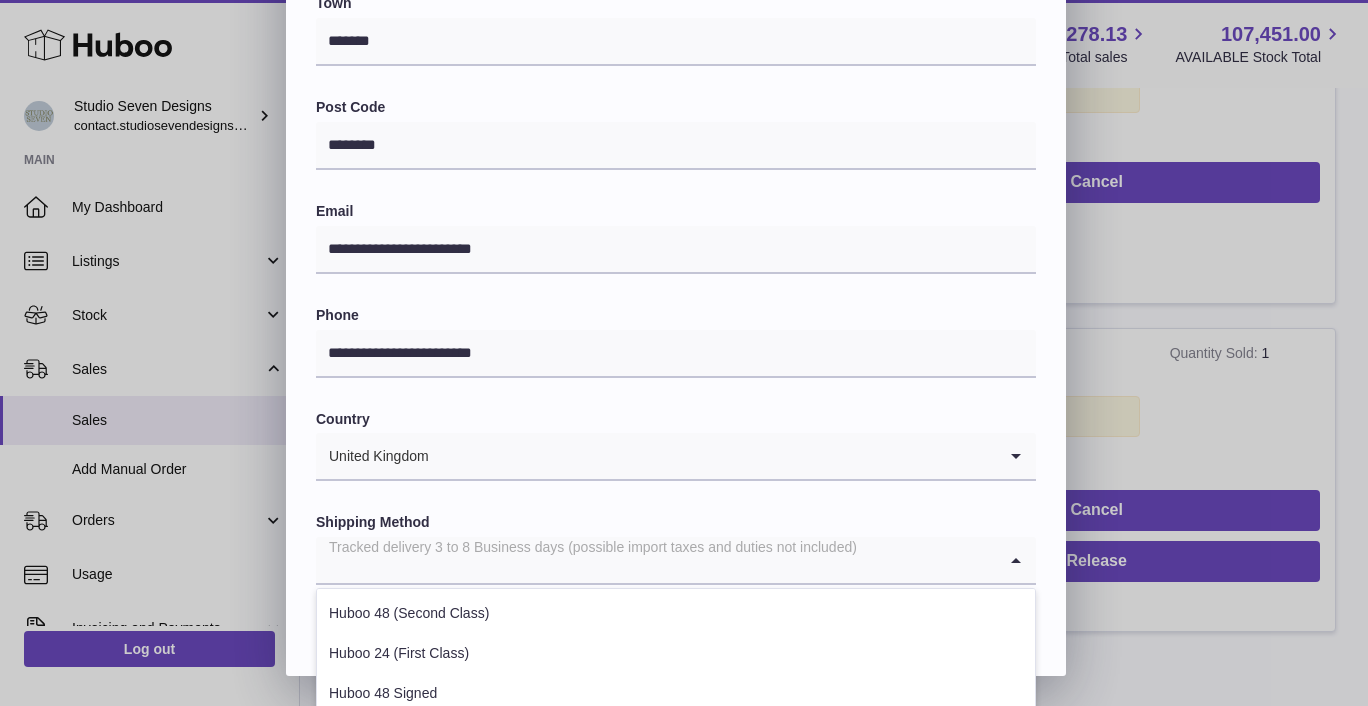 click 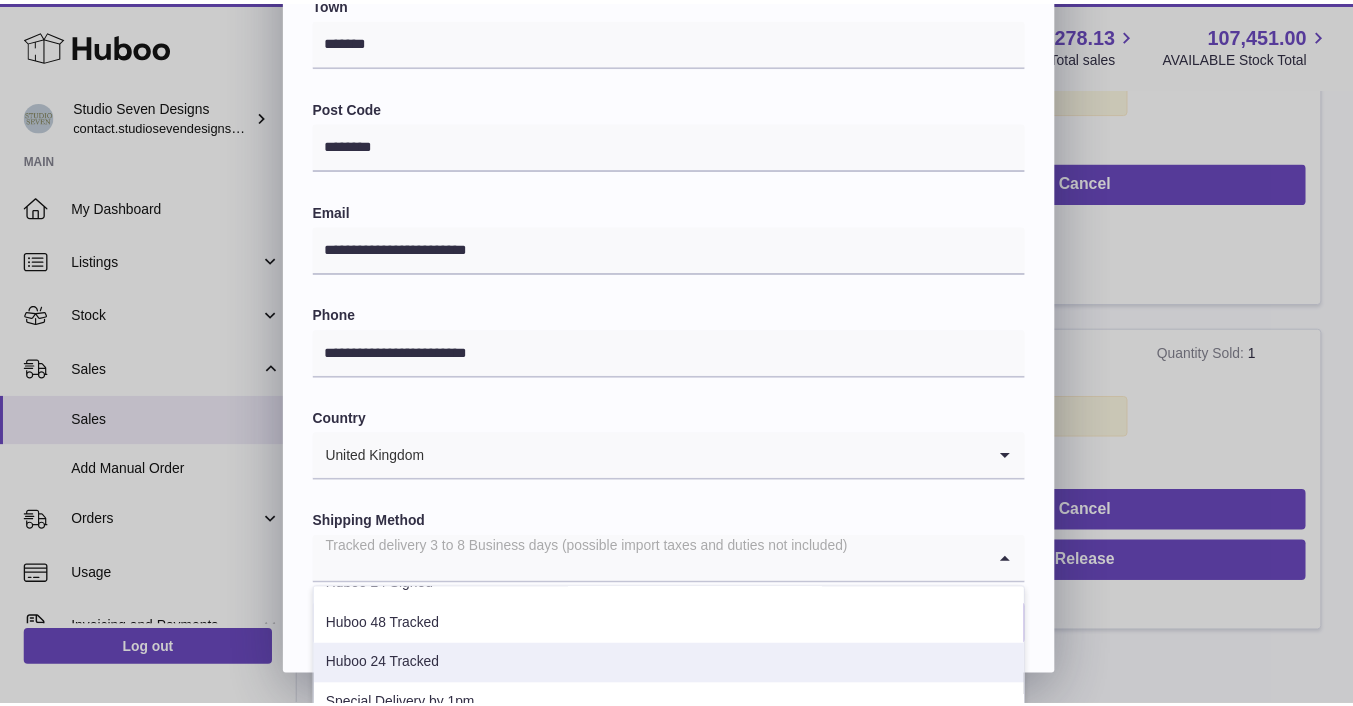 scroll, scrollTop: 125, scrollLeft: 0, axis: vertical 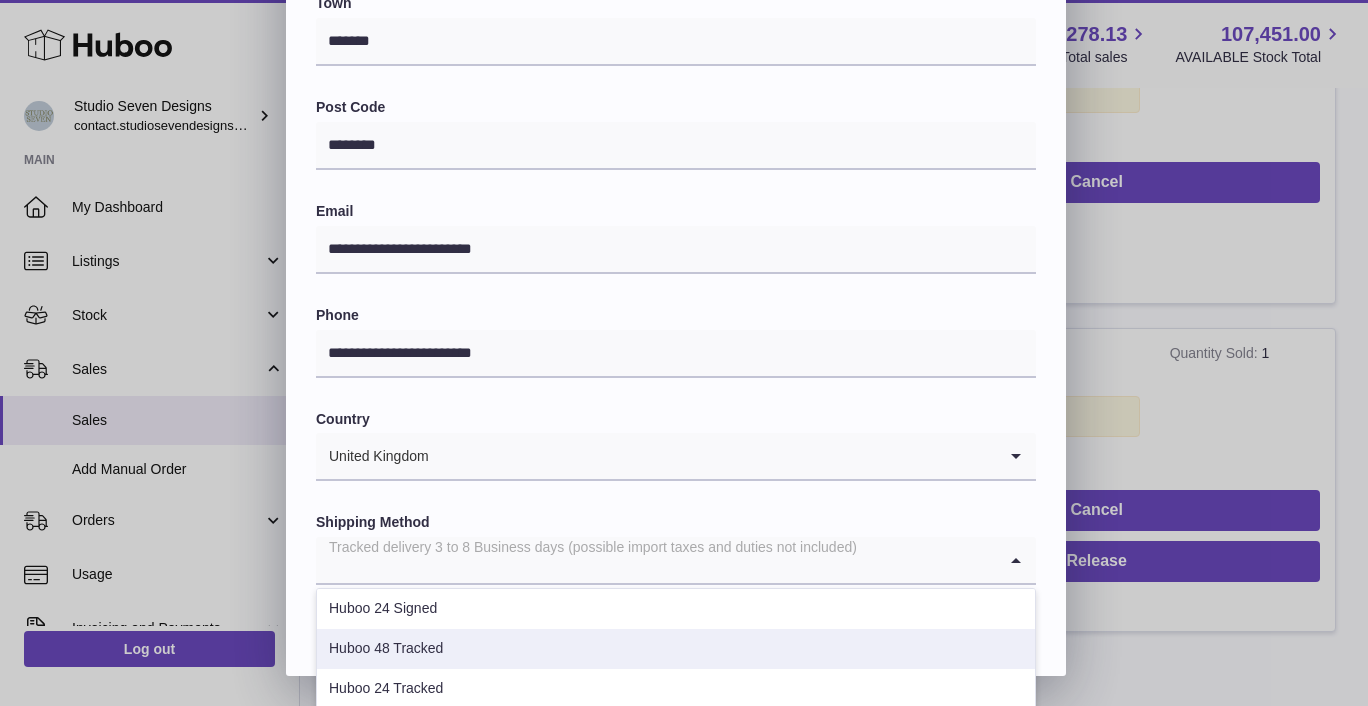 click on "Huboo 48 Tracked" at bounding box center (676, 649) 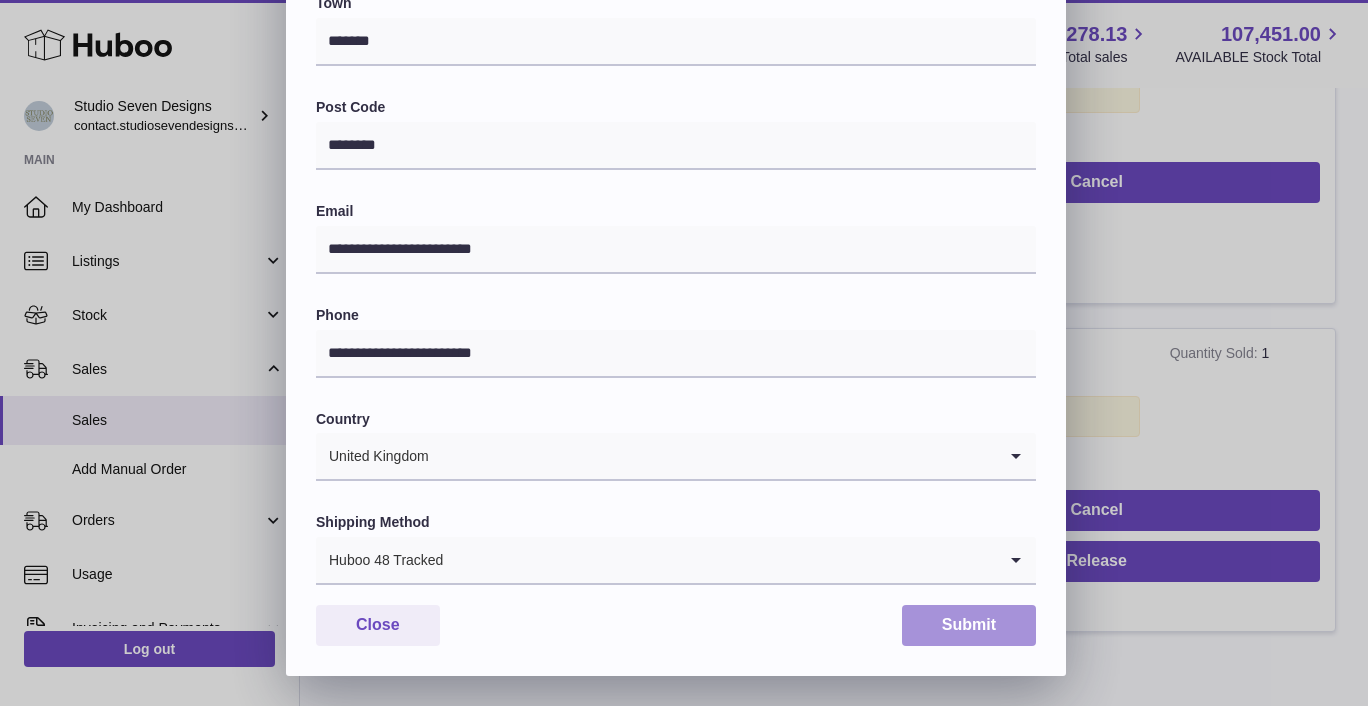 click on "Submit" at bounding box center (969, 625) 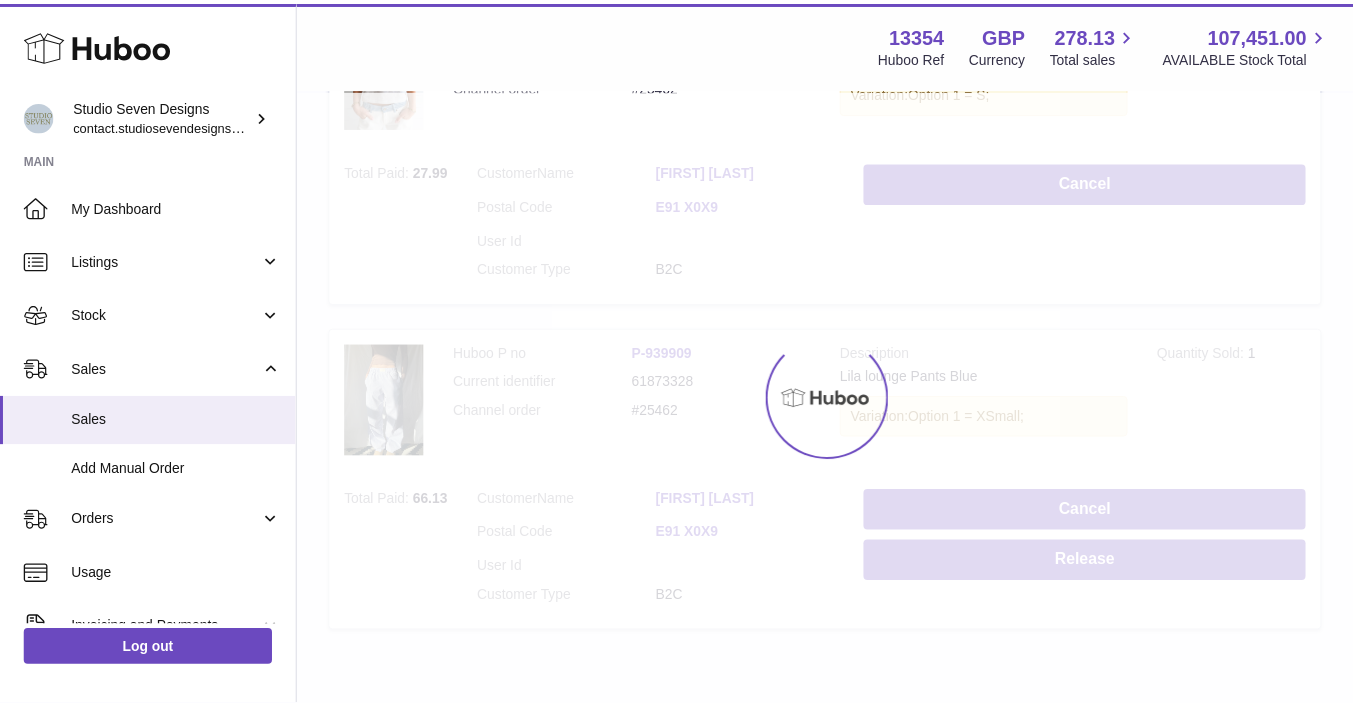 scroll, scrollTop: 0, scrollLeft: 0, axis: both 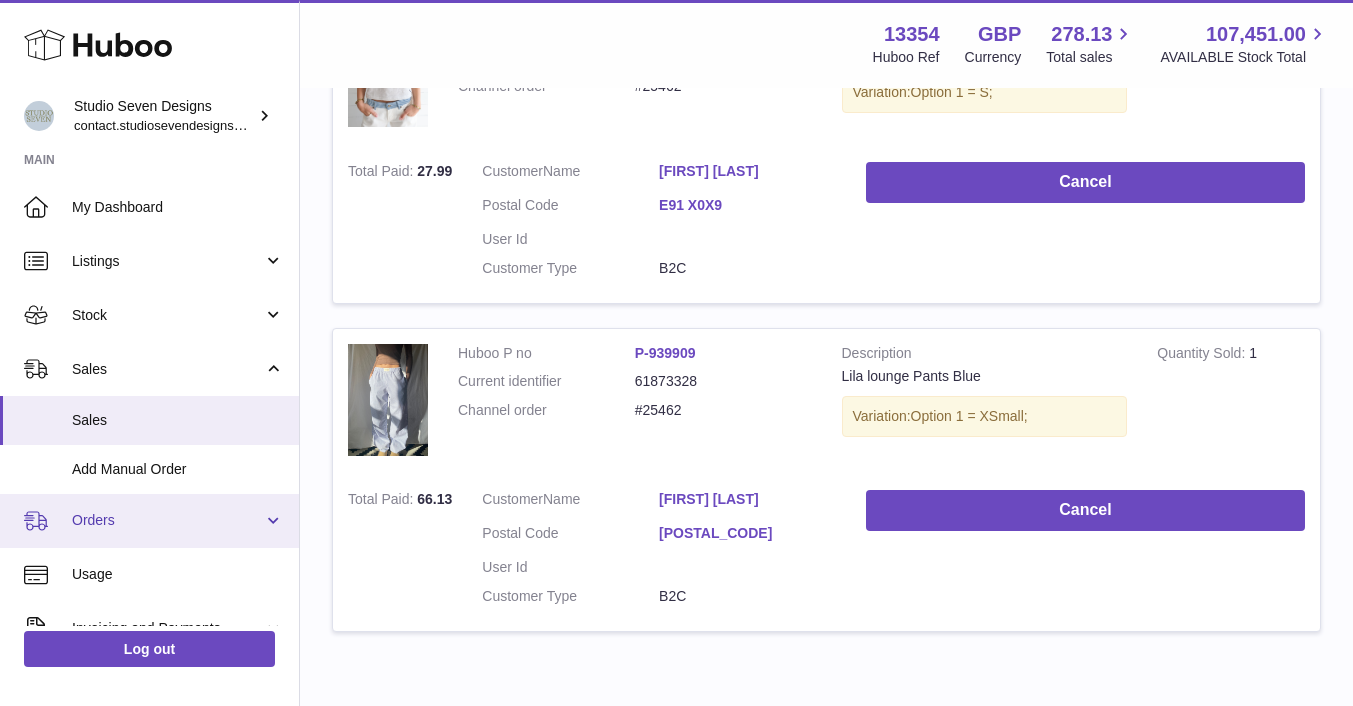 click on "Orders" at bounding box center [149, 521] 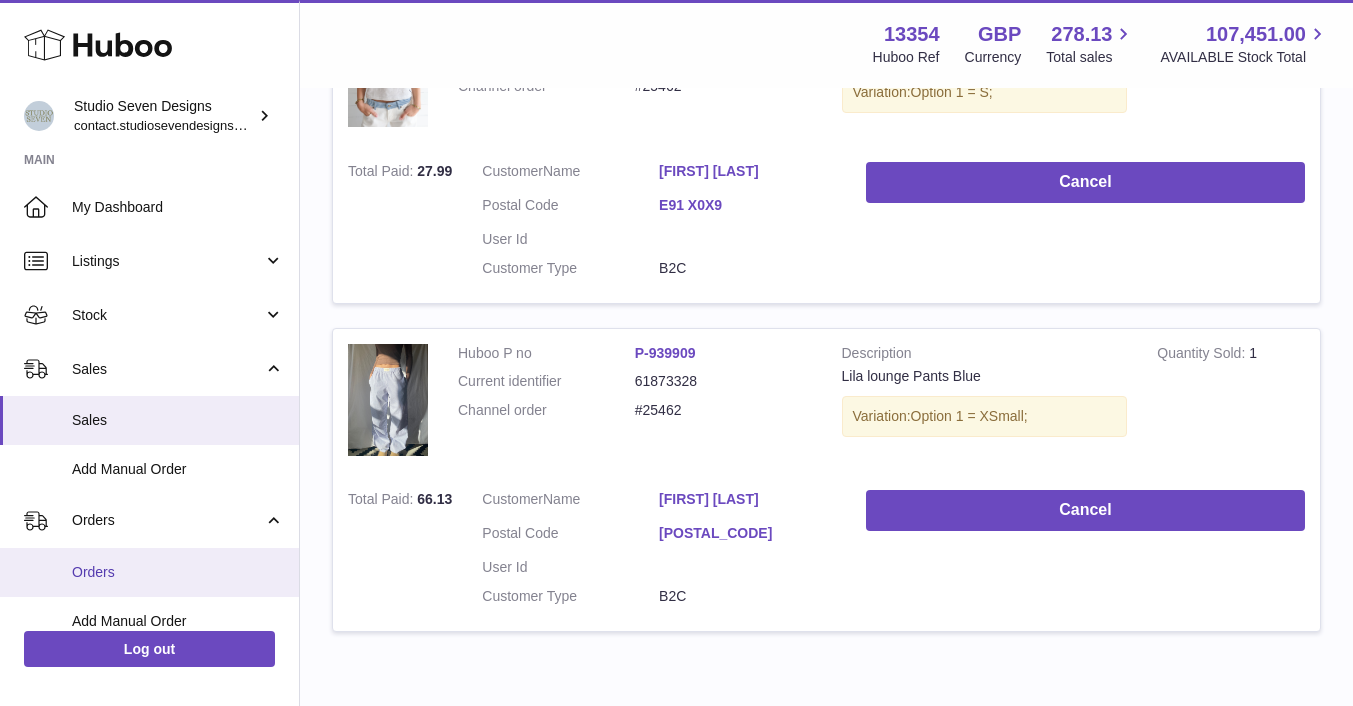click on "Orders" at bounding box center (178, 572) 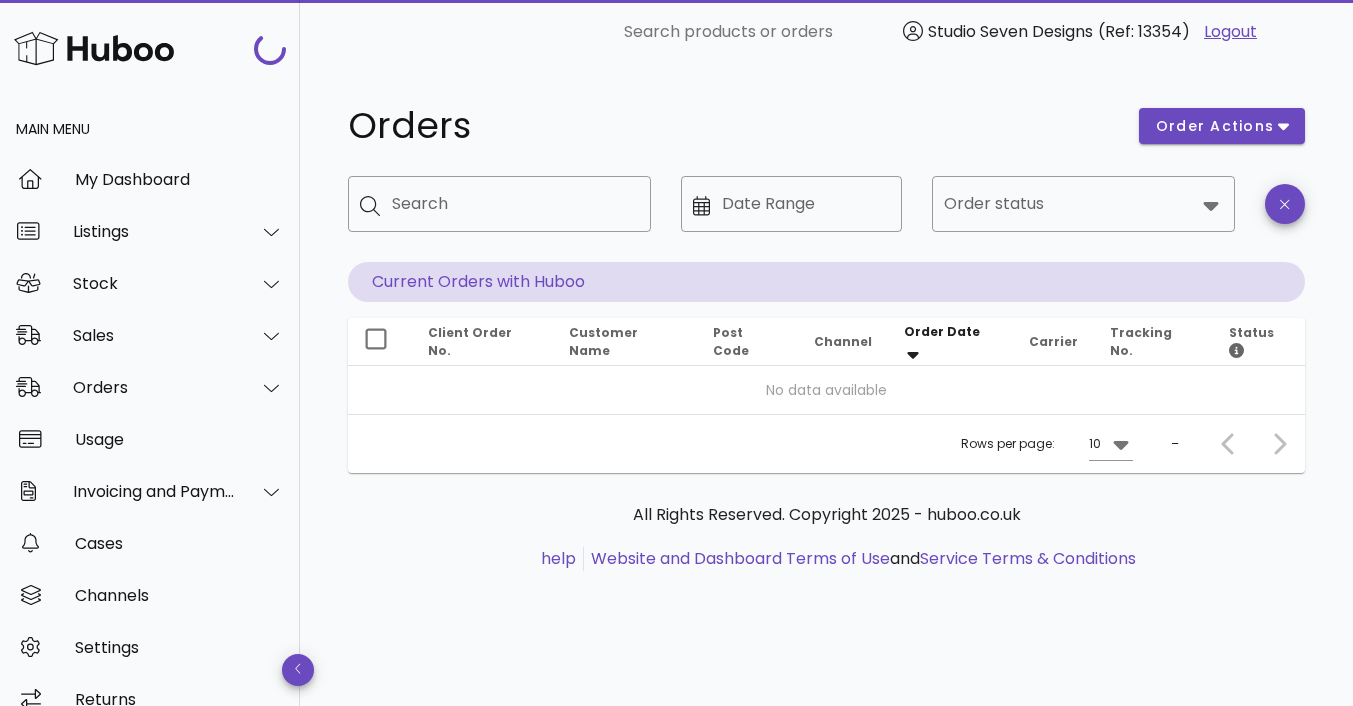 scroll, scrollTop: 0, scrollLeft: 0, axis: both 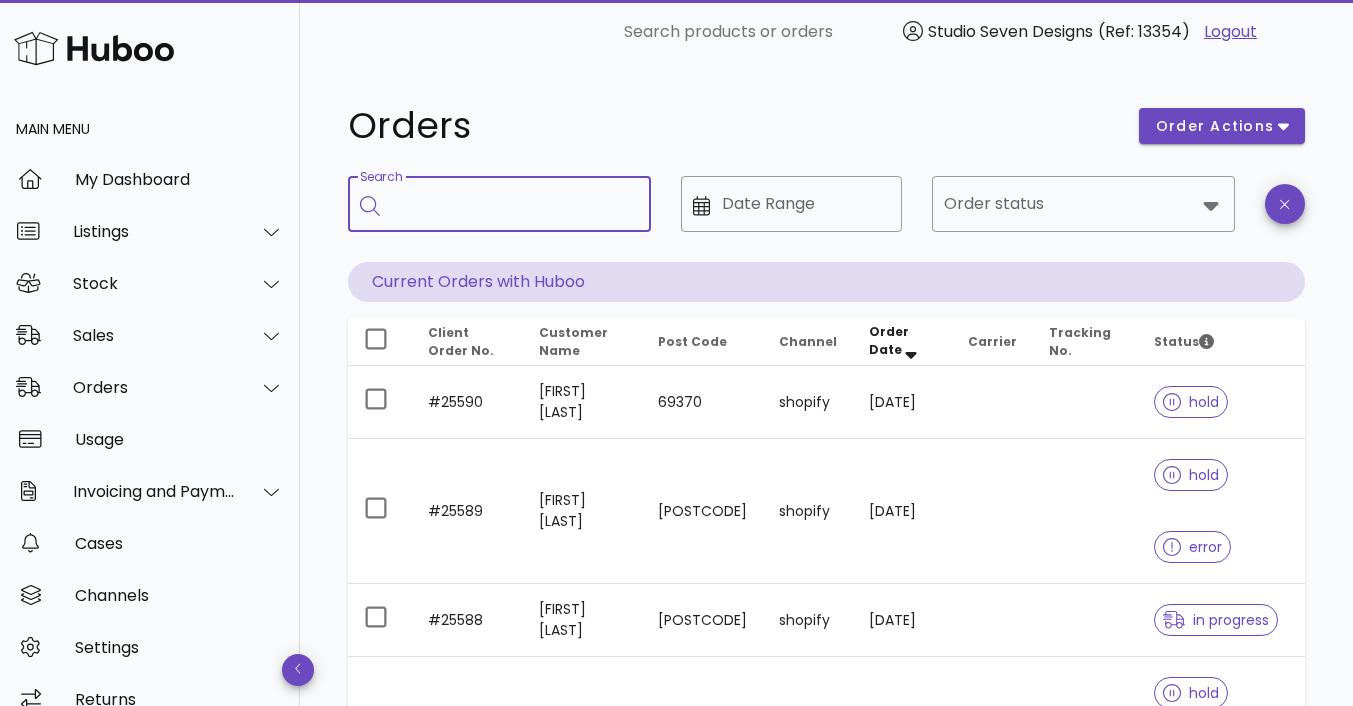 click on "Search" at bounding box center (513, 204) 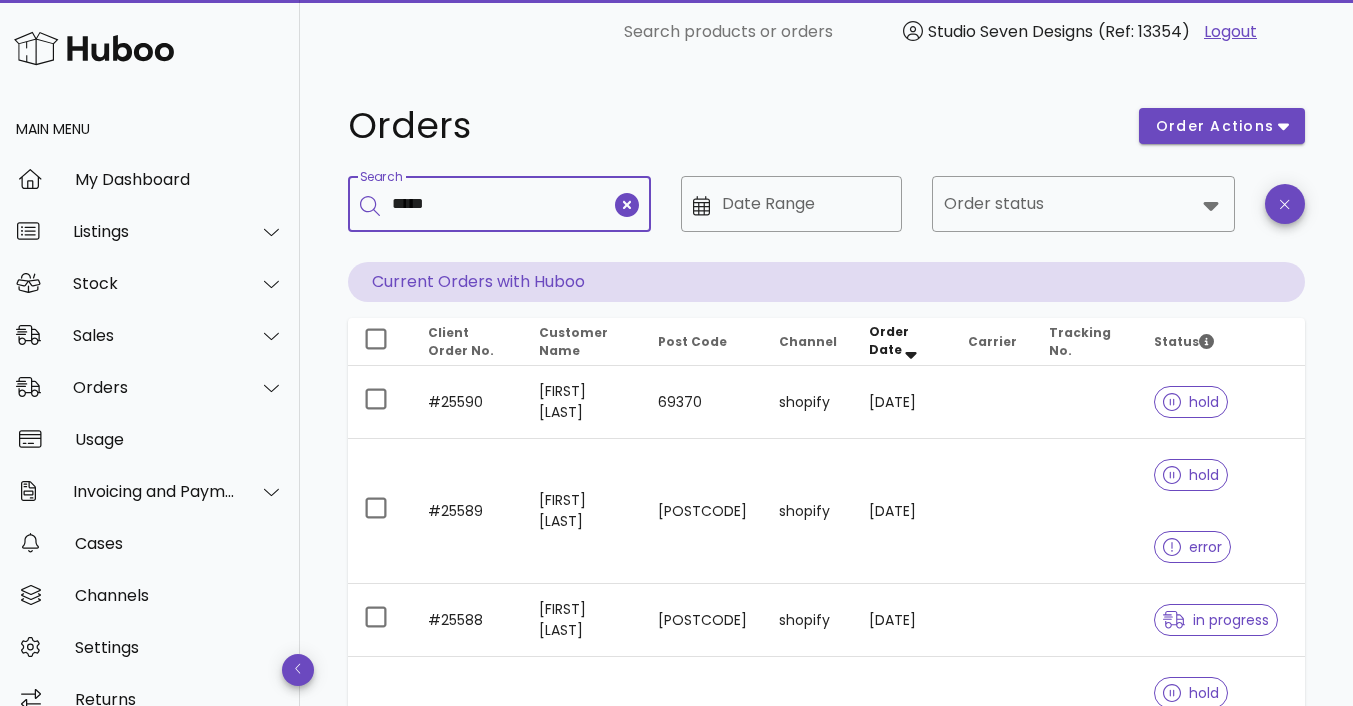 type on "*****" 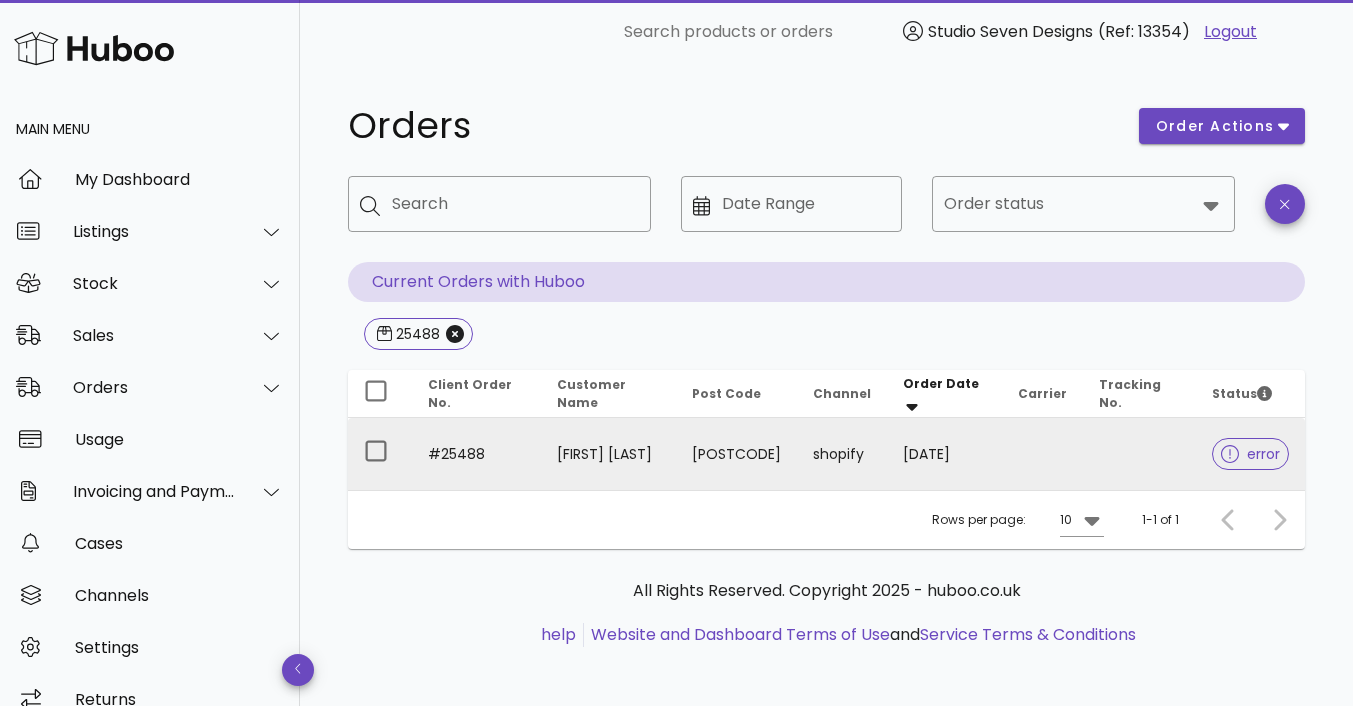 click on "[FIRST] [LAST]" at bounding box center (608, 454) 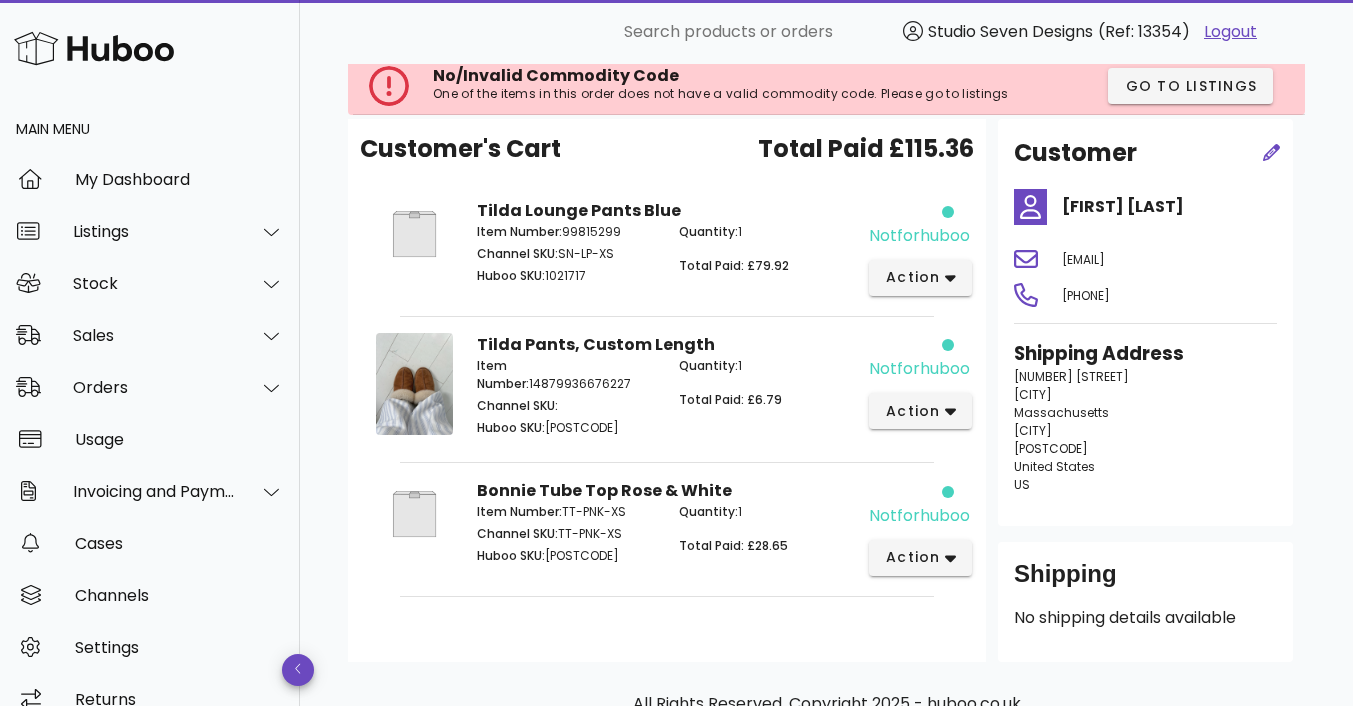 scroll, scrollTop: 107, scrollLeft: 0, axis: vertical 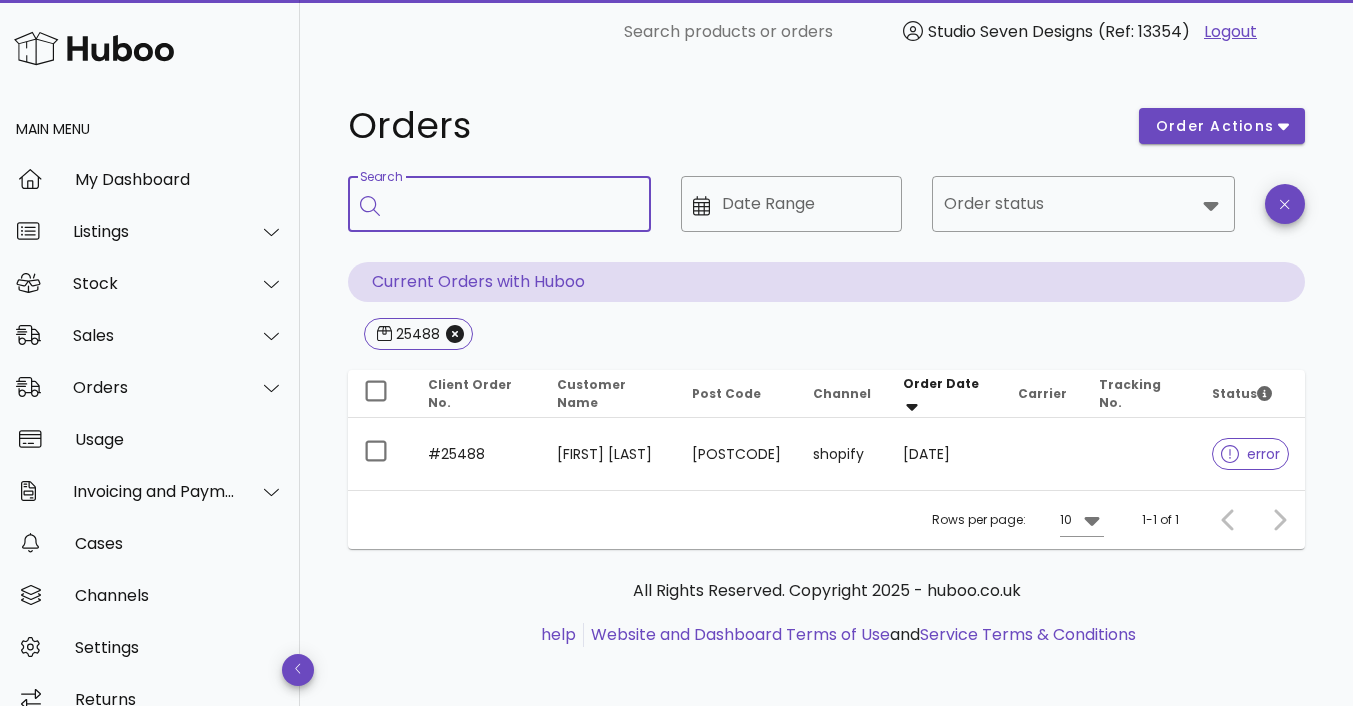 click on "Search" at bounding box center (513, 204) 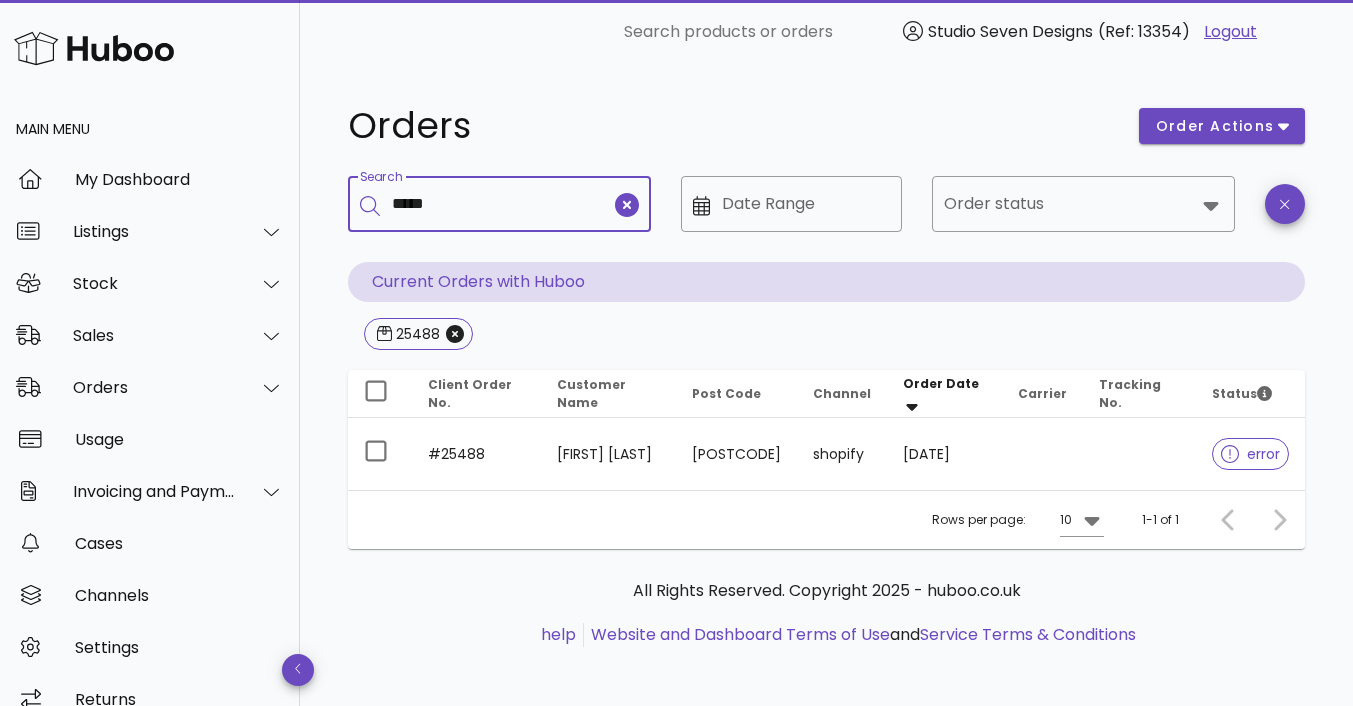 type on "*****" 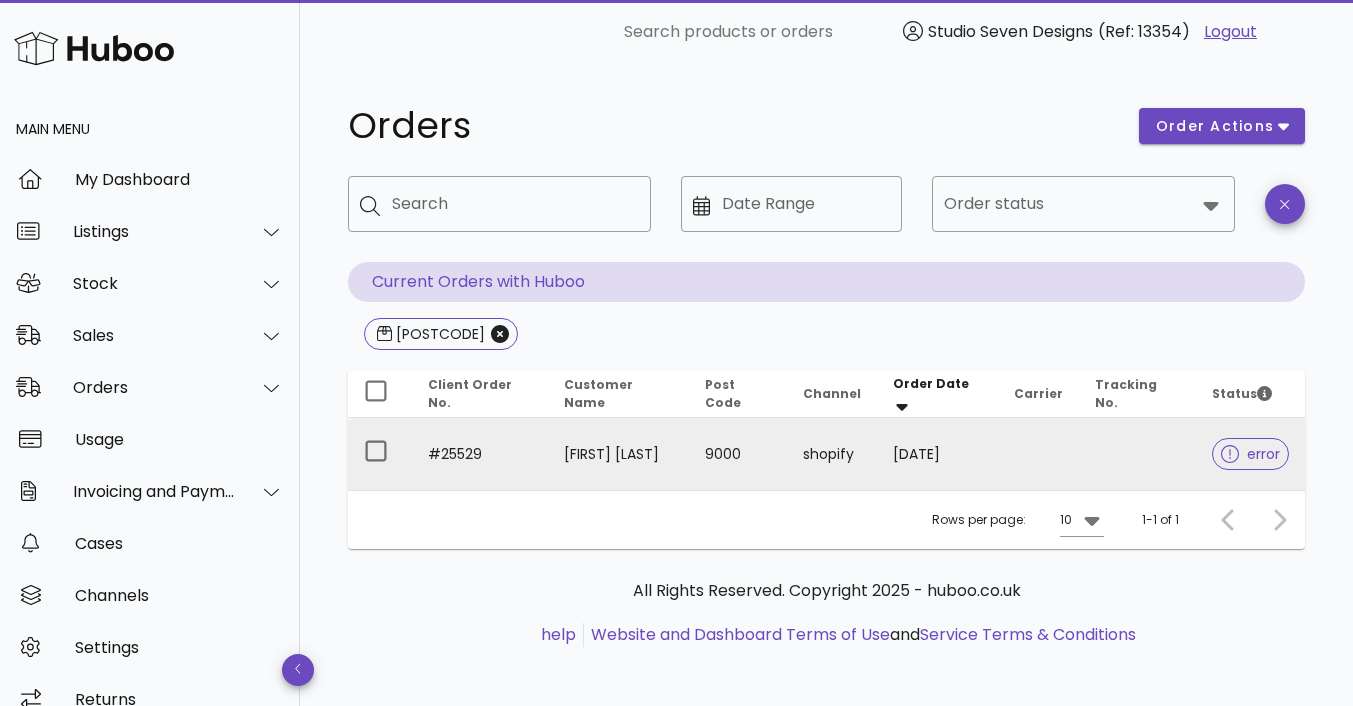 click on "[FIRST] [LAST]" at bounding box center [618, 454] 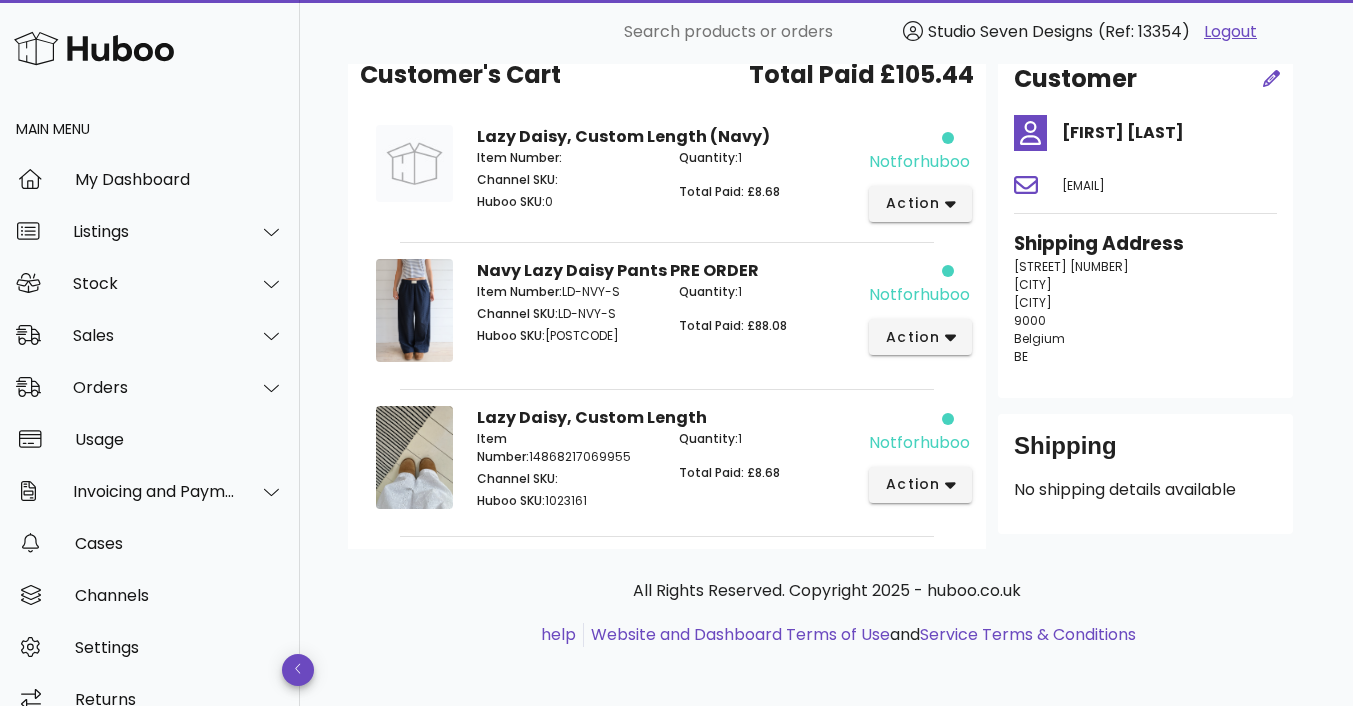 scroll, scrollTop: 184, scrollLeft: 0, axis: vertical 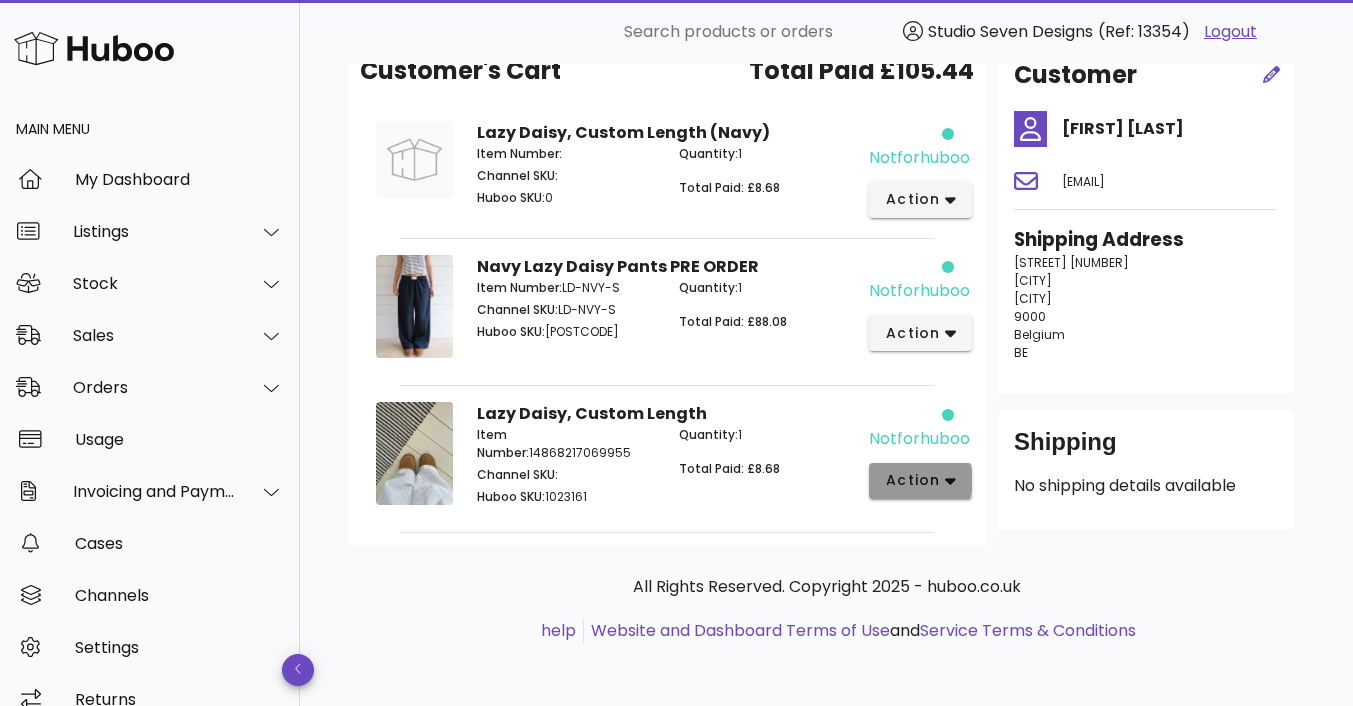 click 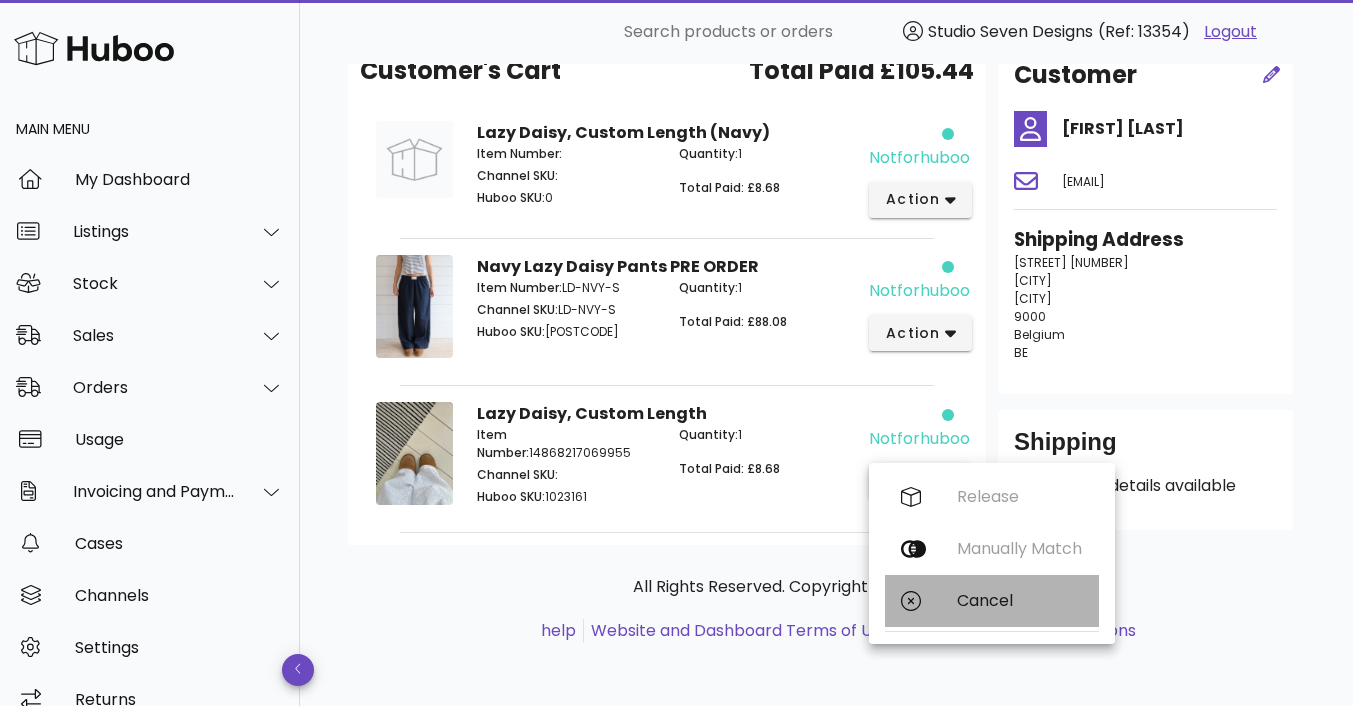 click on "Cancel" at bounding box center [1020, 600] 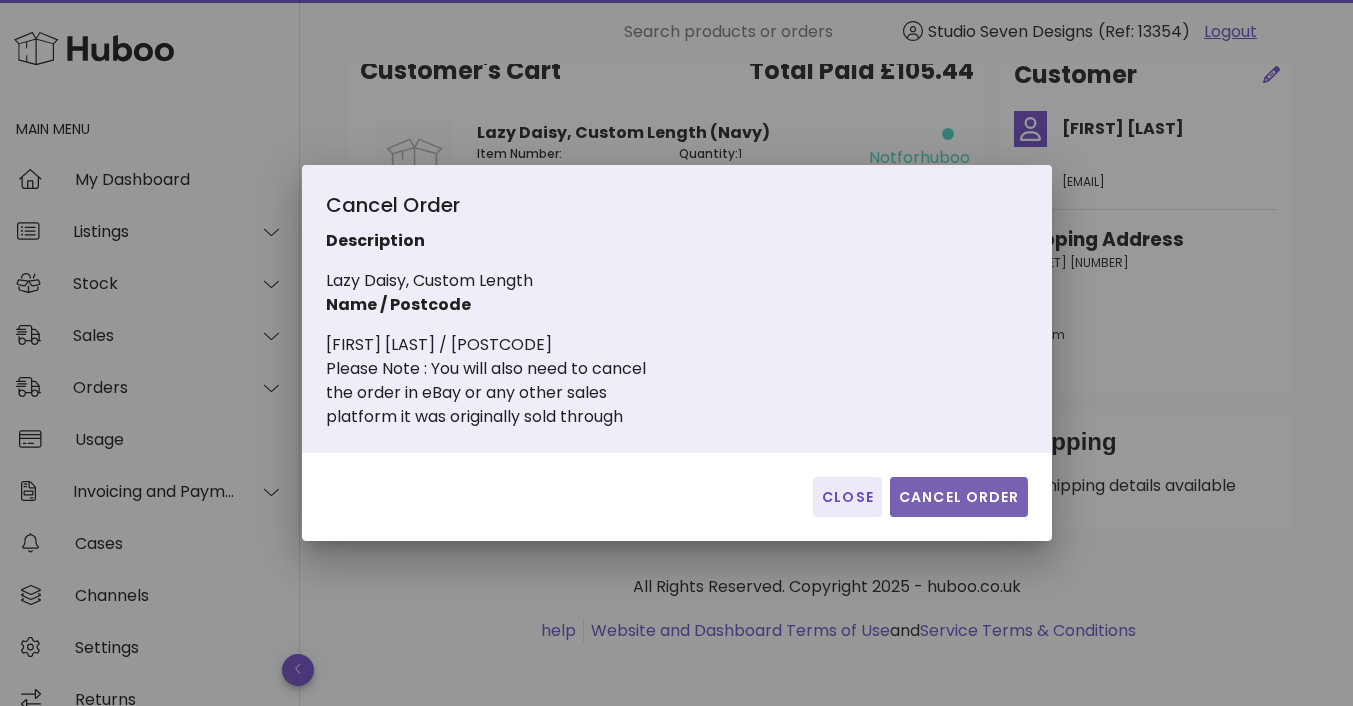 click on "Cancel Order" at bounding box center (959, 497) 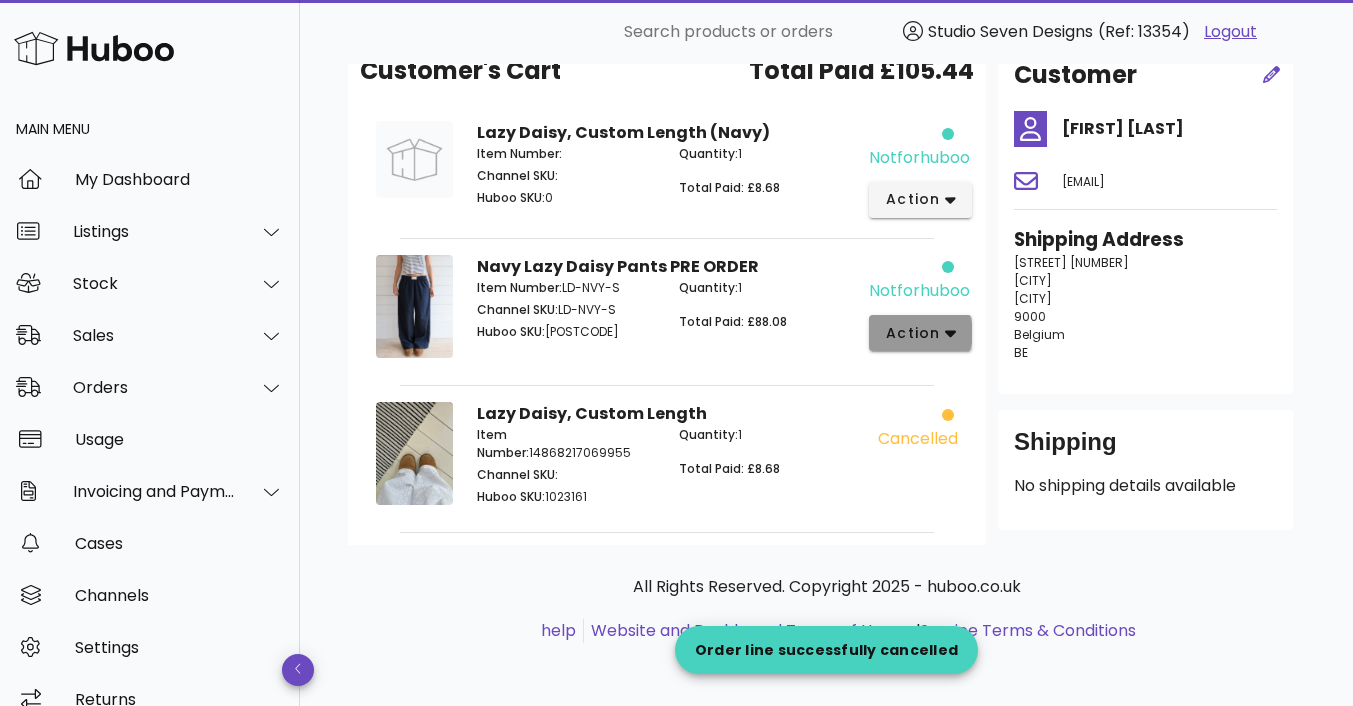 click 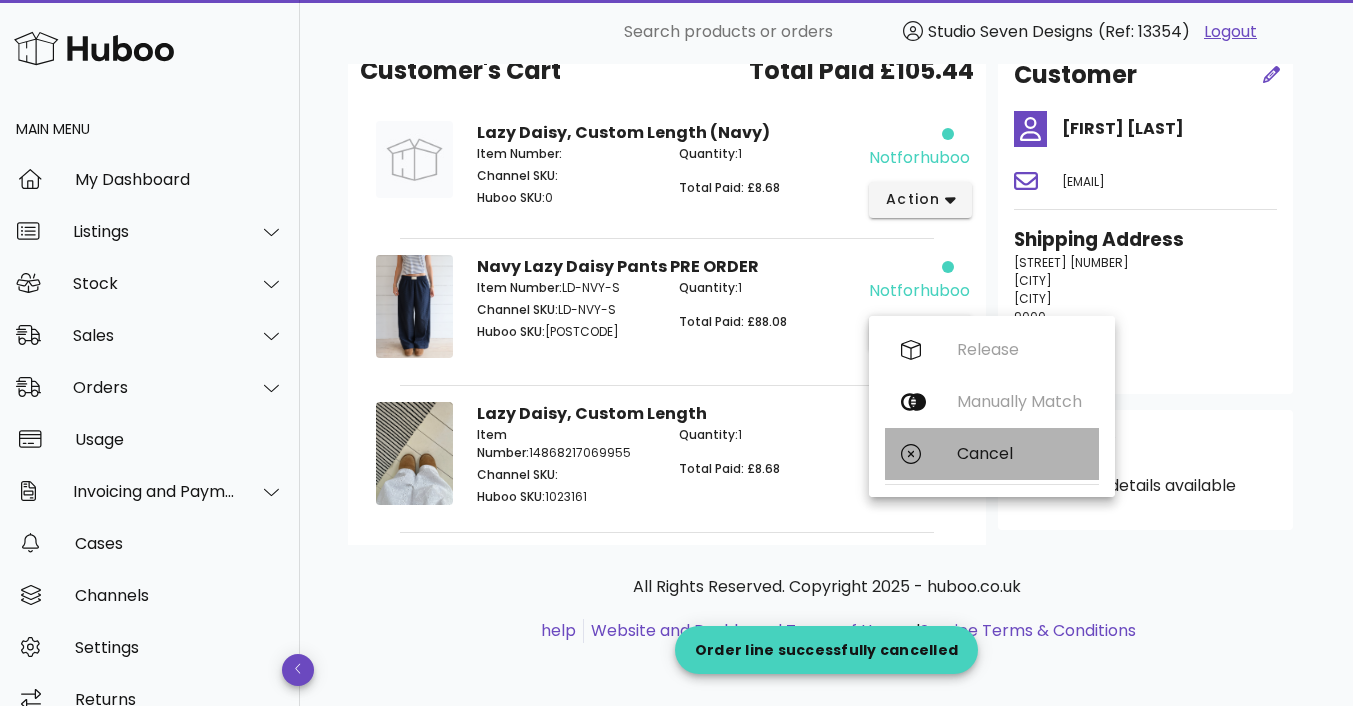 click on "Cancel" at bounding box center (1020, 453) 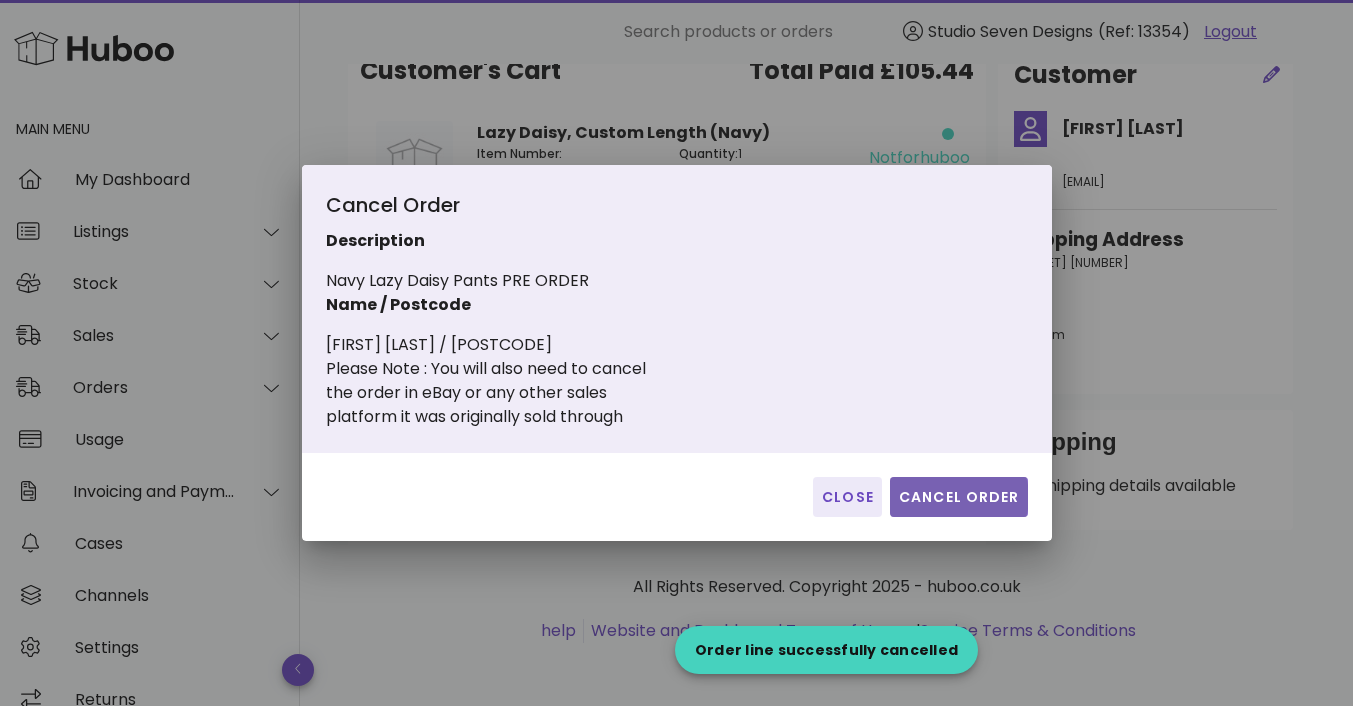 click on "Cancel Order" at bounding box center (959, 497) 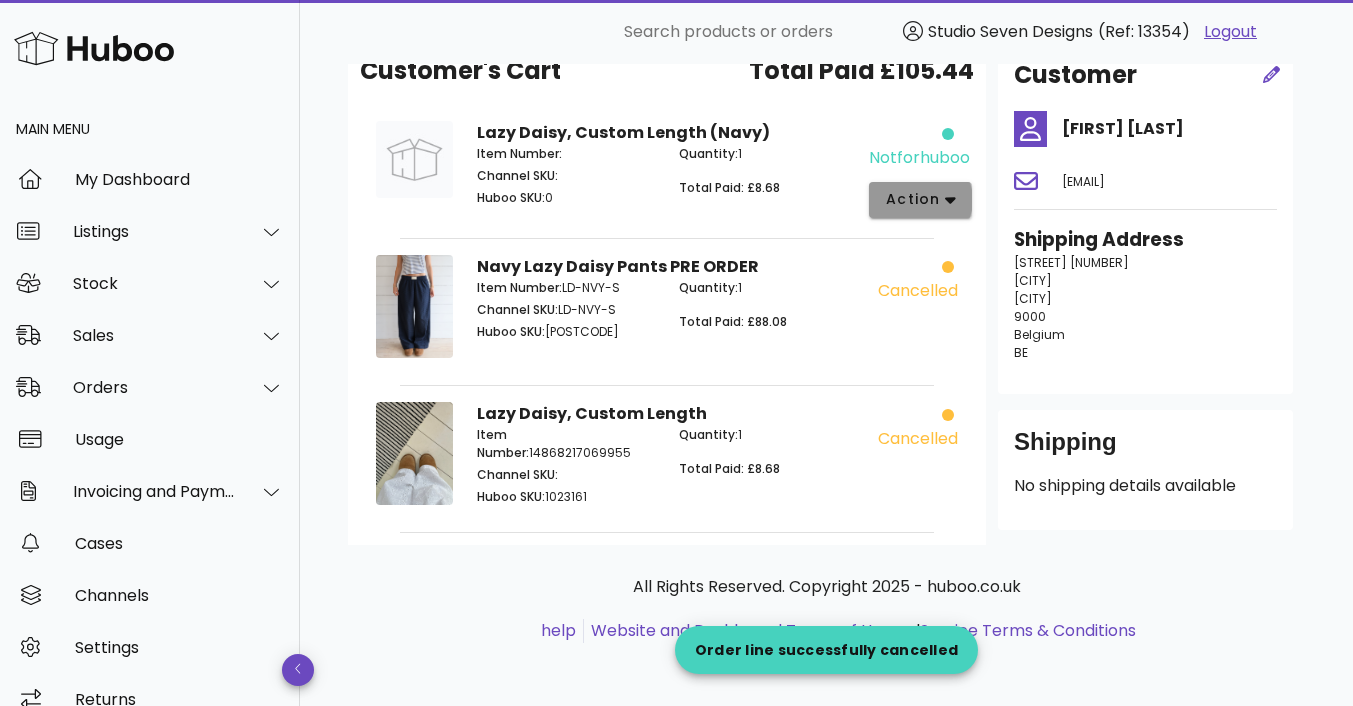 click on "action" at bounding box center (920, 200) 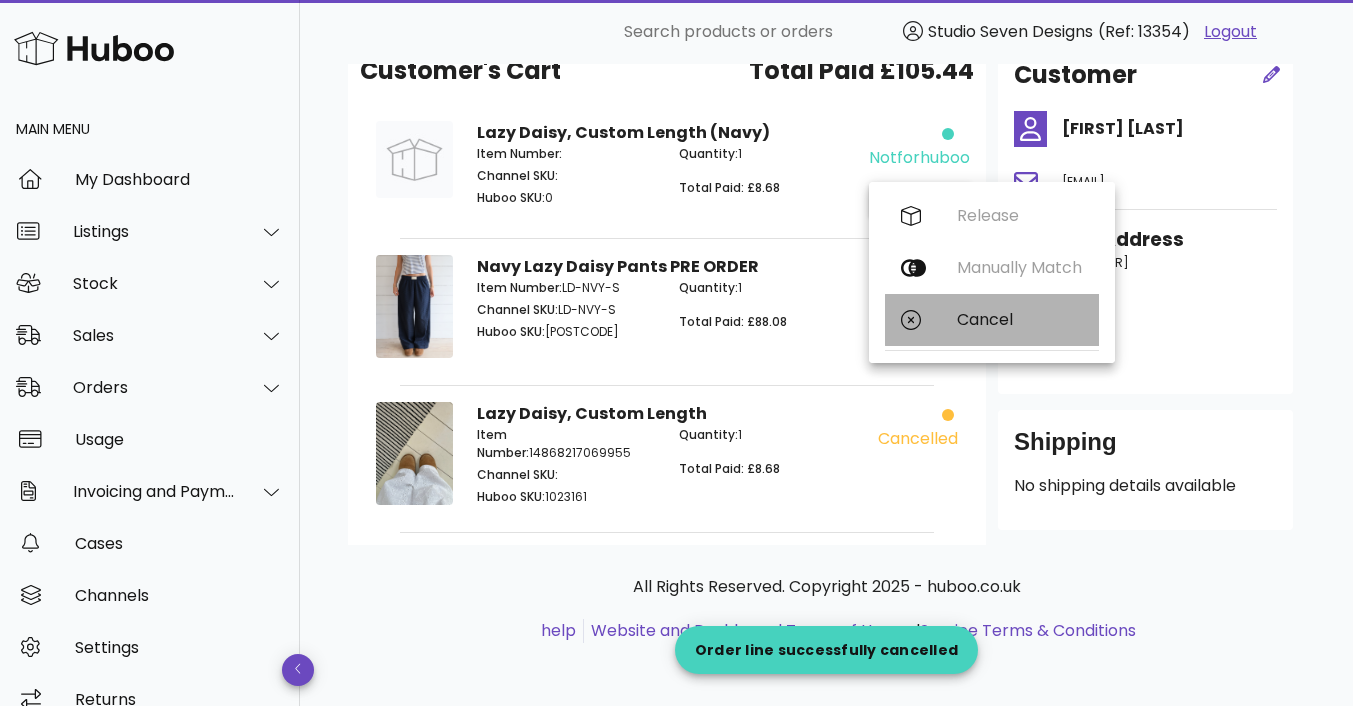 click on "Cancel" at bounding box center [1020, 319] 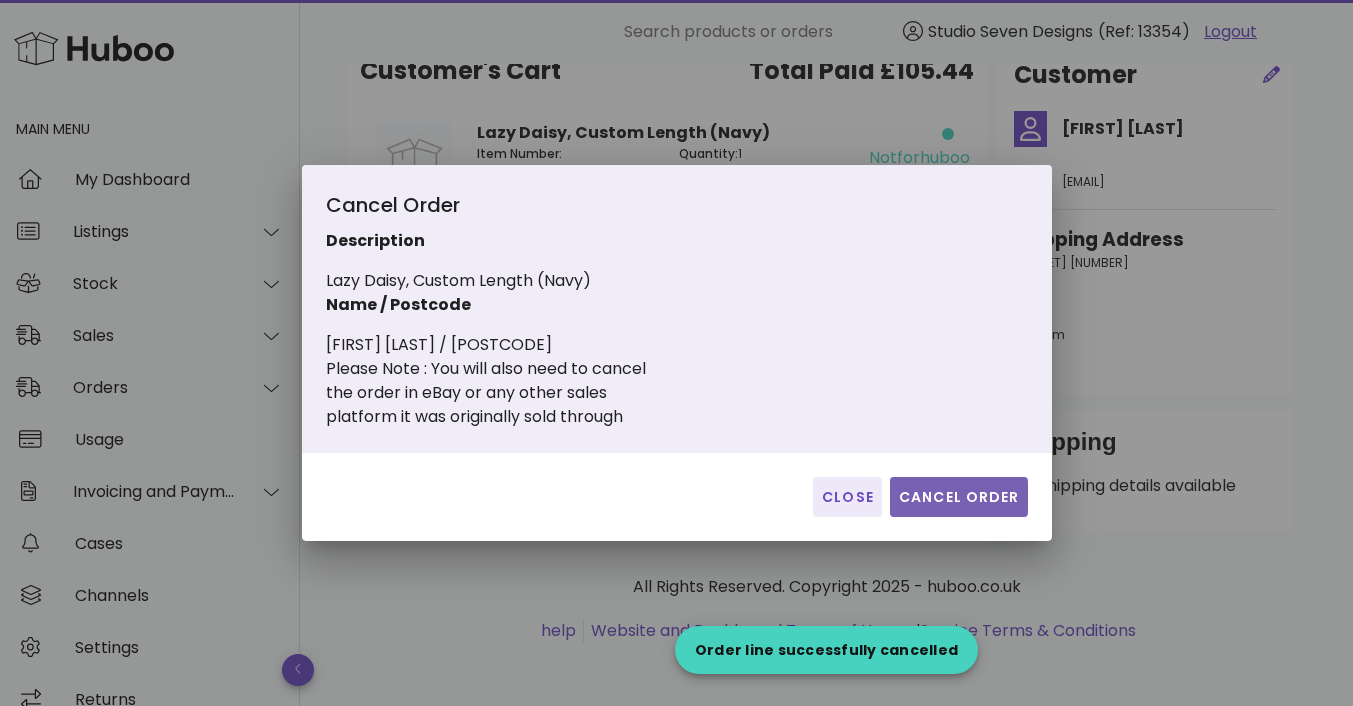 click on "Cancel Order" at bounding box center (959, 497) 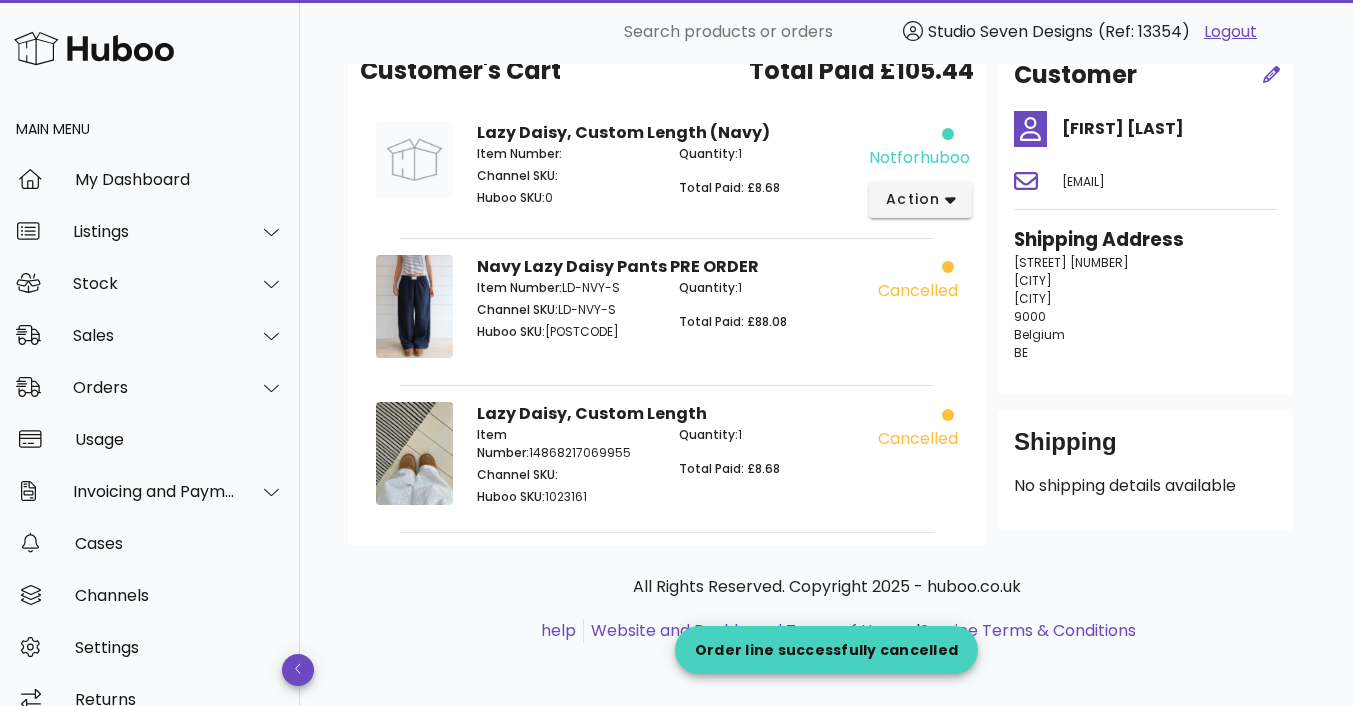 scroll, scrollTop: 179, scrollLeft: 0, axis: vertical 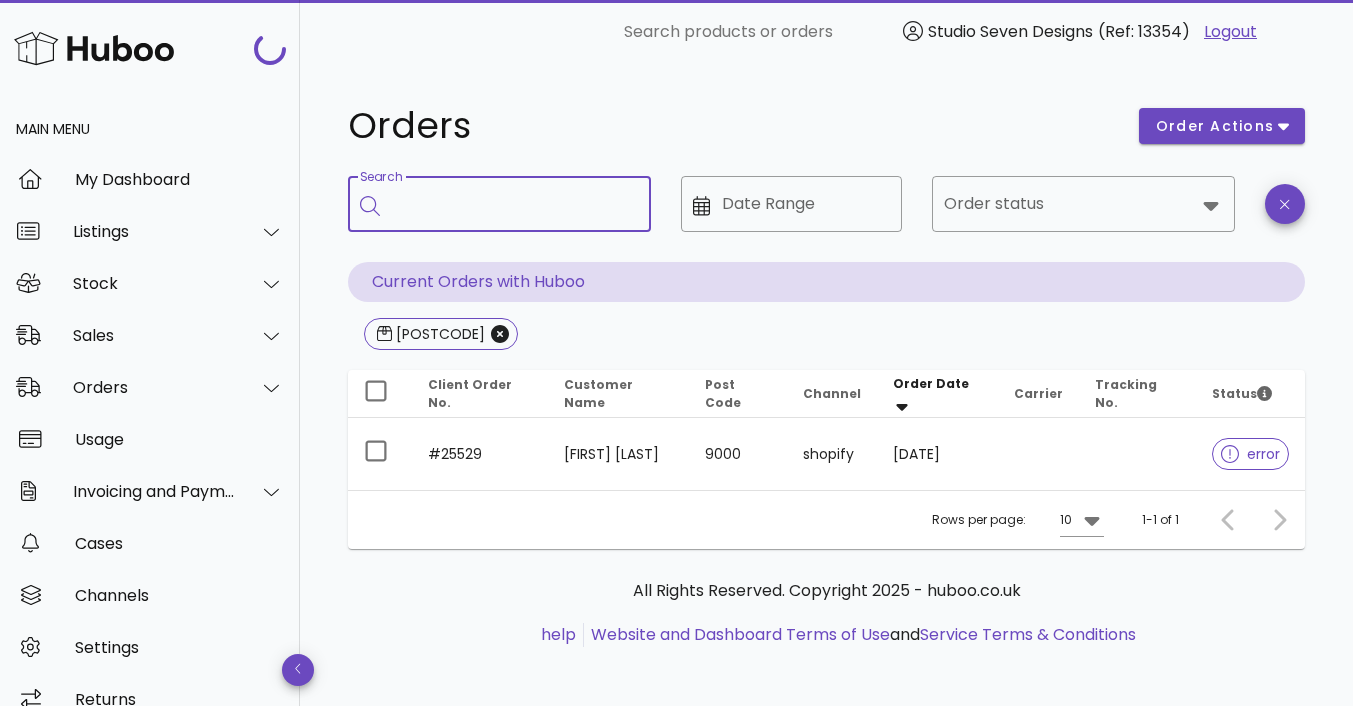 click on "Search" at bounding box center [513, 204] 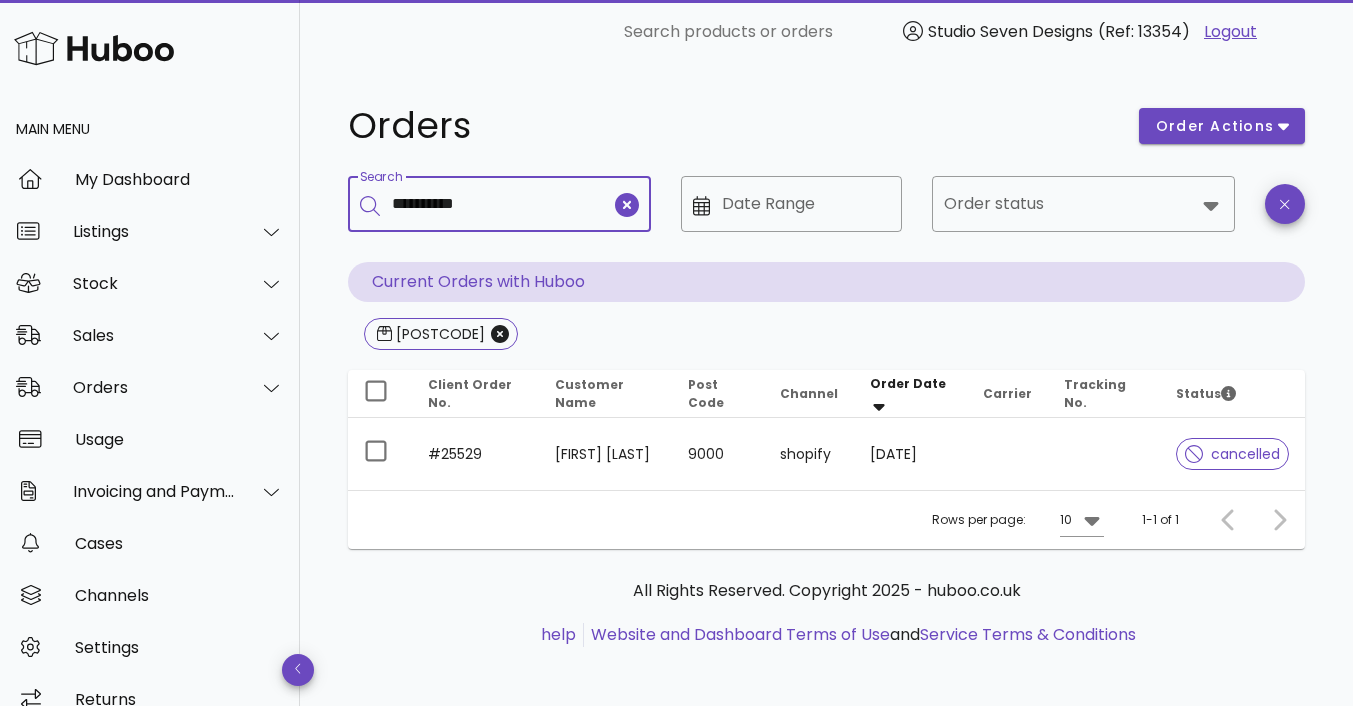 type on "**********" 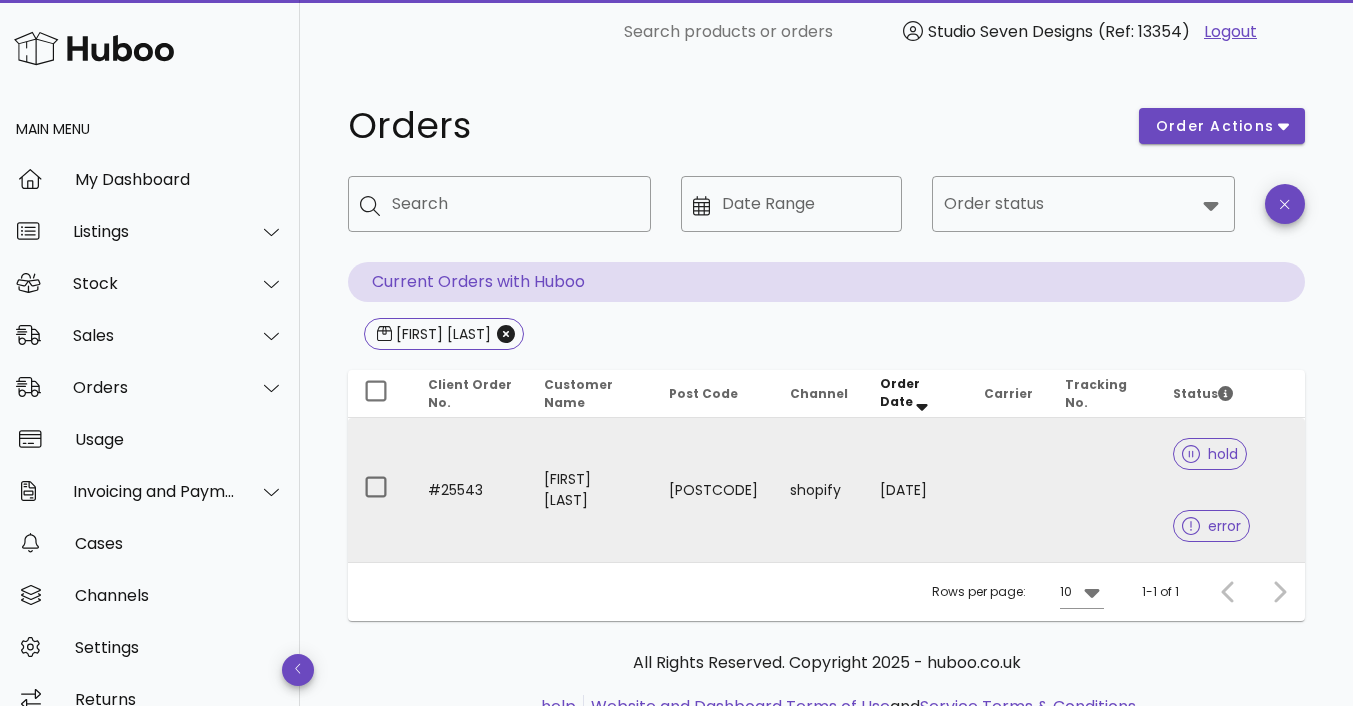 click on "[FIRST] [LAST]" at bounding box center (590, 490) 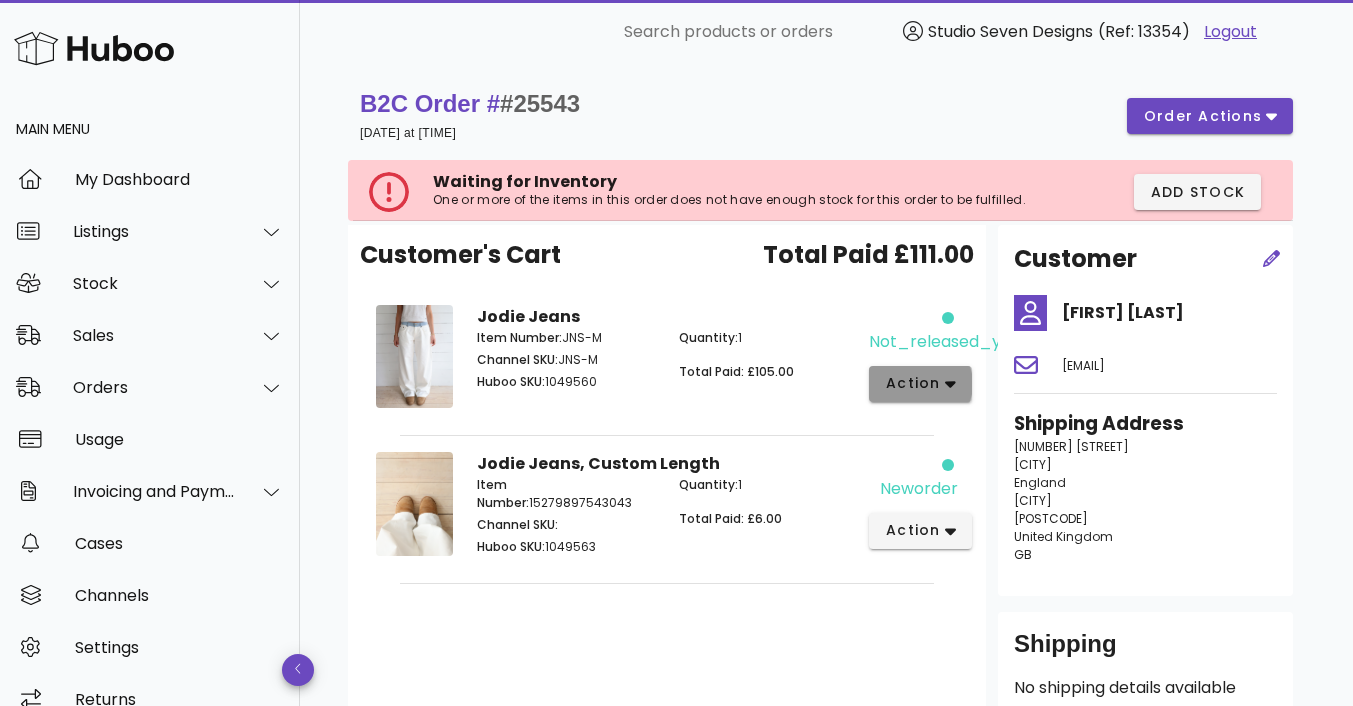 click 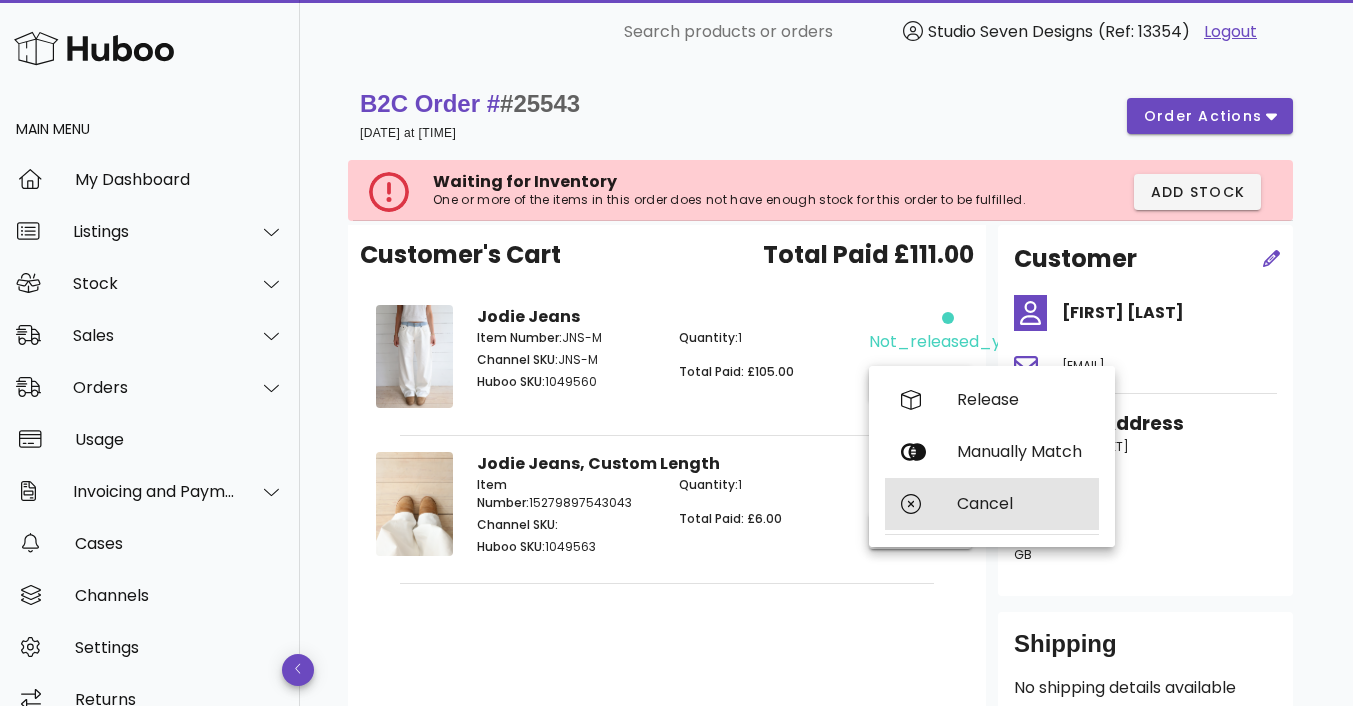 click on "Cancel" at bounding box center [1020, 503] 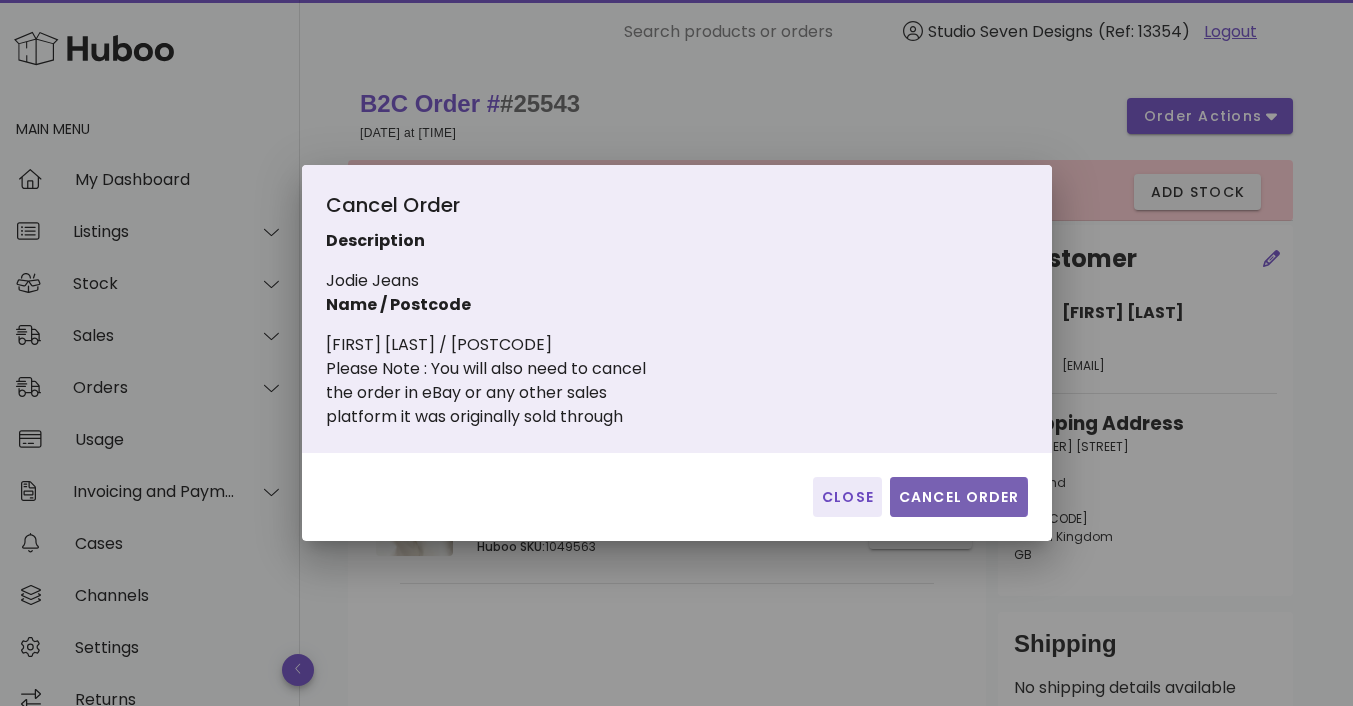 click on "Cancel Order" at bounding box center [959, 497] 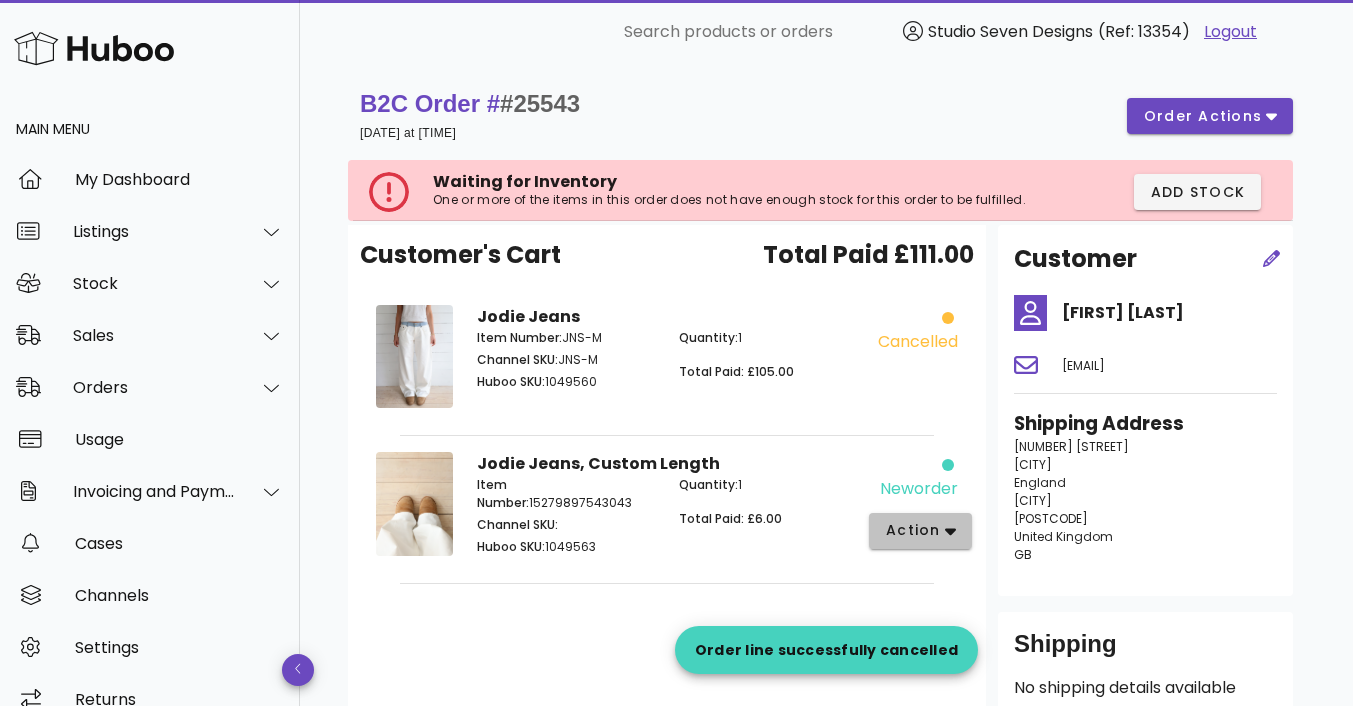 click on "action" at bounding box center (920, 531) 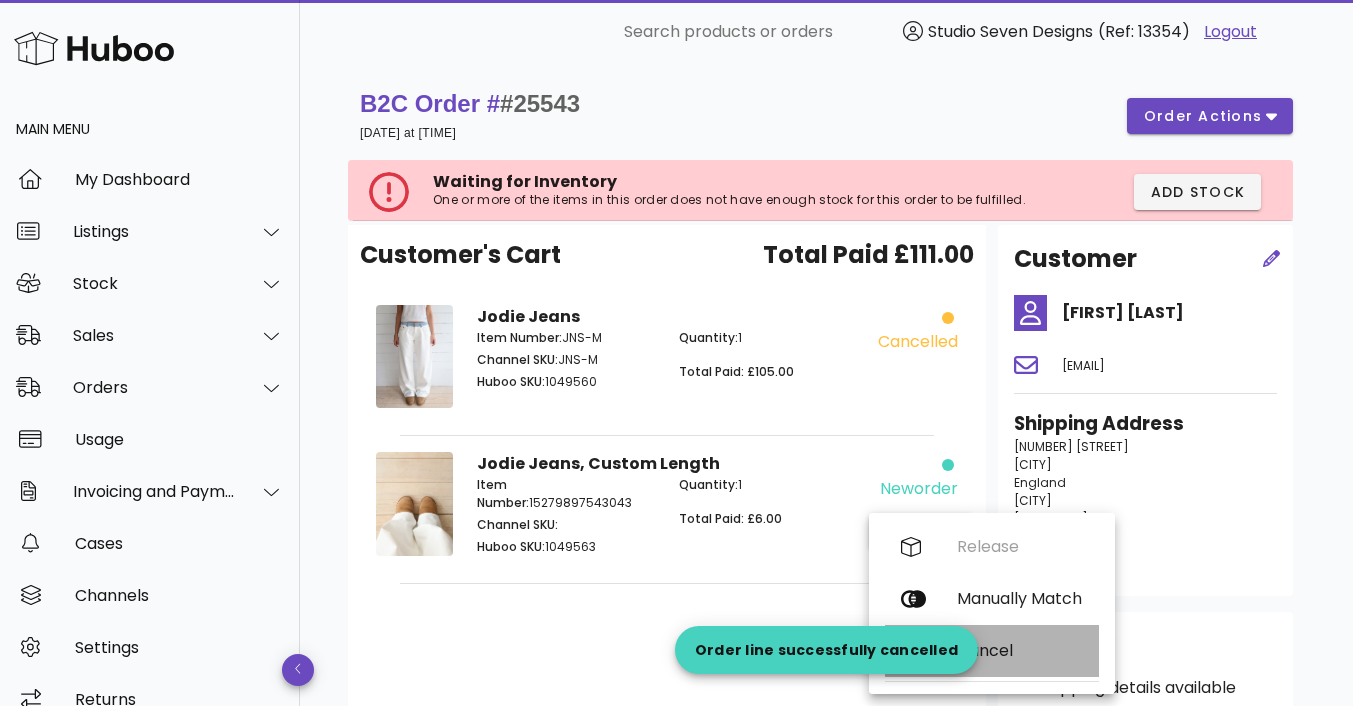 click on "Cancel" at bounding box center [992, 651] 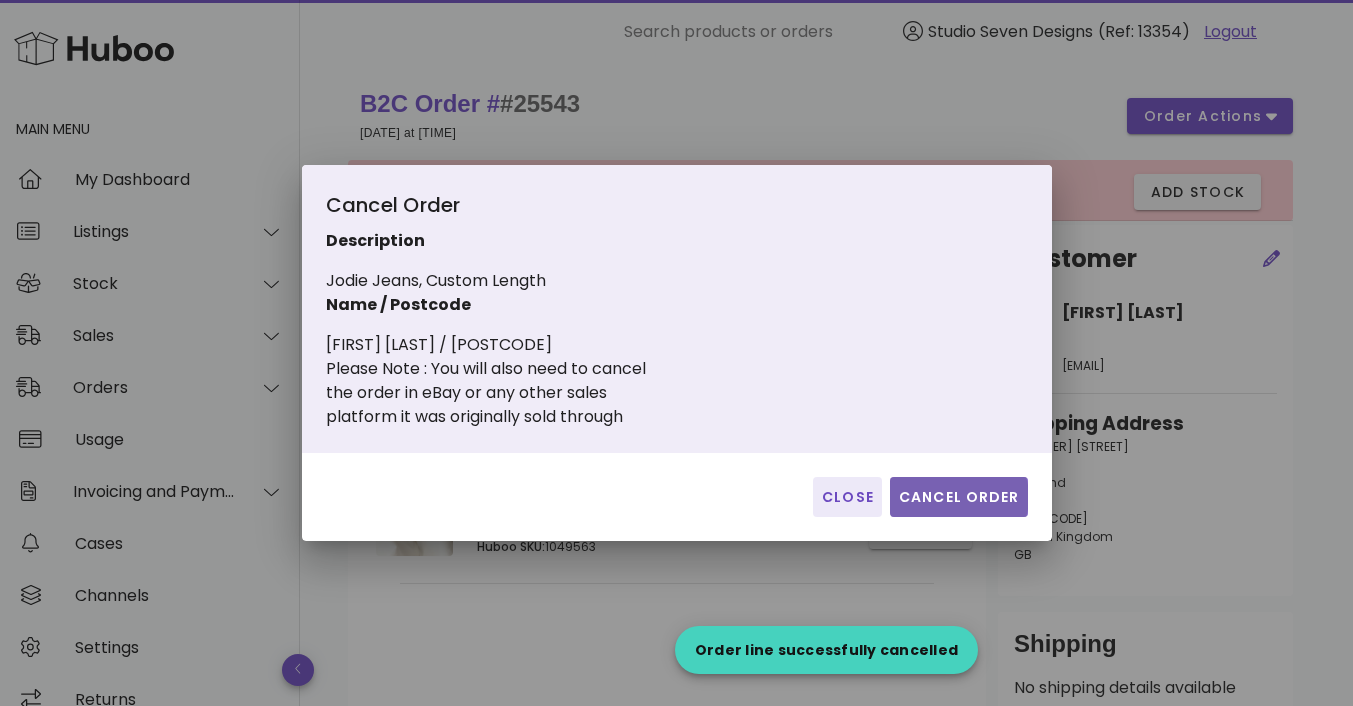 click on "Cancel Order" at bounding box center [959, 497] 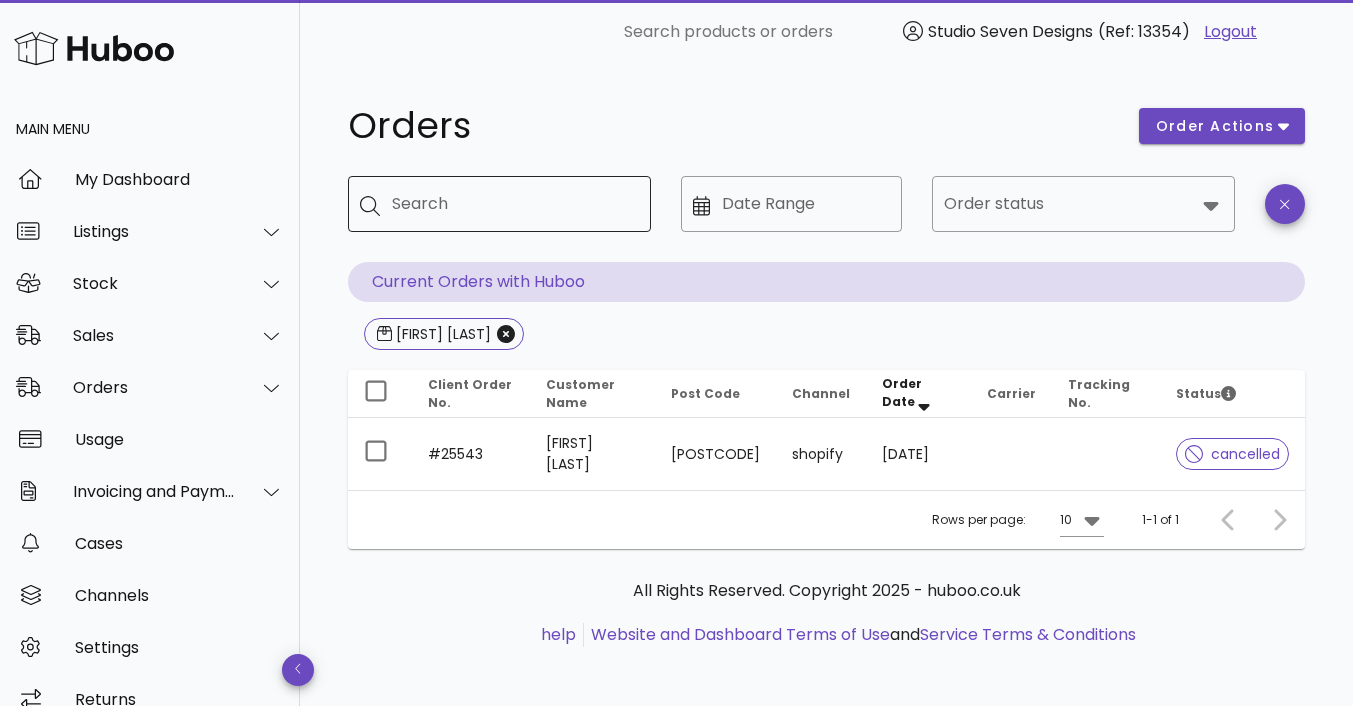 click on "Search" at bounding box center (513, 204) 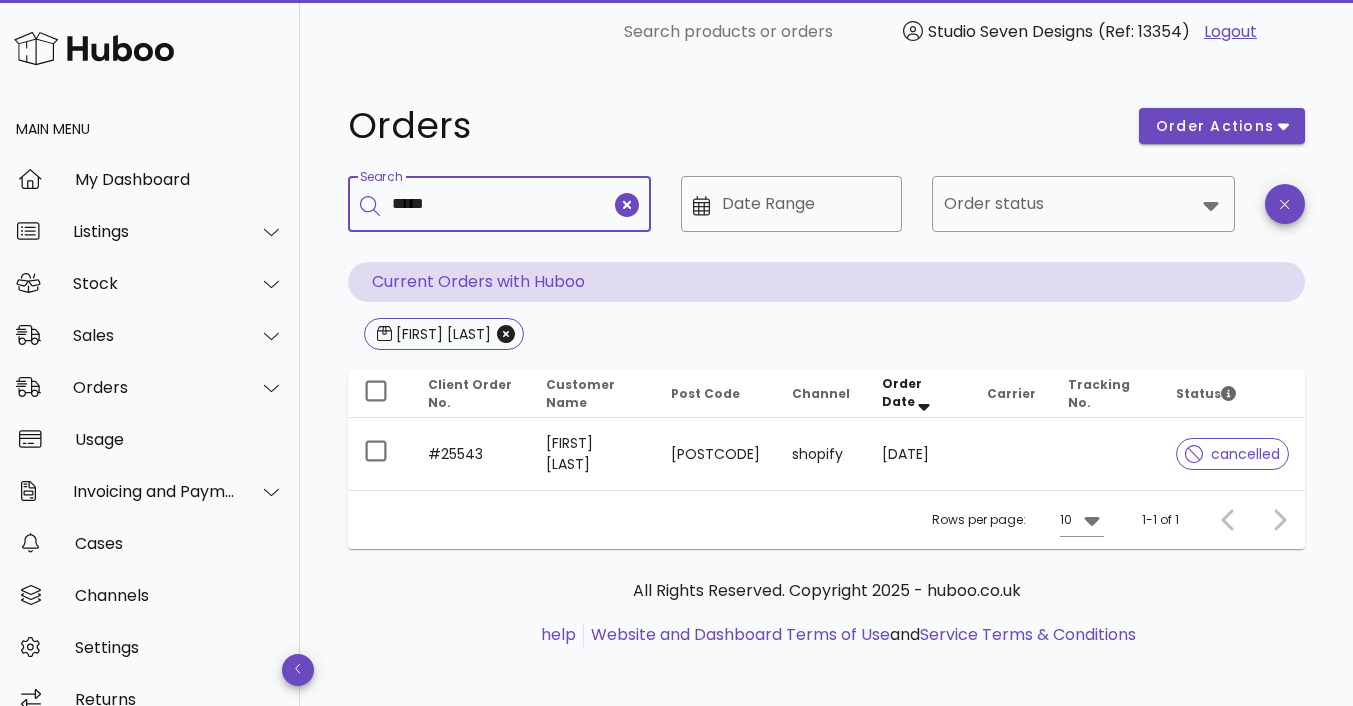 type on "*****" 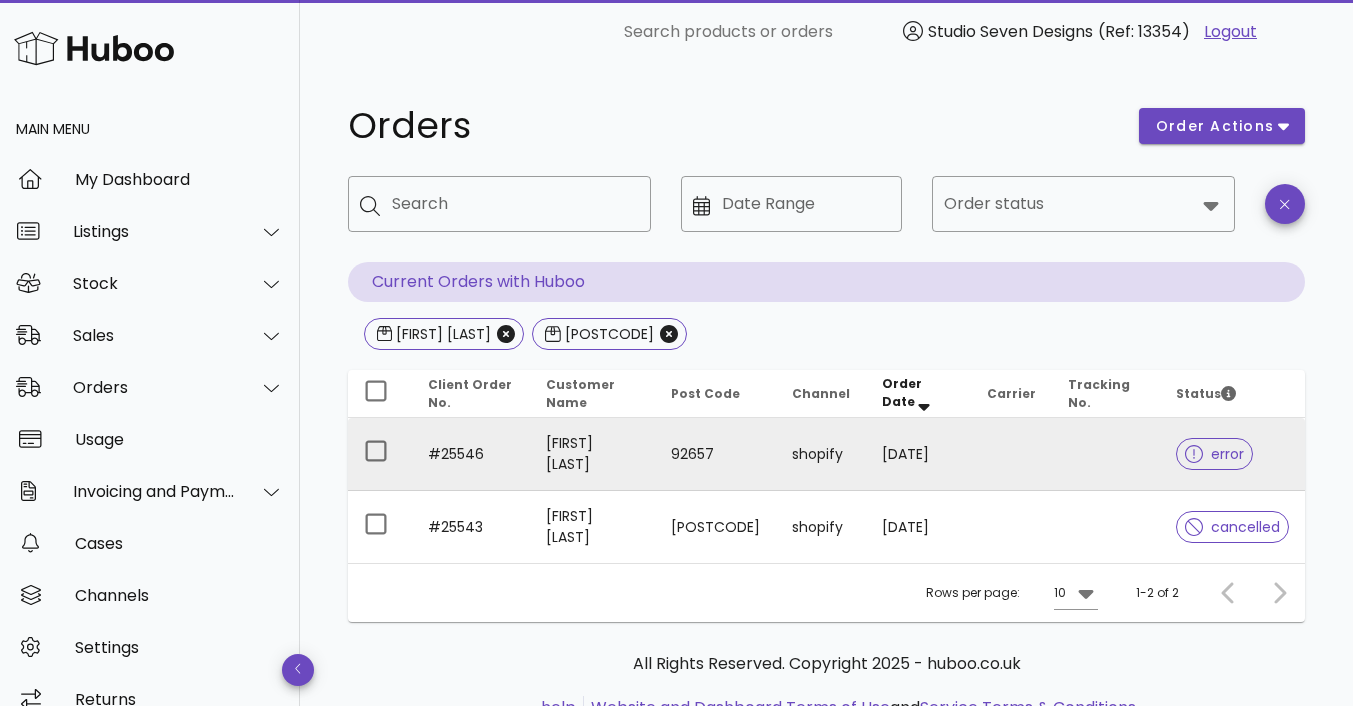 click on "[FIRST] [LAST]" at bounding box center (592, 454) 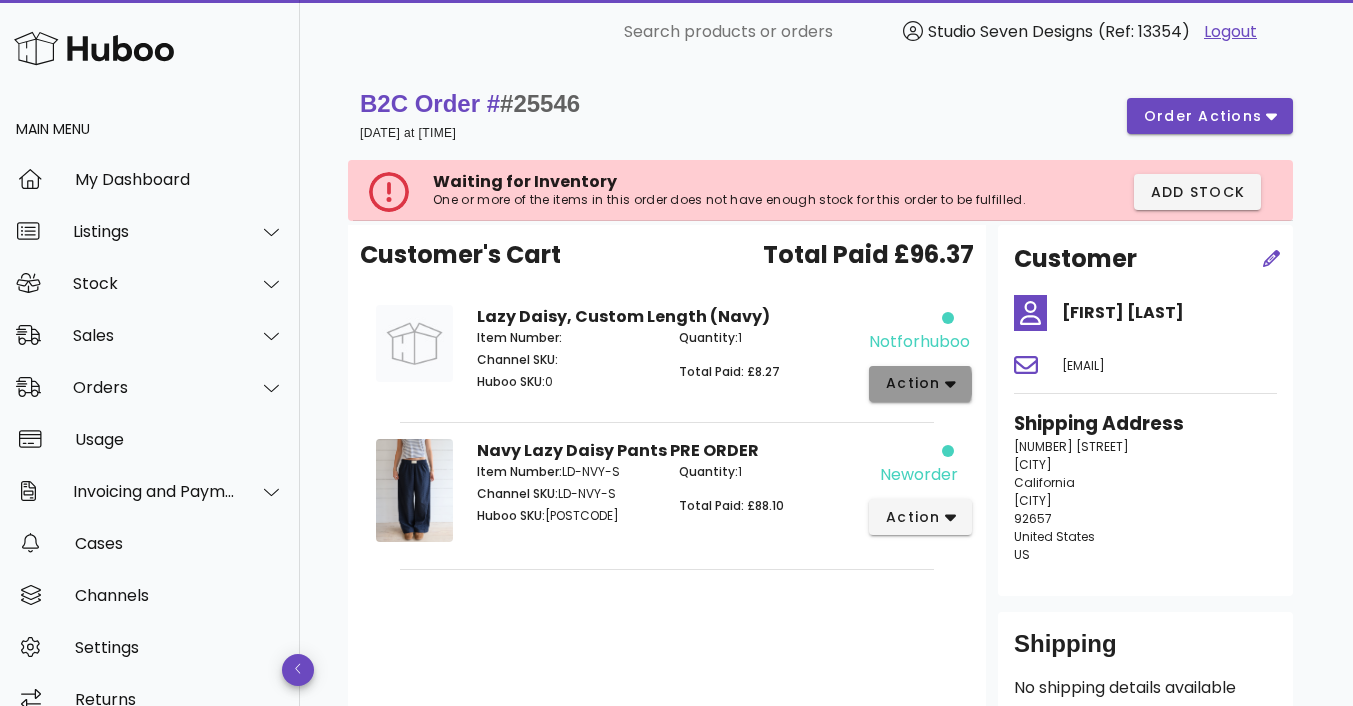 click on "action" at bounding box center [913, 383] 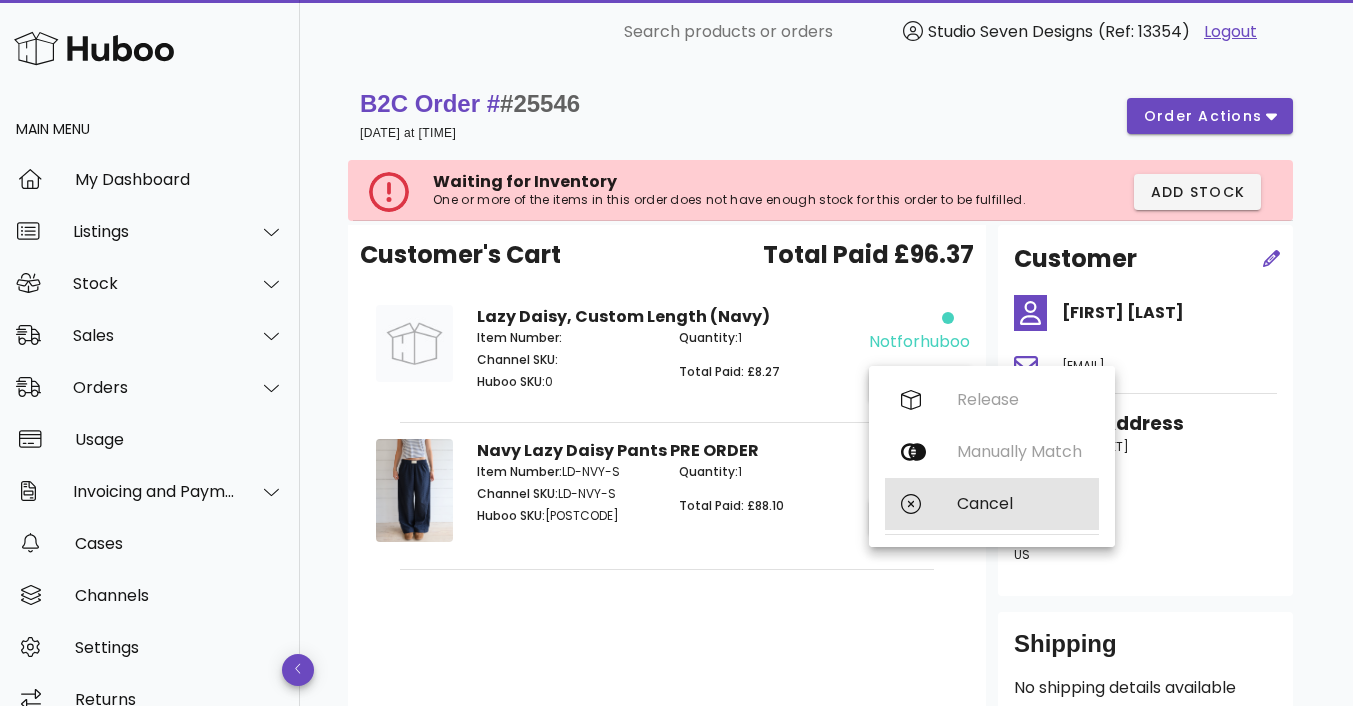 click on "Cancel" at bounding box center (1020, 503) 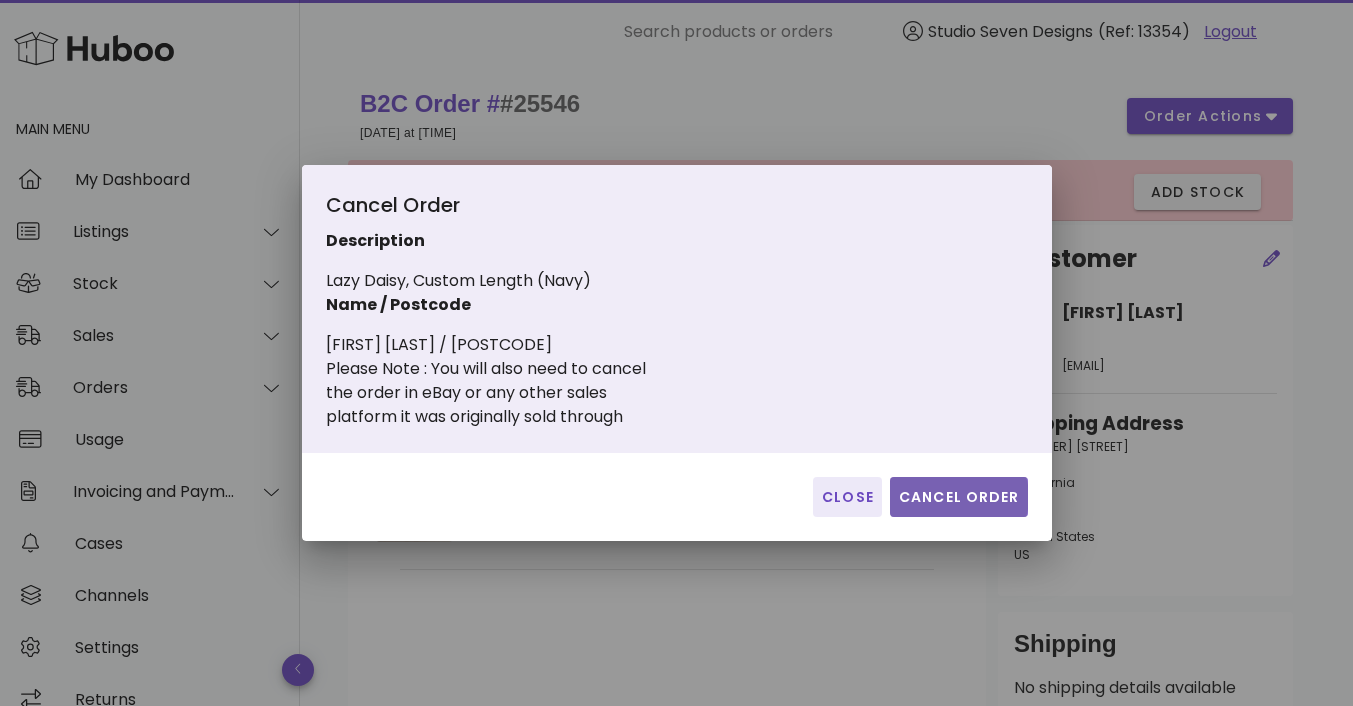 click on "Cancel Order" at bounding box center [959, 497] 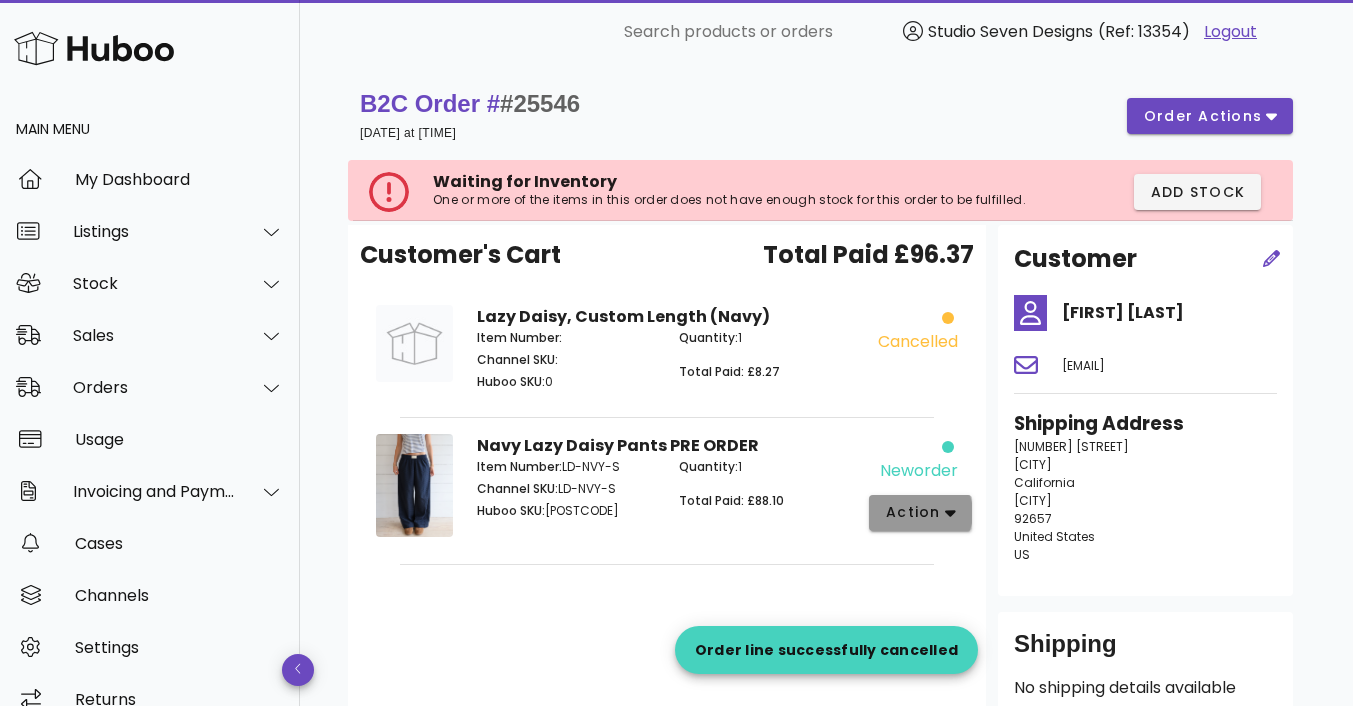 click on "action" at bounding box center (913, 512) 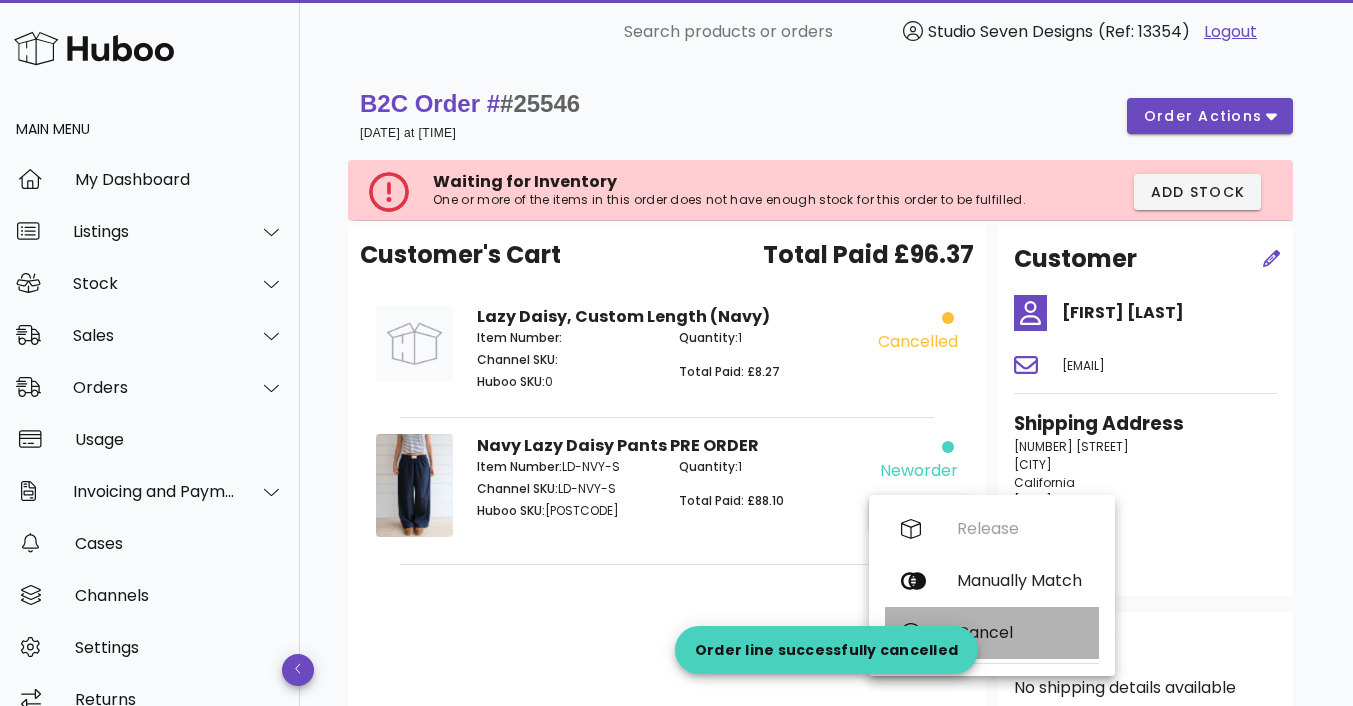 click on "Cancel" at bounding box center (1020, 632) 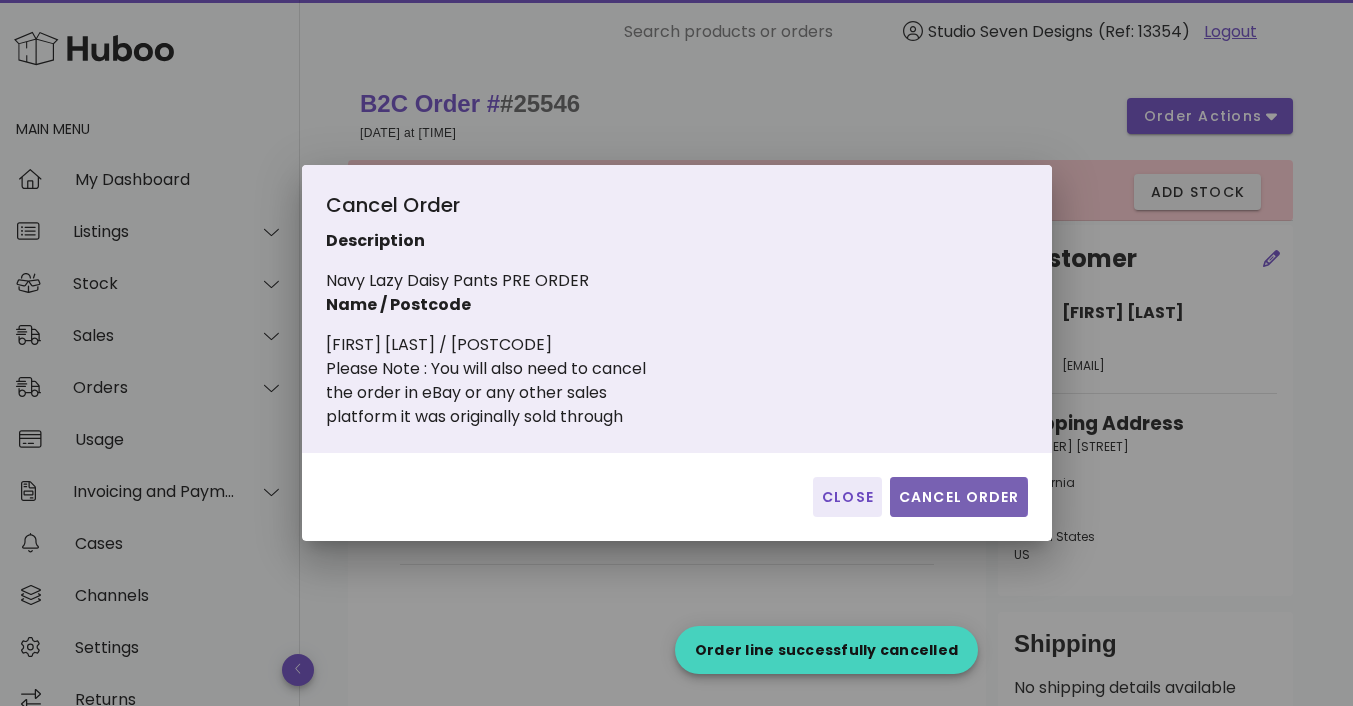 click on "Cancel Order" at bounding box center [959, 497] 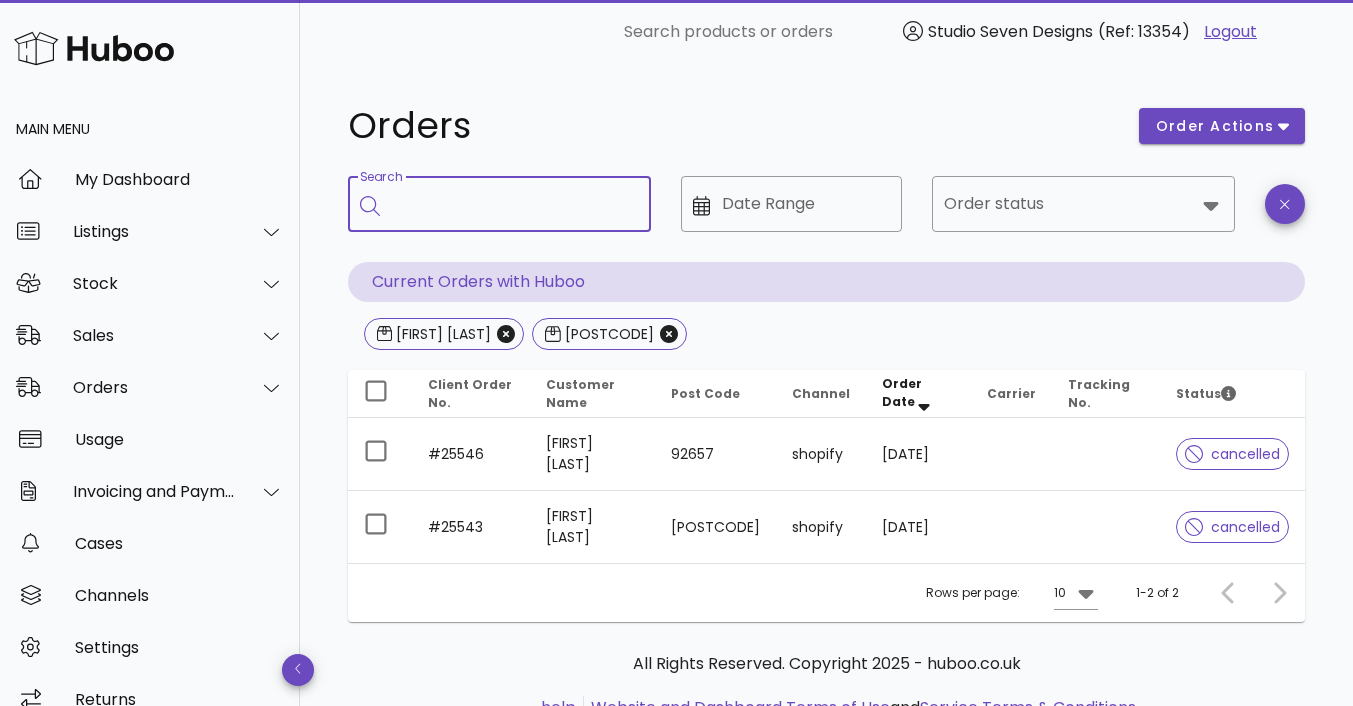 click on "Search" at bounding box center (513, 204) 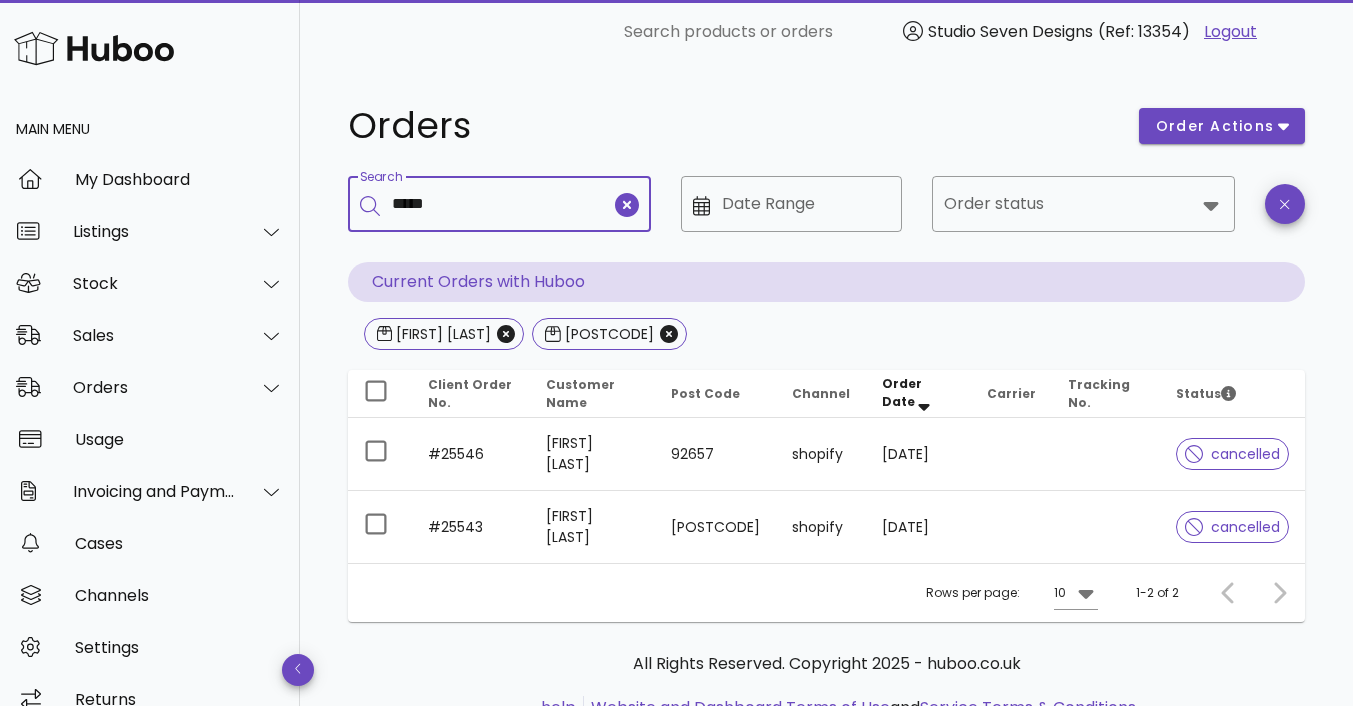 type on "*****" 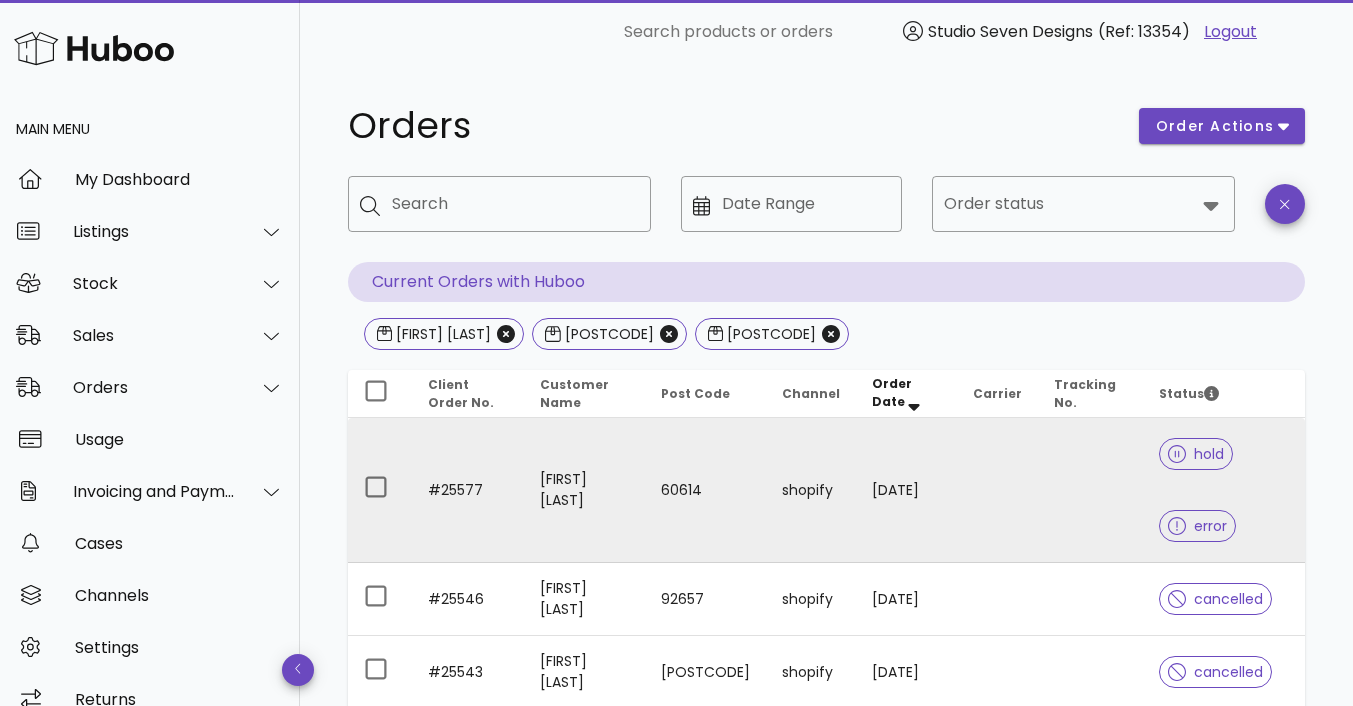 click at bounding box center [997, 490] 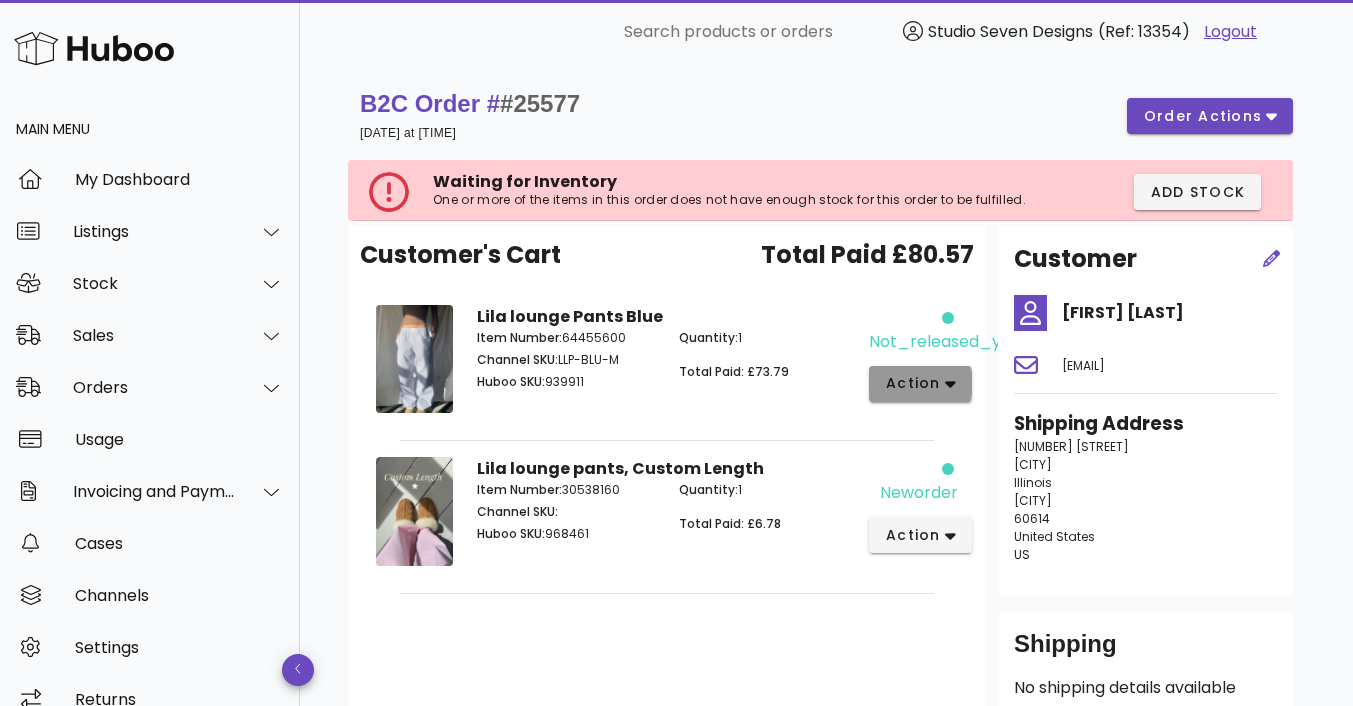 click 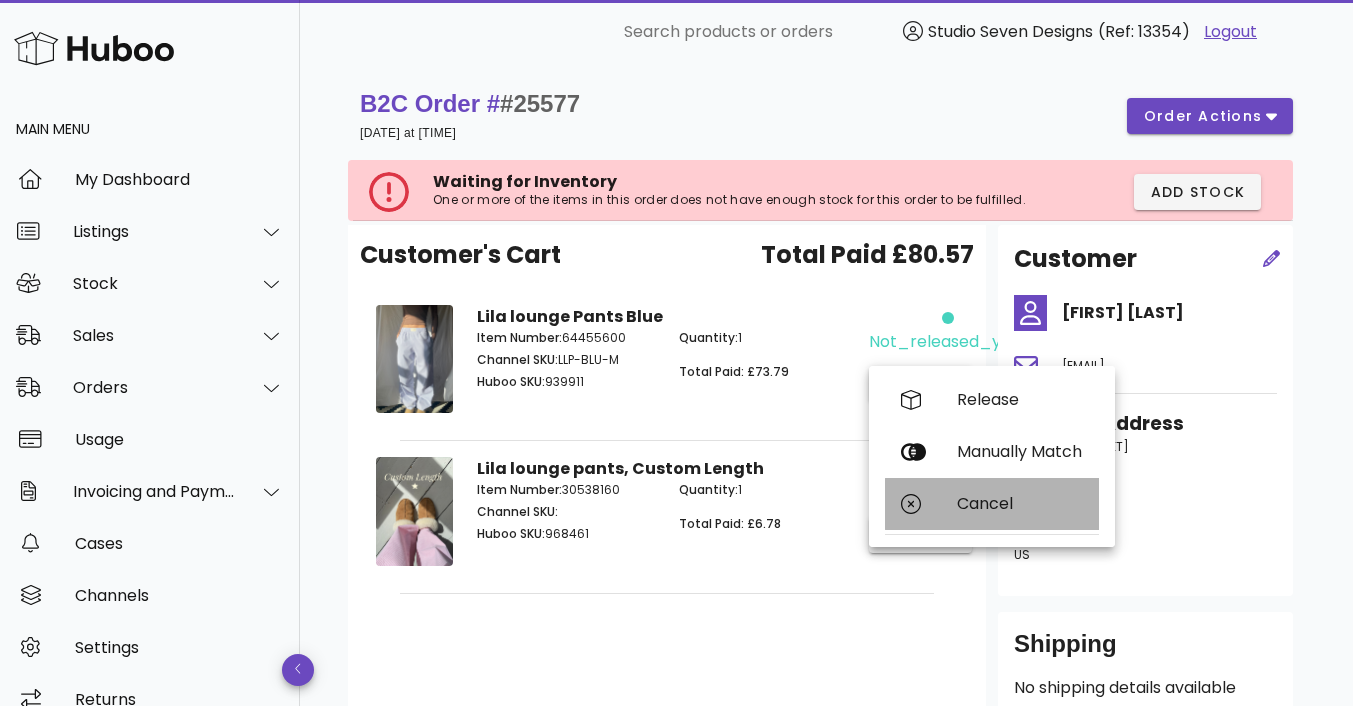 click on "Cancel" at bounding box center (1020, 503) 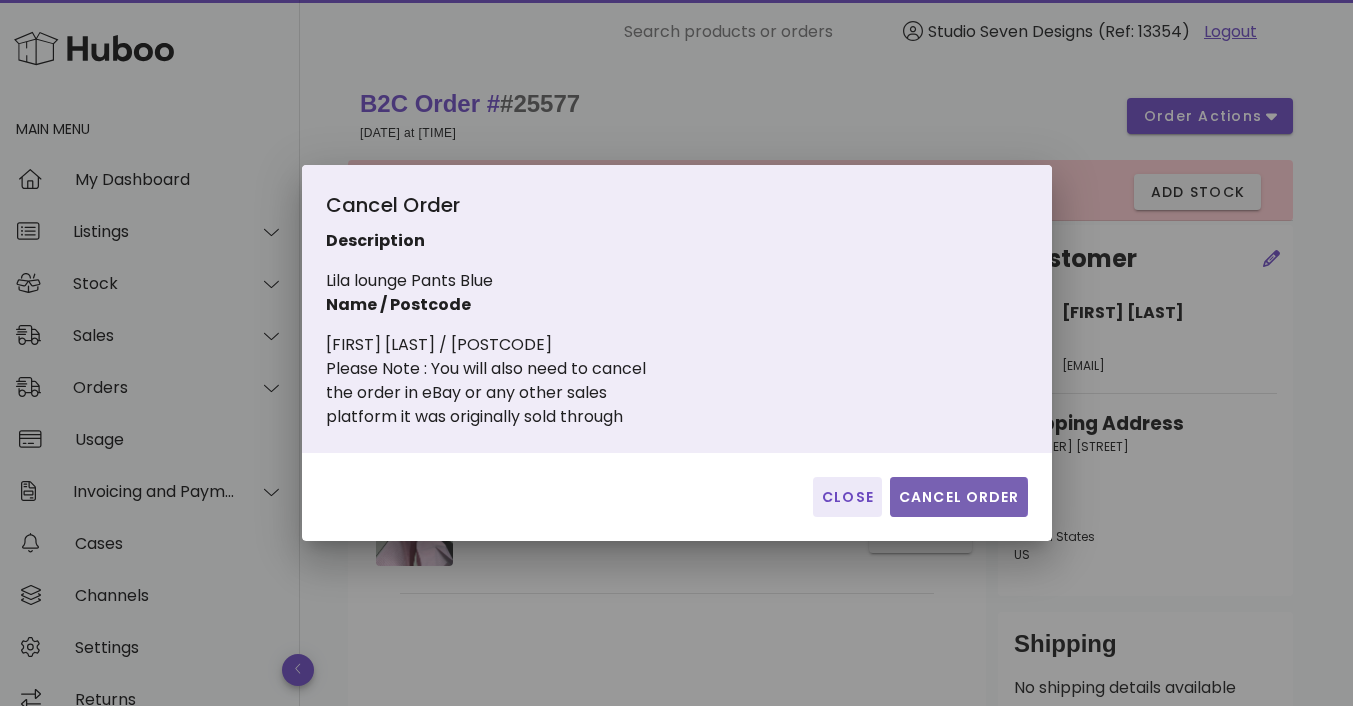 click on "Cancel Order" at bounding box center [959, 497] 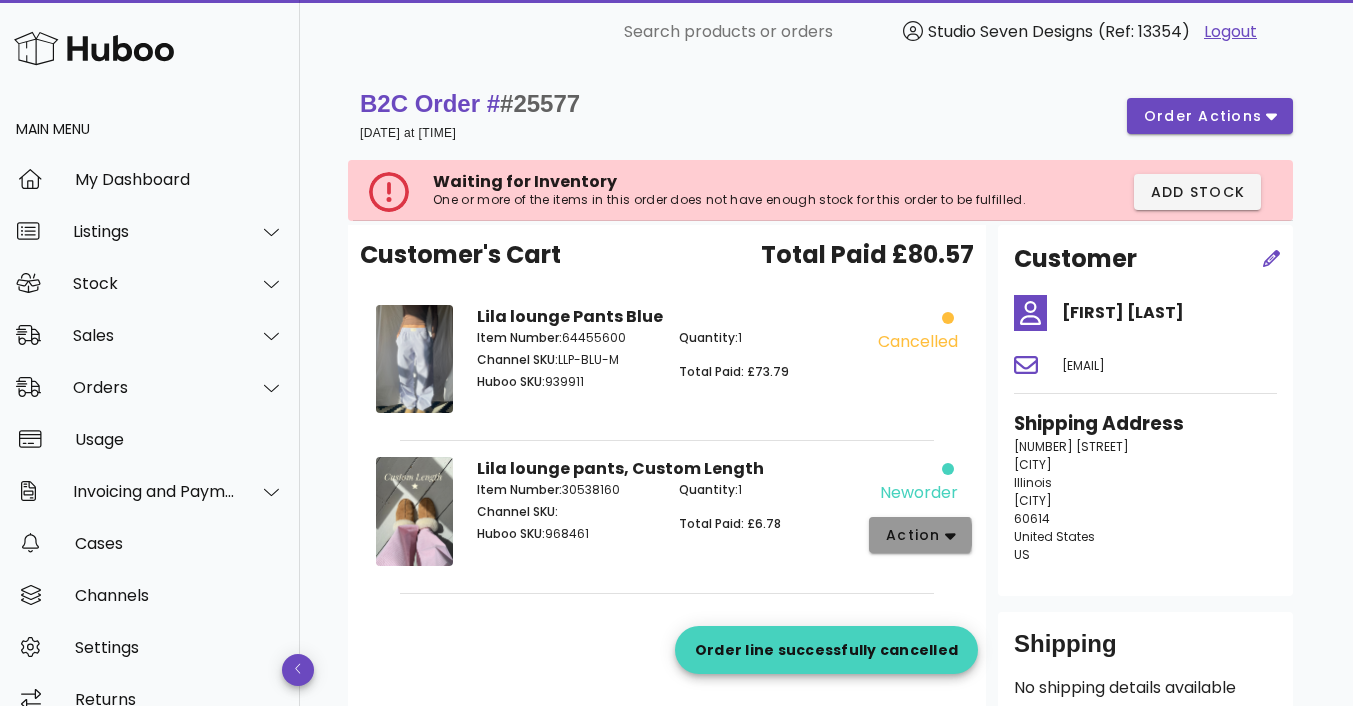 click 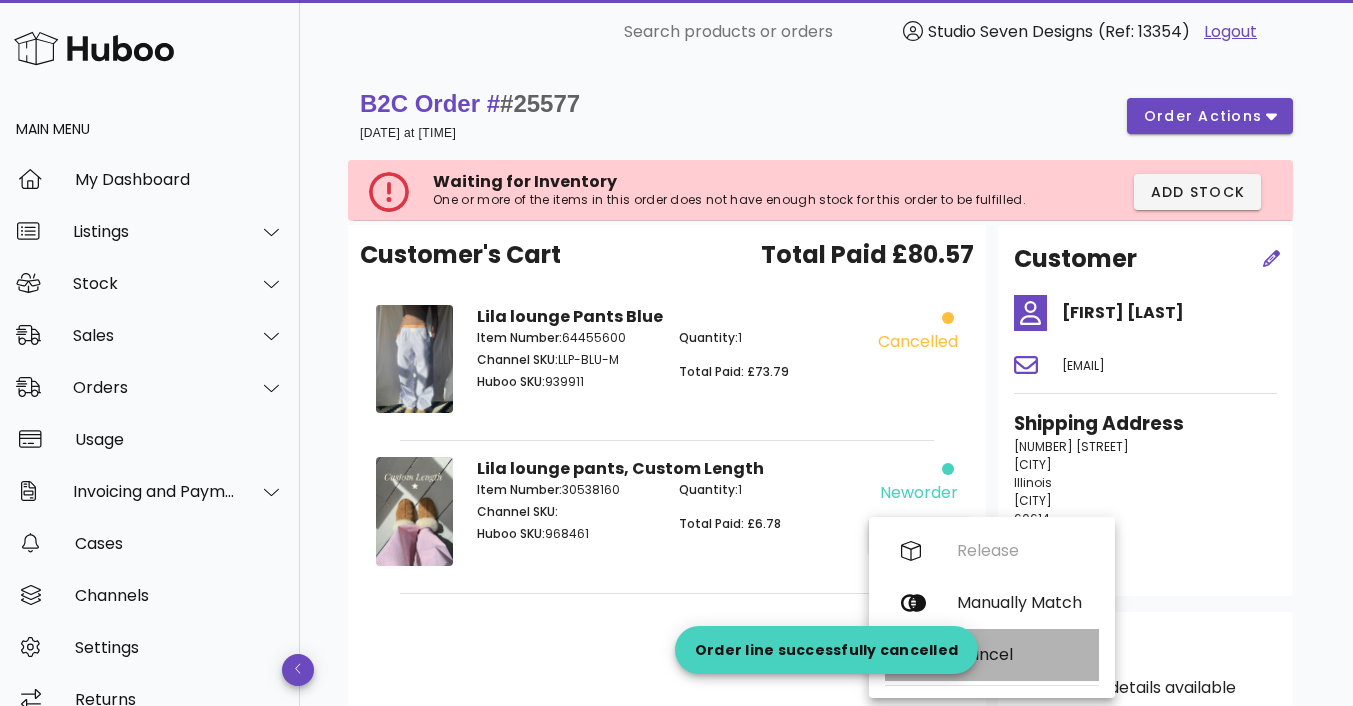 click on "Cancel" at bounding box center [1020, 654] 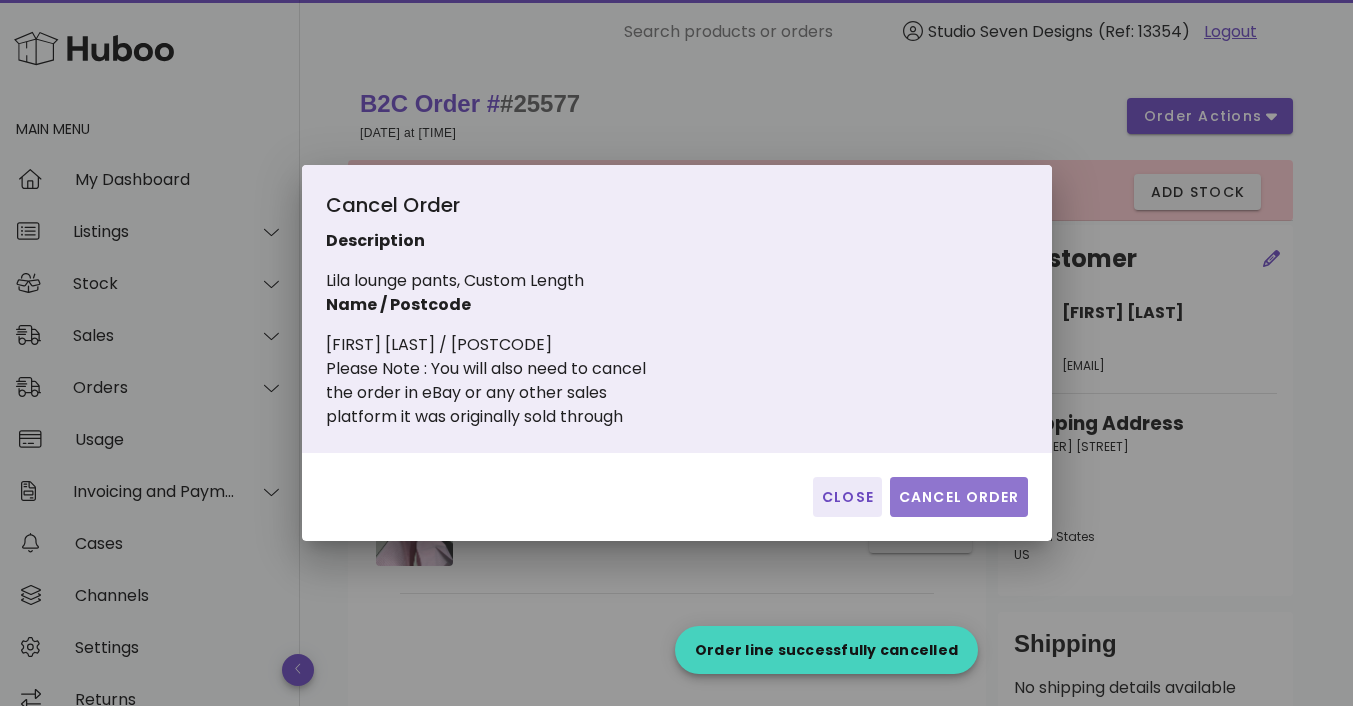 click on "Cancel Order" at bounding box center (959, 497) 